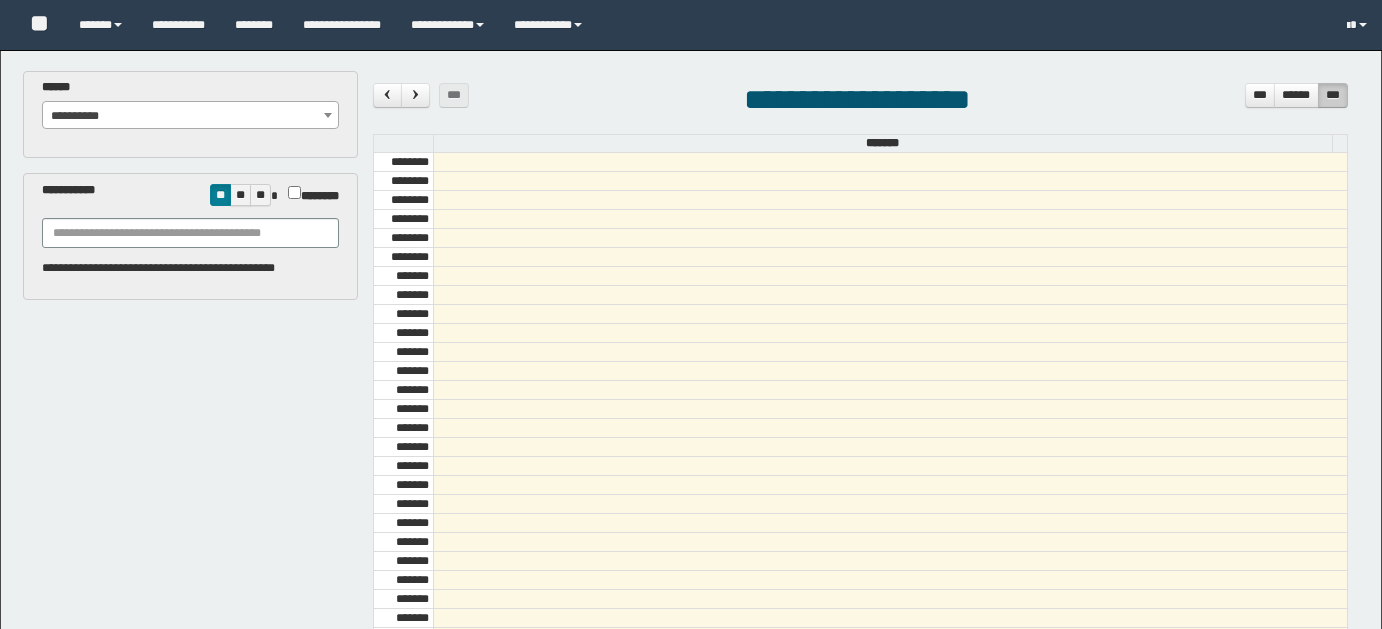 select on "******" 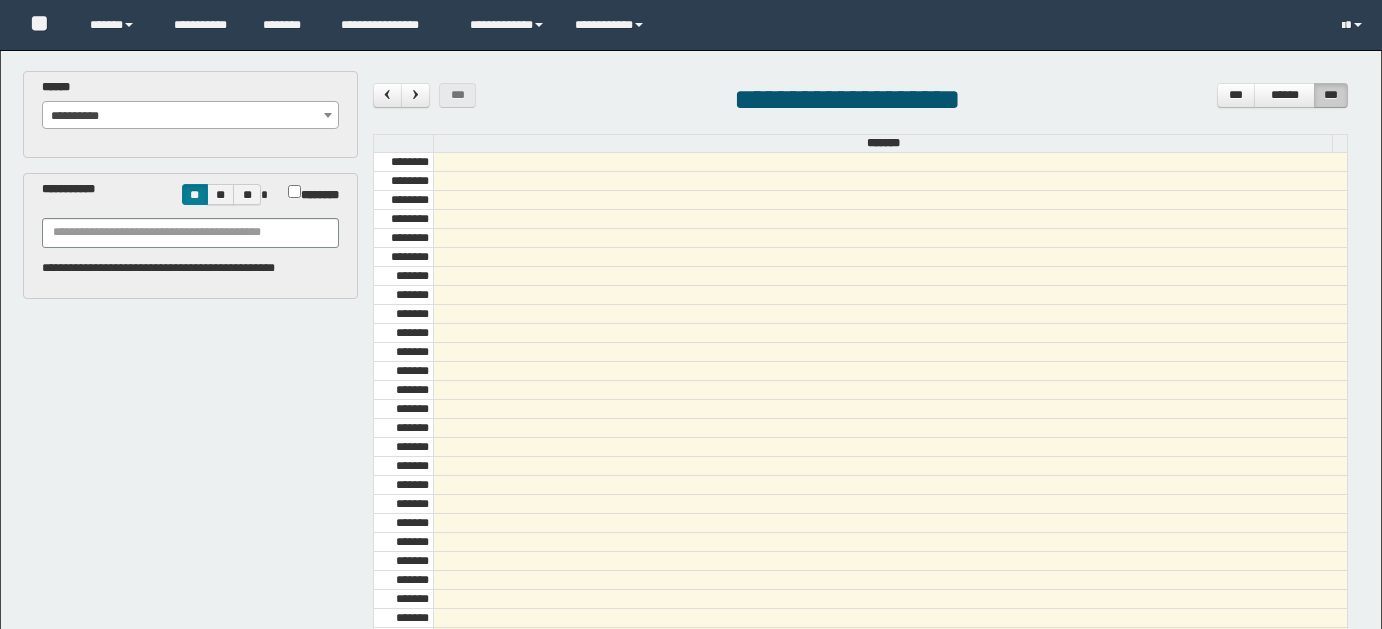 scroll, scrollTop: 0, scrollLeft: 0, axis: both 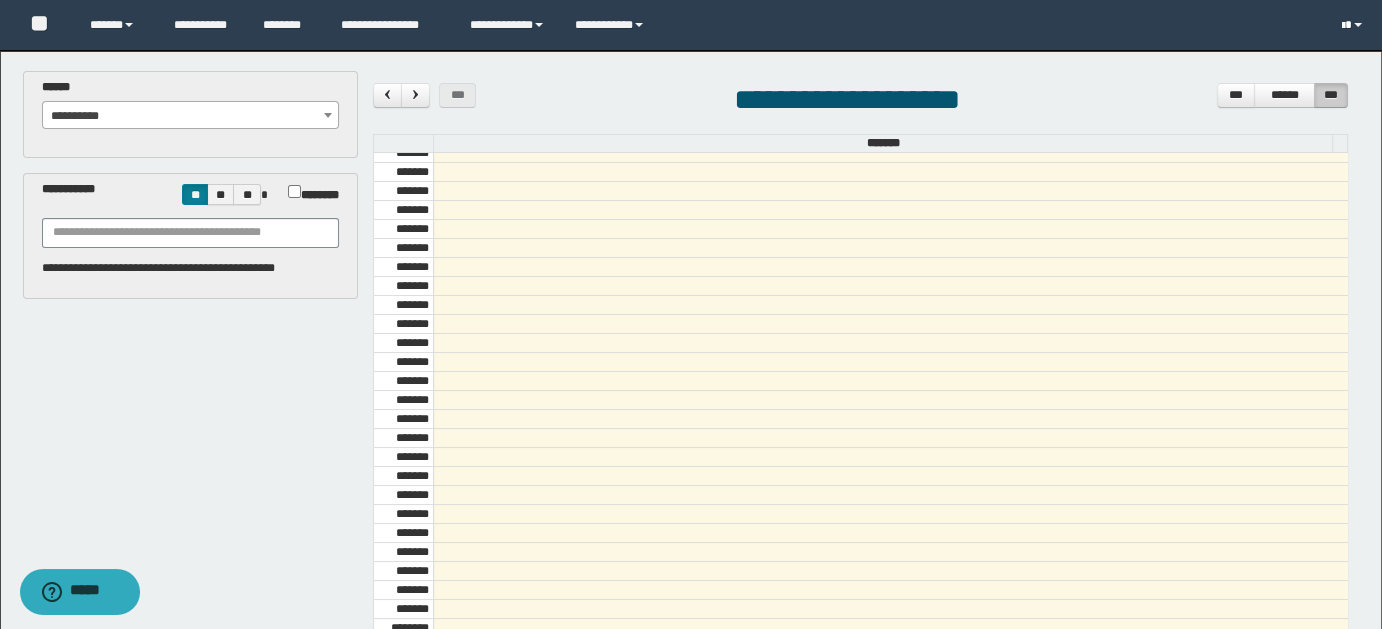 click at bounding box center [1354, 25] 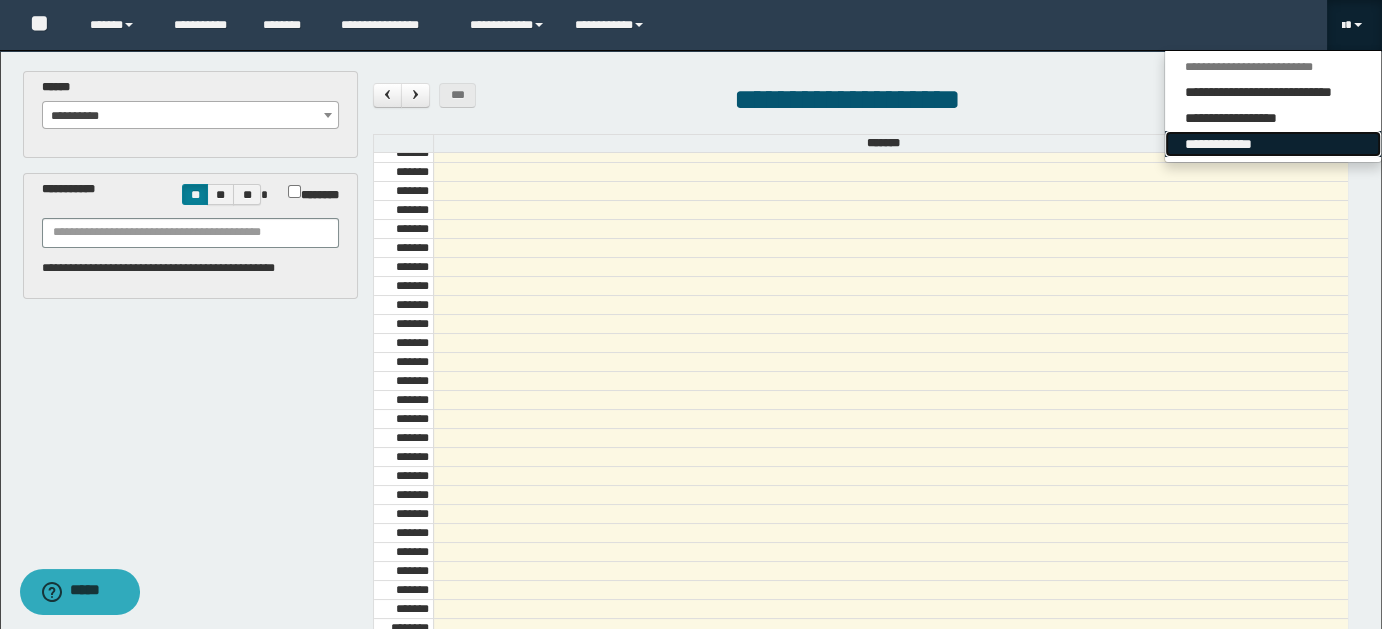 click on "**********" at bounding box center [1273, 144] 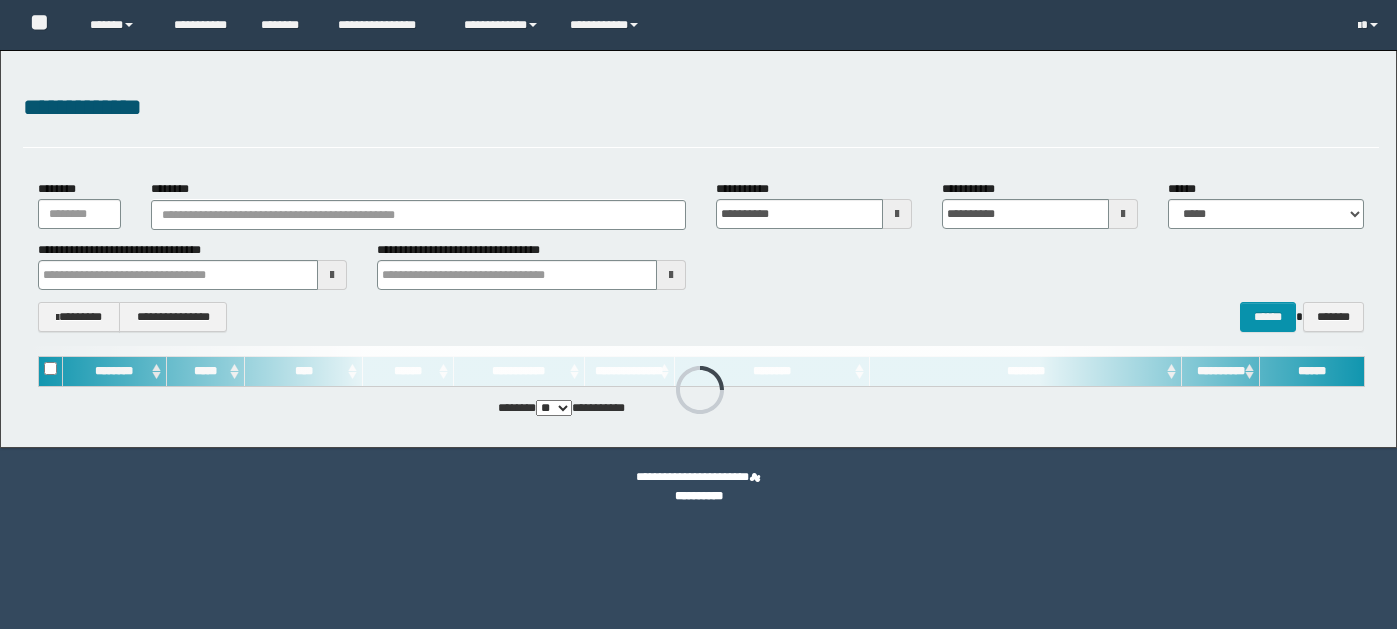 scroll, scrollTop: 0, scrollLeft: 0, axis: both 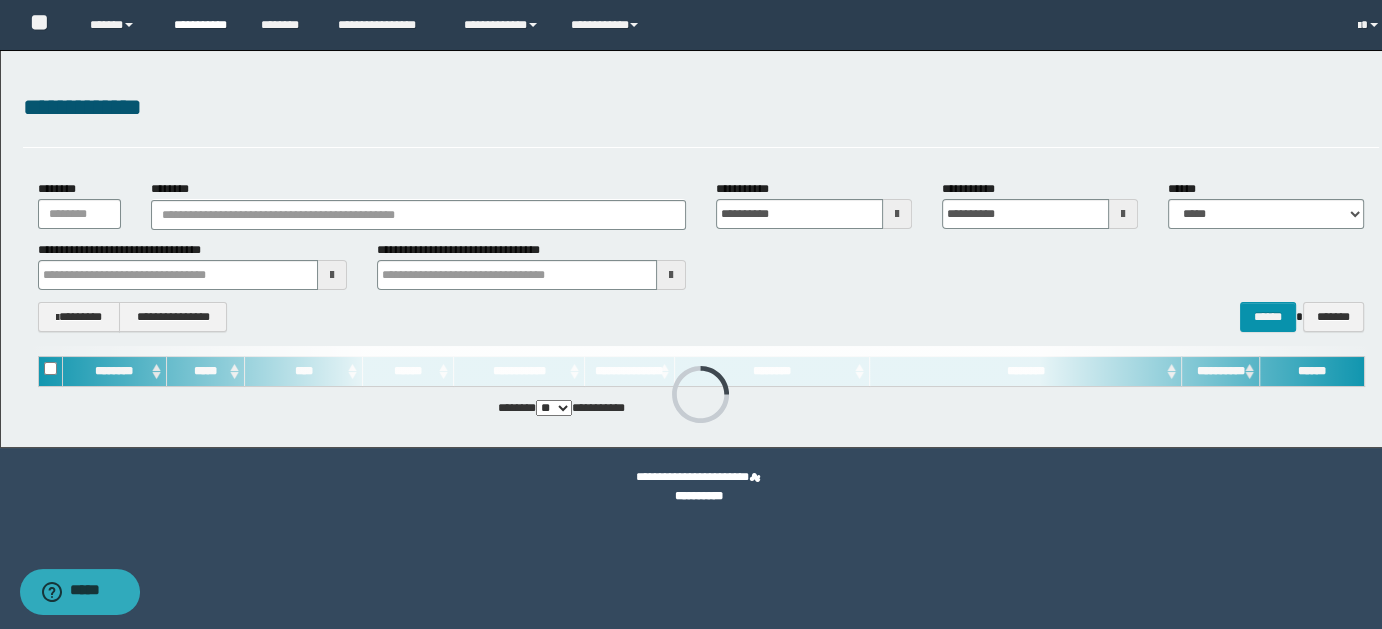 click on "**********" at bounding box center (202, 25) 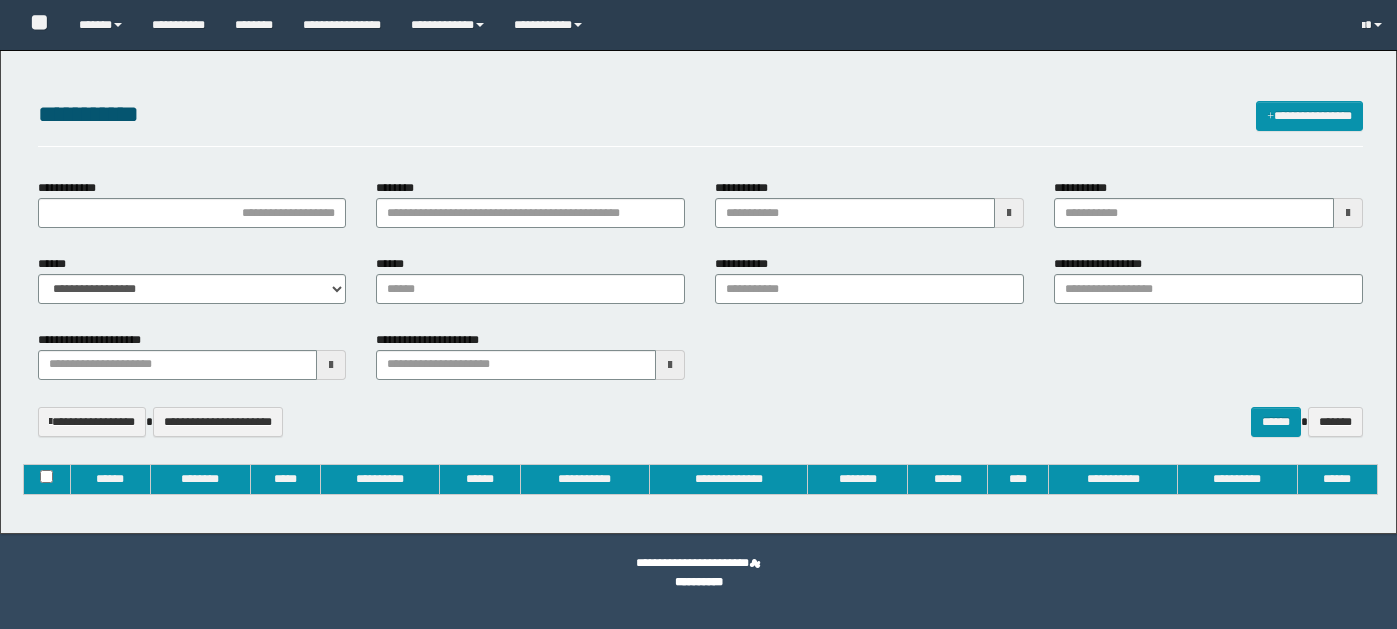 type on "**********" 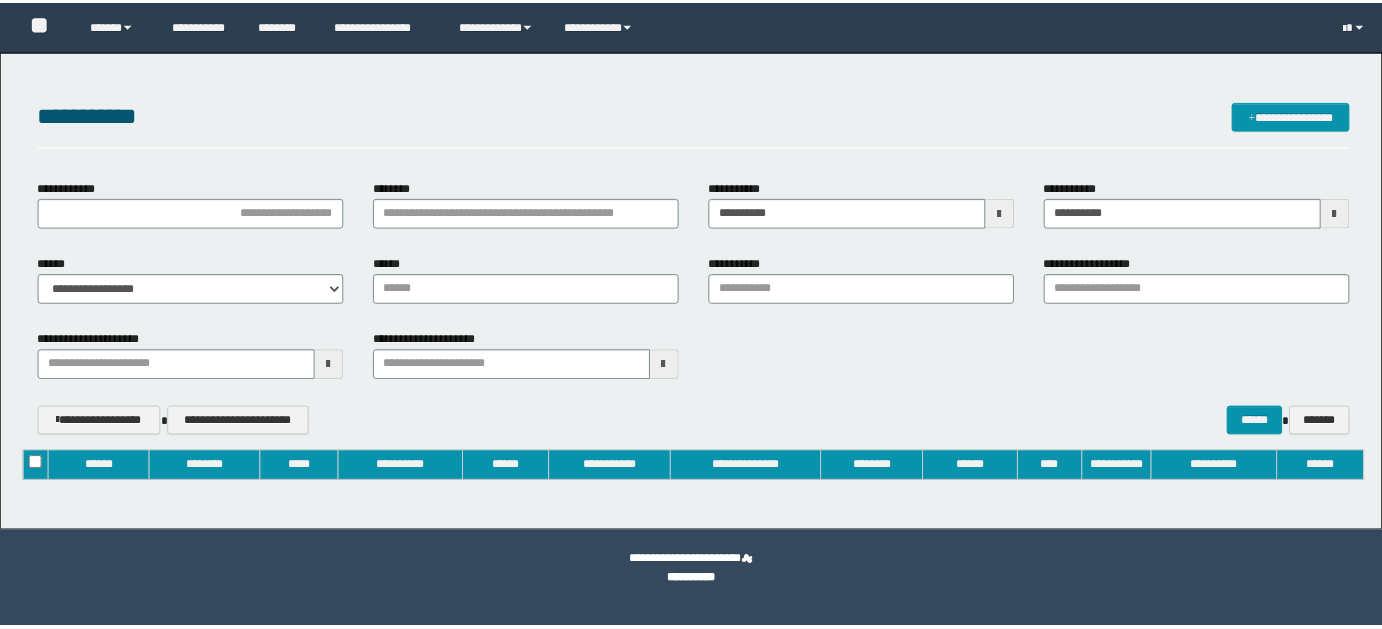 scroll, scrollTop: 0, scrollLeft: 0, axis: both 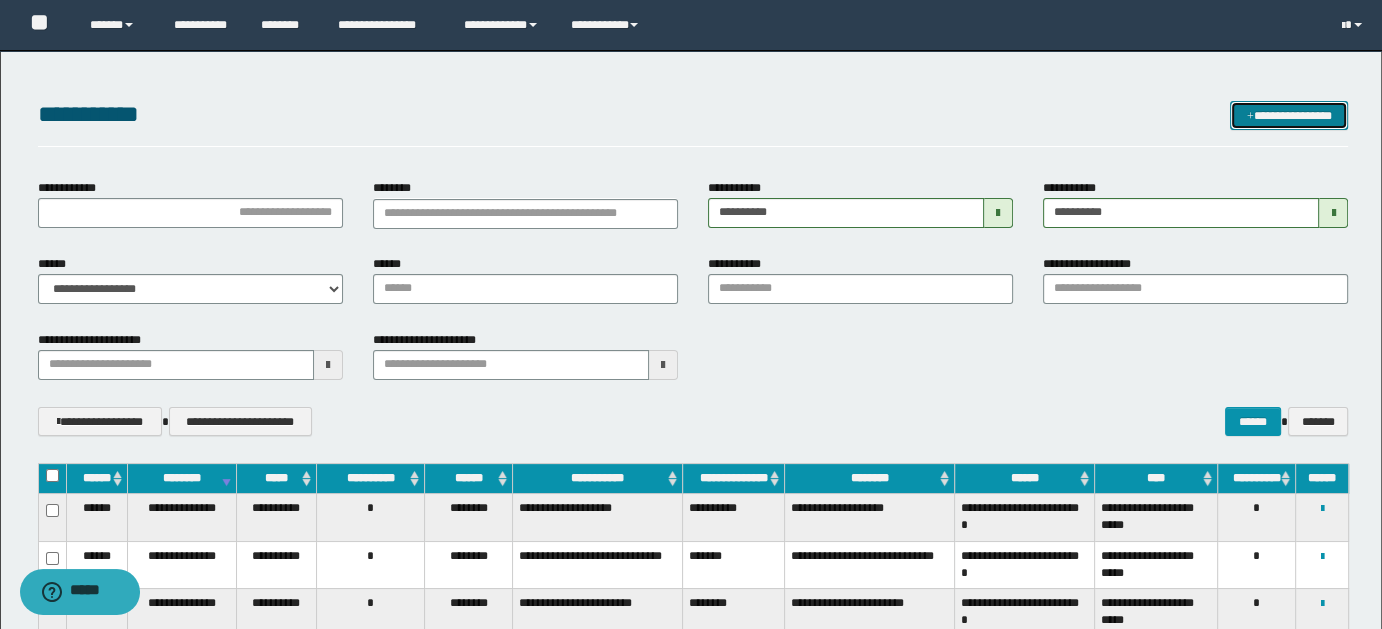 click on "**********" at bounding box center [1289, 115] 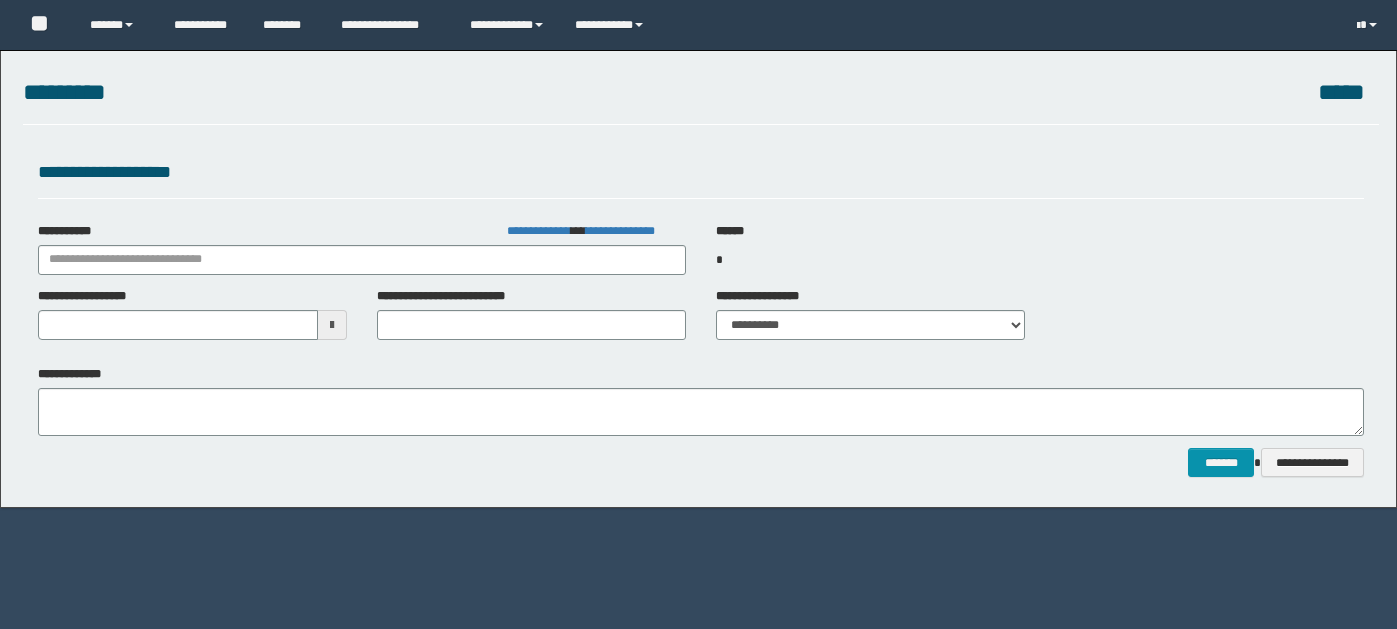 scroll, scrollTop: 0, scrollLeft: 0, axis: both 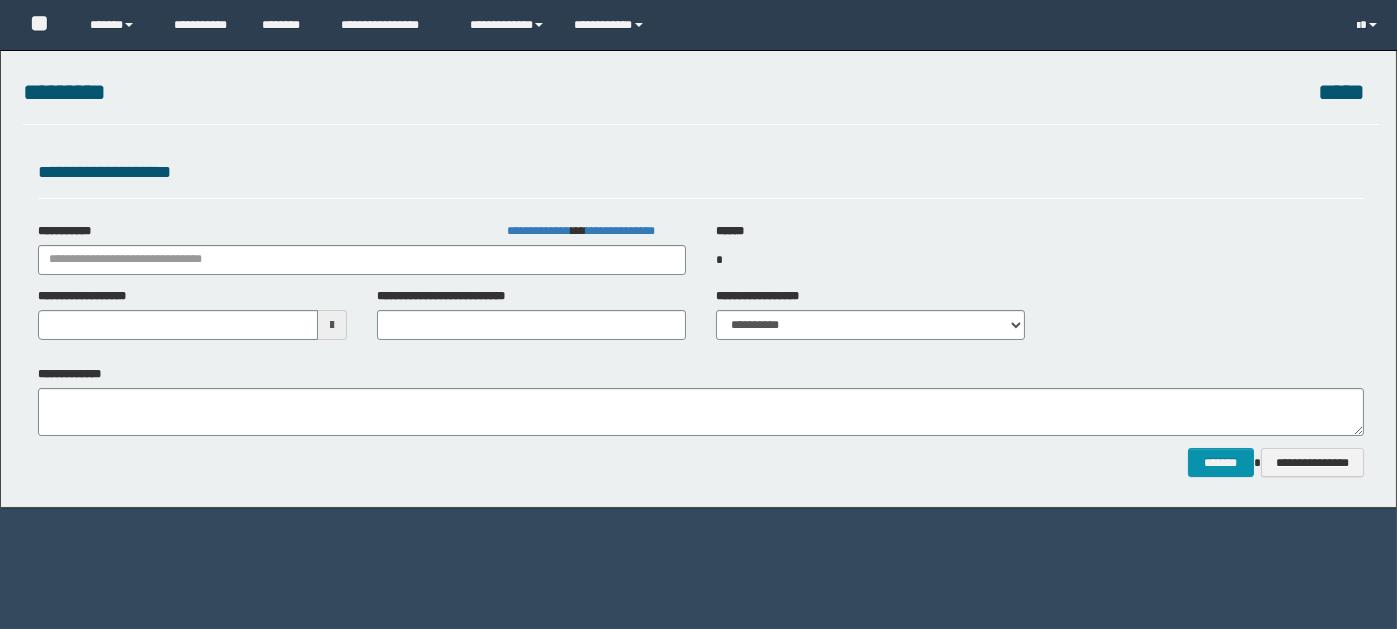 type on "**********" 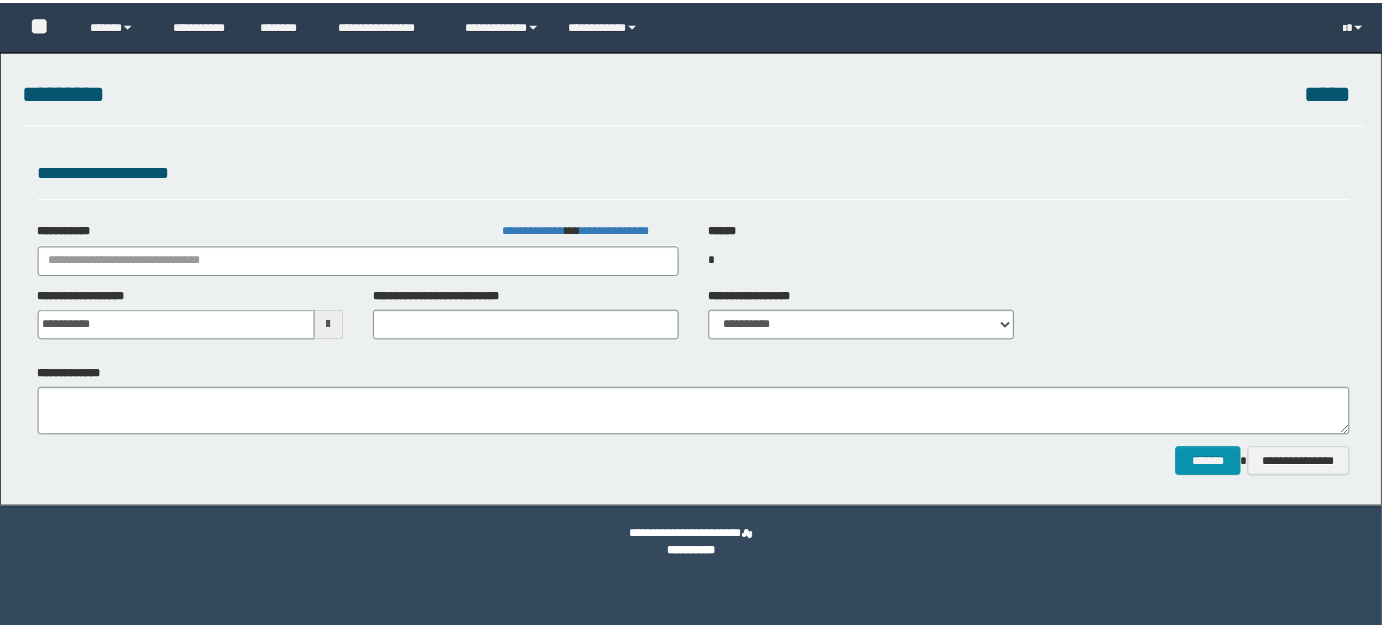 scroll, scrollTop: 0, scrollLeft: 0, axis: both 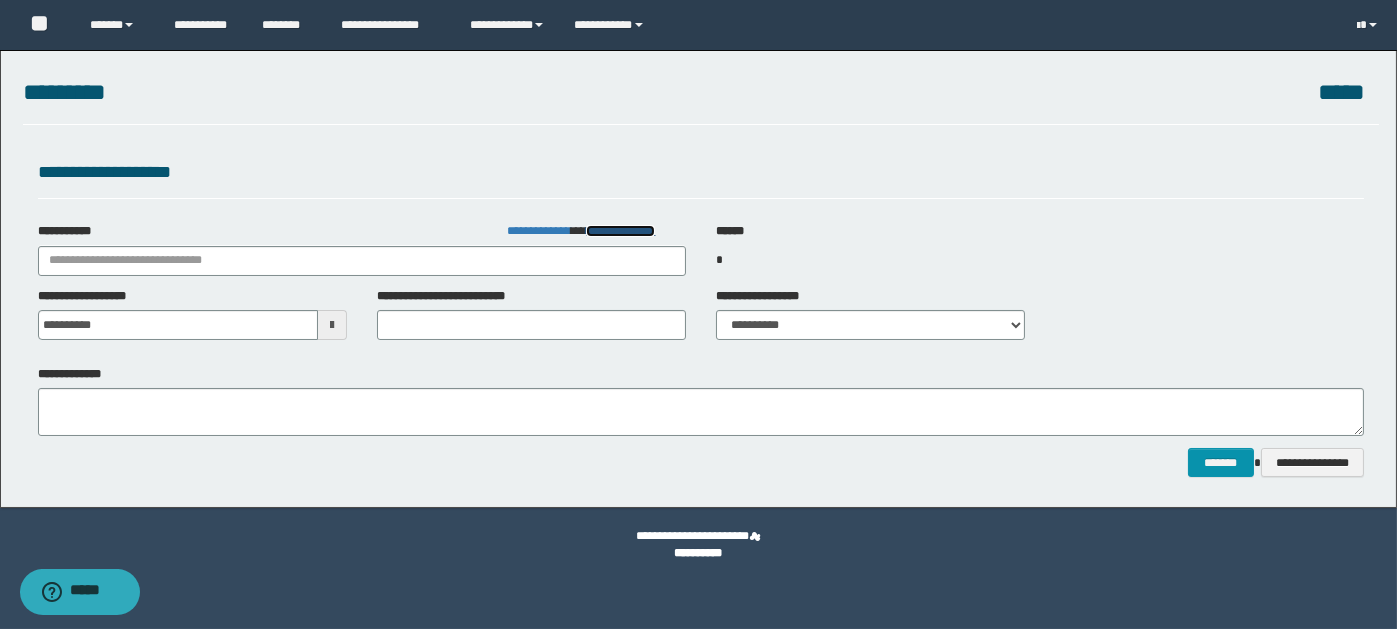 click on "**********" at bounding box center (620, 231) 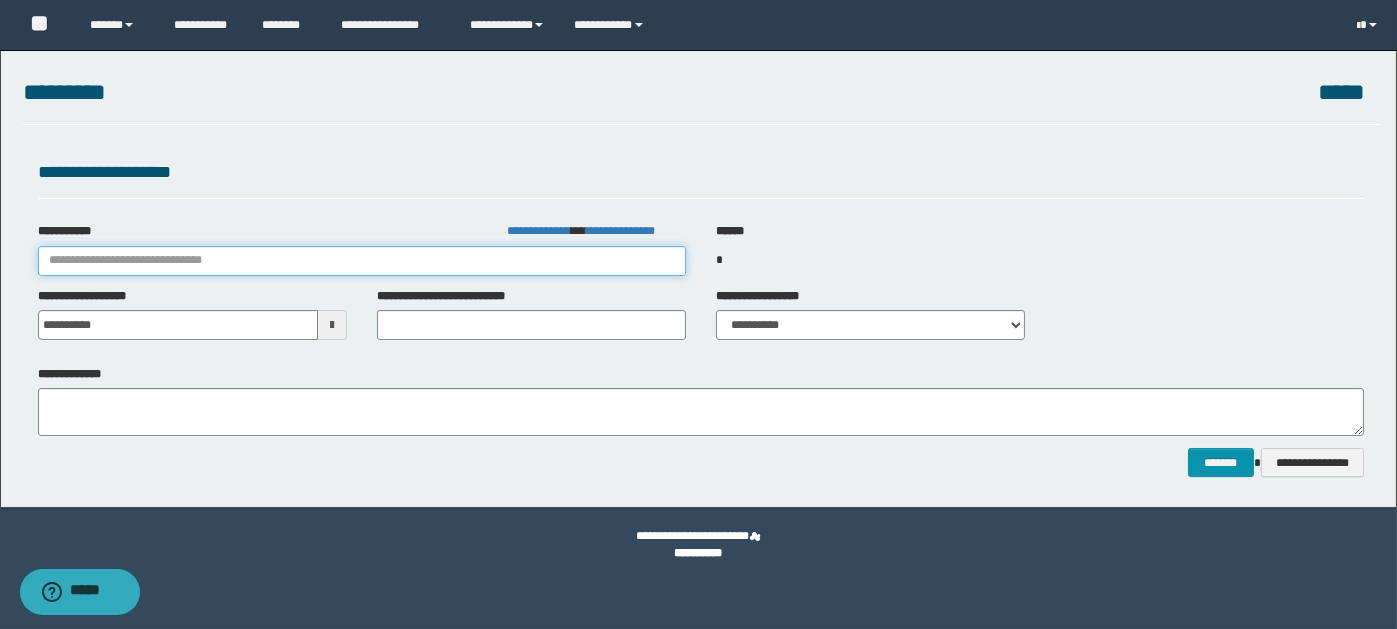 click on "**********" at bounding box center [362, 261] 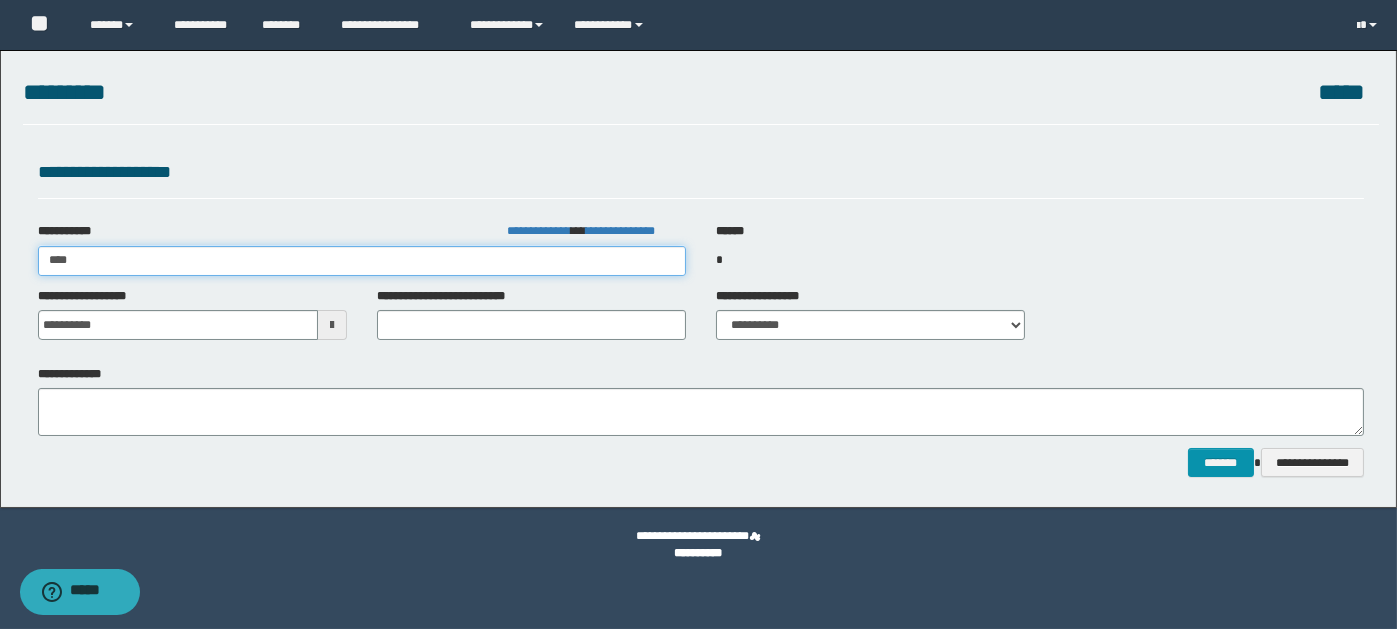 type on "*****" 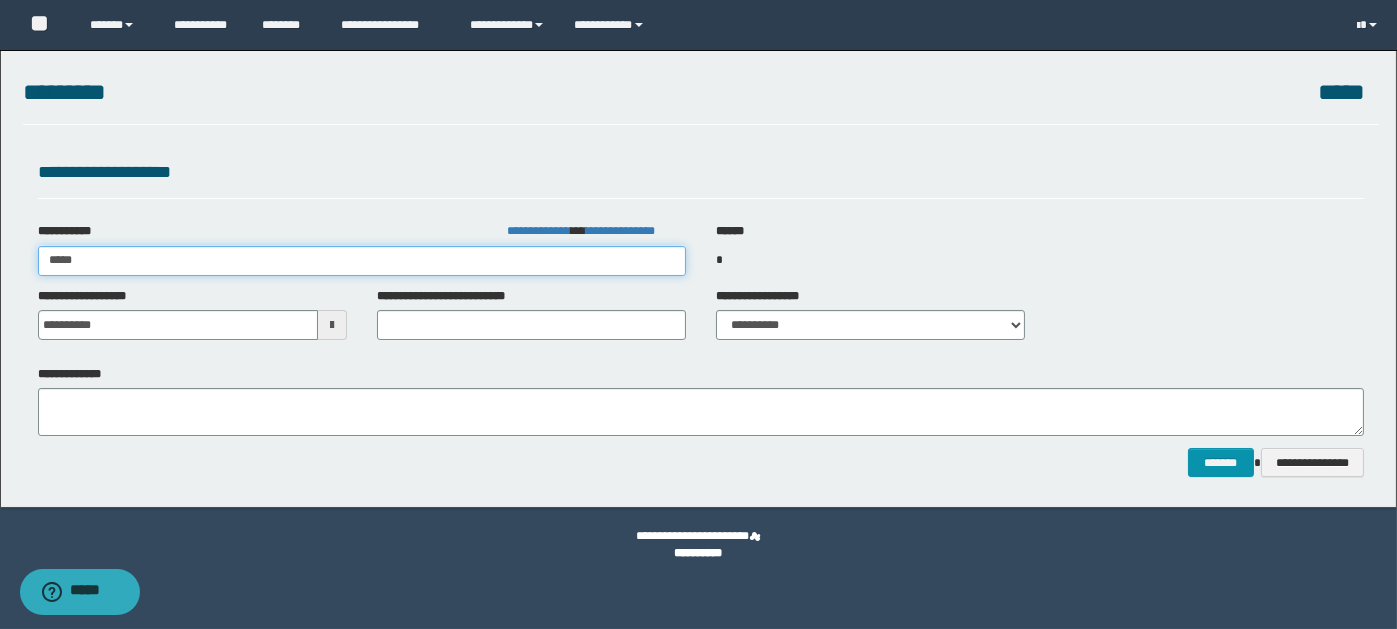 type on "*****" 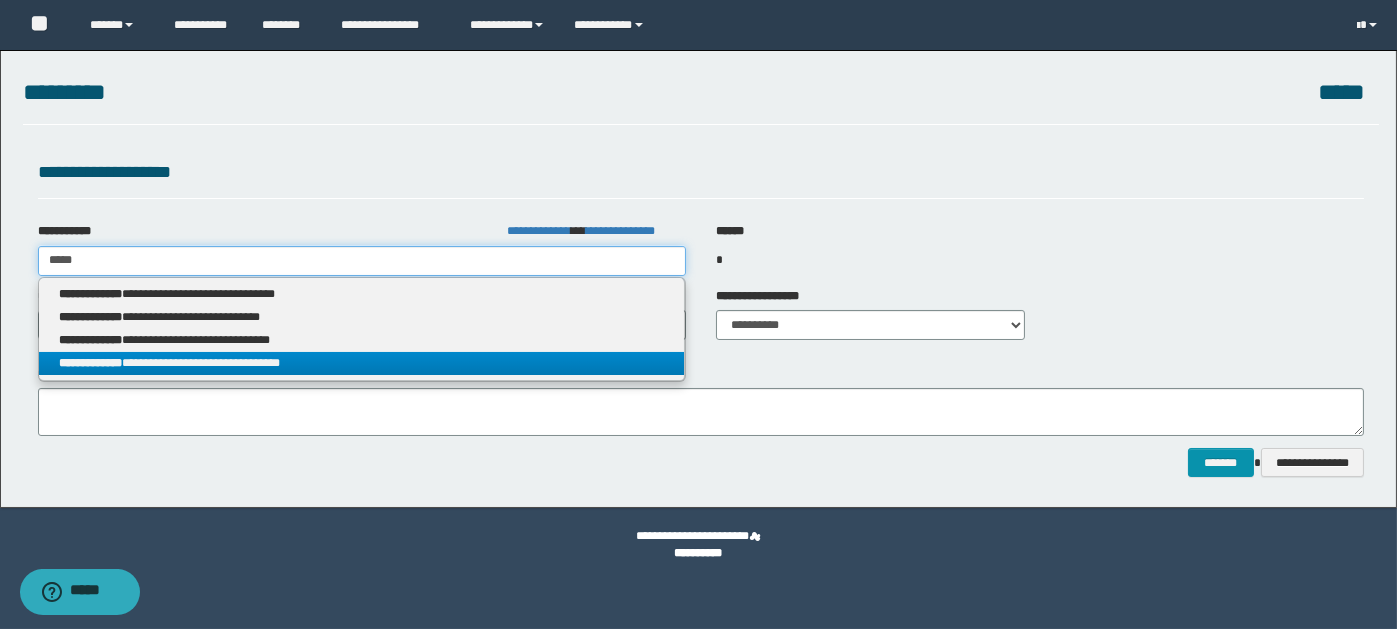 type on "*****" 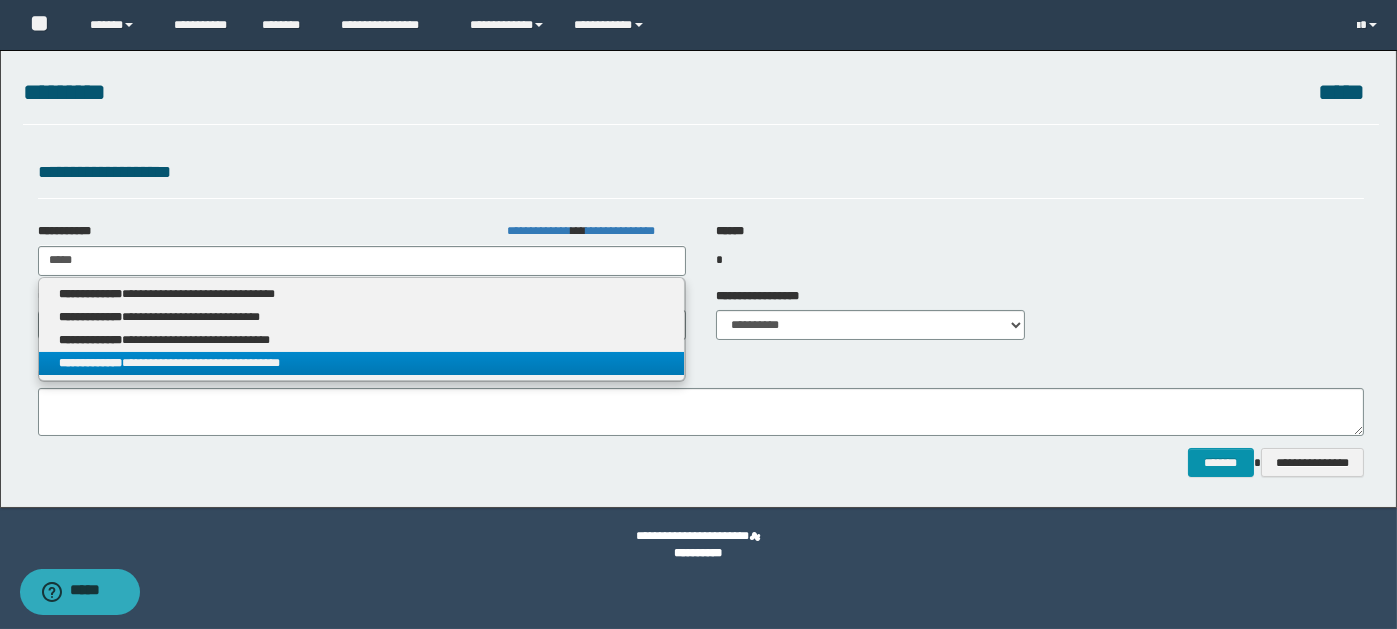 click on "**********" at bounding box center (362, 363) 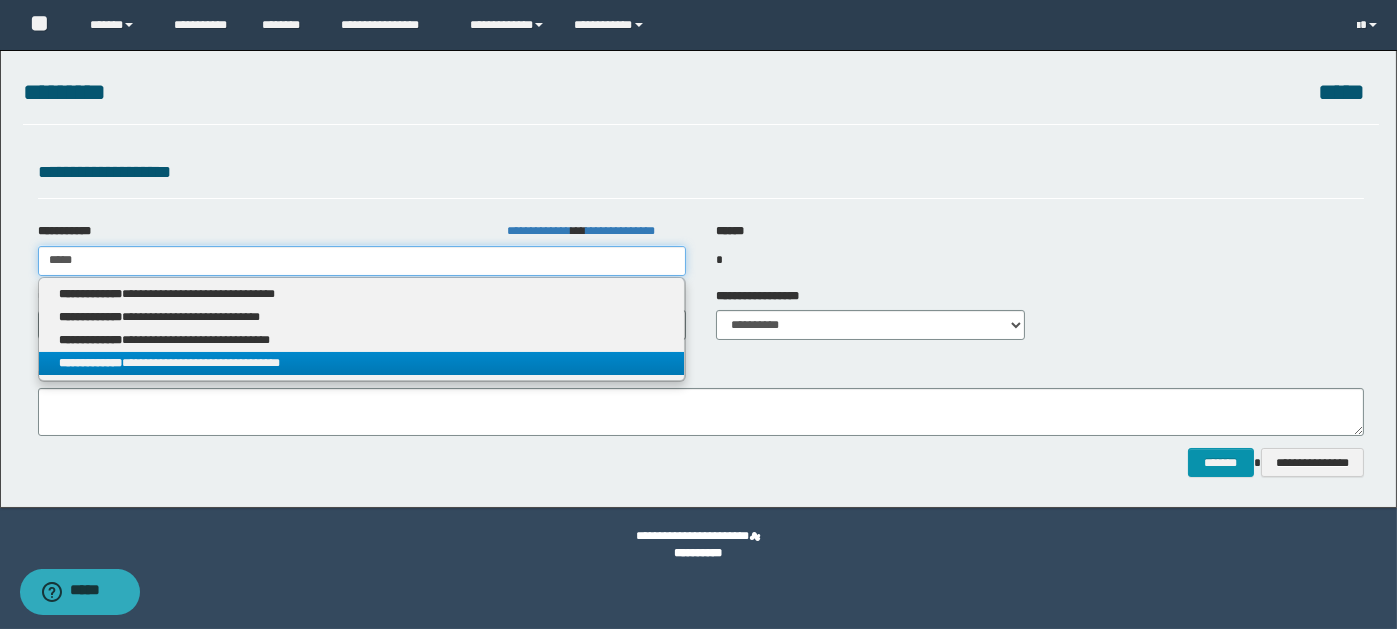 type 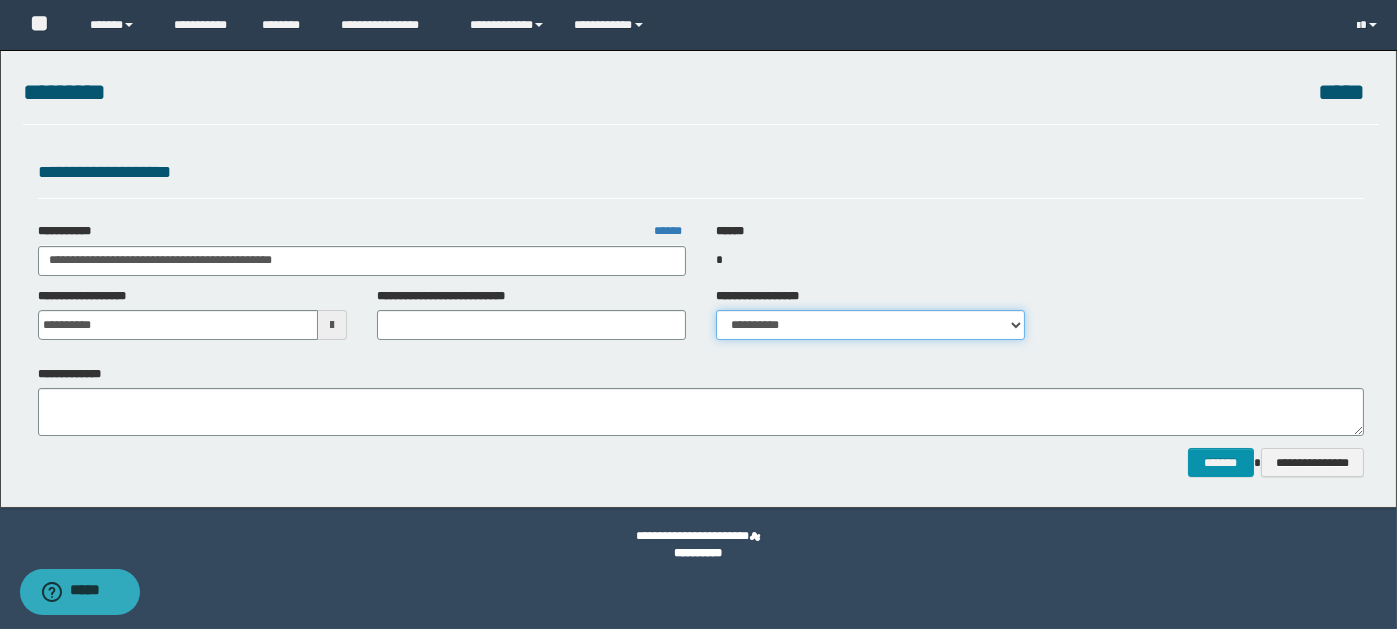 click on "**********" at bounding box center (870, 325) 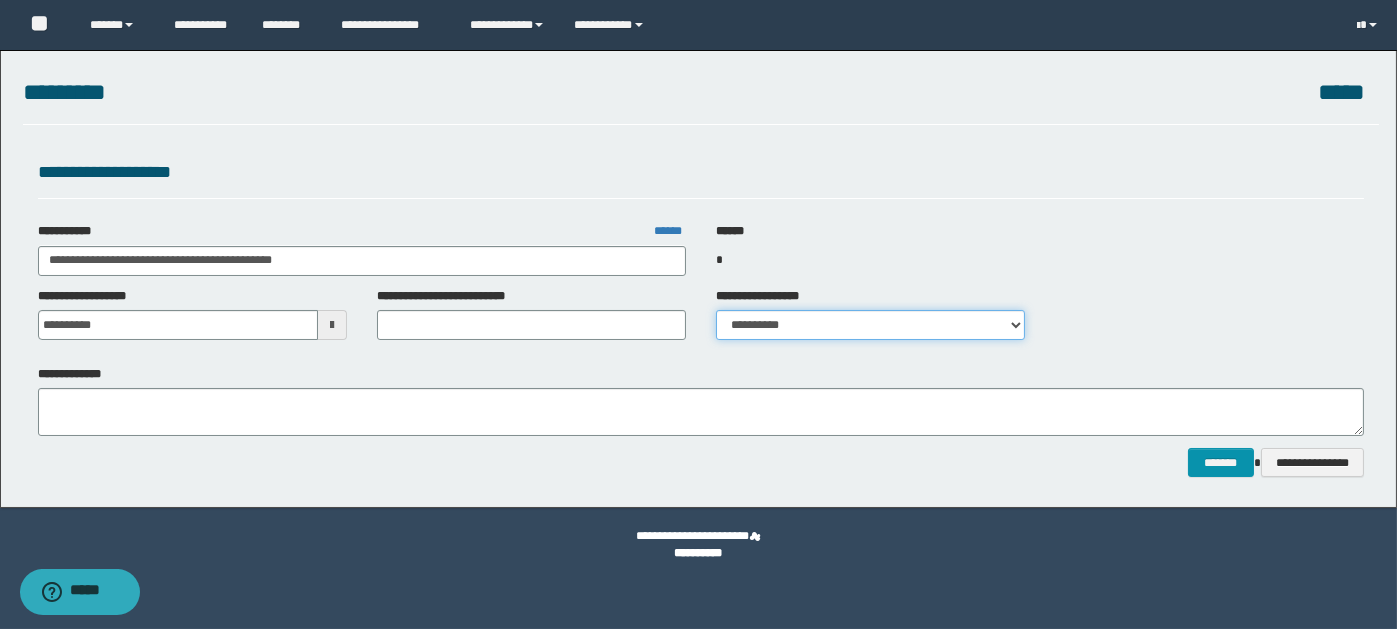 select on "*" 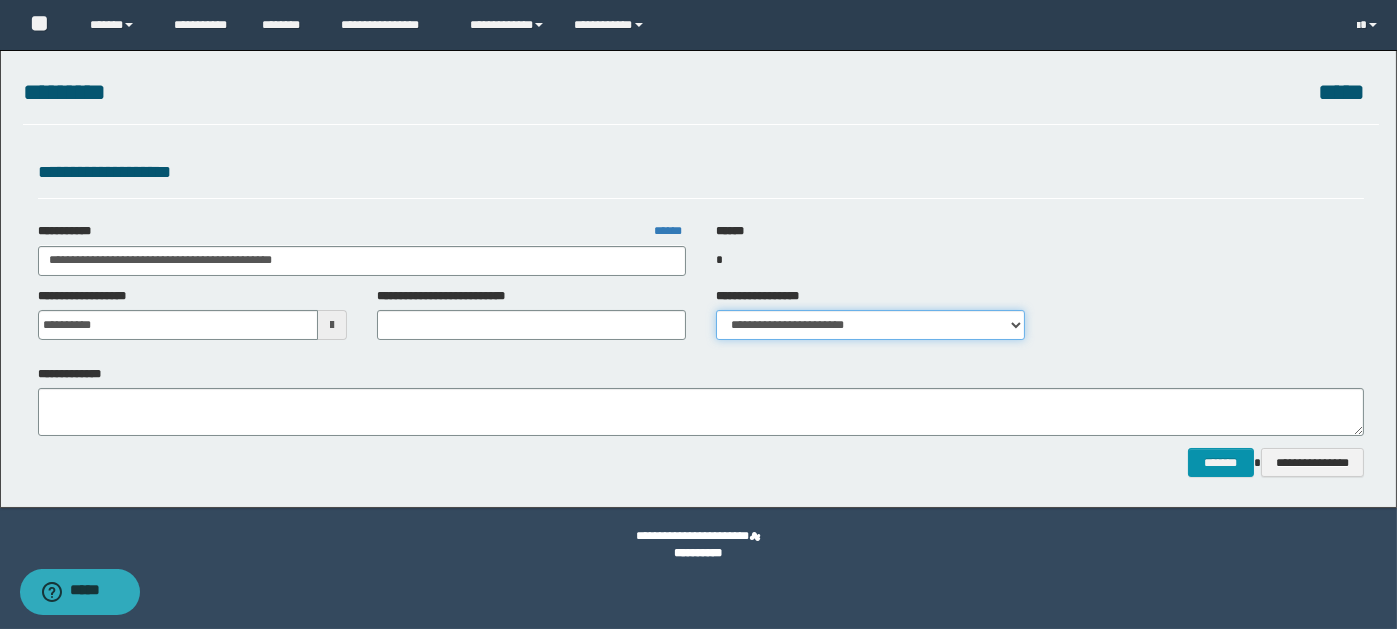click on "**********" at bounding box center [870, 325] 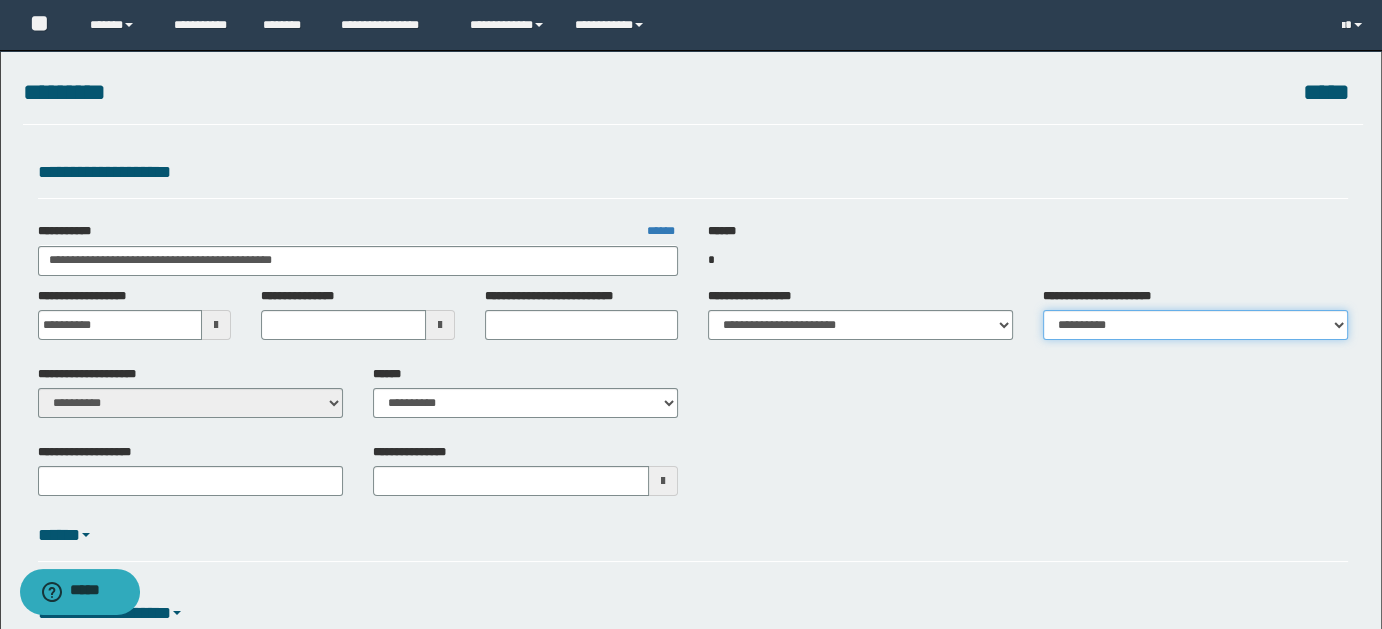 click on "**********" at bounding box center (1195, 325) 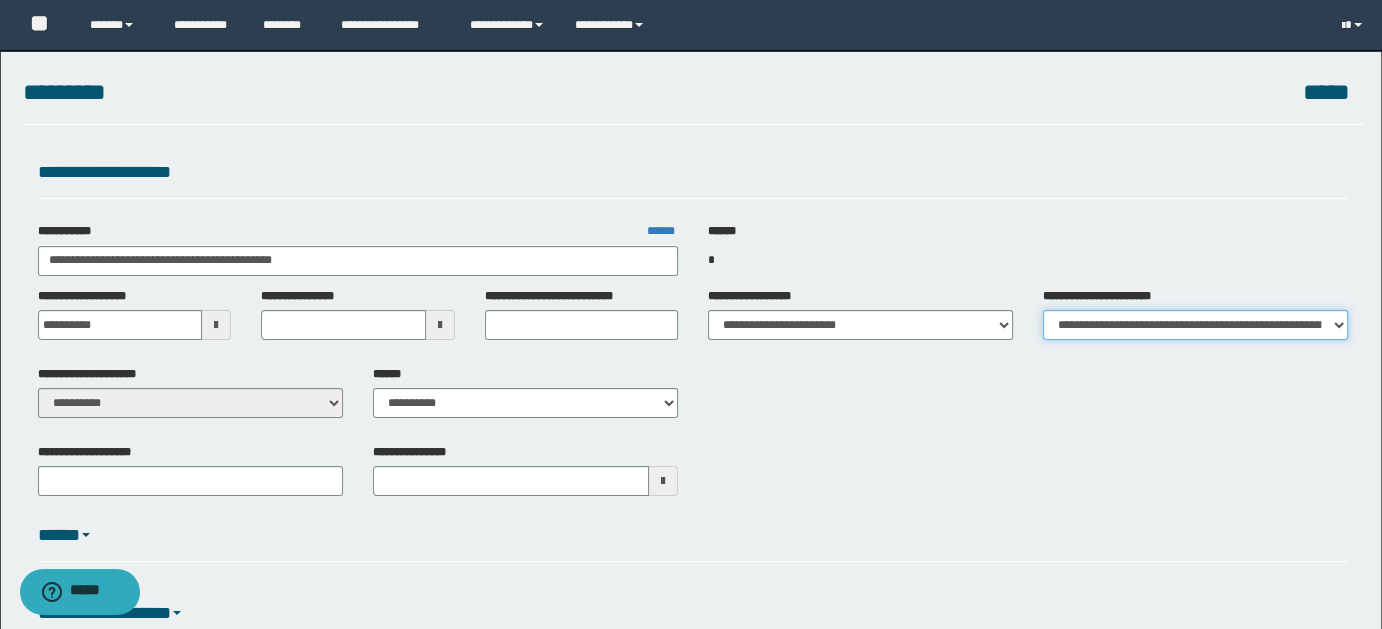 click on "**********" at bounding box center [1195, 325] 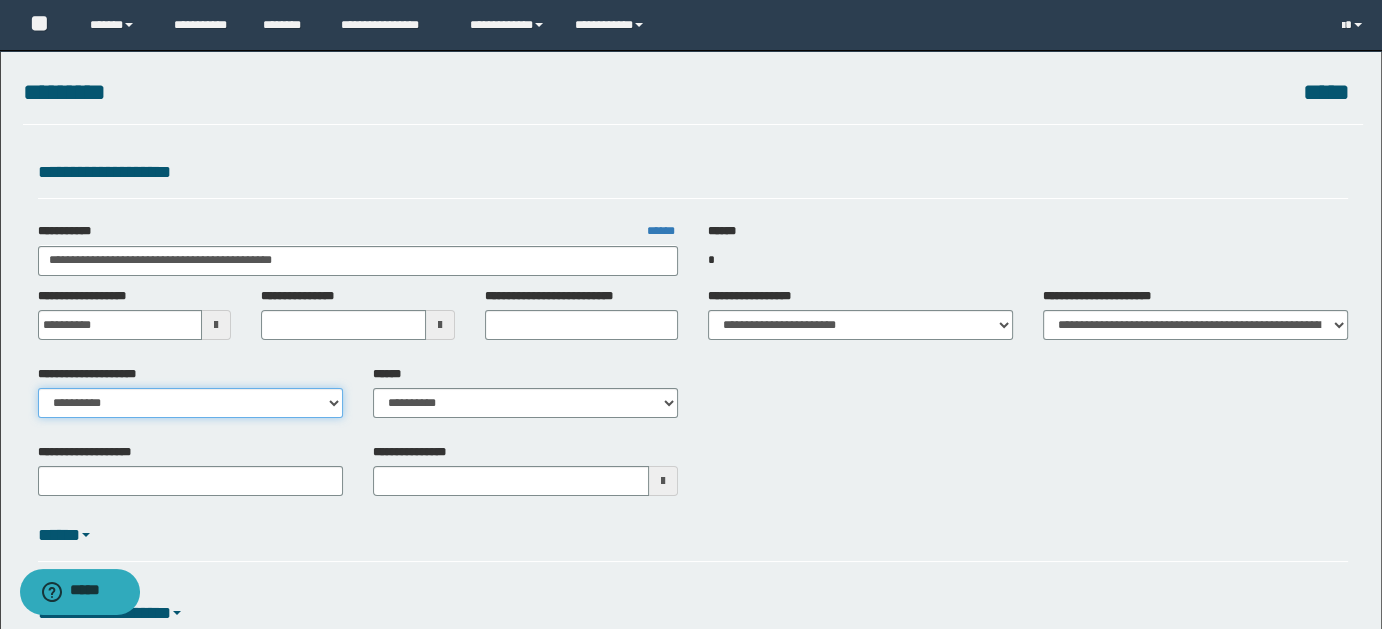 click on "**********" at bounding box center (190, 403) 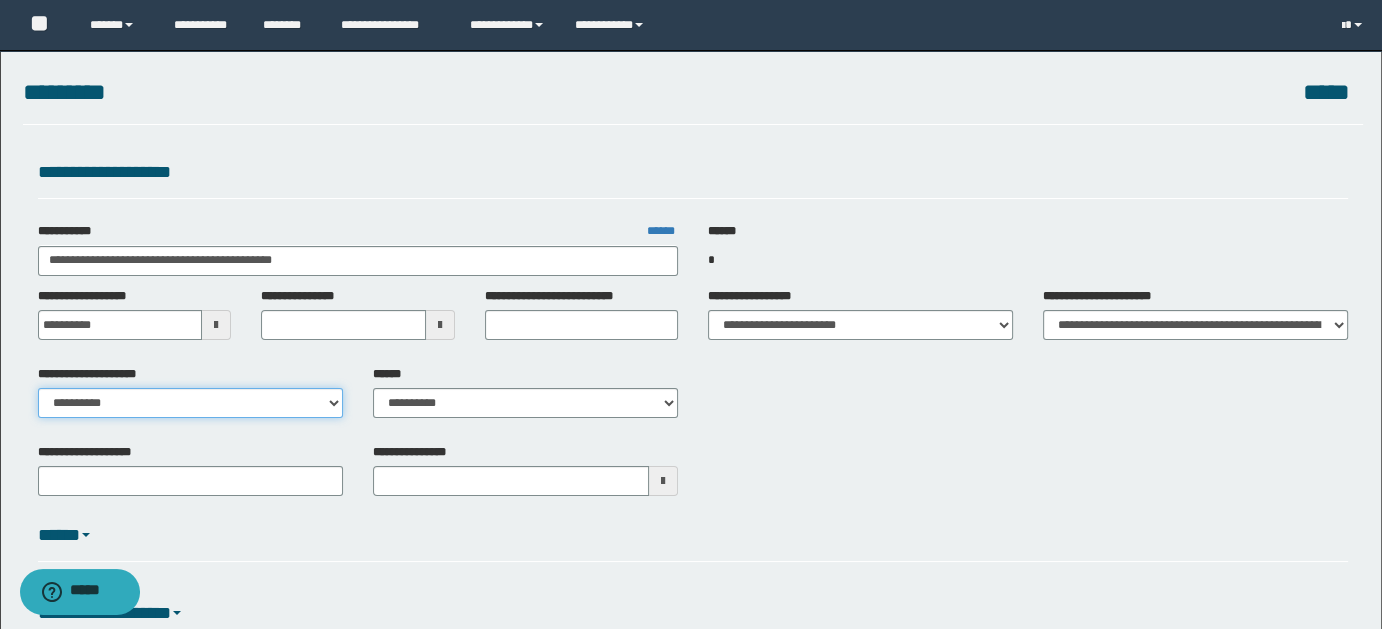 select on "**" 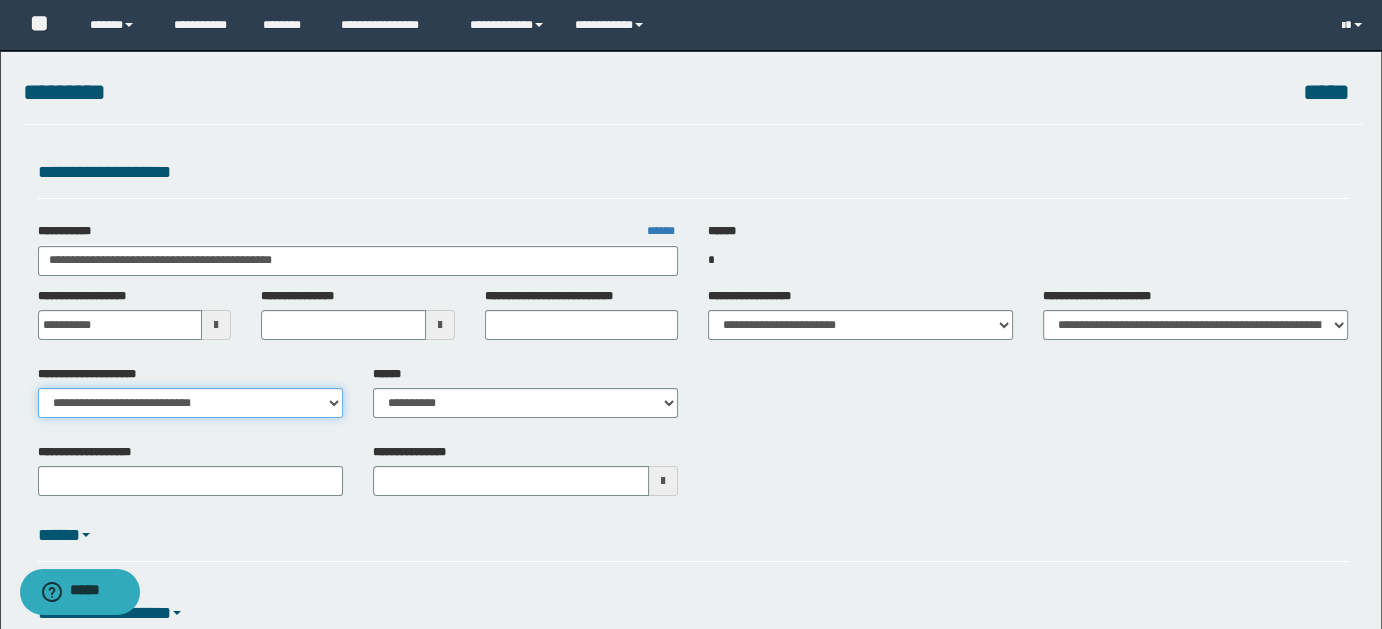 click on "**********" at bounding box center (190, 403) 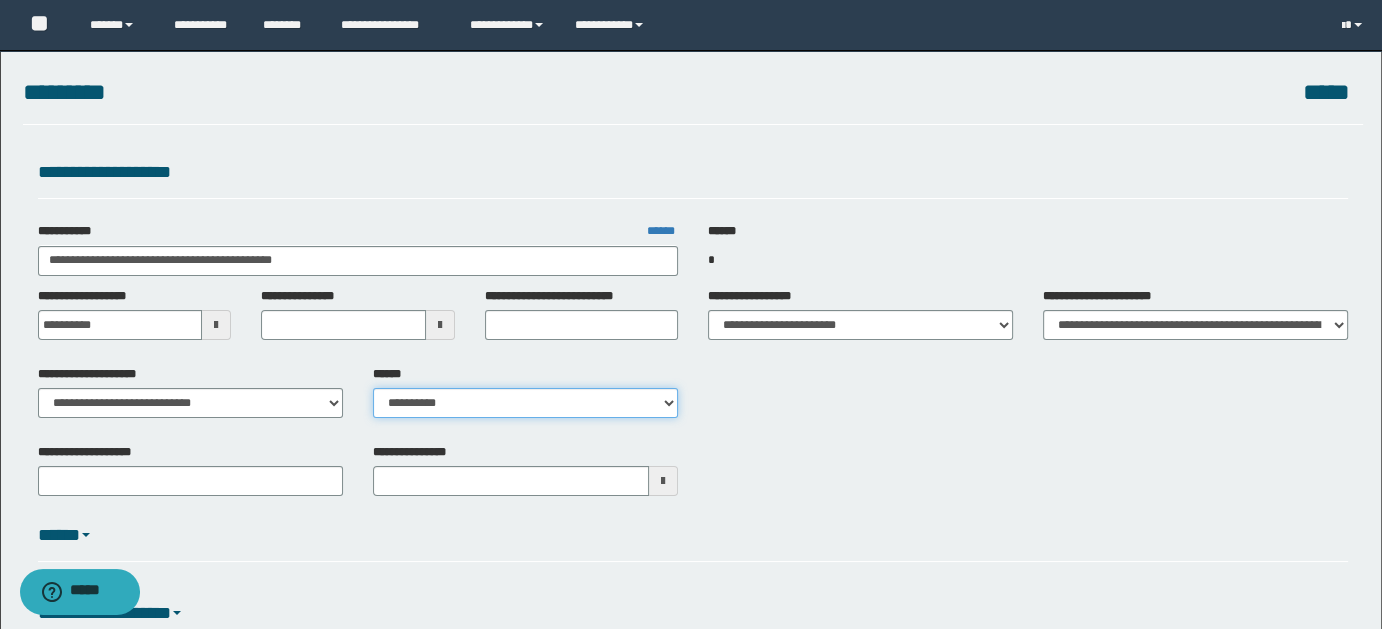 click on "**********" at bounding box center [525, 403] 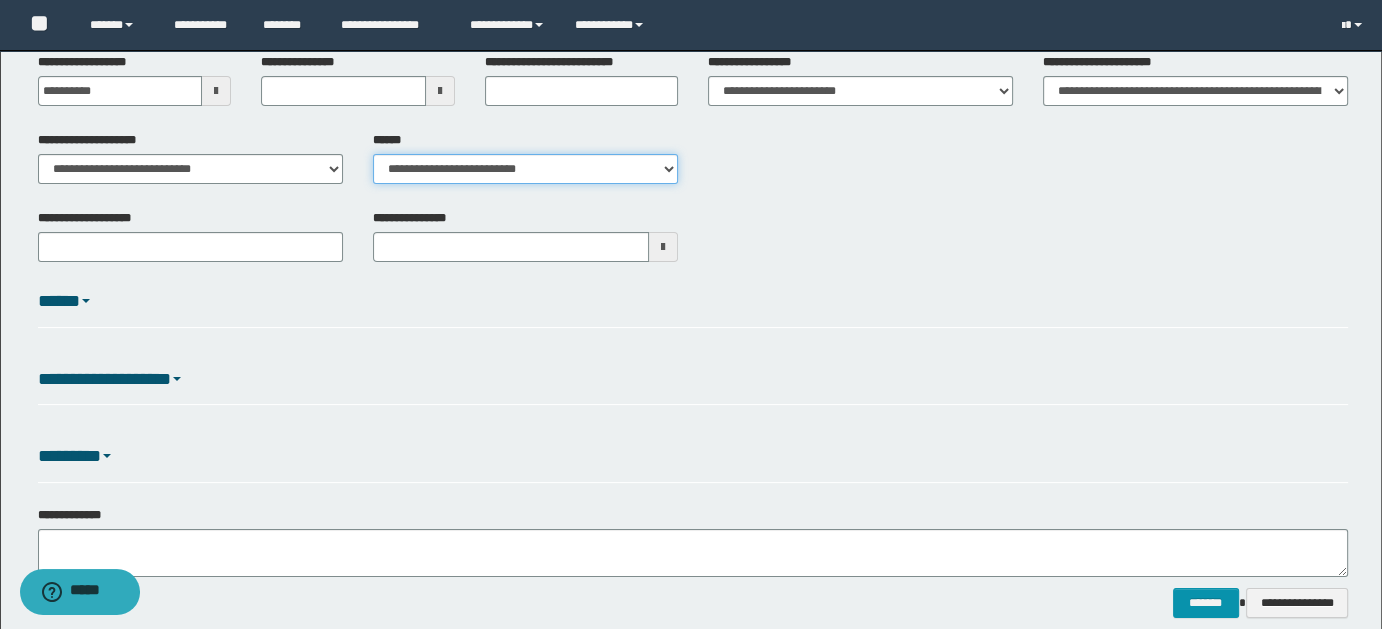 scroll, scrollTop: 327, scrollLeft: 0, axis: vertical 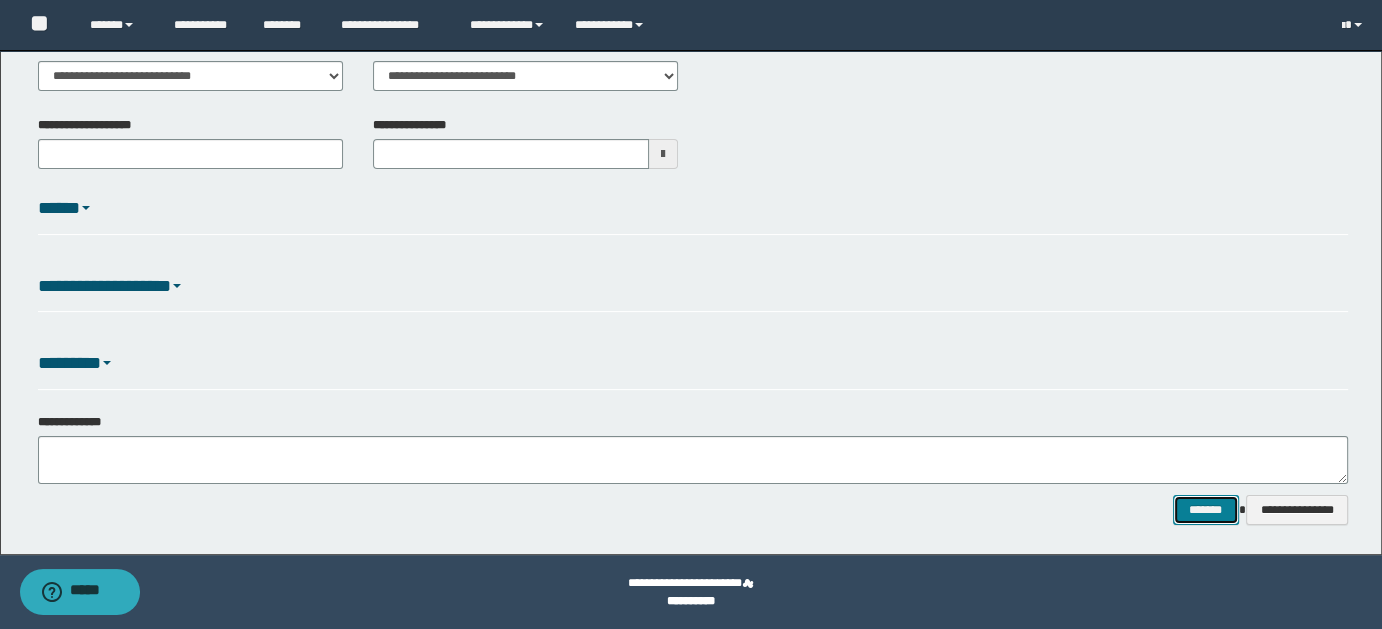 click on "*******" at bounding box center [1205, 509] 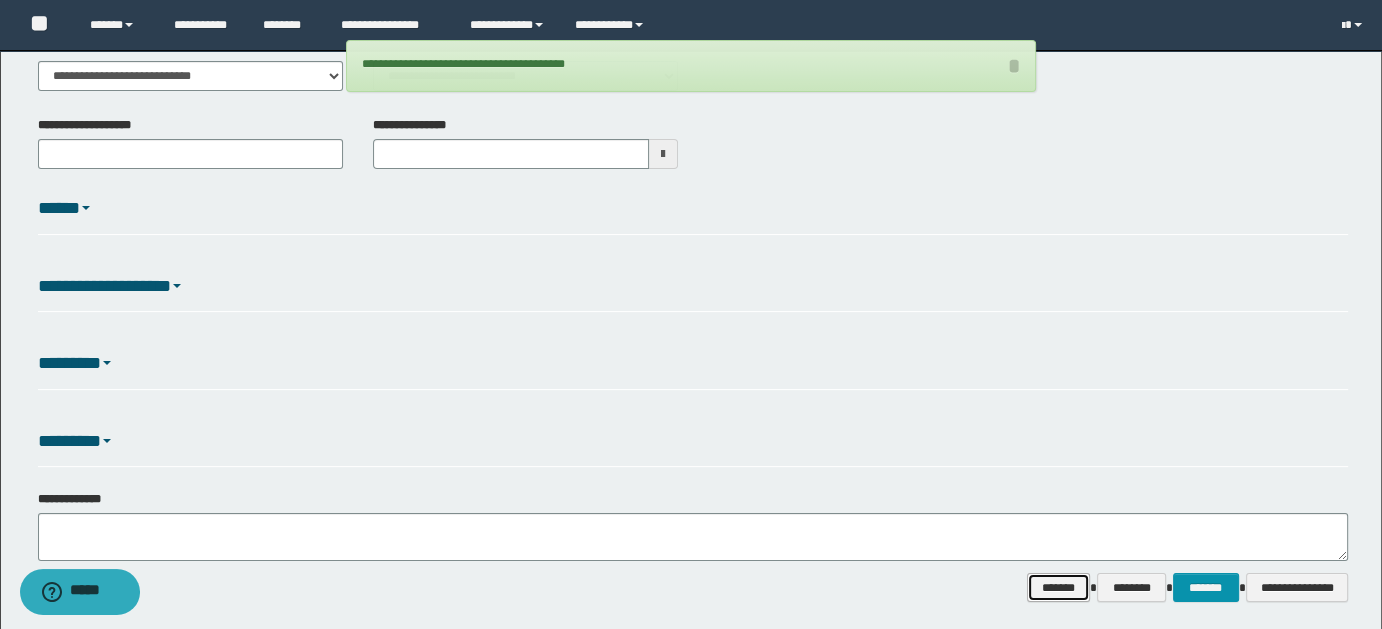 click on "*******" at bounding box center [1058, 587] 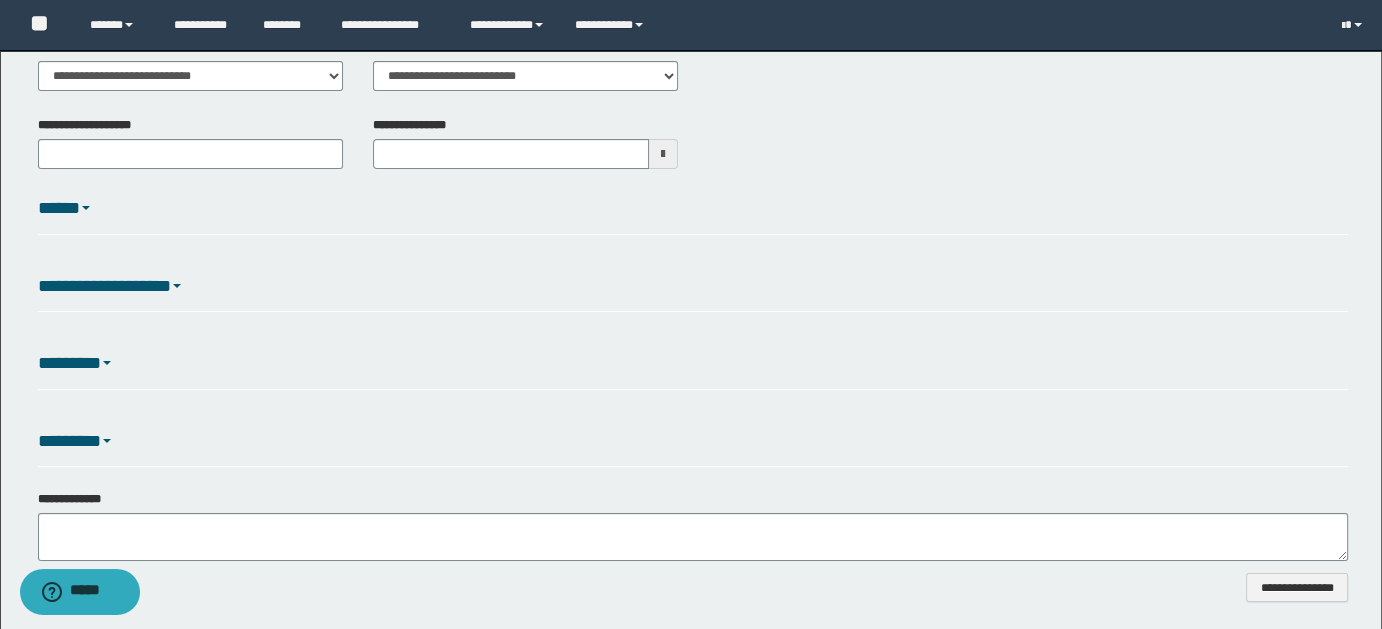 type 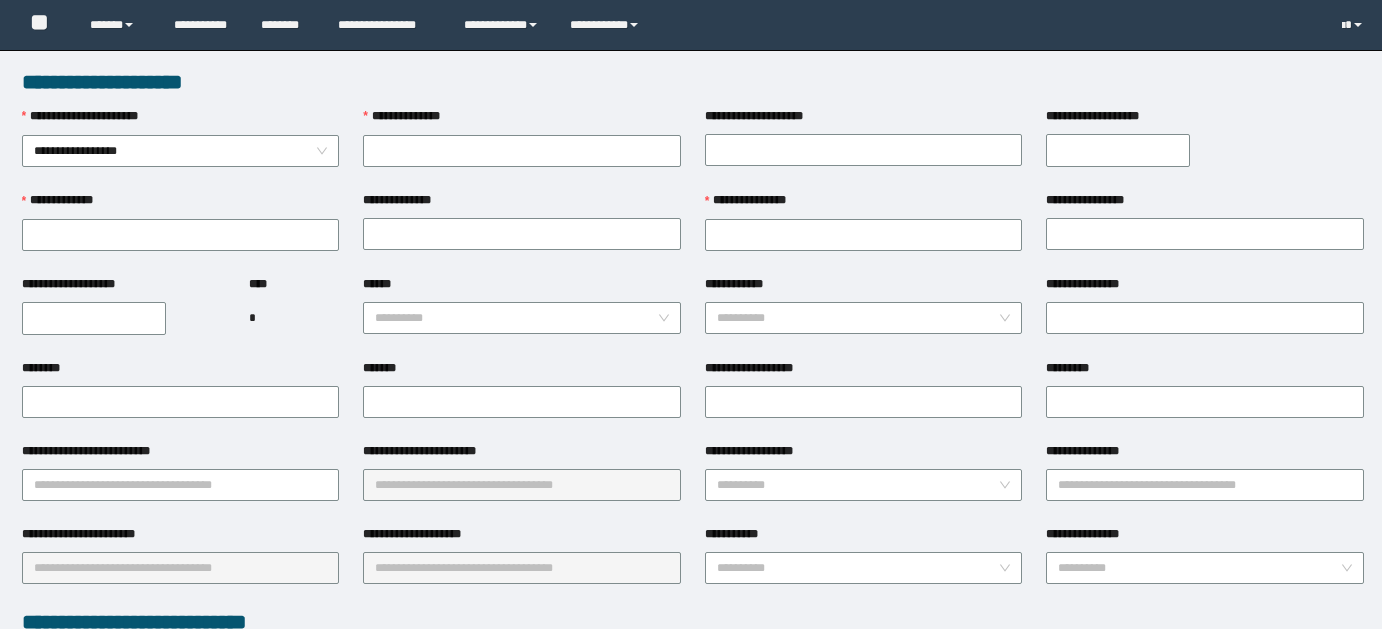 scroll, scrollTop: 0, scrollLeft: 0, axis: both 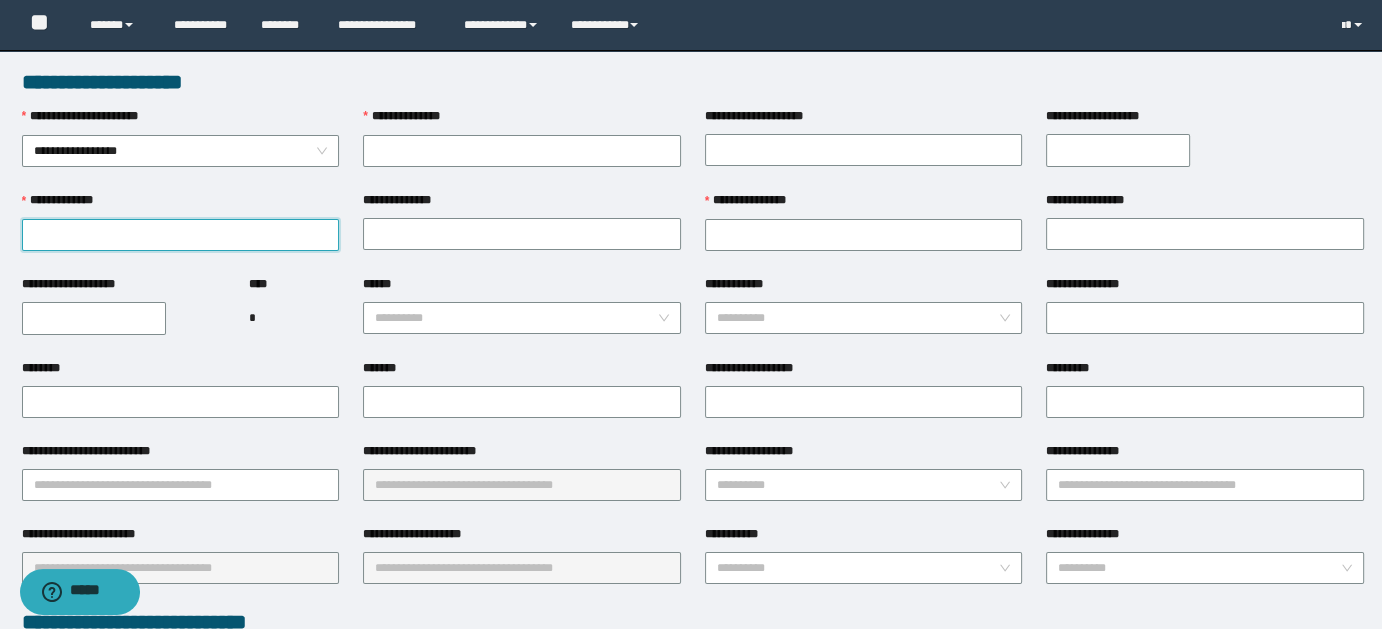 paste on "**********" 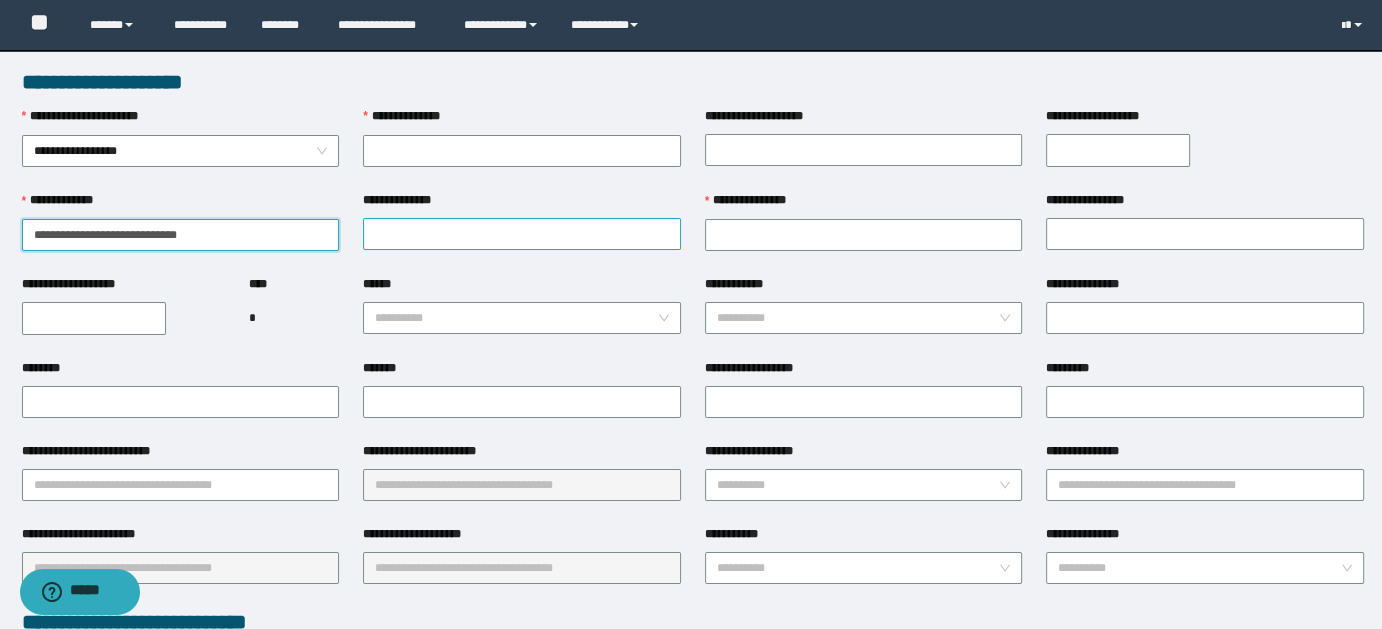 type on "**********" 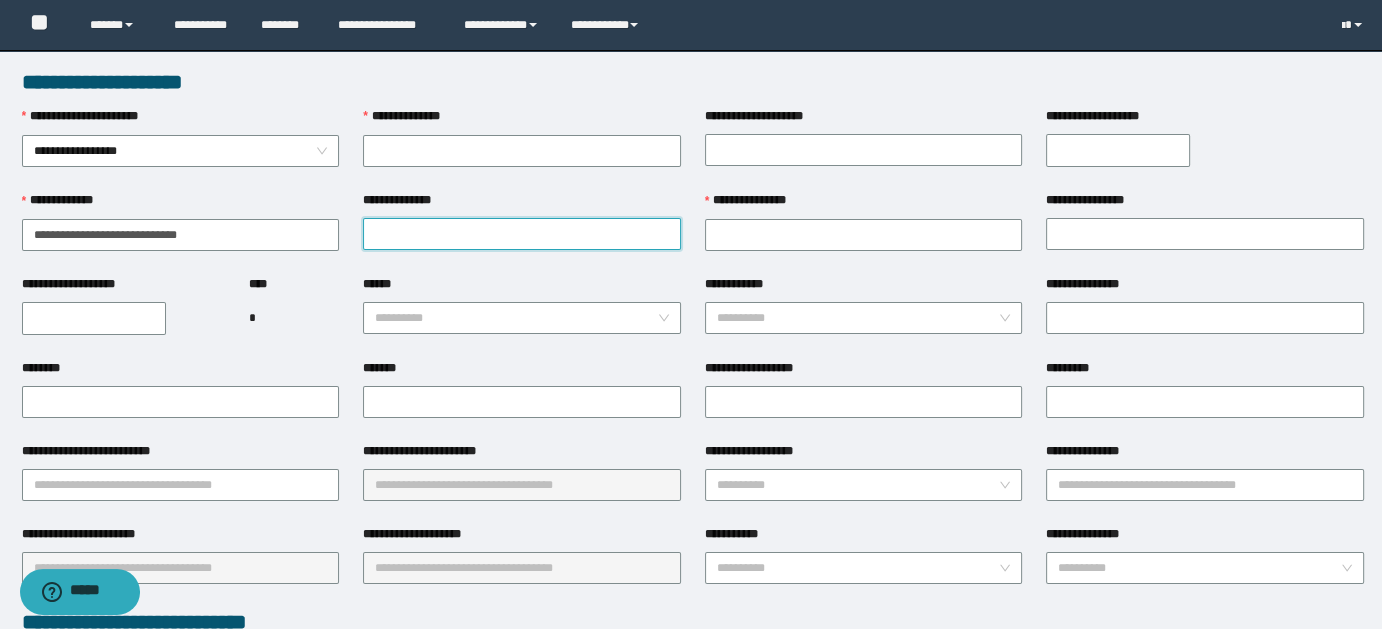 paste on "**********" 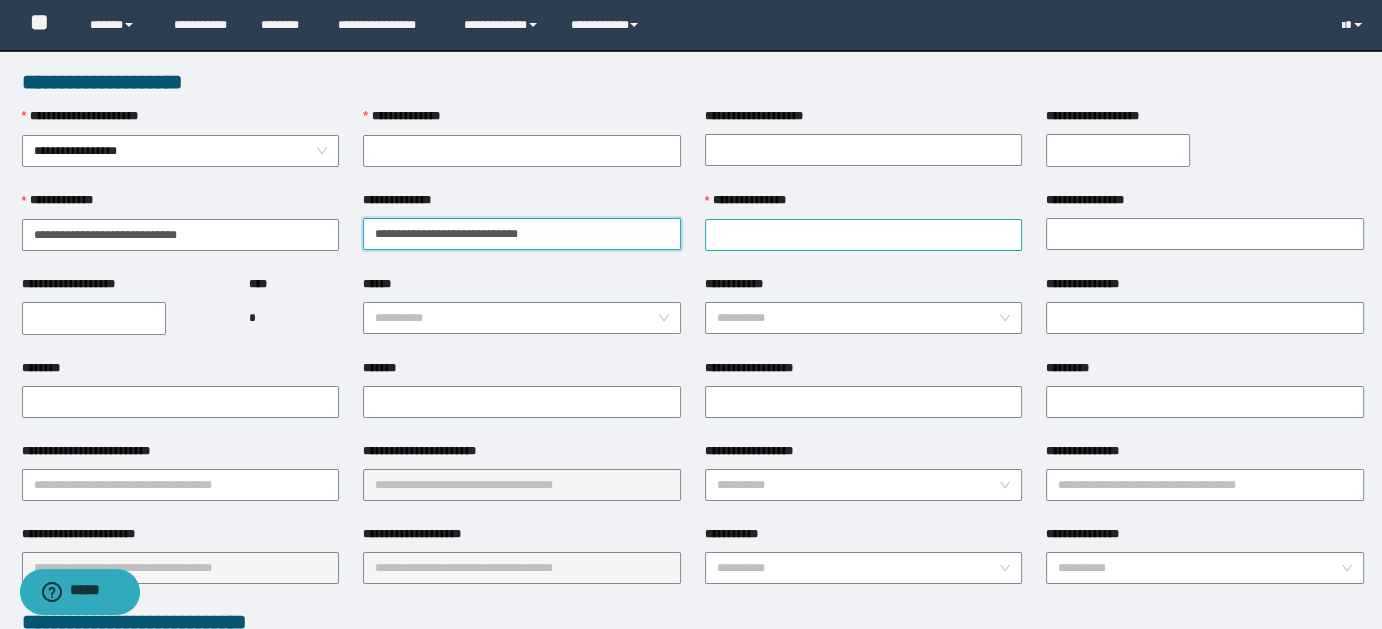 type on "**********" 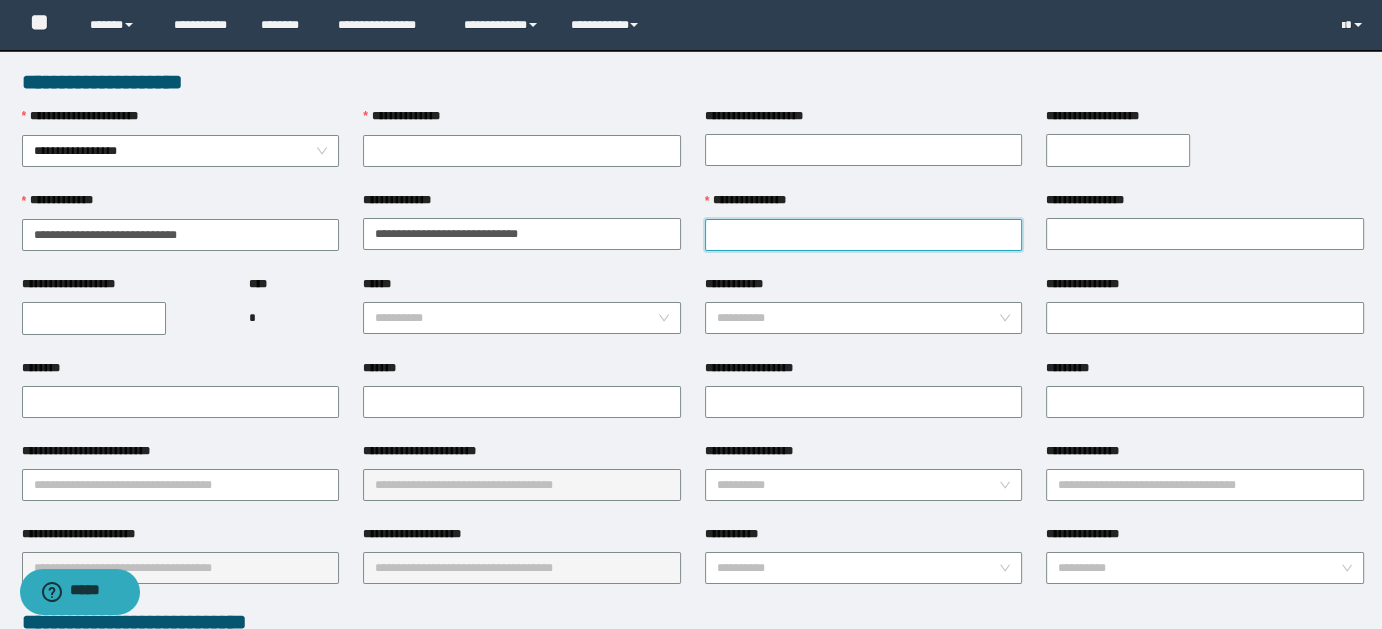 paste on "**********" 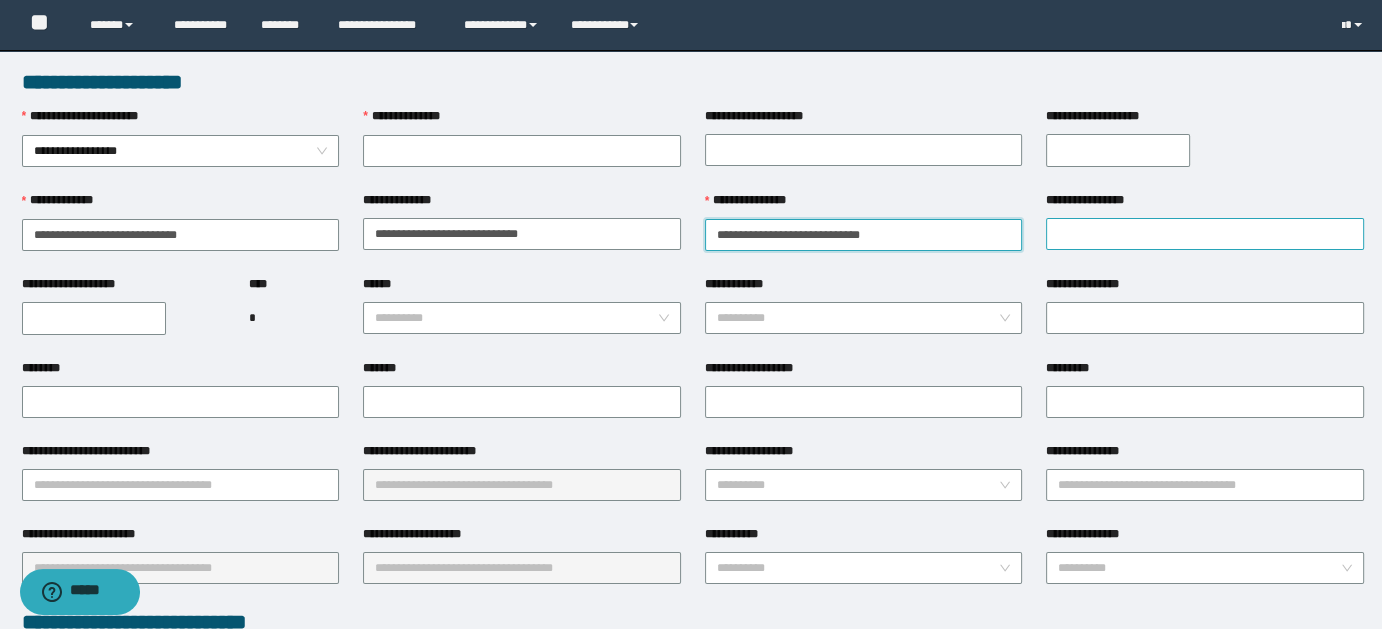 type on "**********" 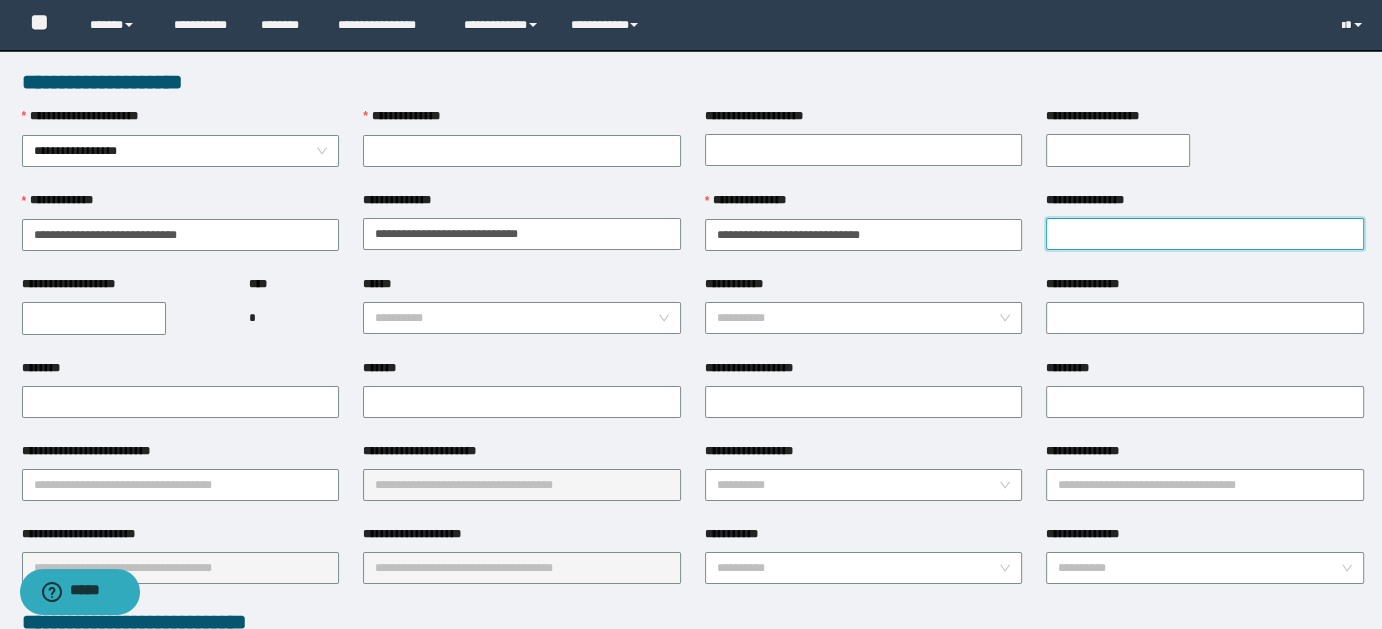 paste on "**********" 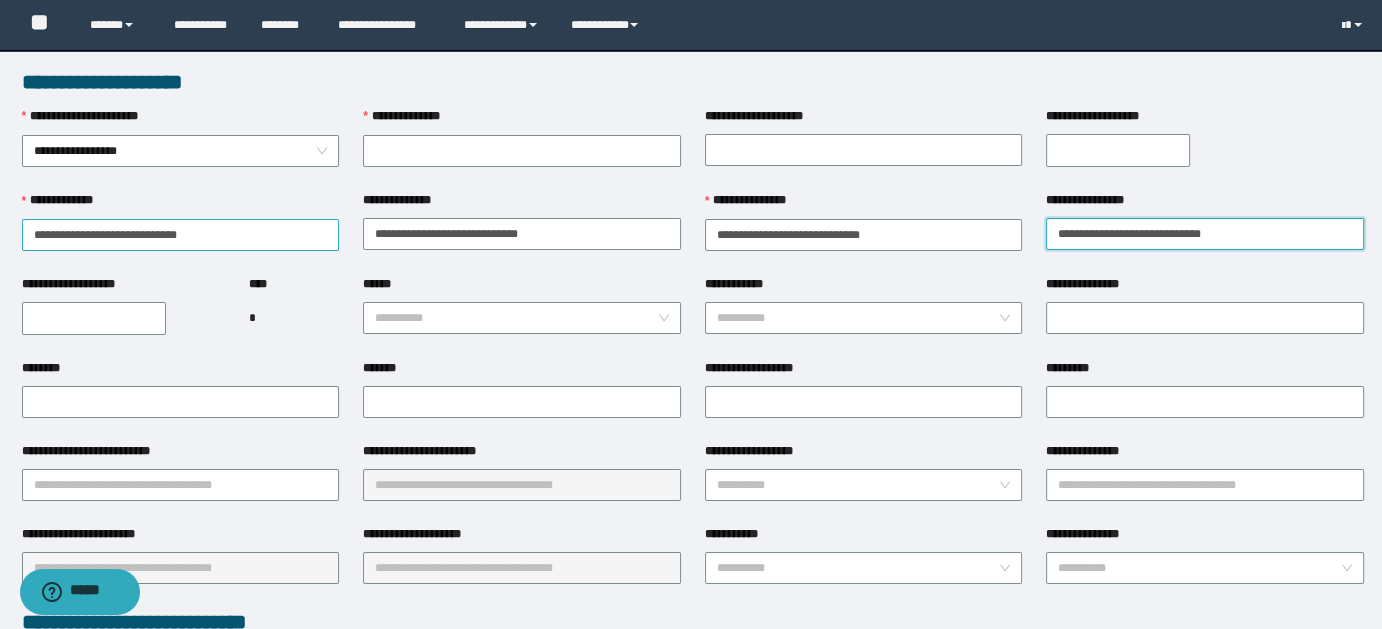 type on "**********" 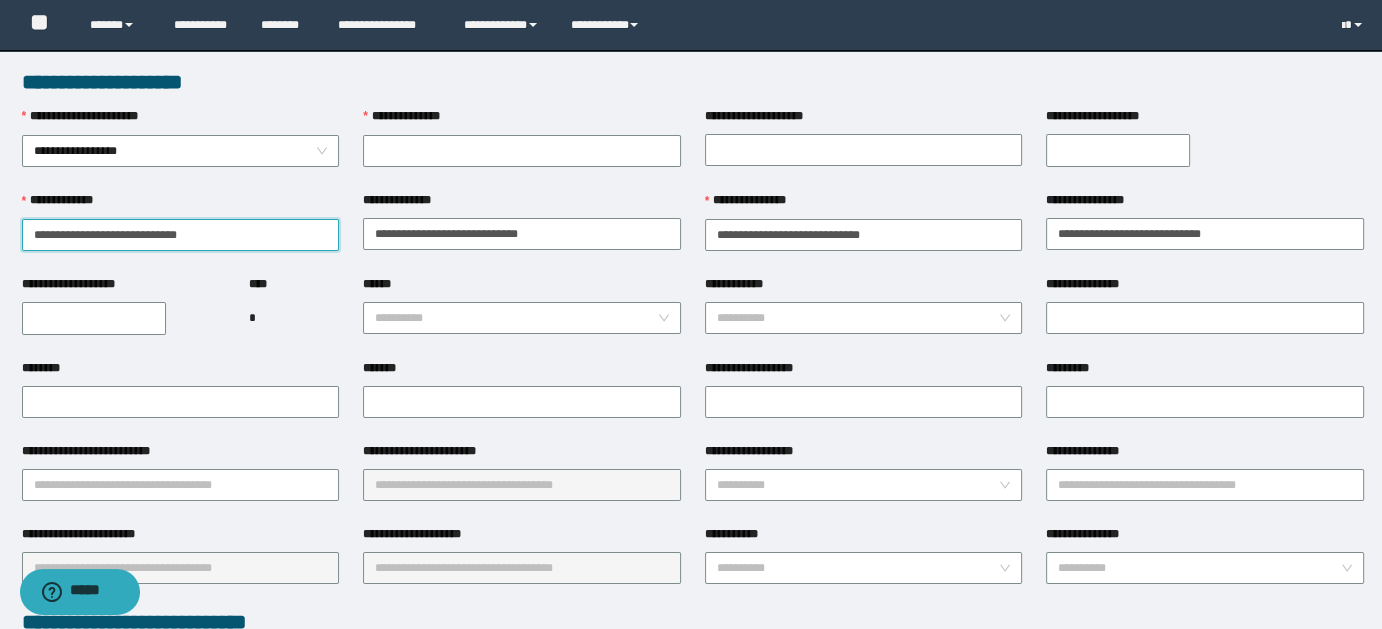 drag, startPoint x: 71, startPoint y: 232, endPoint x: 217, endPoint y: 233, distance: 146.00342 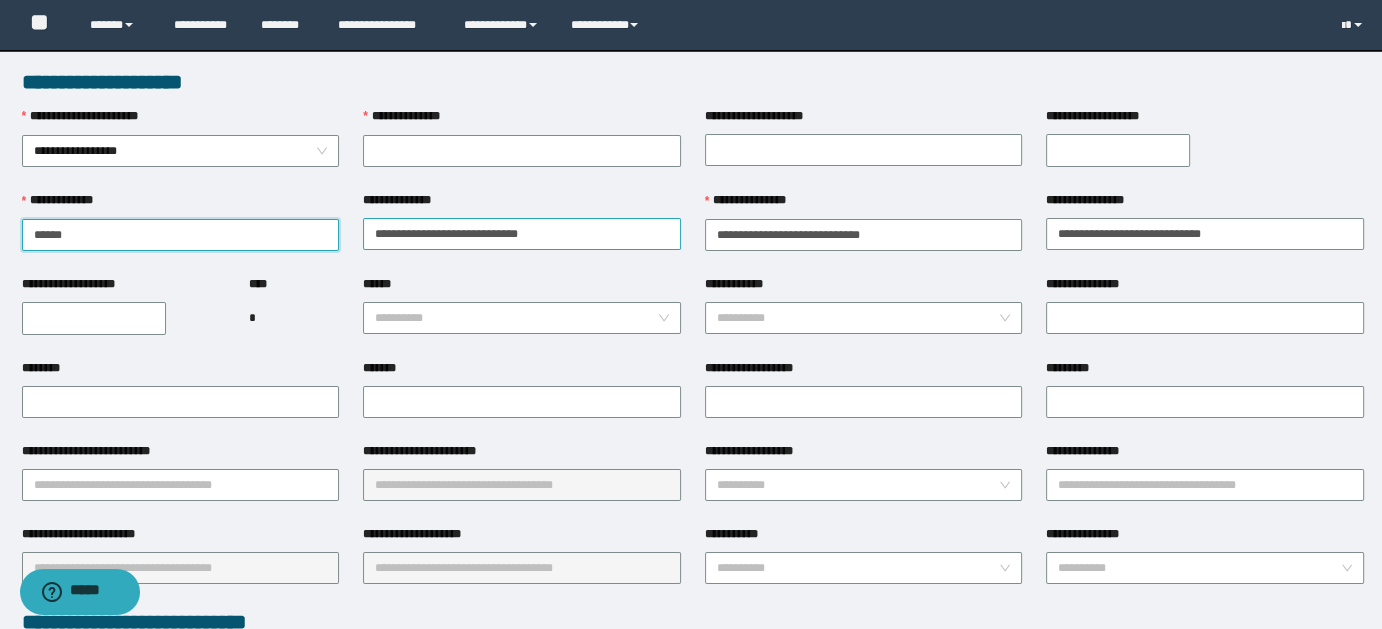 type on "*****" 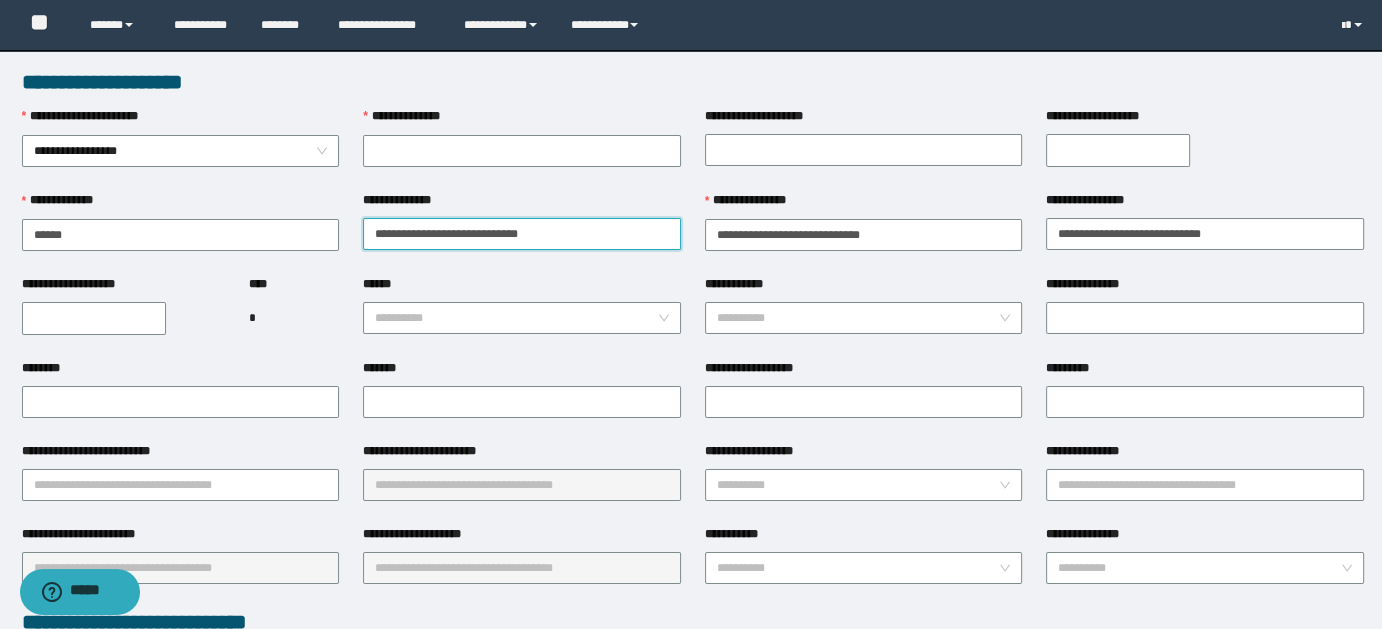 drag, startPoint x: 408, startPoint y: 237, endPoint x: 349, endPoint y: 237, distance: 59 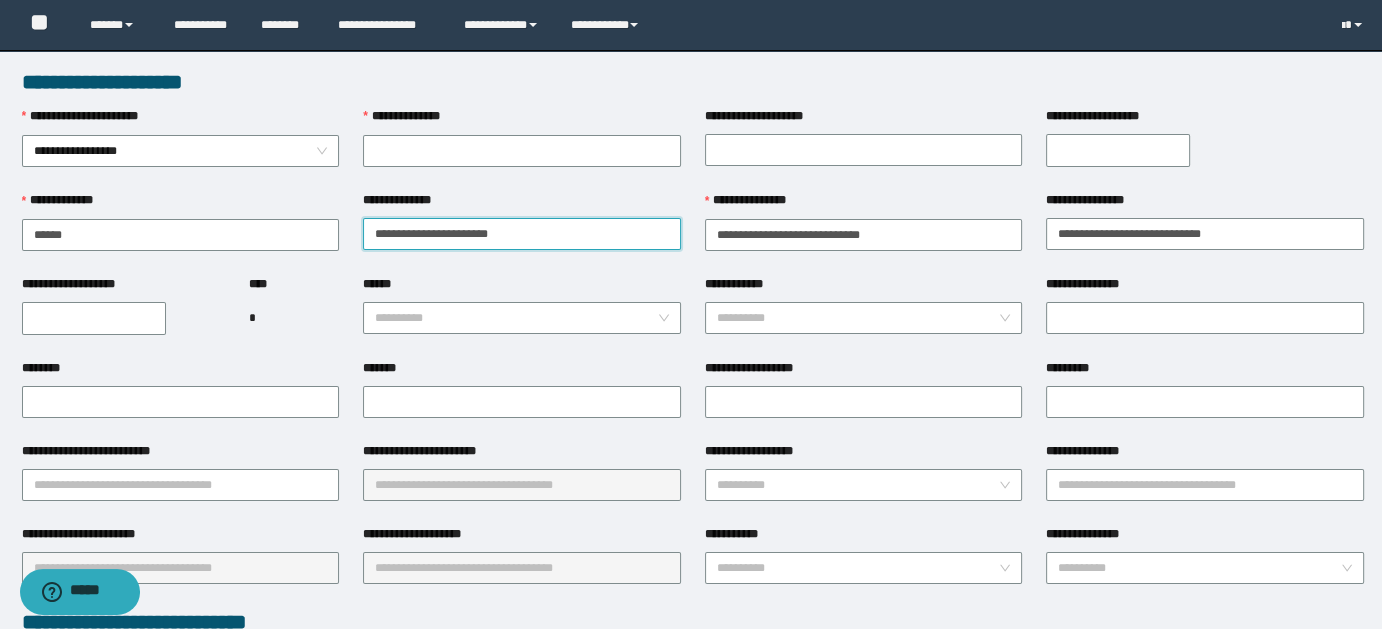 drag, startPoint x: 419, startPoint y: 235, endPoint x: 509, endPoint y: 229, distance: 90.199776 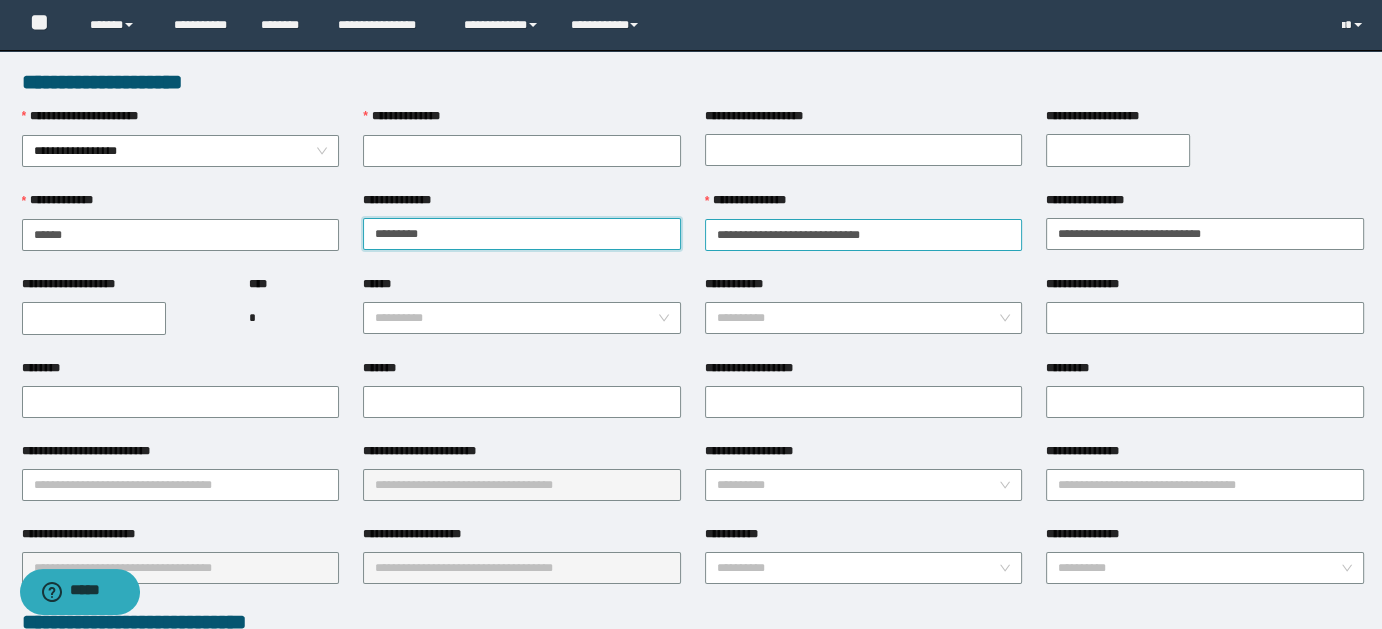 type on "********" 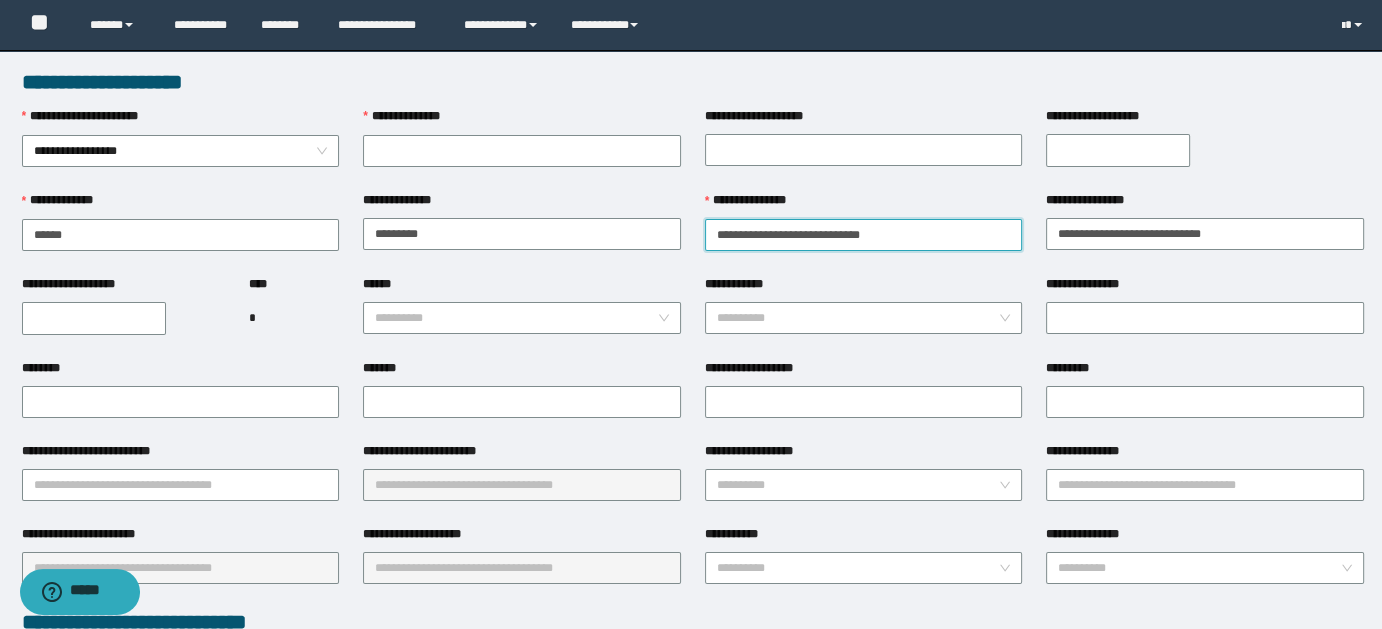 drag, startPoint x: 793, startPoint y: 236, endPoint x: 720, endPoint y: 240, distance: 73.109505 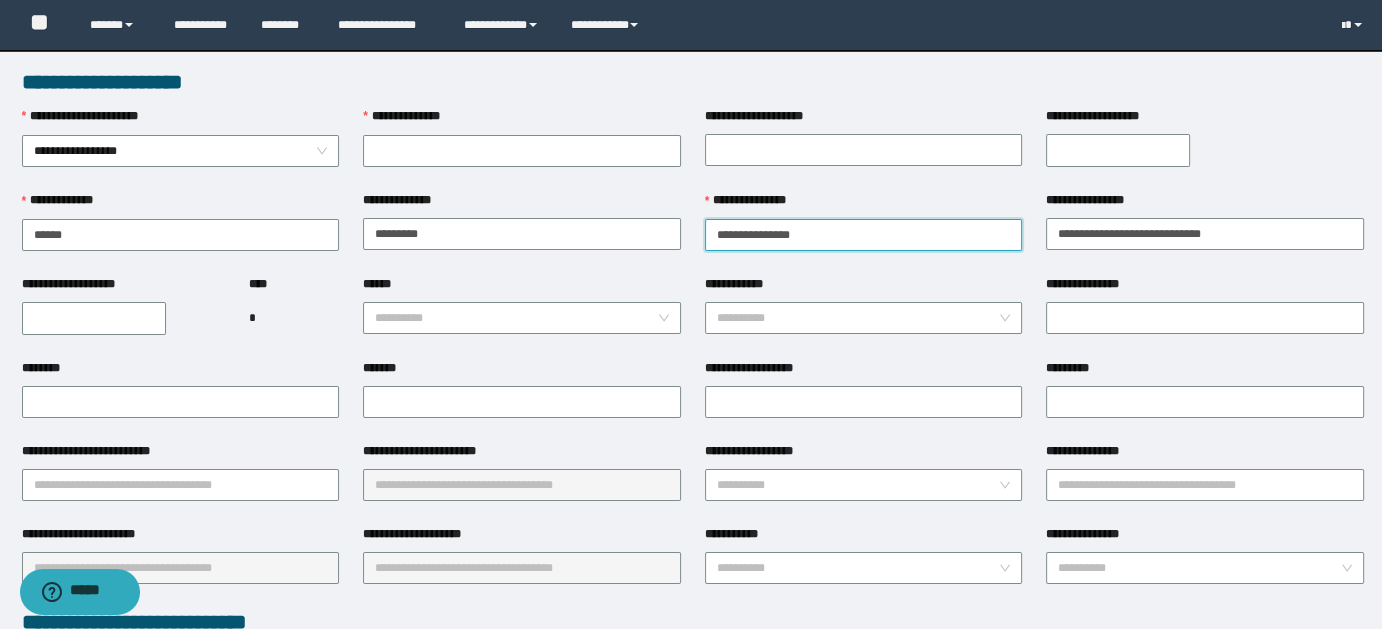 click on "**********" at bounding box center (864, 235) 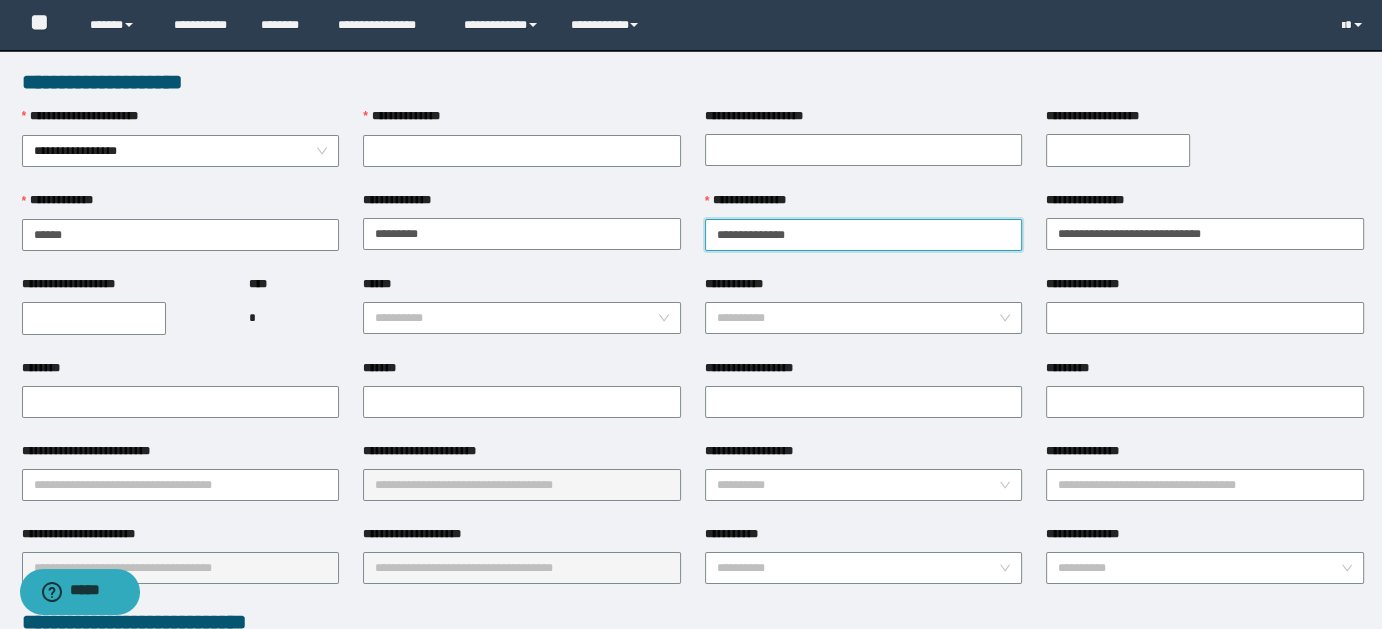 drag, startPoint x: 753, startPoint y: 236, endPoint x: 816, endPoint y: 236, distance: 63 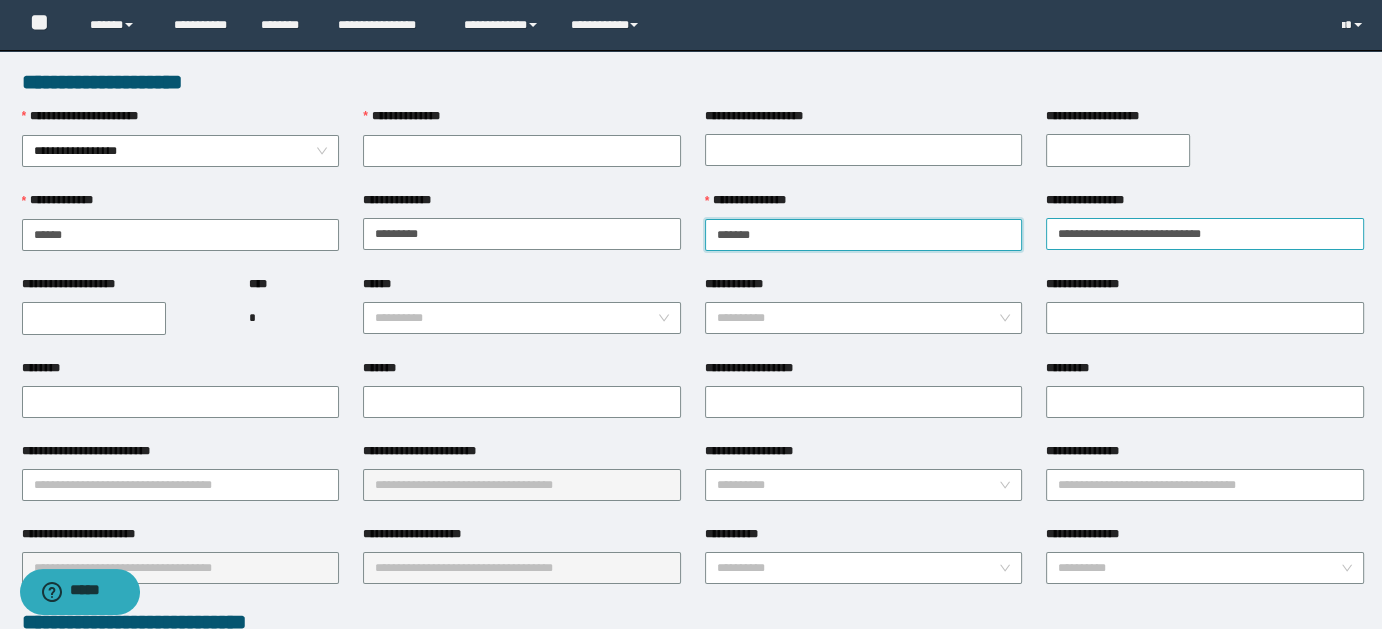 type on "******" 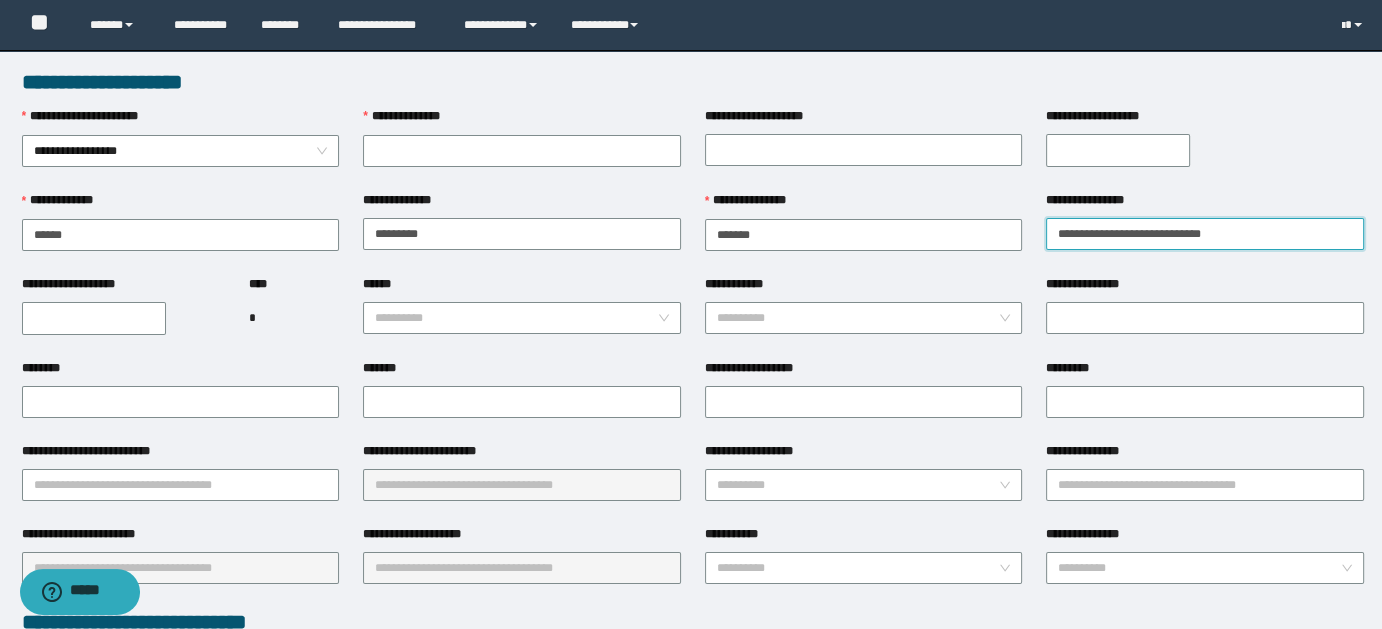 drag, startPoint x: 1173, startPoint y: 232, endPoint x: 1030, endPoint y: 236, distance: 143.05594 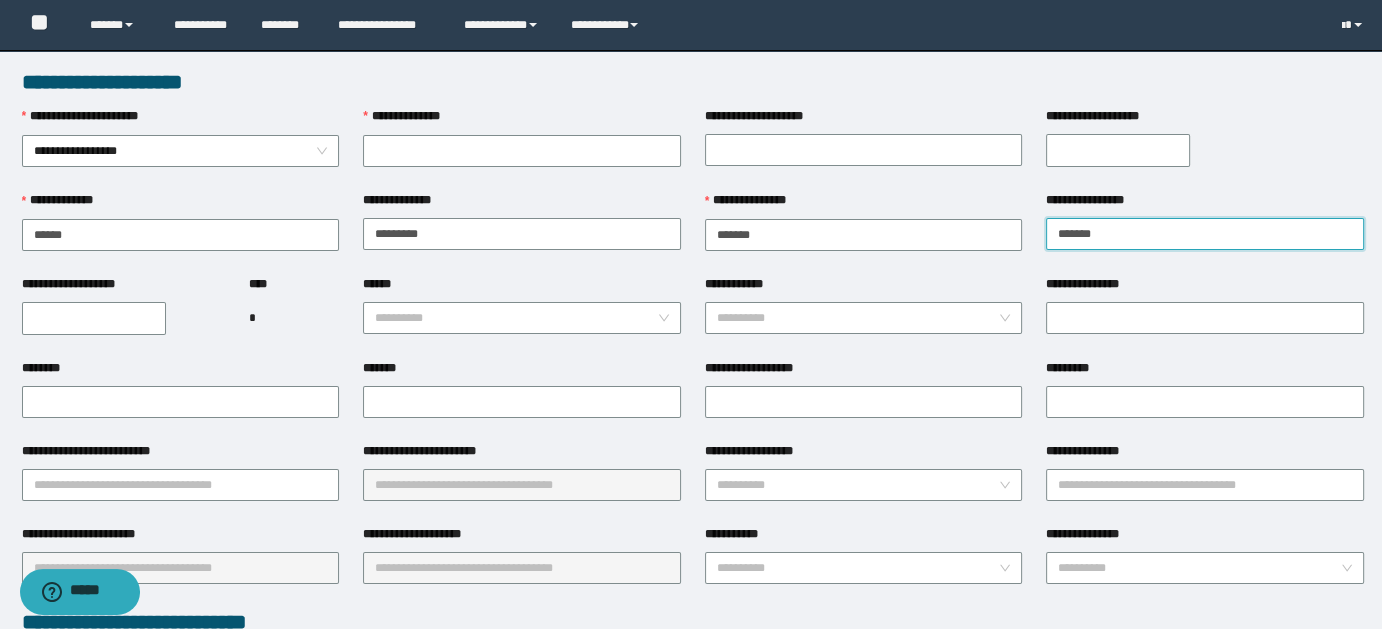 type on "*******" 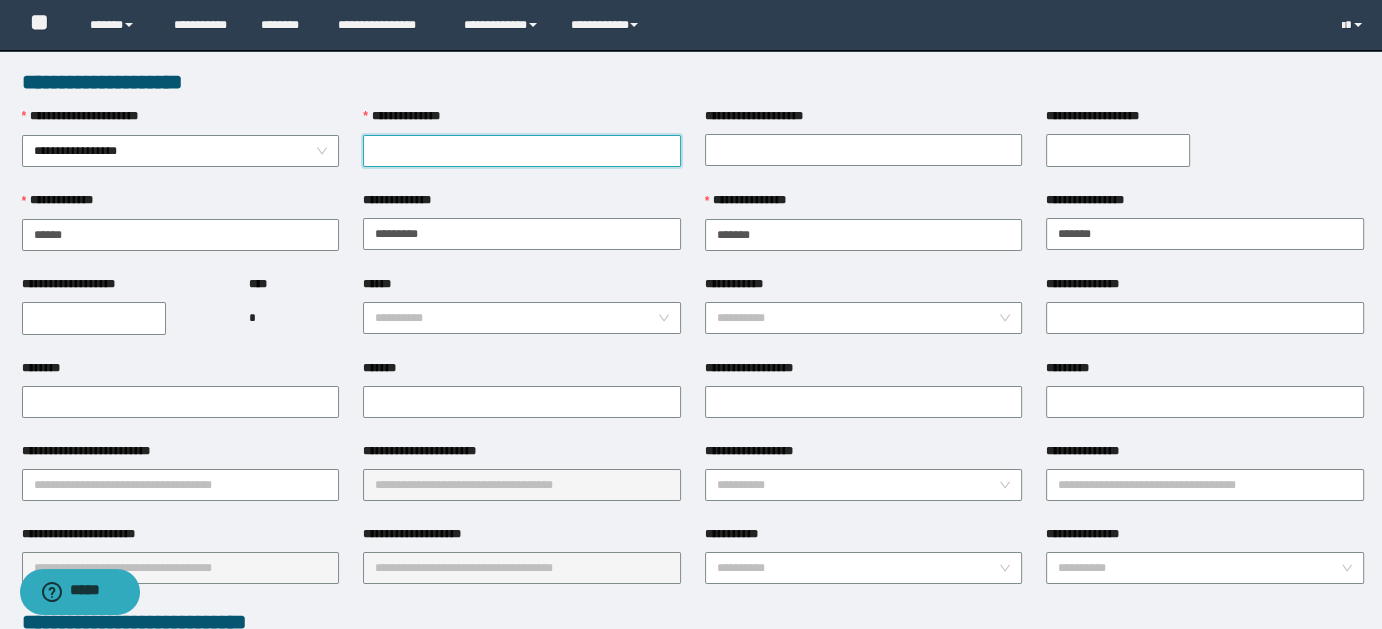 paste on "**********" 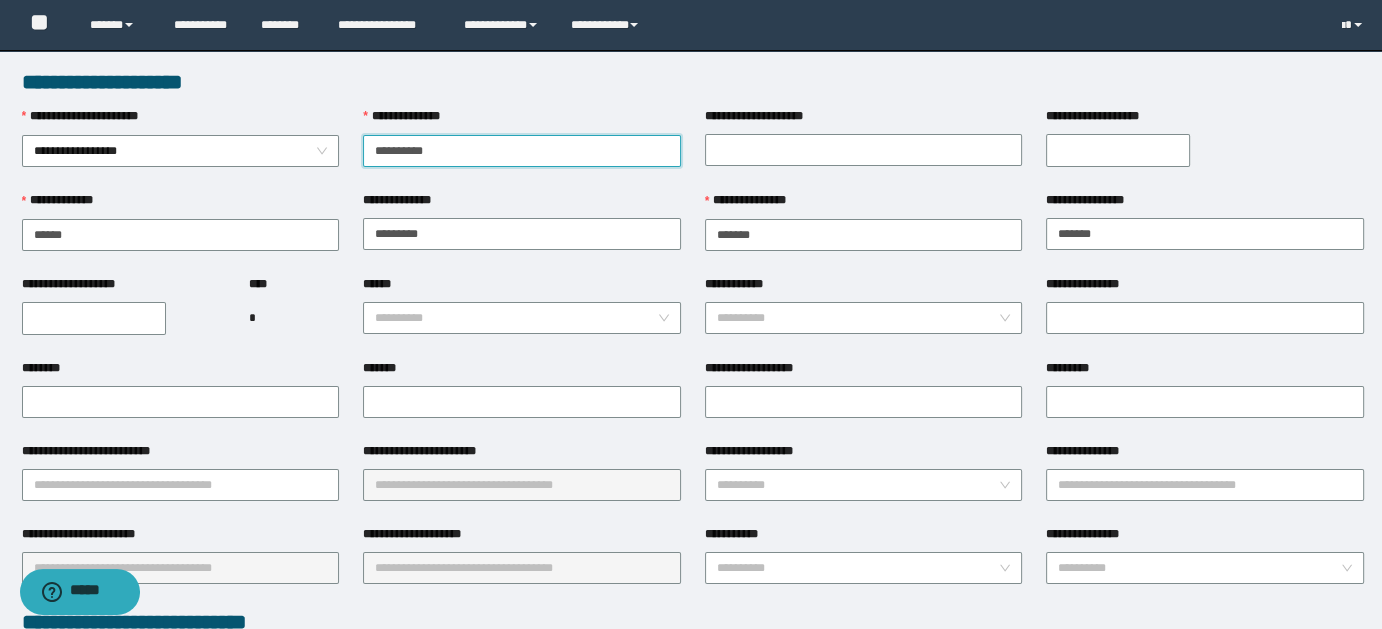 type on "**********" 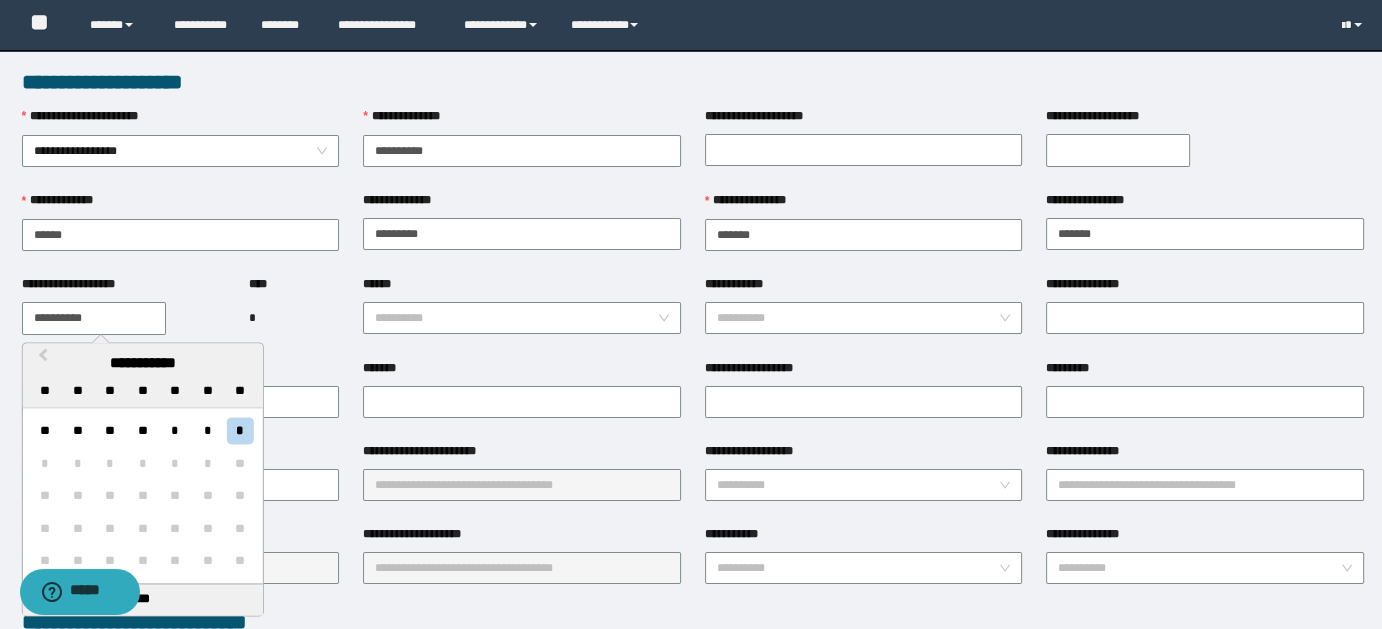 click on "**********" at bounding box center [94, 318] 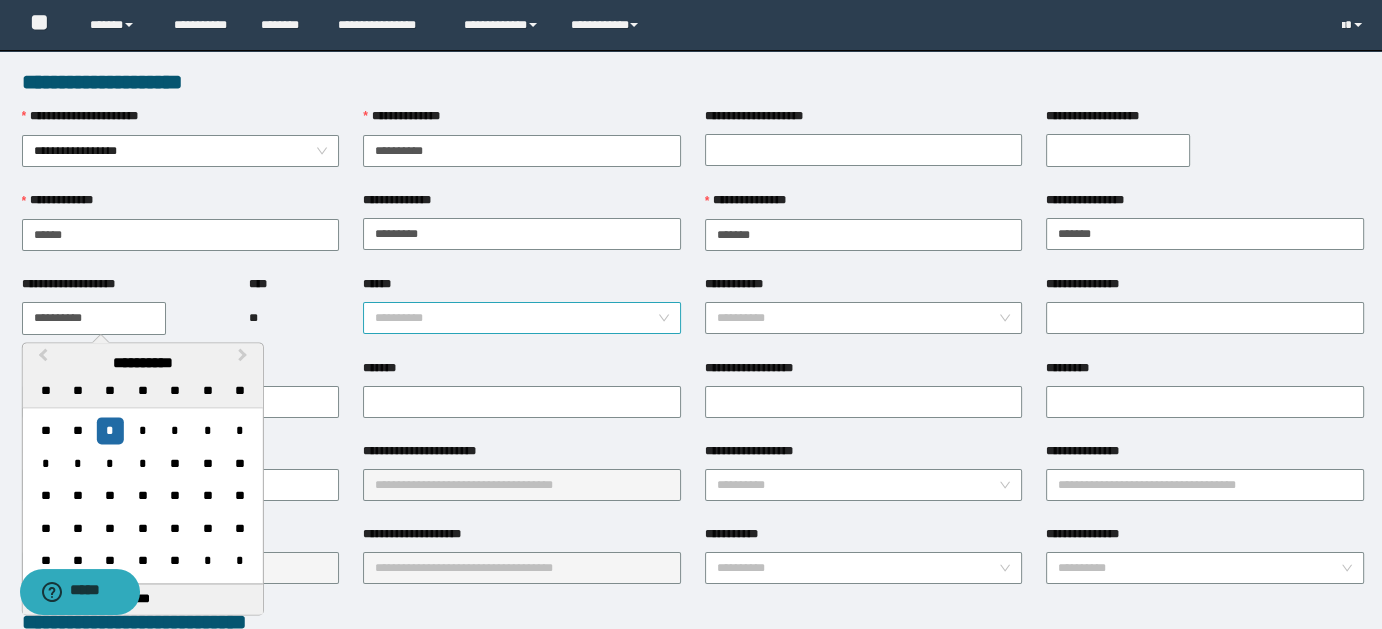 type on "**********" 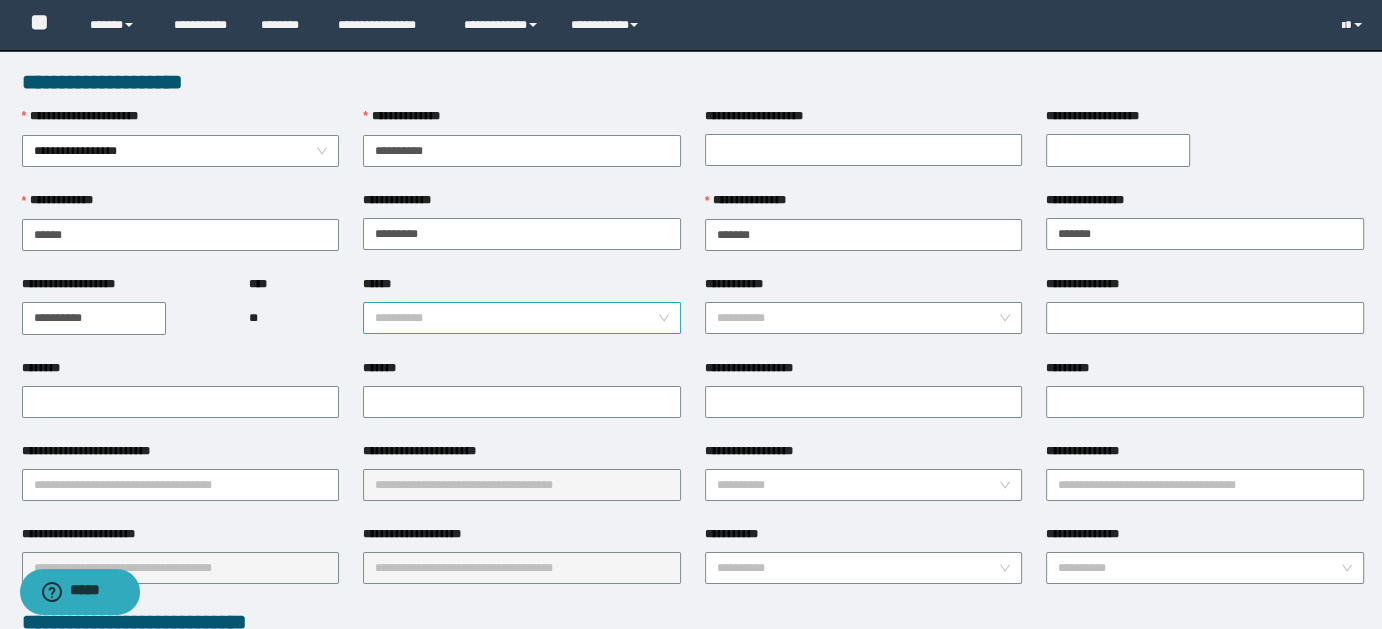 click on "**********" at bounding box center [522, 318] 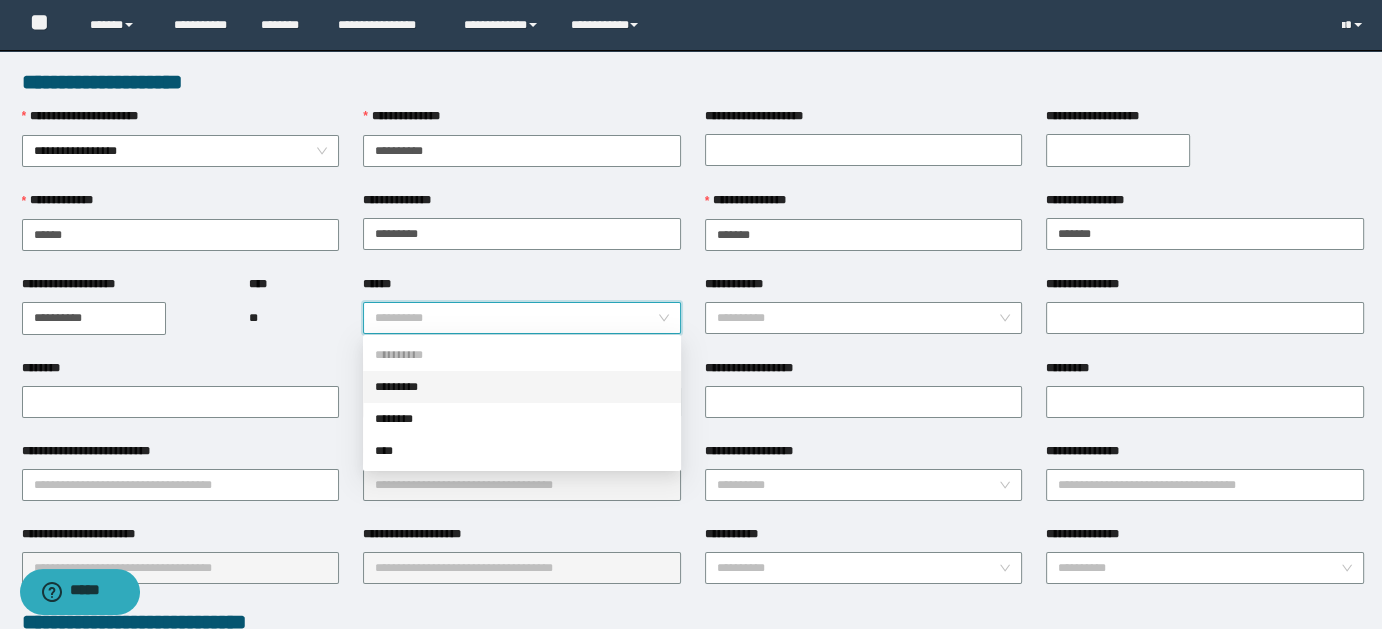 click on "*********" at bounding box center [522, 387] 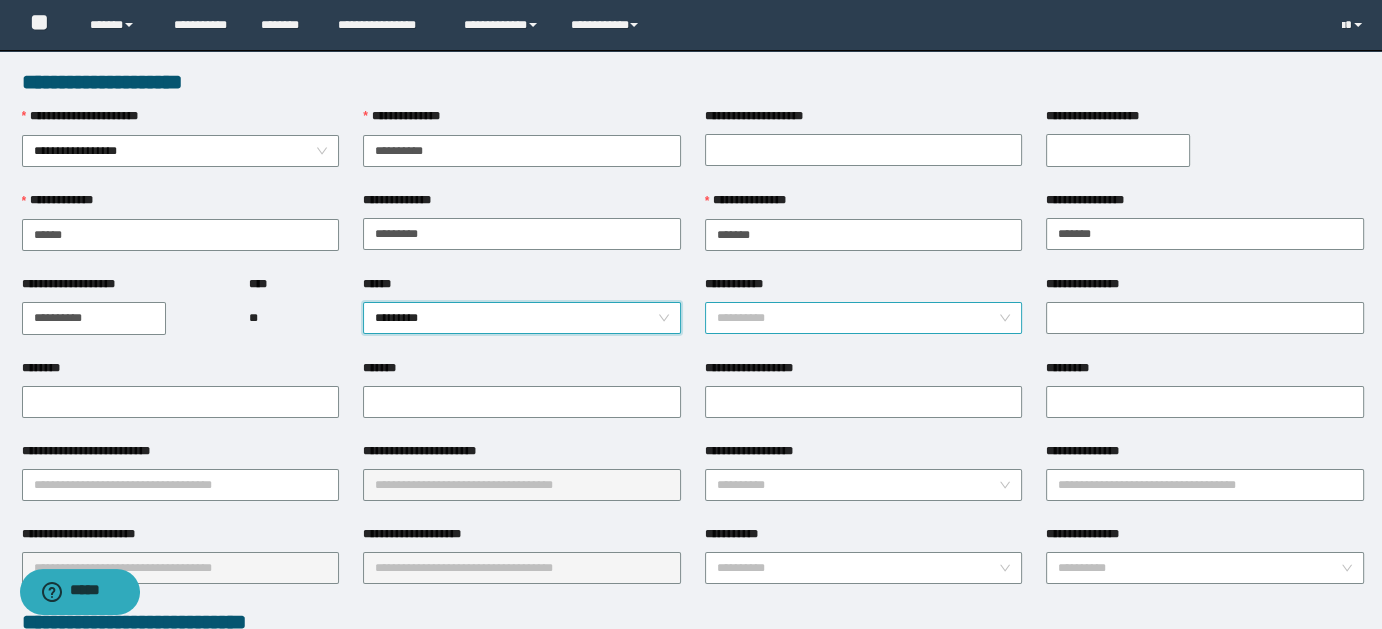 click on "**********" at bounding box center [864, 318] 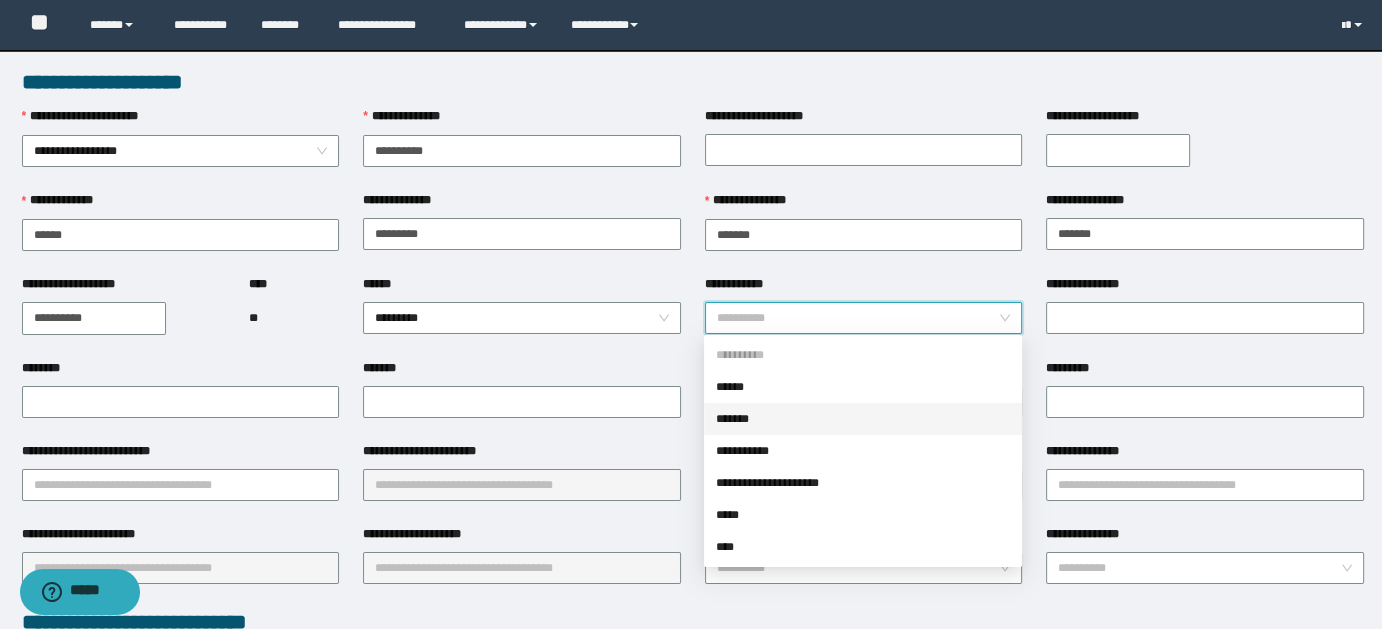 click on "*******" at bounding box center [863, 419] 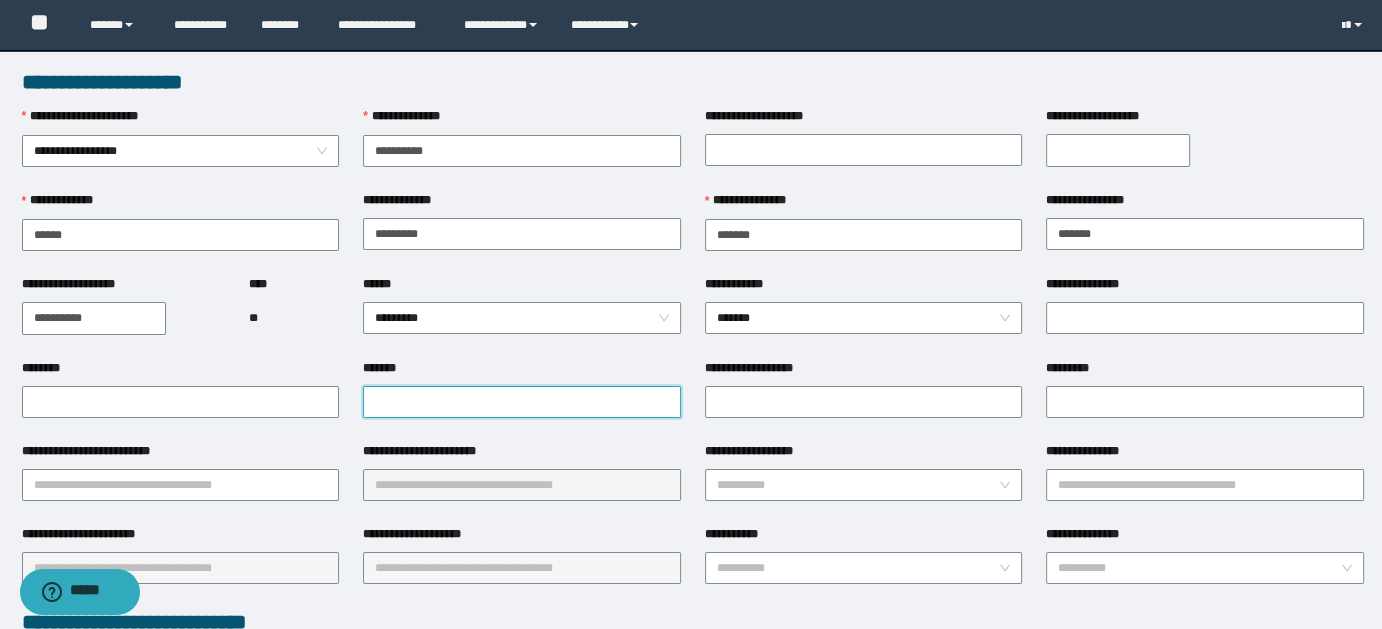 paste on "**********" 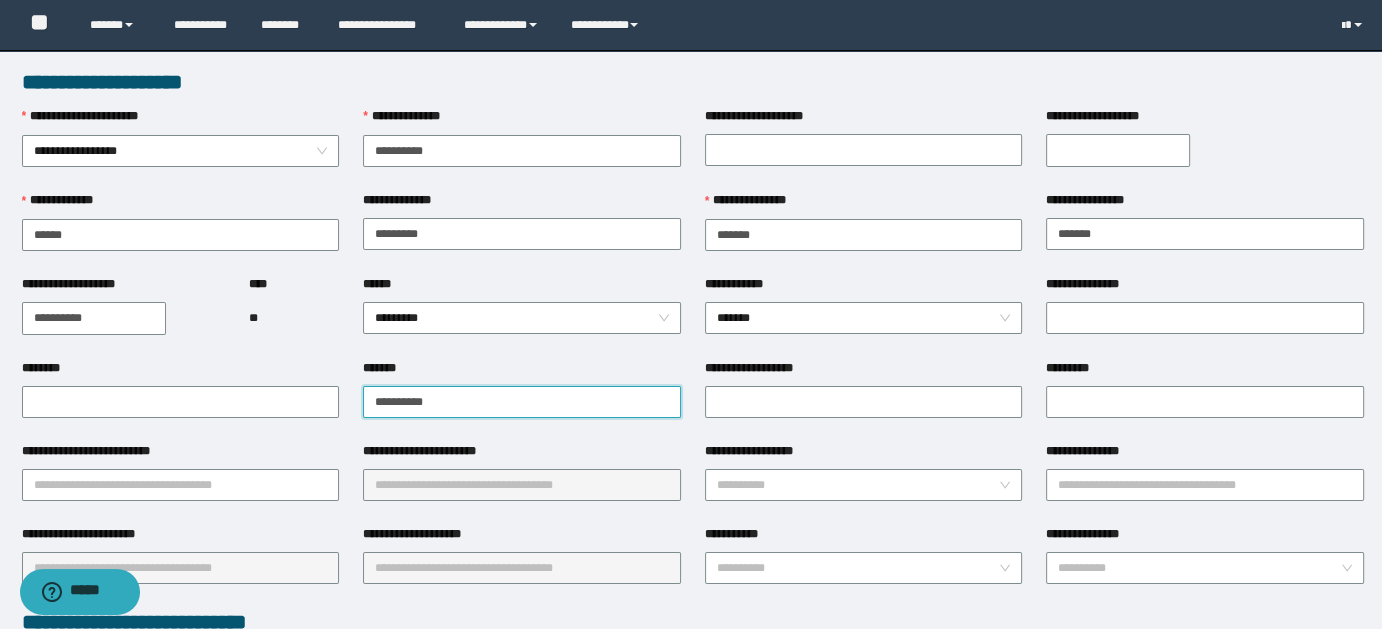 type on "**********" 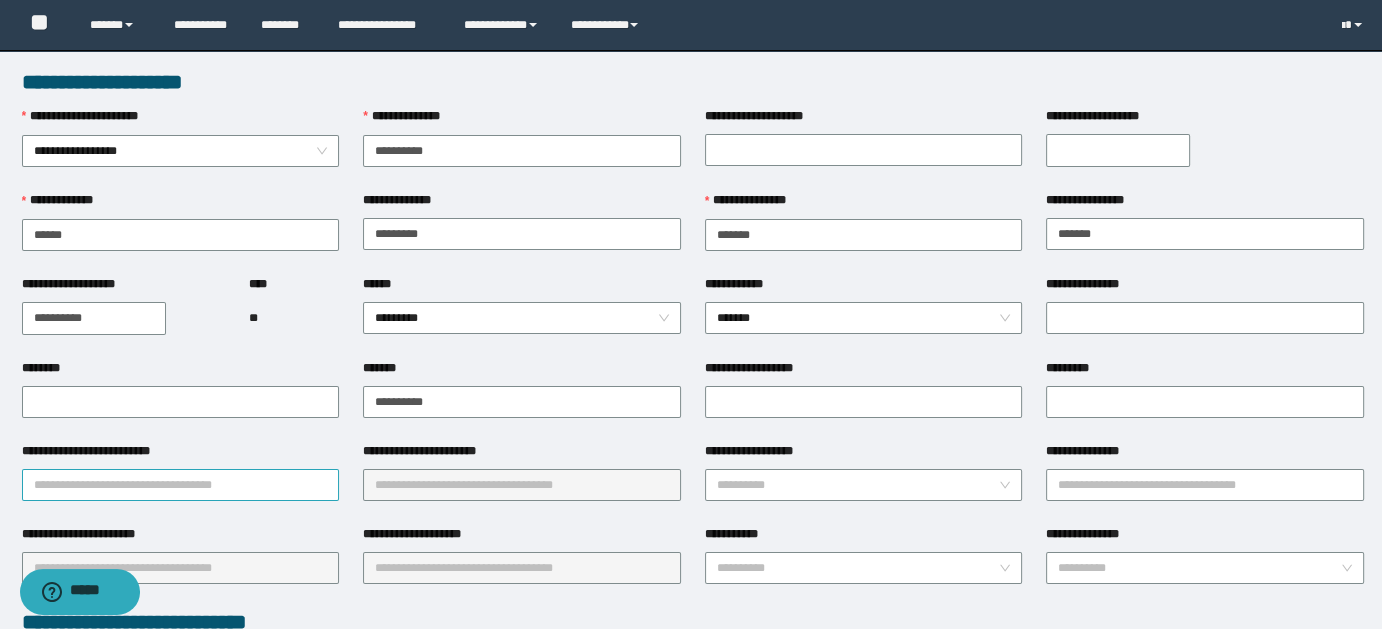 click on "**********" at bounding box center [181, 485] 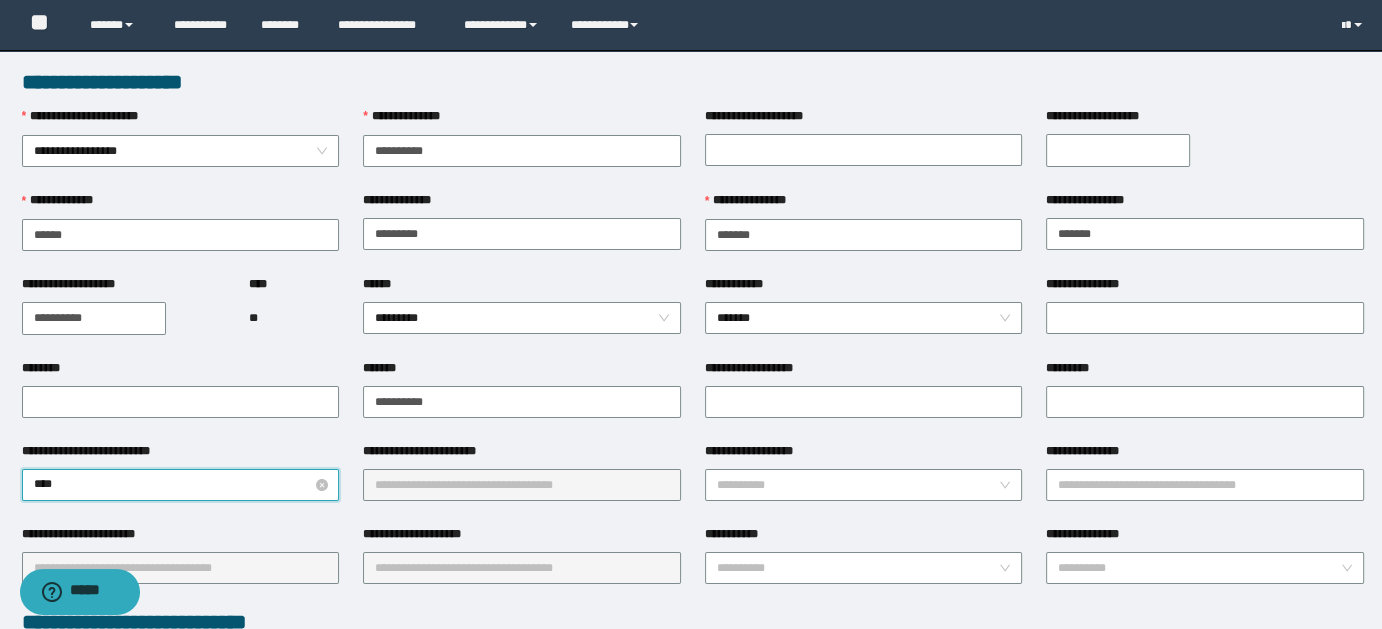 type on "*****" 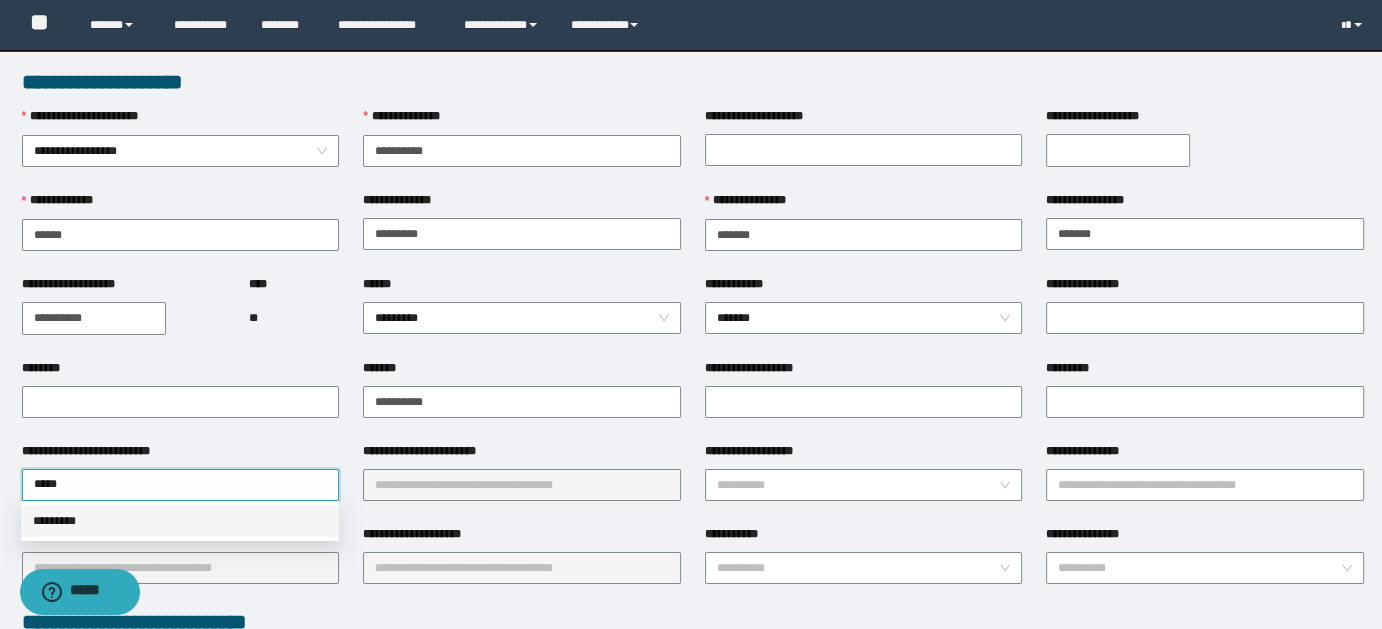click on "*********" at bounding box center (180, 521) 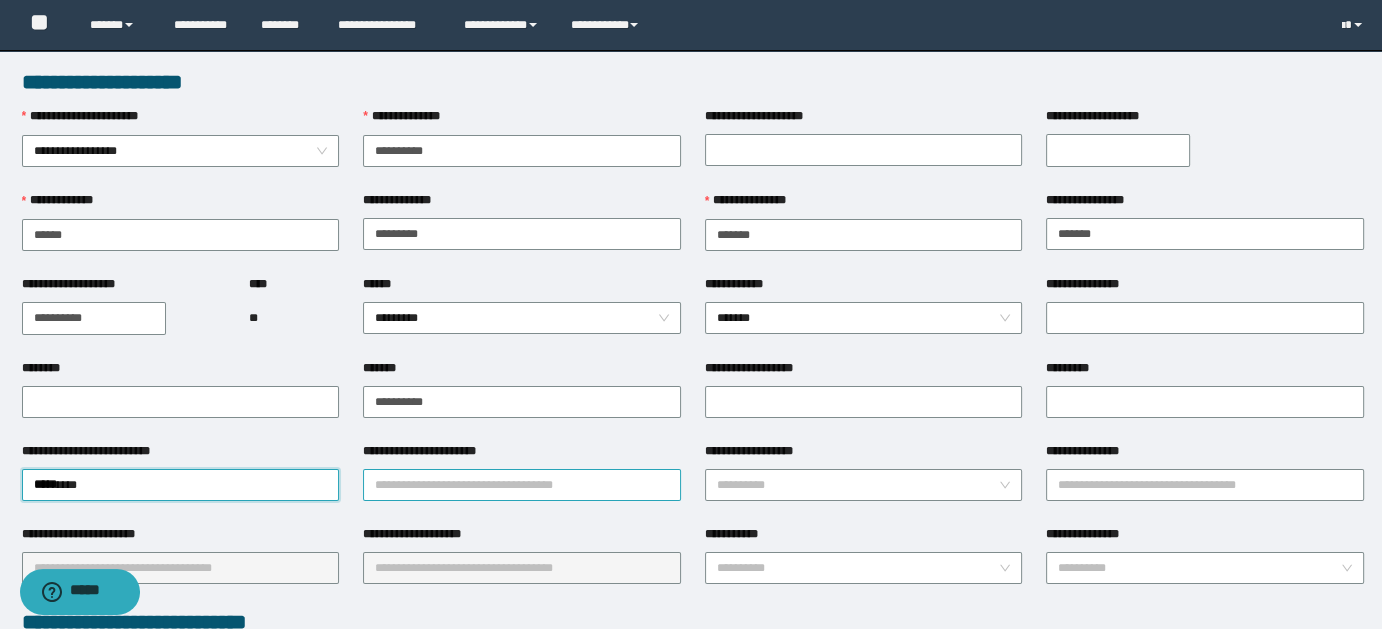 click on "**********" at bounding box center (522, 485) 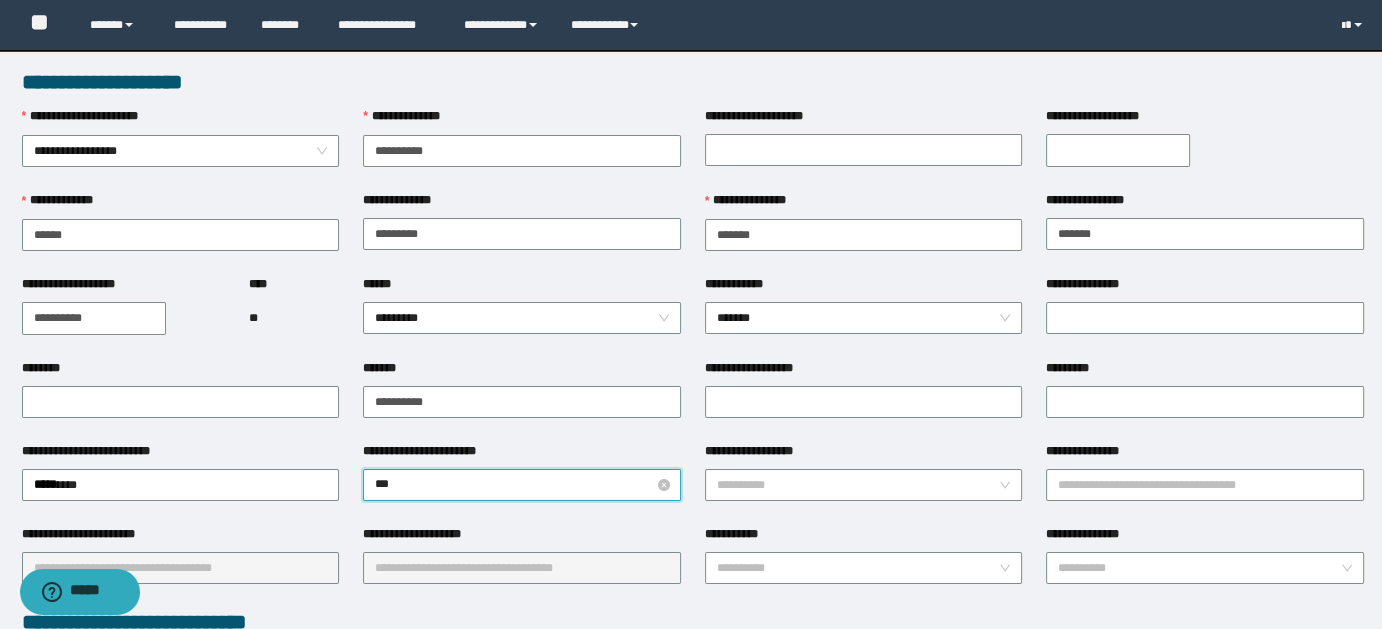 type on "****" 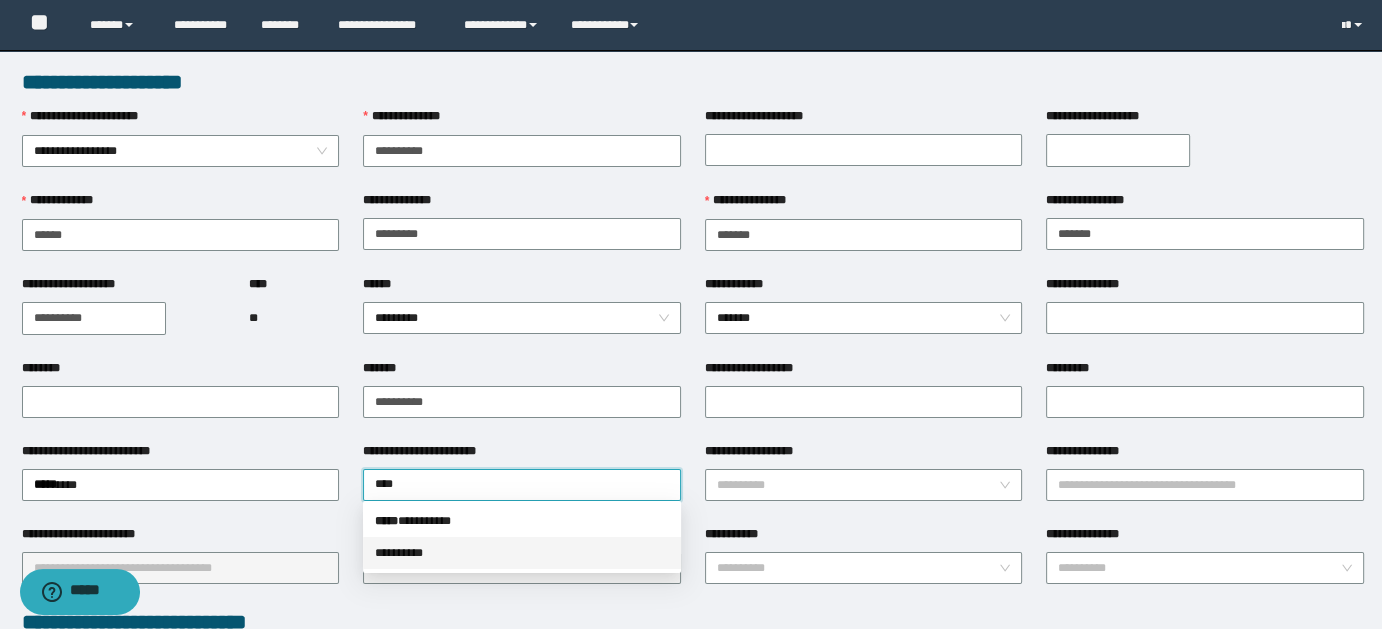 click on "* ********" at bounding box center [522, 553] 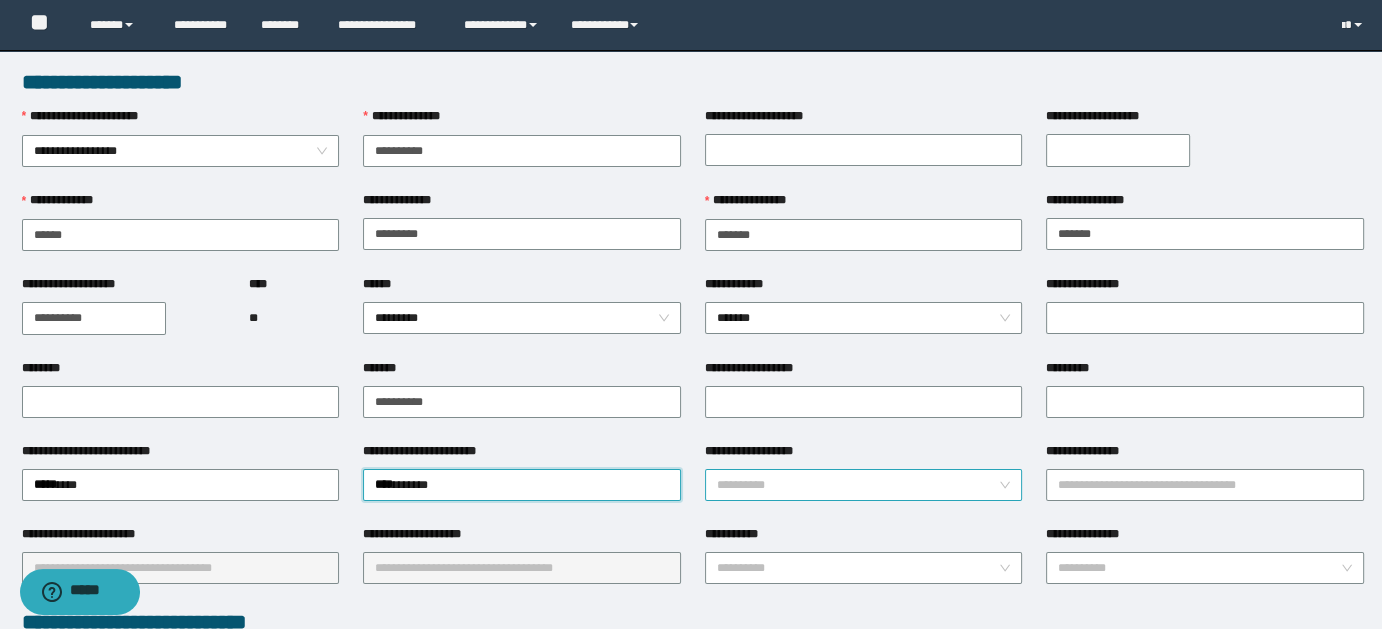 click on "**********" at bounding box center [858, 485] 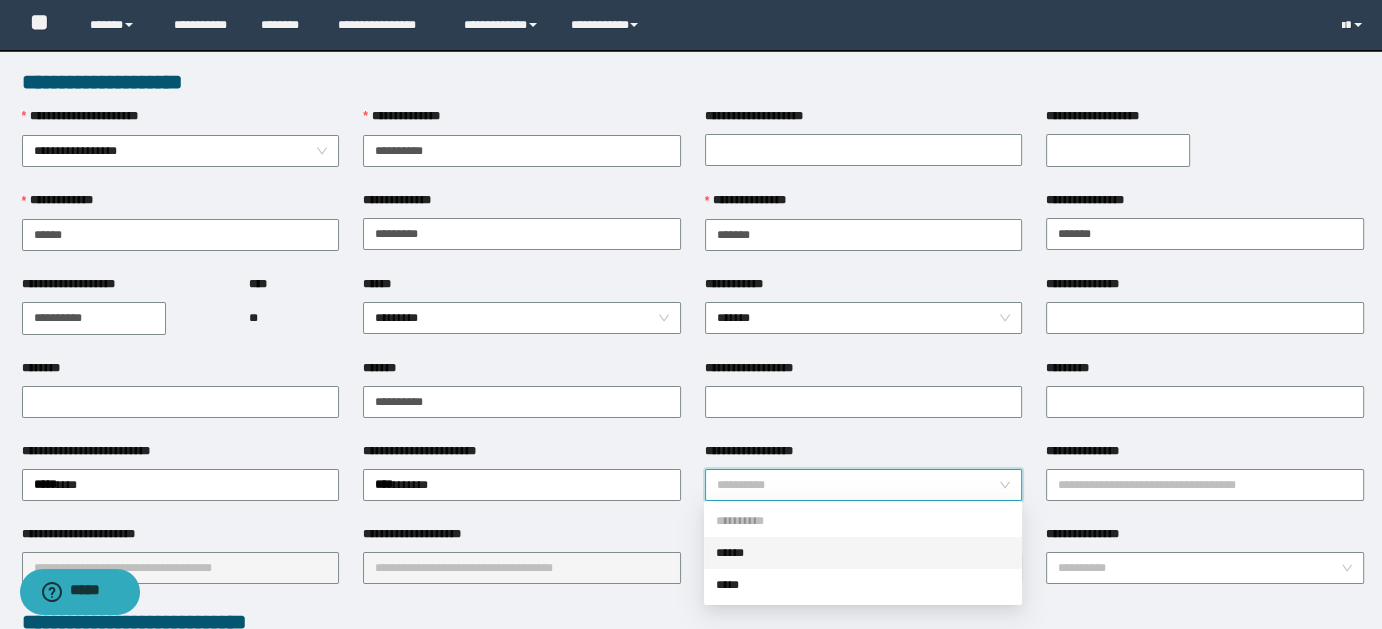 click on "******" at bounding box center [863, 553] 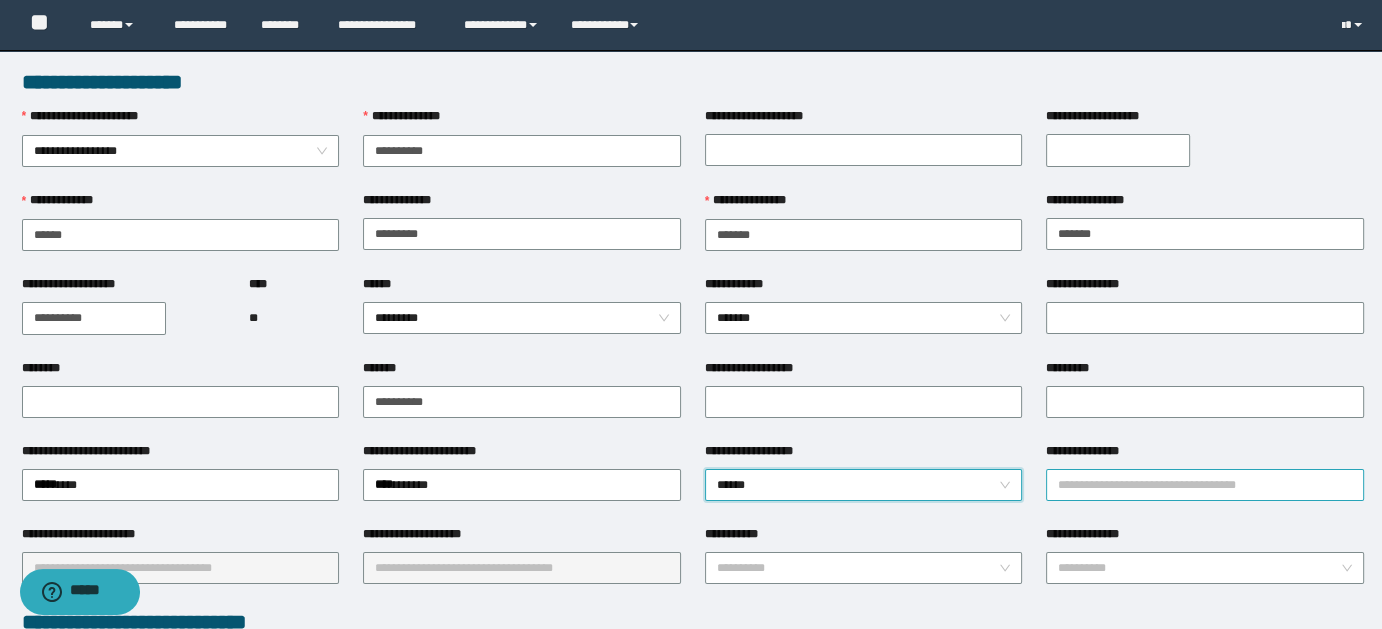 click on "**********" at bounding box center [1205, 485] 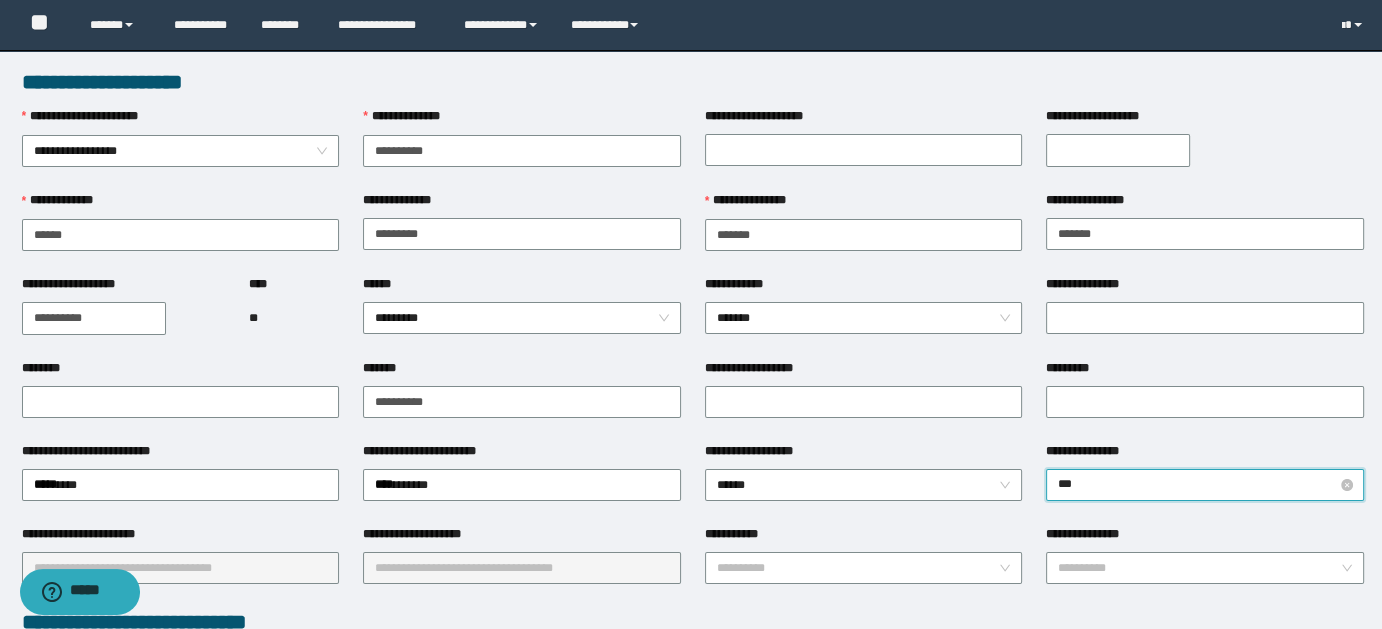 type on "****" 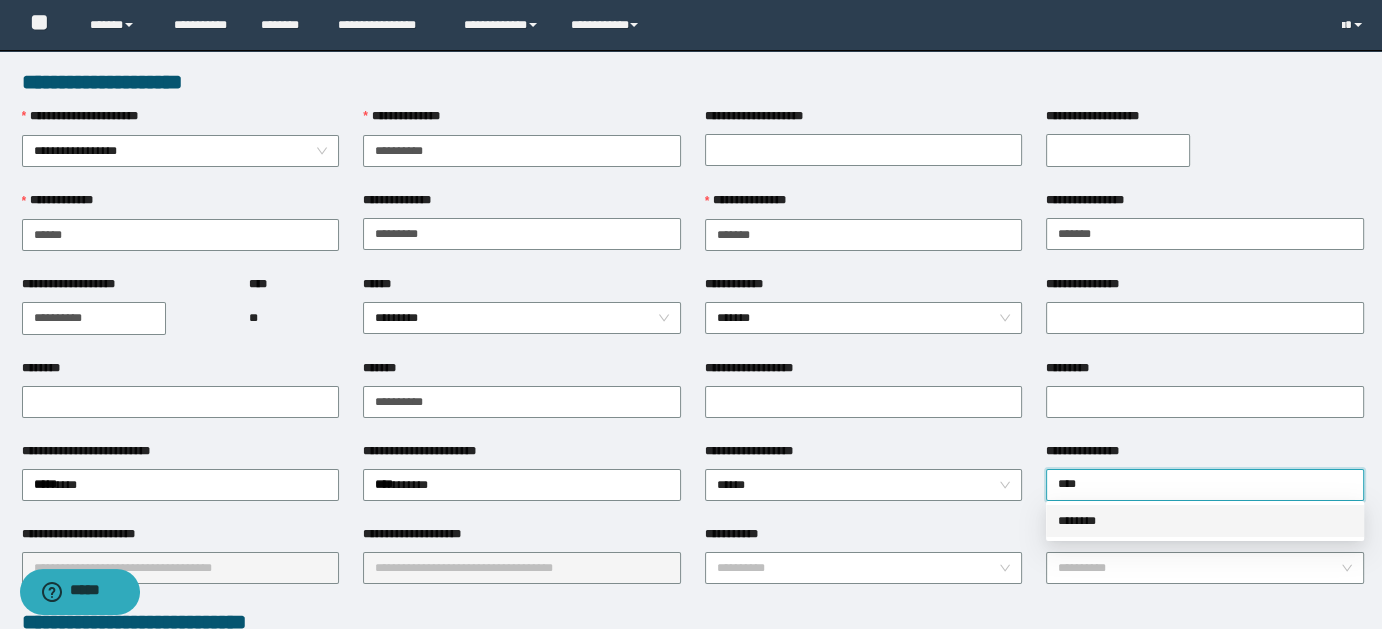 click on "********" at bounding box center [1205, 521] 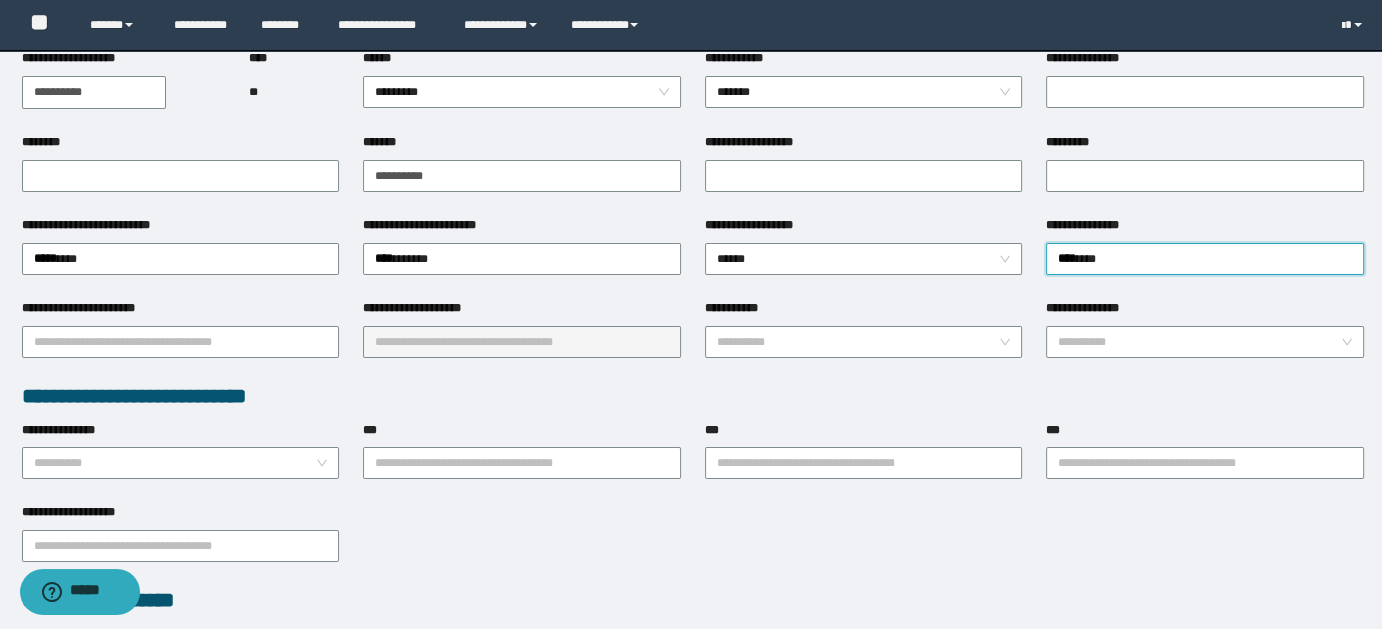 scroll, scrollTop: 228, scrollLeft: 0, axis: vertical 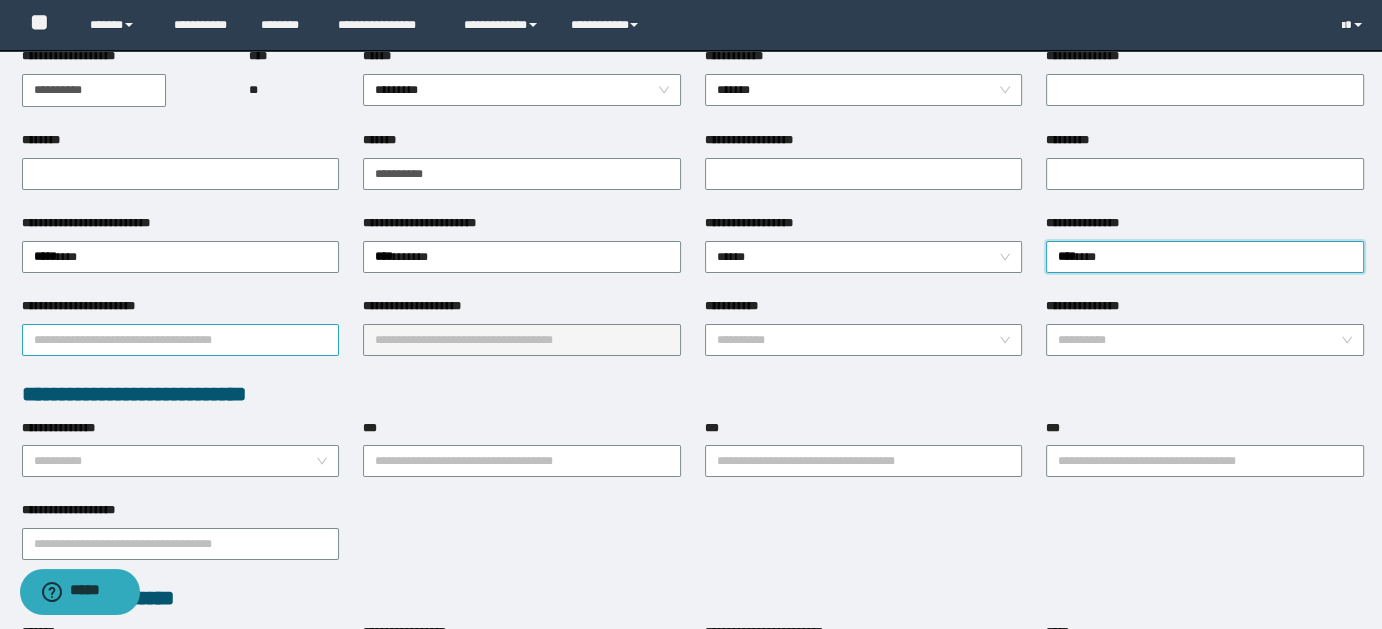 click on "**********" at bounding box center [181, 340] 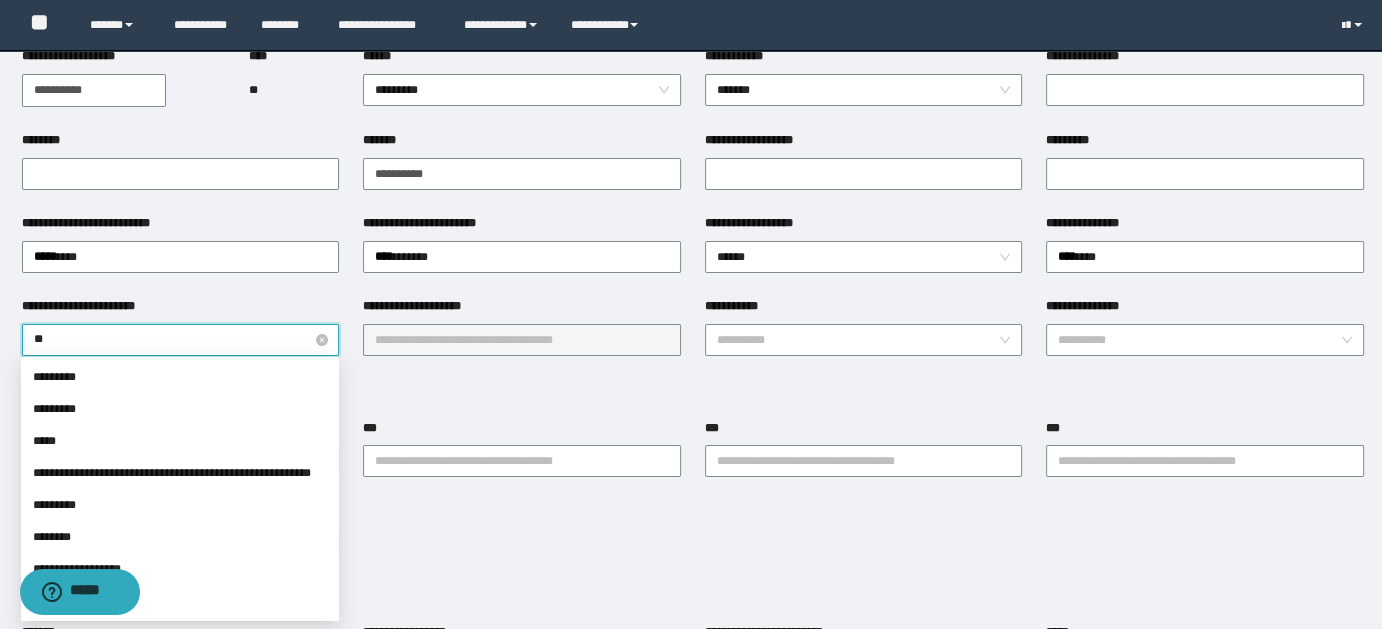 type on "*" 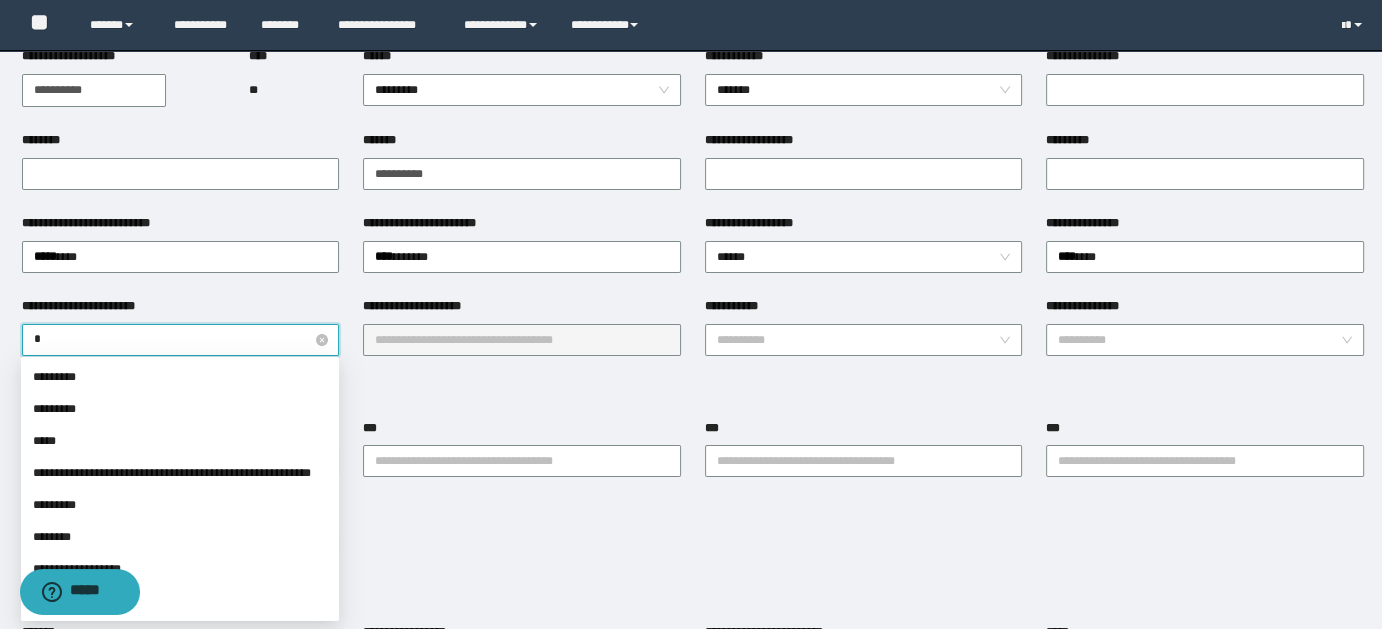 type 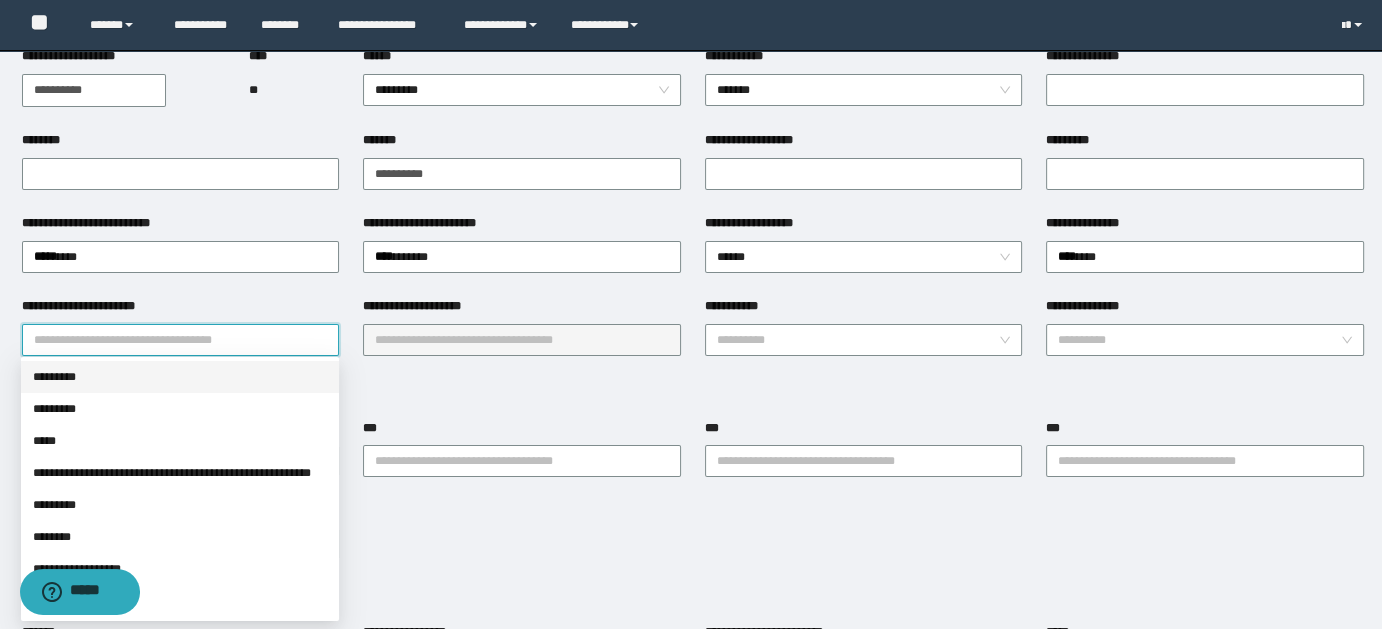 click on "*********" at bounding box center (180, 377) 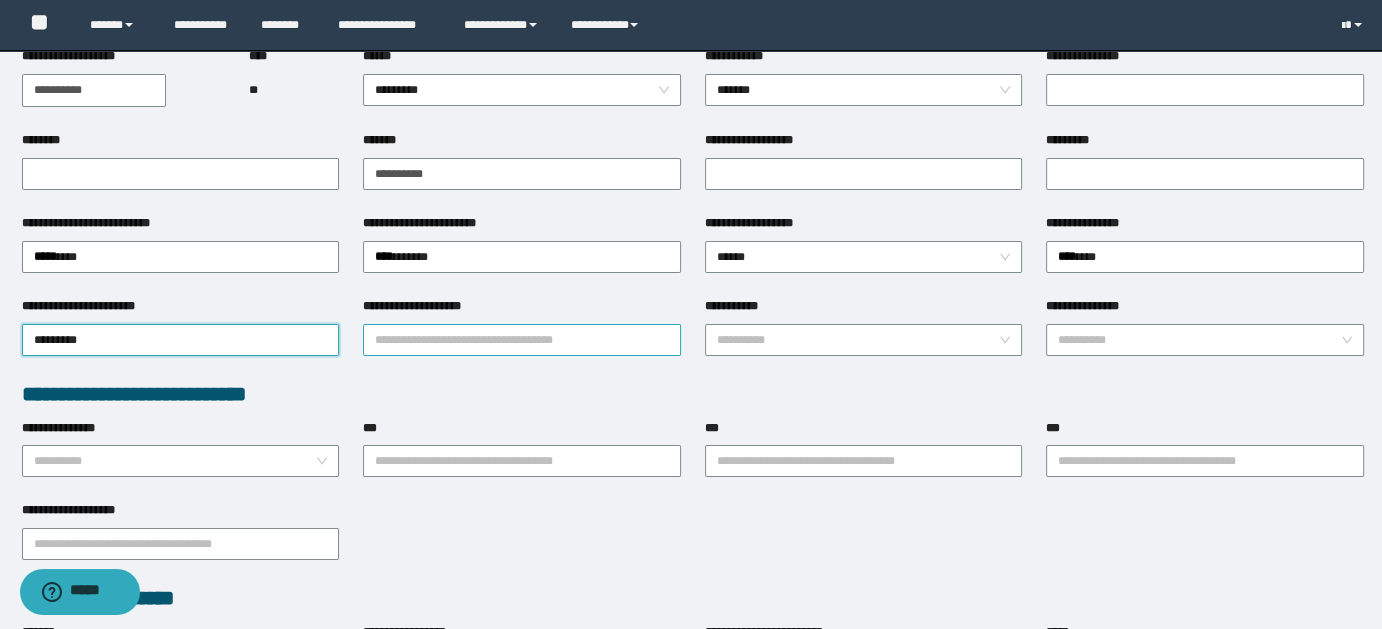 click on "**********" at bounding box center [522, 340] 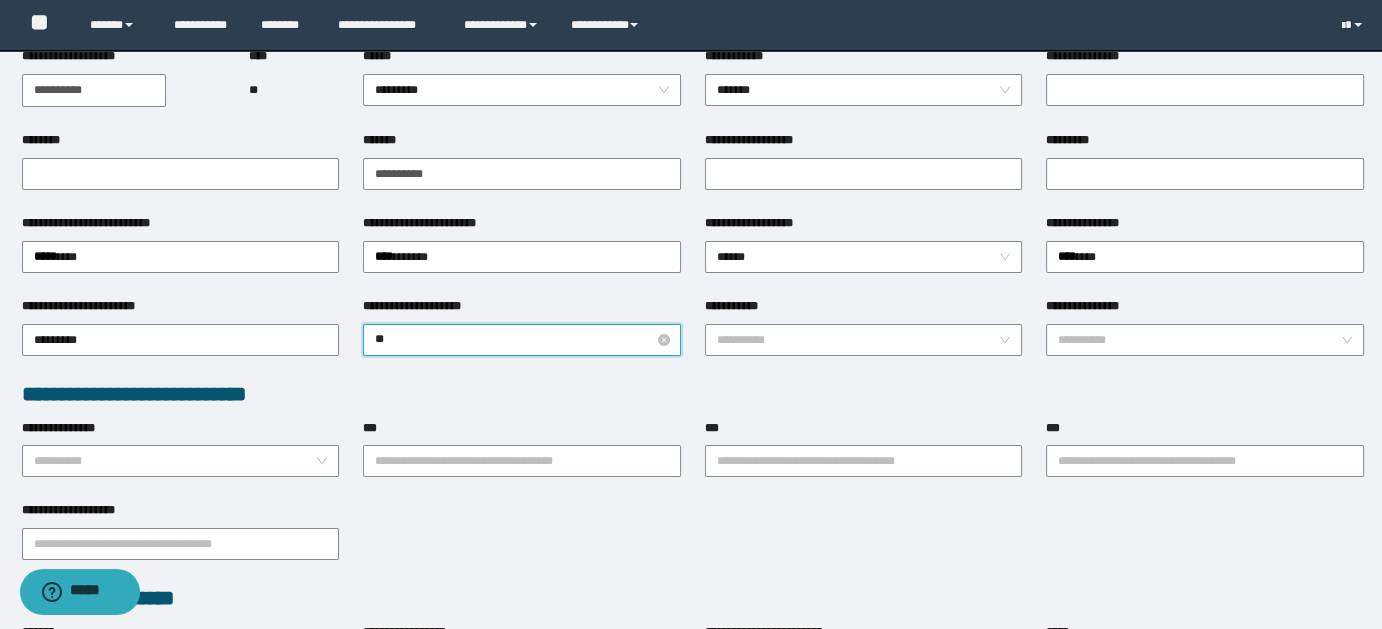 type on "***" 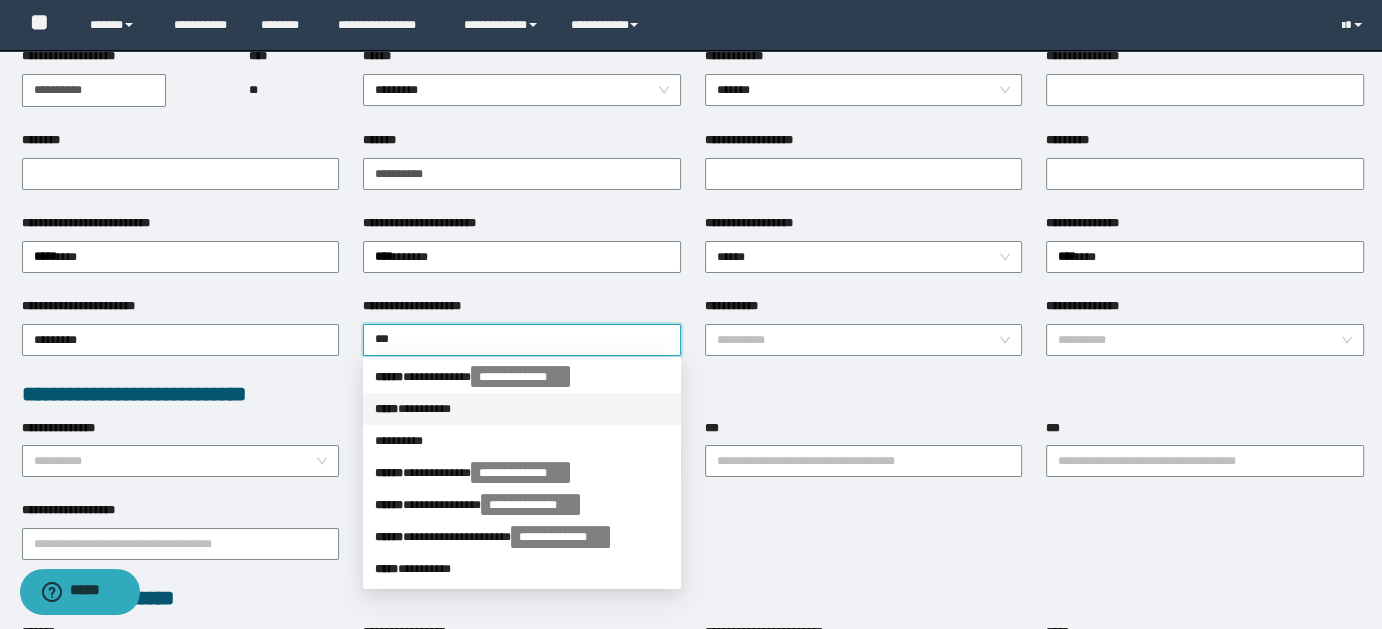 click on "***** * ********" at bounding box center (522, 409) 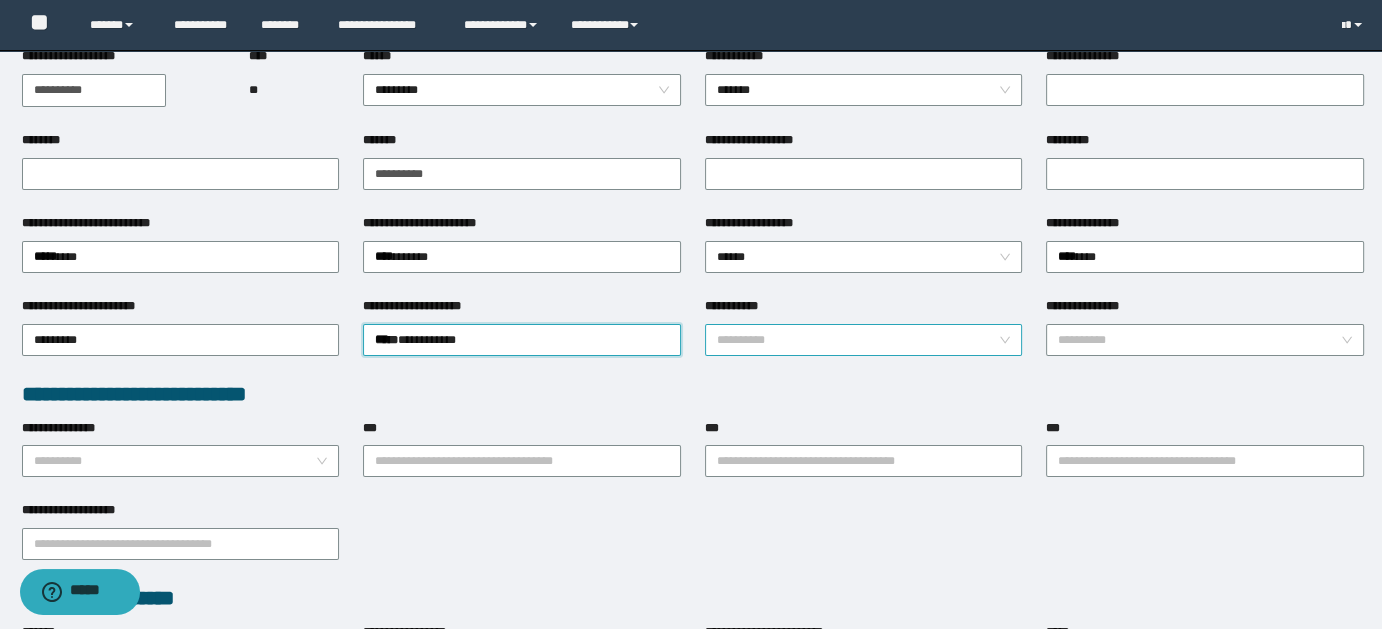 click on "**********" at bounding box center (864, 340) 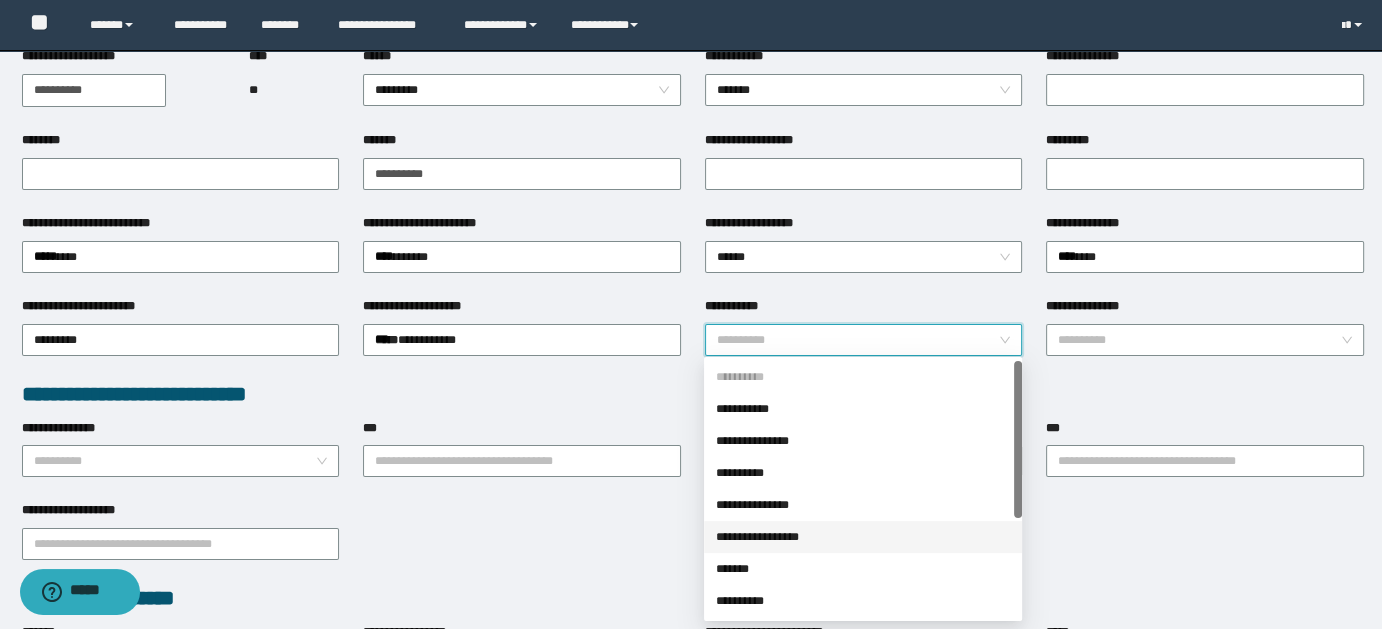 click on "**********" at bounding box center [863, 537] 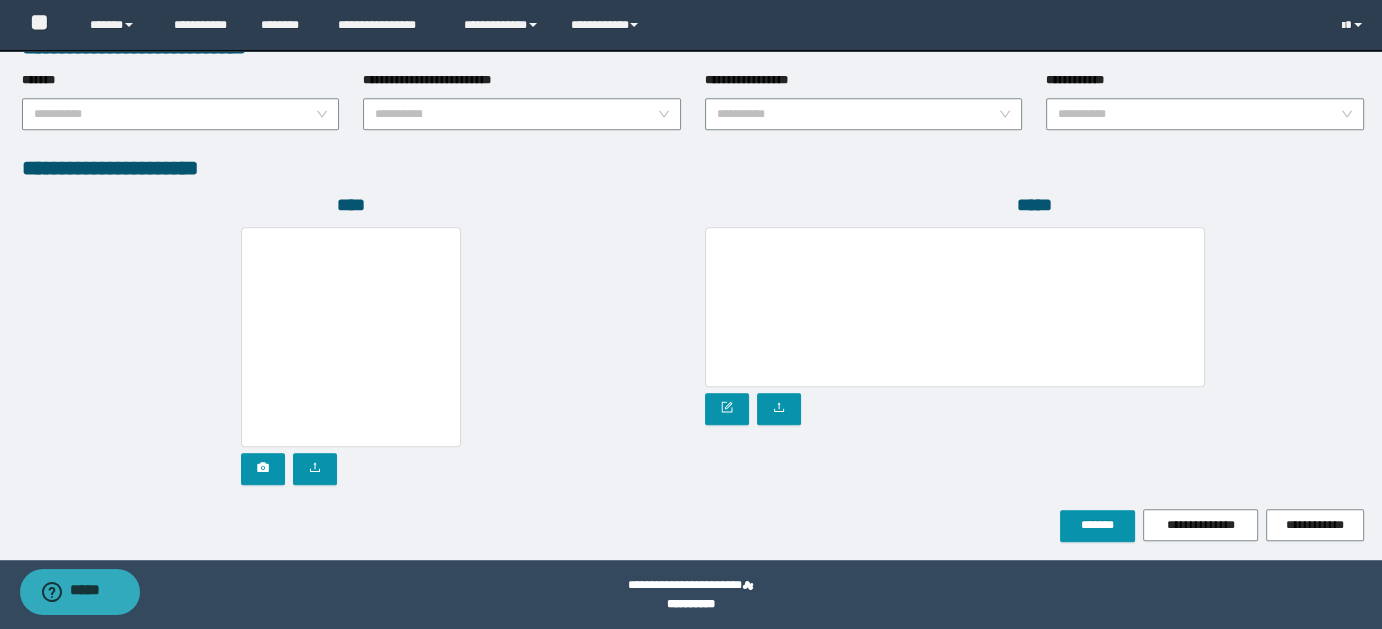 scroll, scrollTop: 1072, scrollLeft: 0, axis: vertical 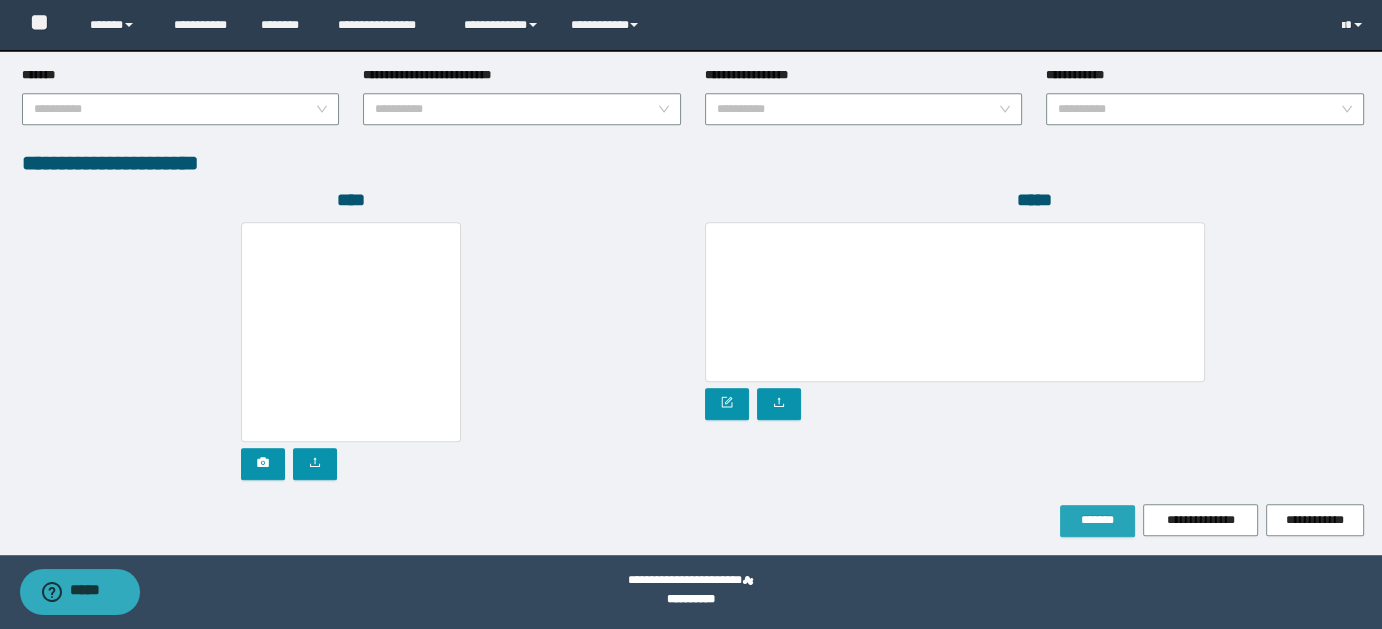 click on "*******" at bounding box center (1097, 520) 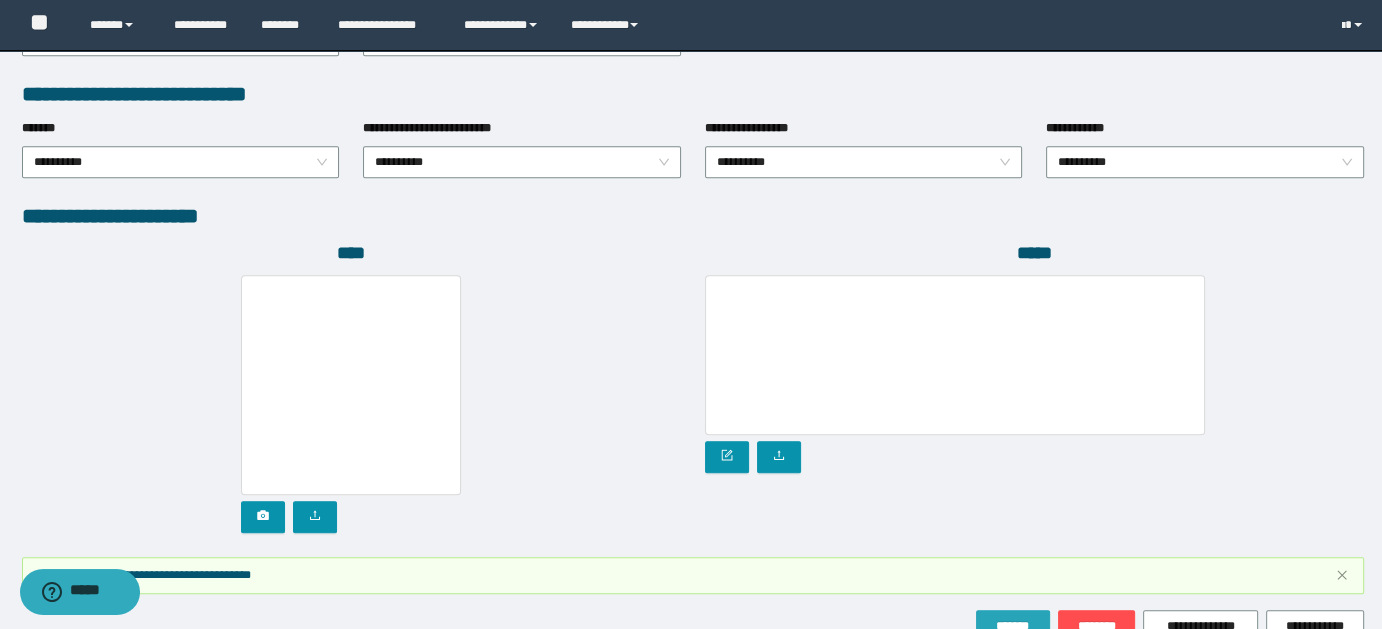 scroll, scrollTop: 1124, scrollLeft: 0, axis: vertical 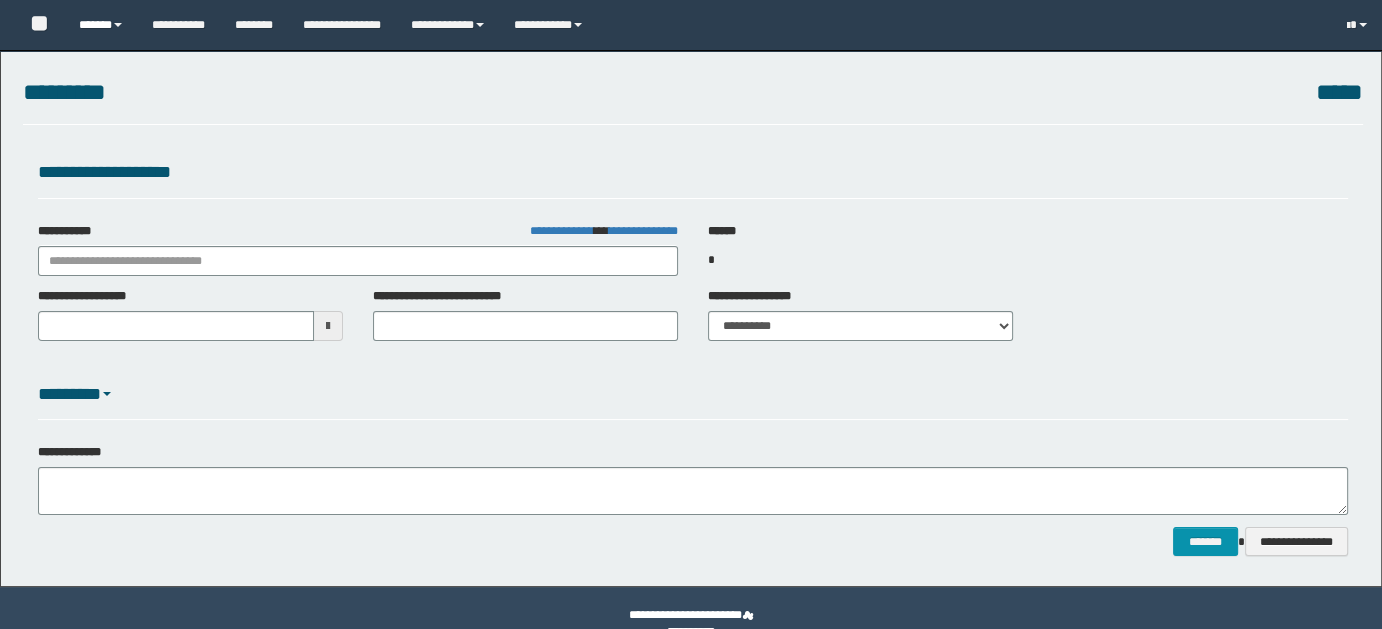 select on "*" 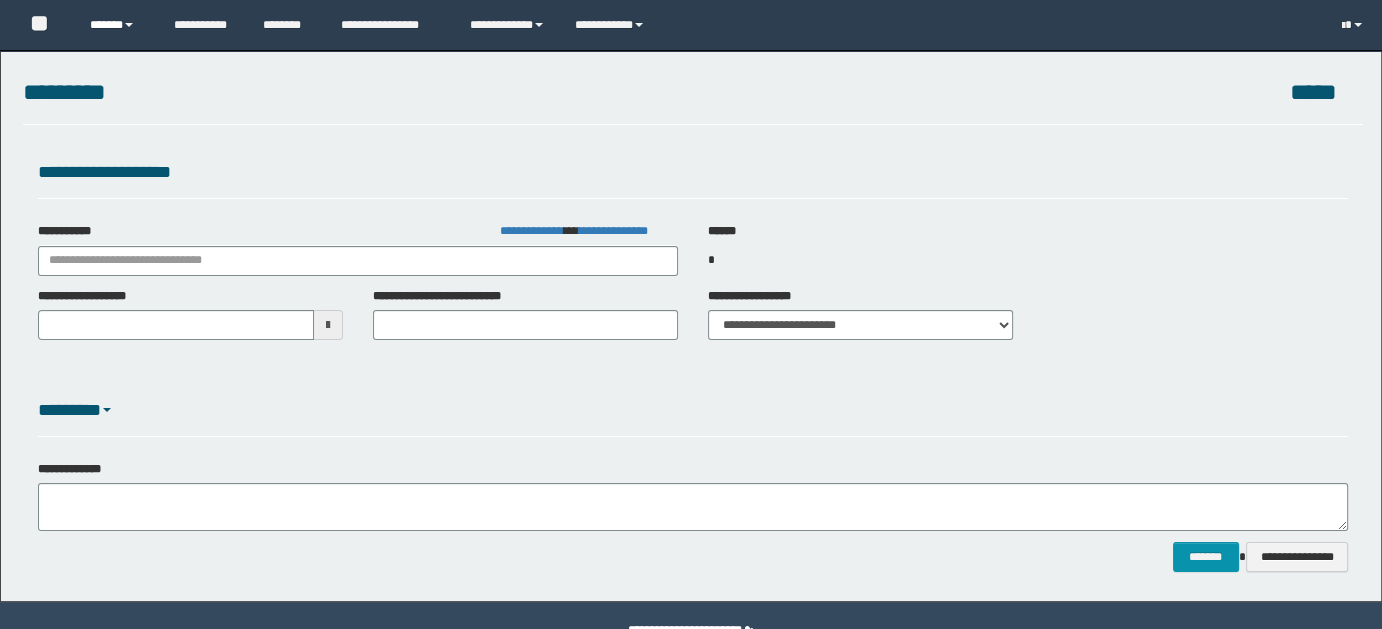 scroll, scrollTop: 47, scrollLeft: 0, axis: vertical 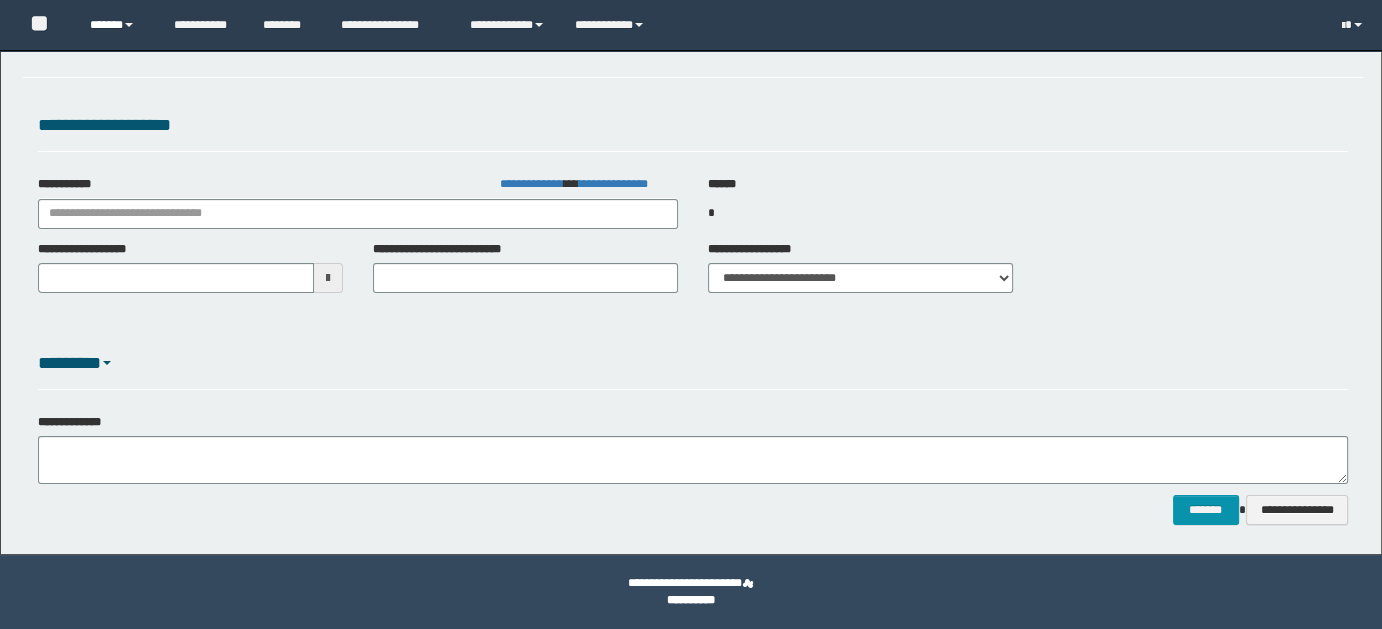 type on "**********" 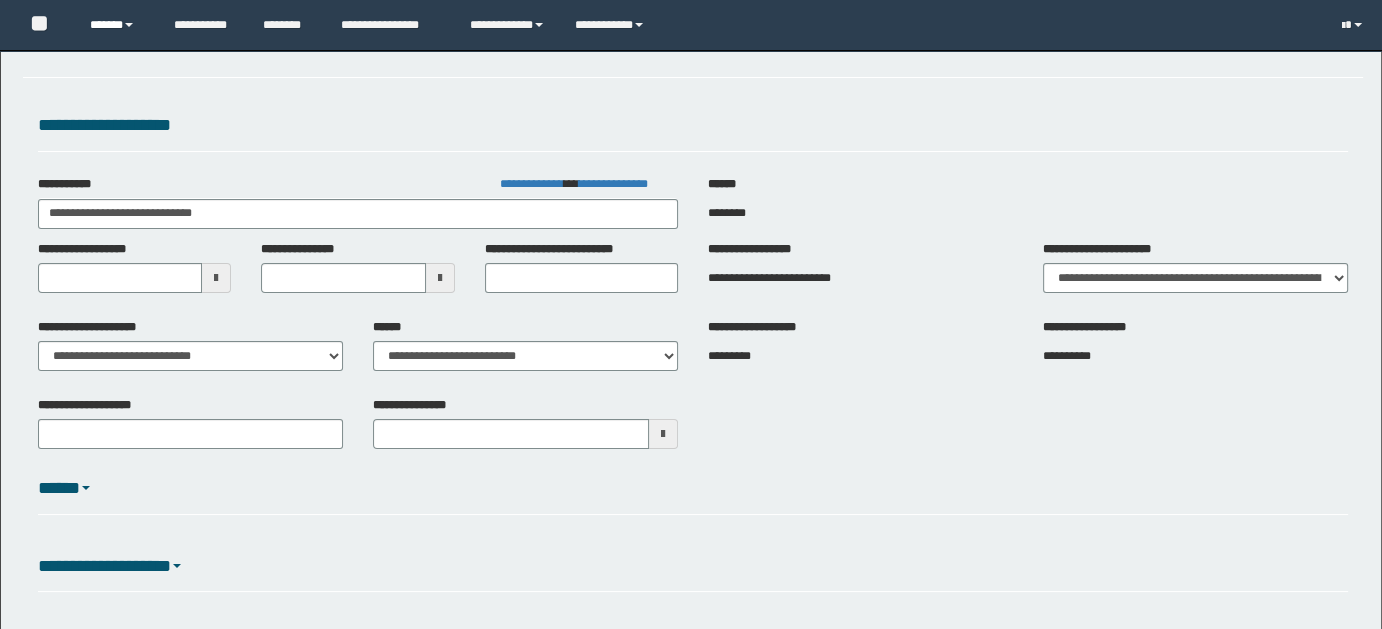 scroll, scrollTop: 0, scrollLeft: 0, axis: both 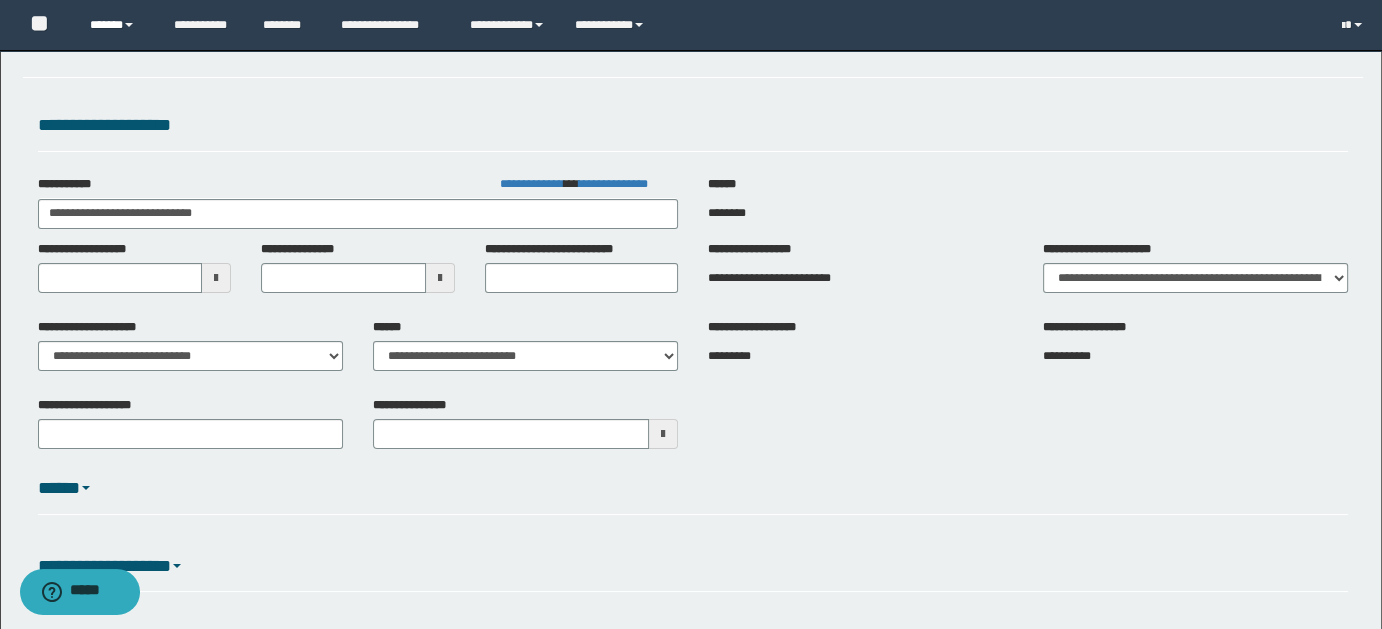 click on "******" at bounding box center [117, 25] 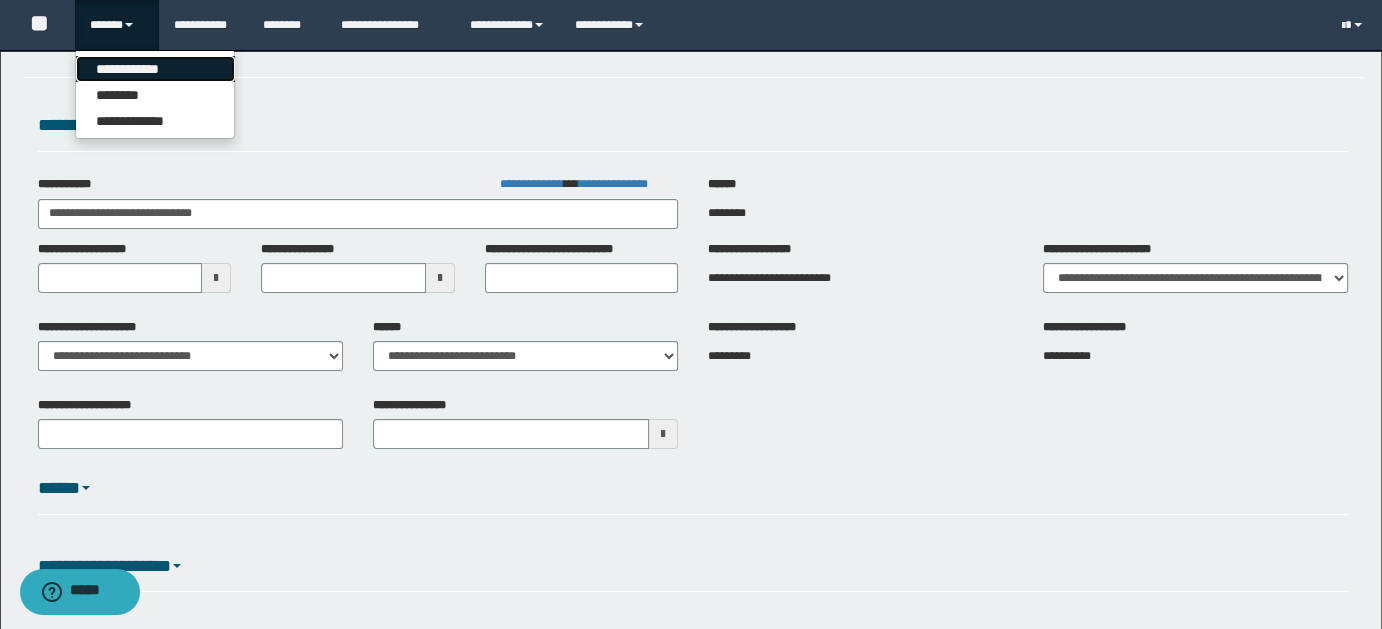 click on "**********" at bounding box center [155, 69] 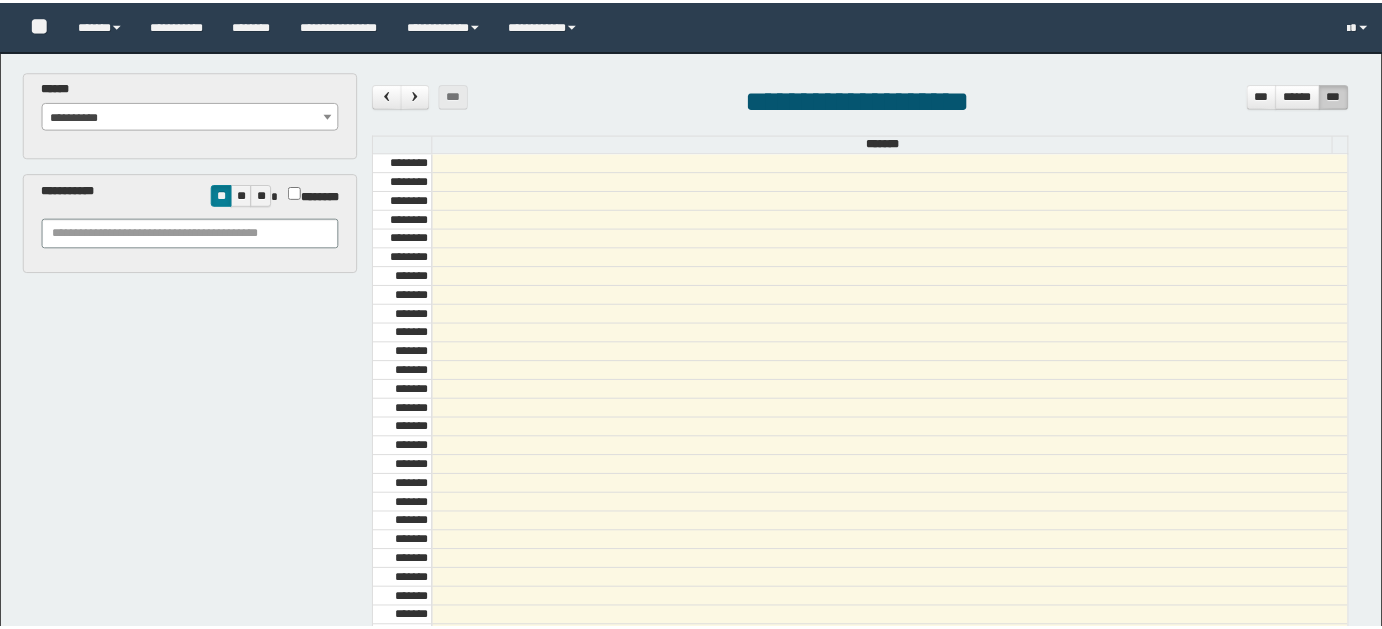 scroll, scrollTop: 0, scrollLeft: 0, axis: both 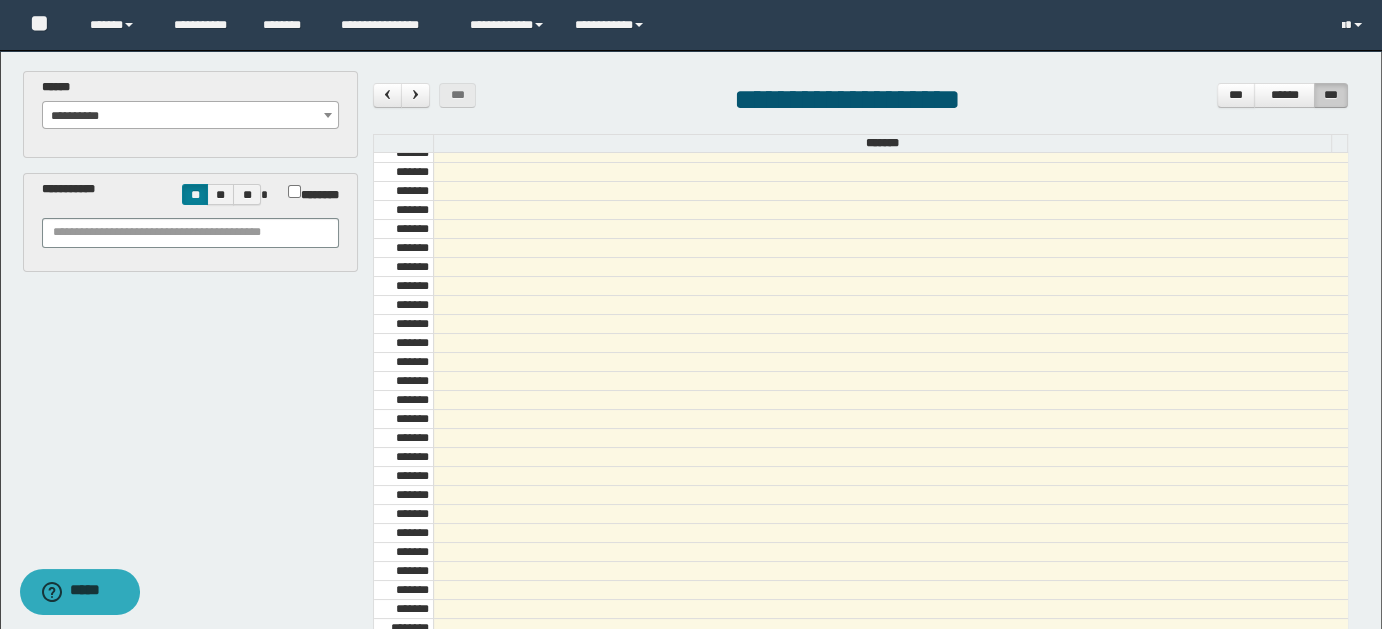 select on "******" 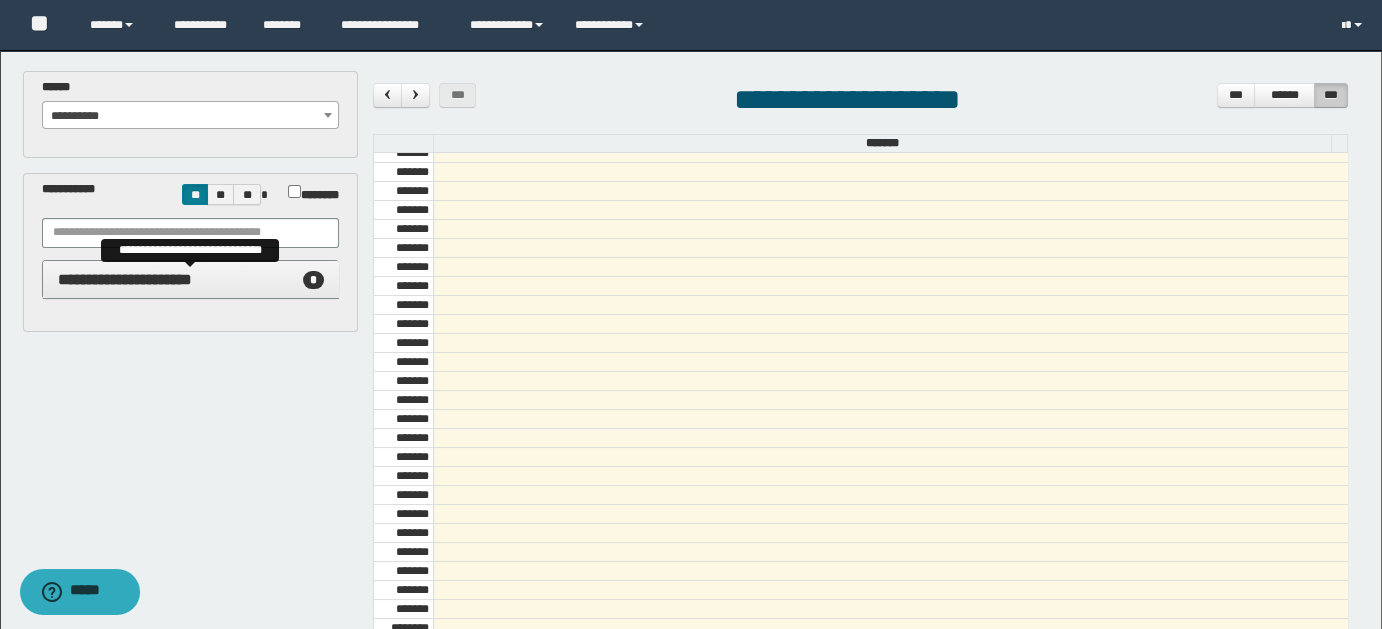 click on "**********" at bounding box center (125, 279) 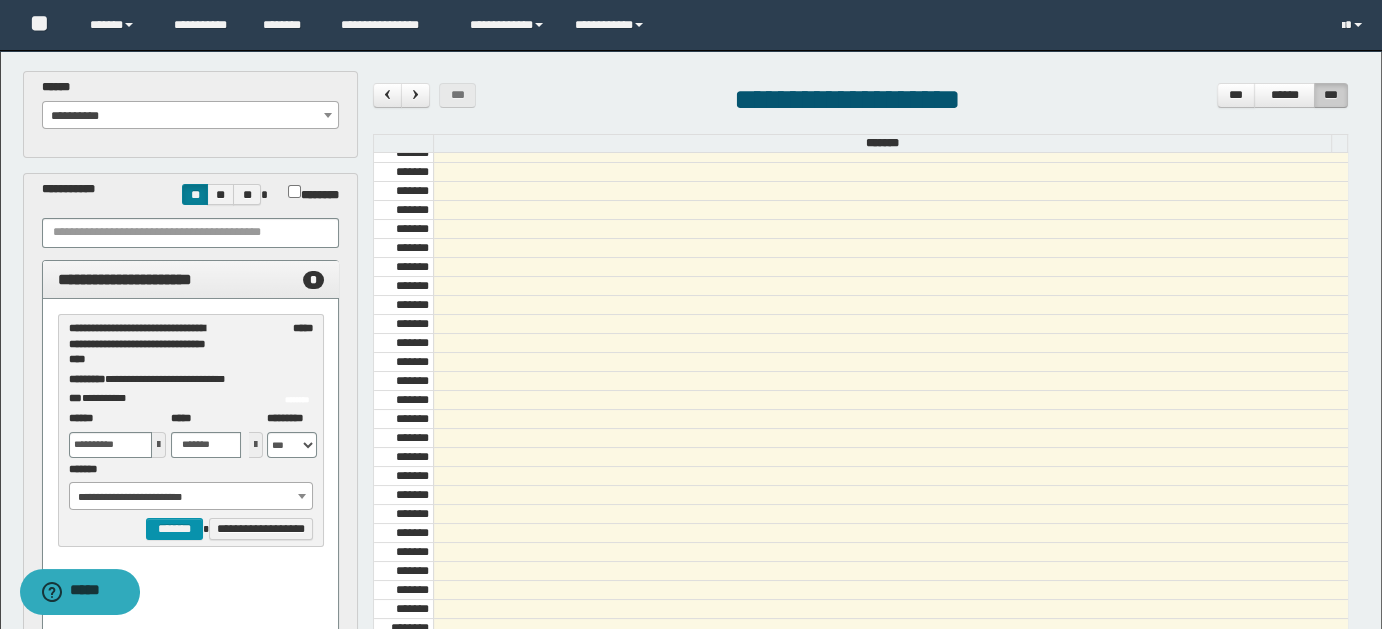 click at bounding box center [159, 445] 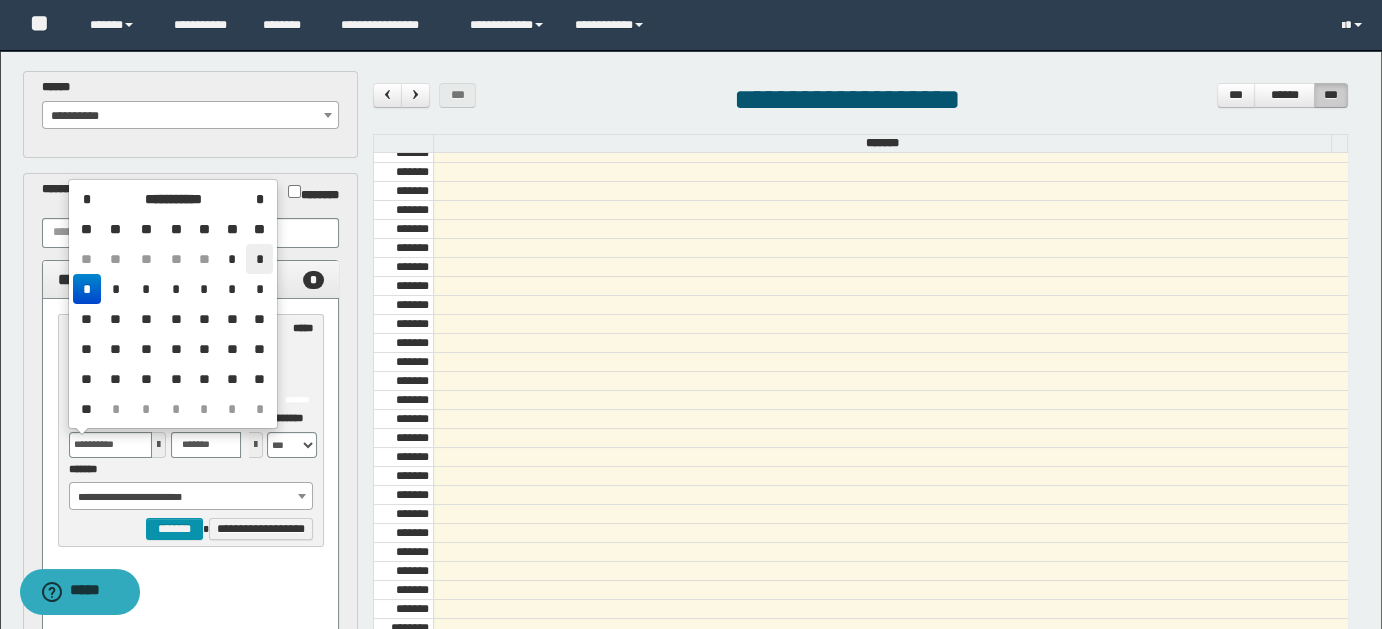 click on "*" at bounding box center (259, 259) 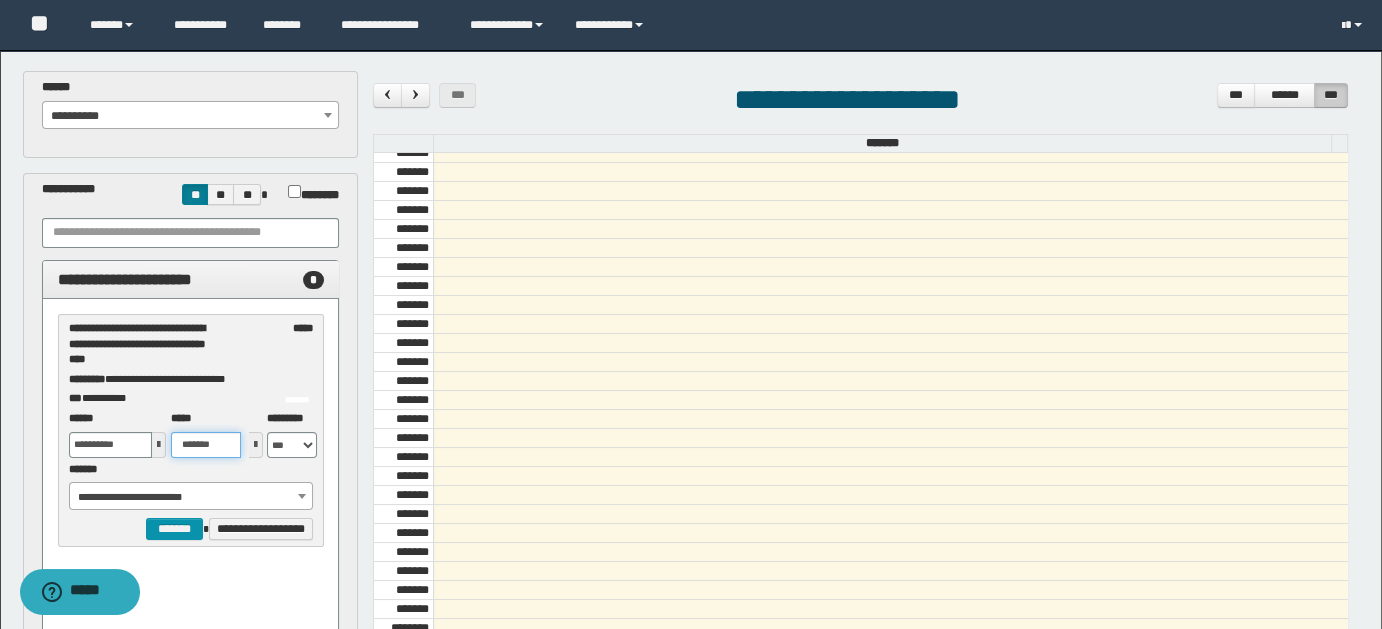 click on "*******" at bounding box center (206, 445) 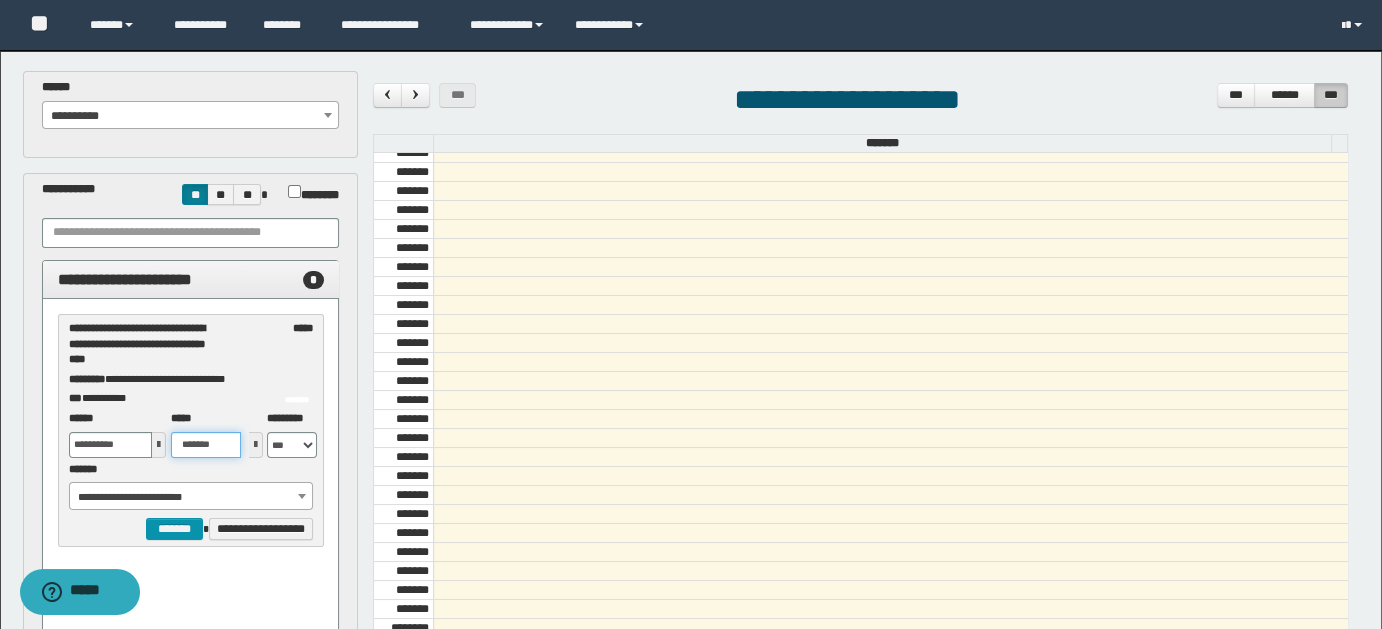 click on "*******" at bounding box center [206, 445] 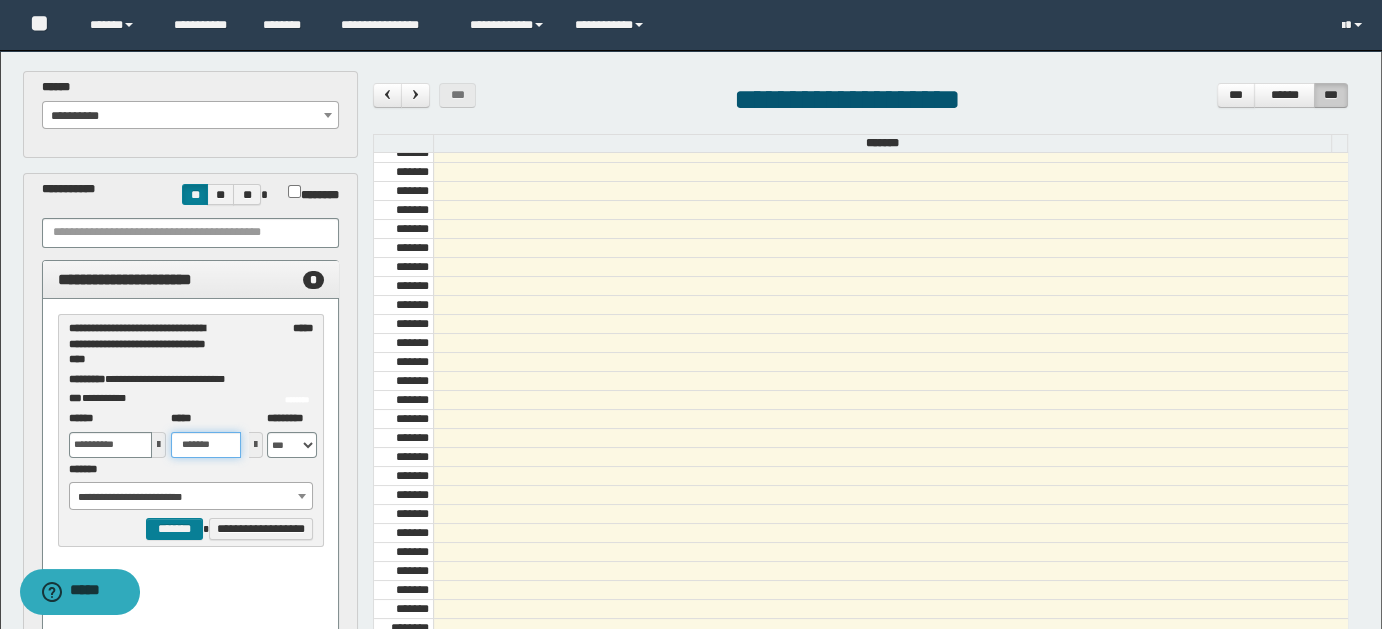 type on "*******" 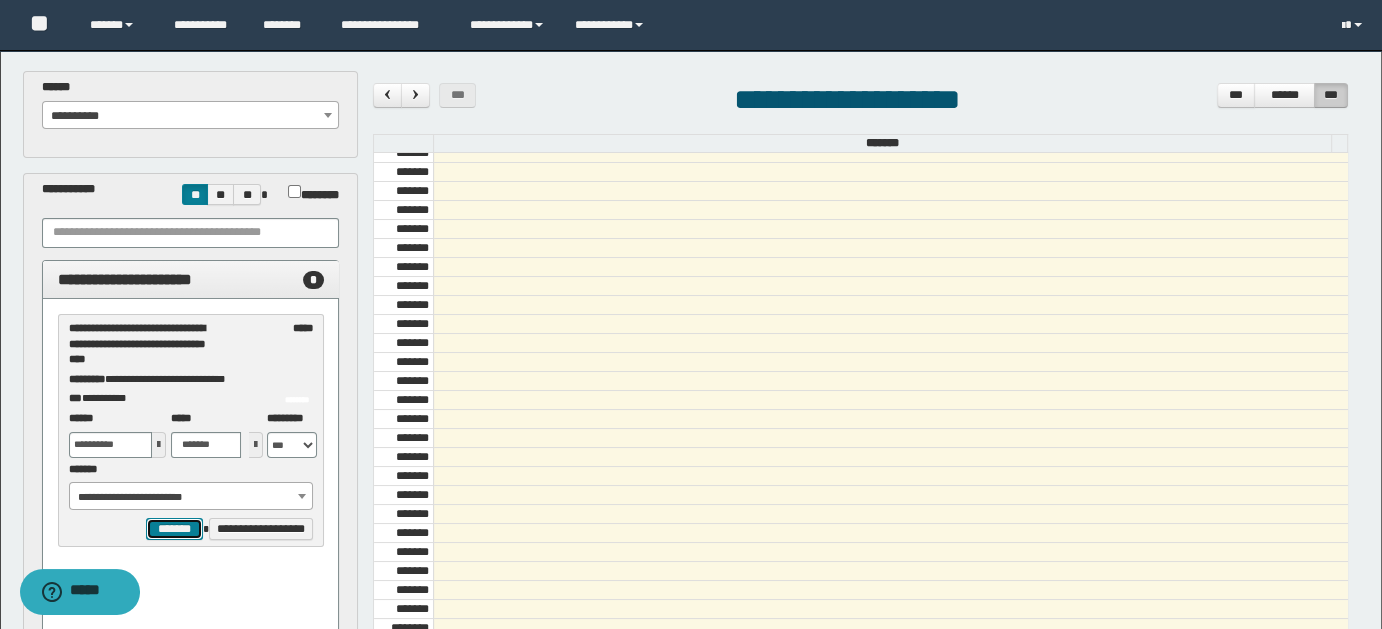 click on "*******" at bounding box center [174, 528] 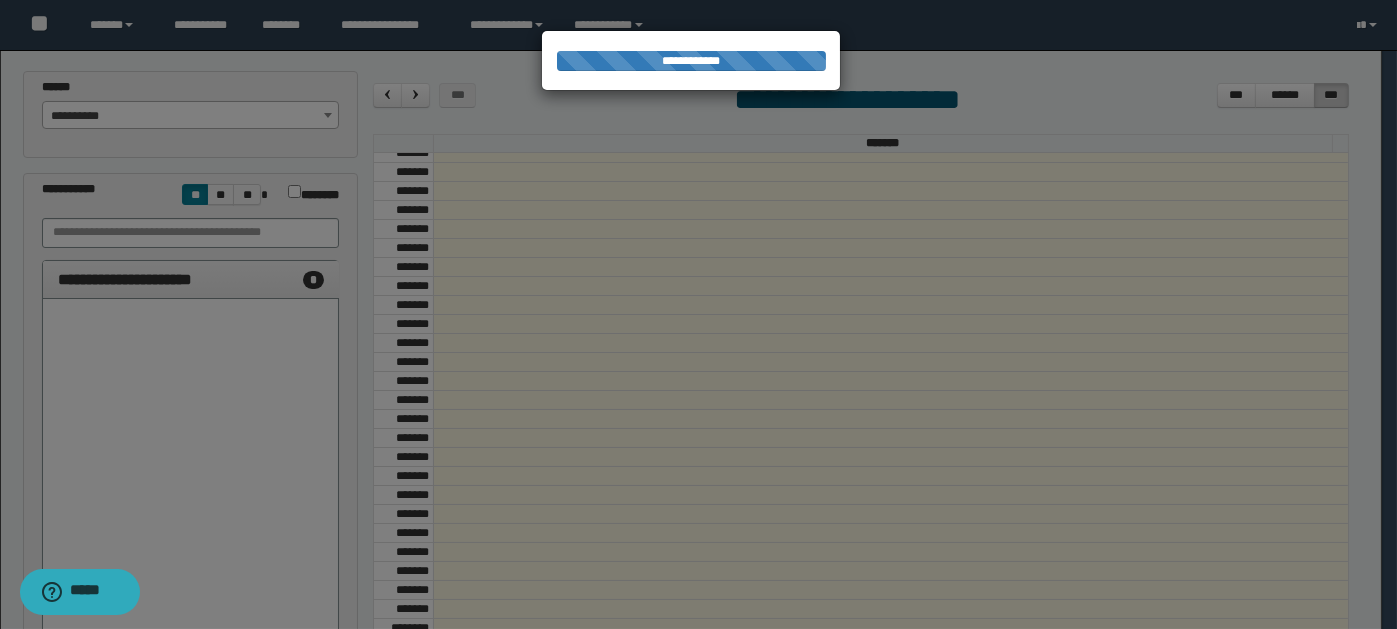 select on "******" 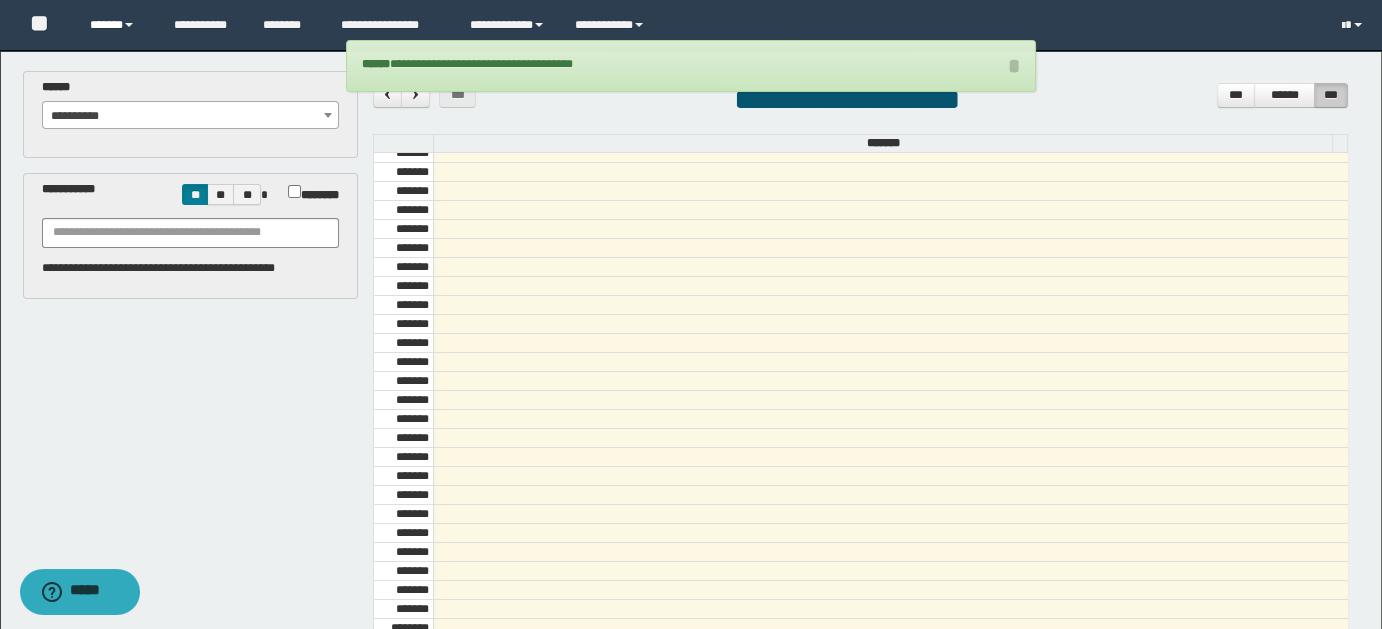 click on "******" at bounding box center [117, 25] 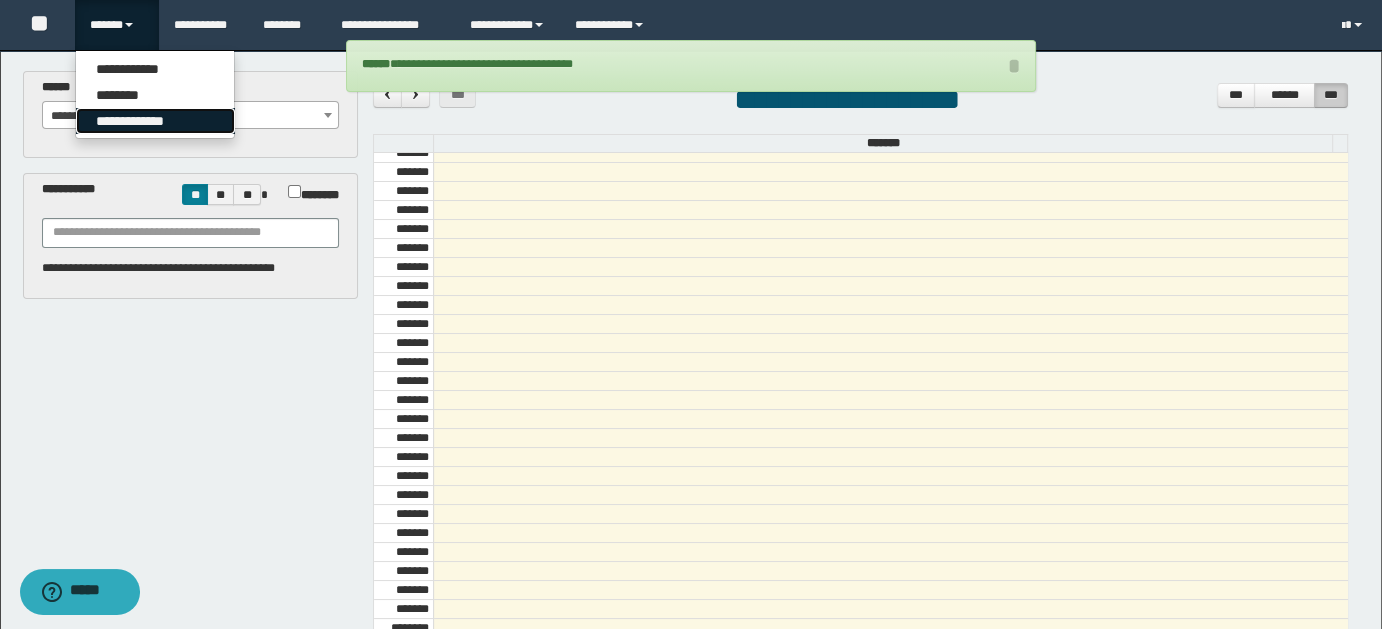 click on "**********" at bounding box center (155, 121) 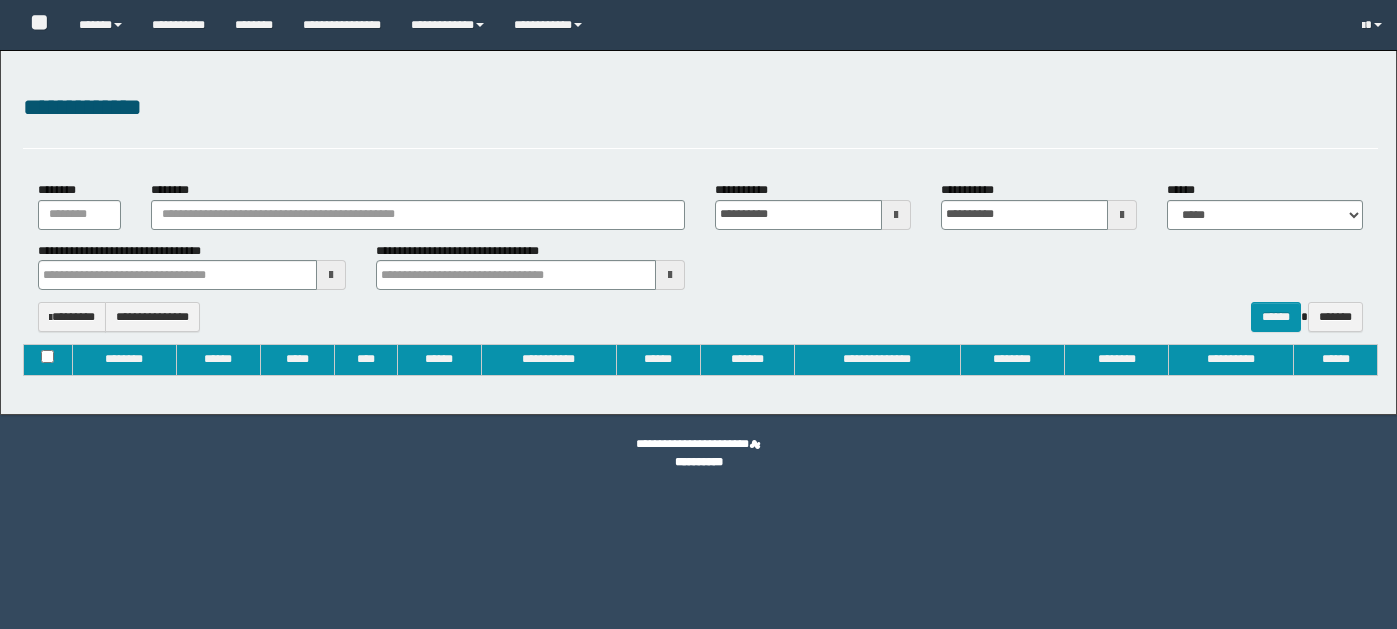 type on "**********" 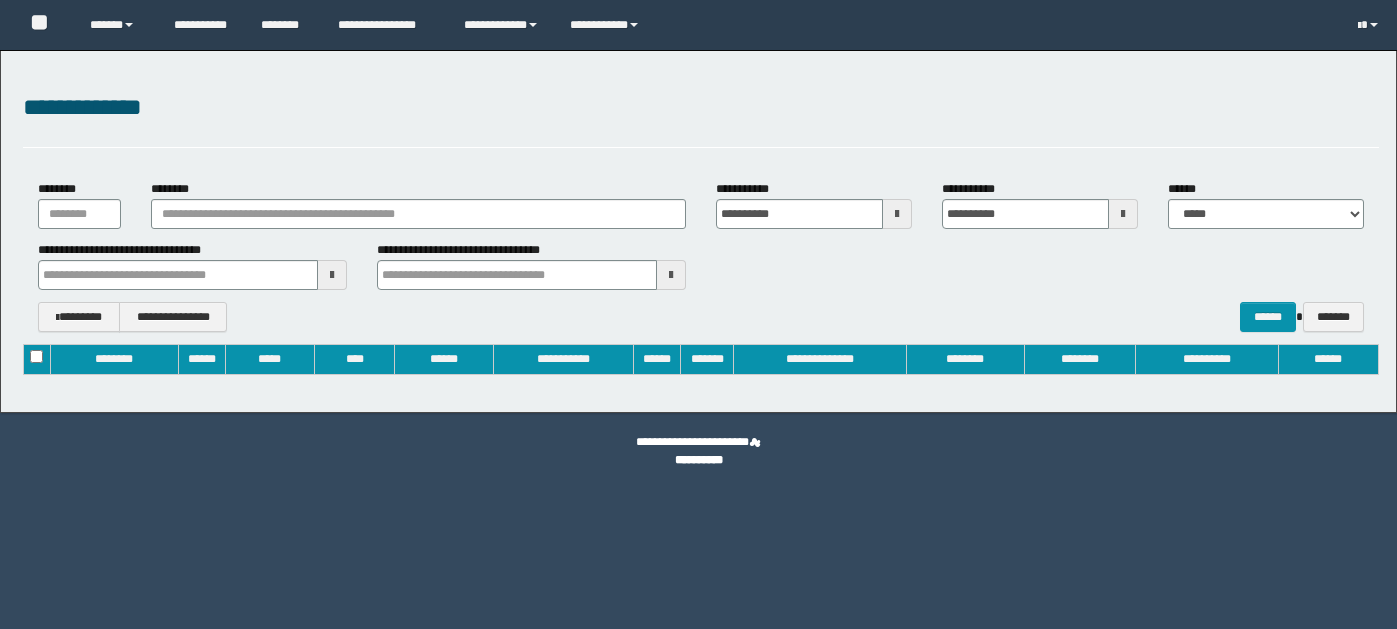 scroll, scrollTop: 0, scrollLeft: 0, axis: both 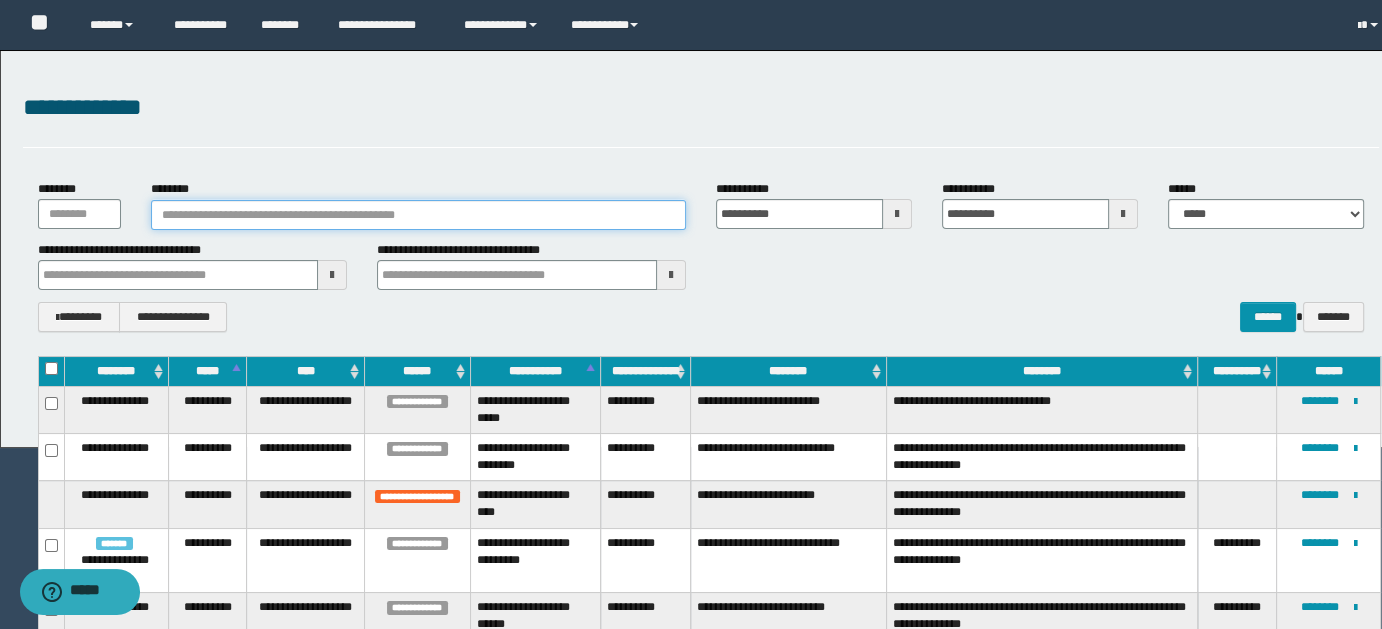 click on "********" at bounding box center [418, 215] 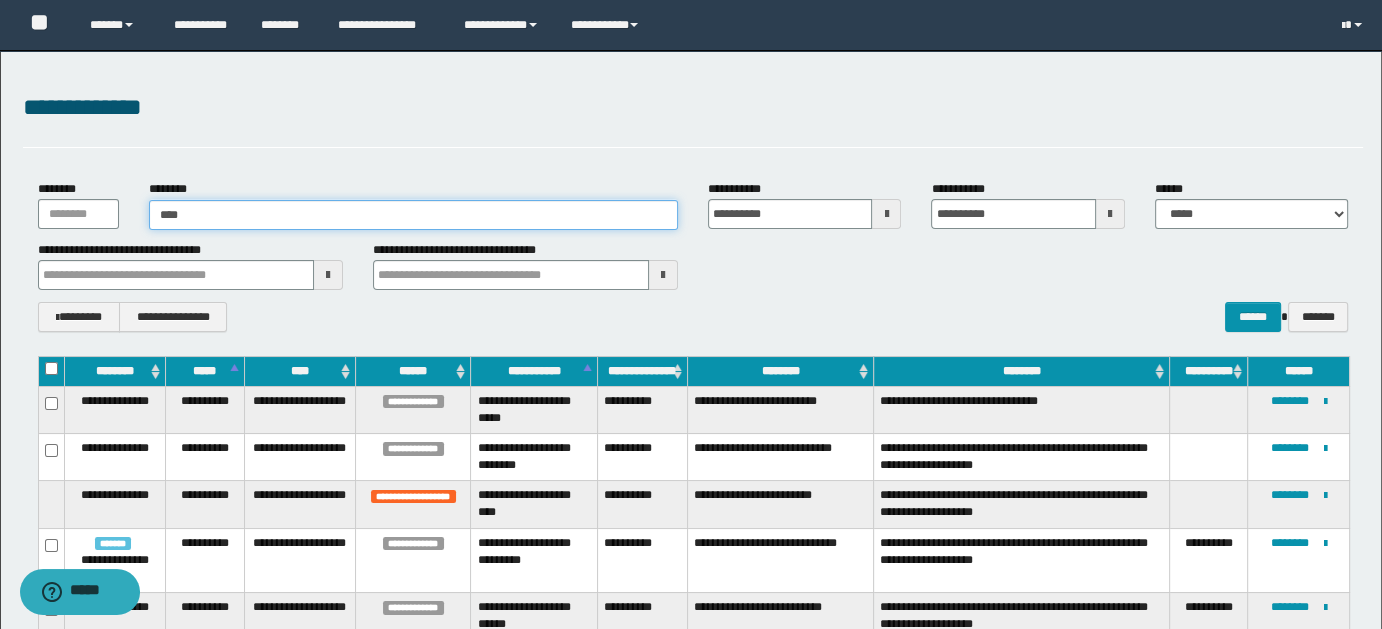 type on "*****" 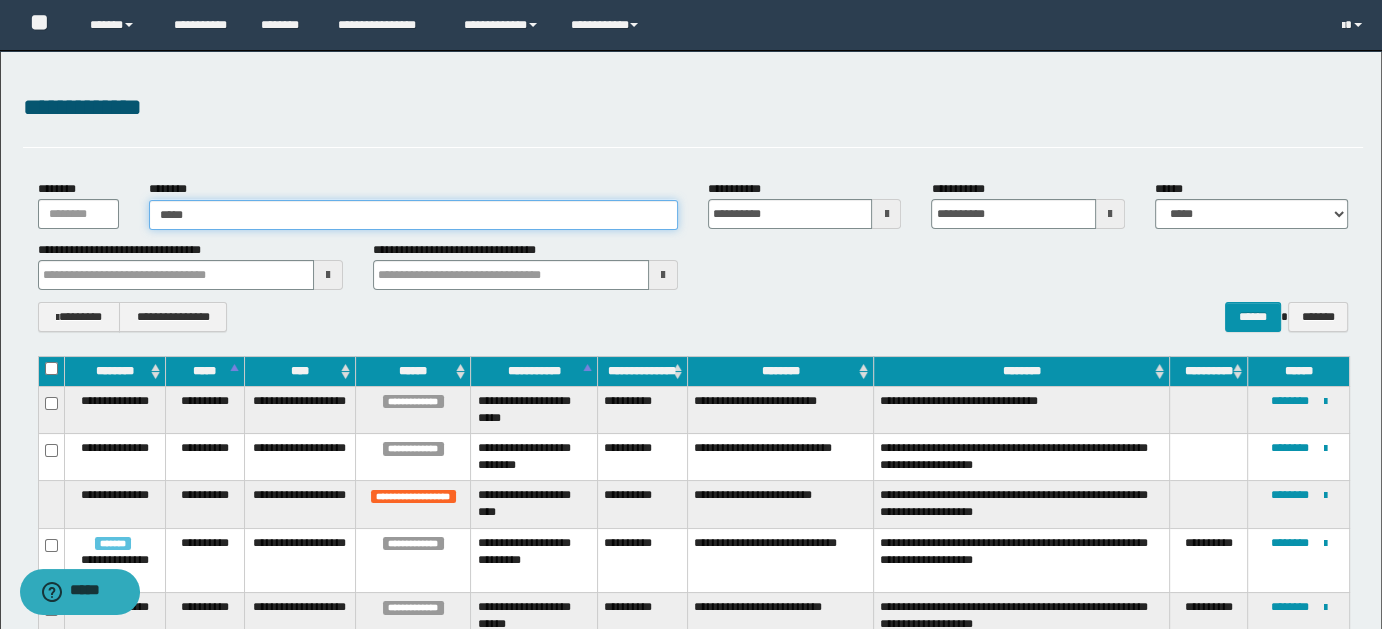 type on "*****" 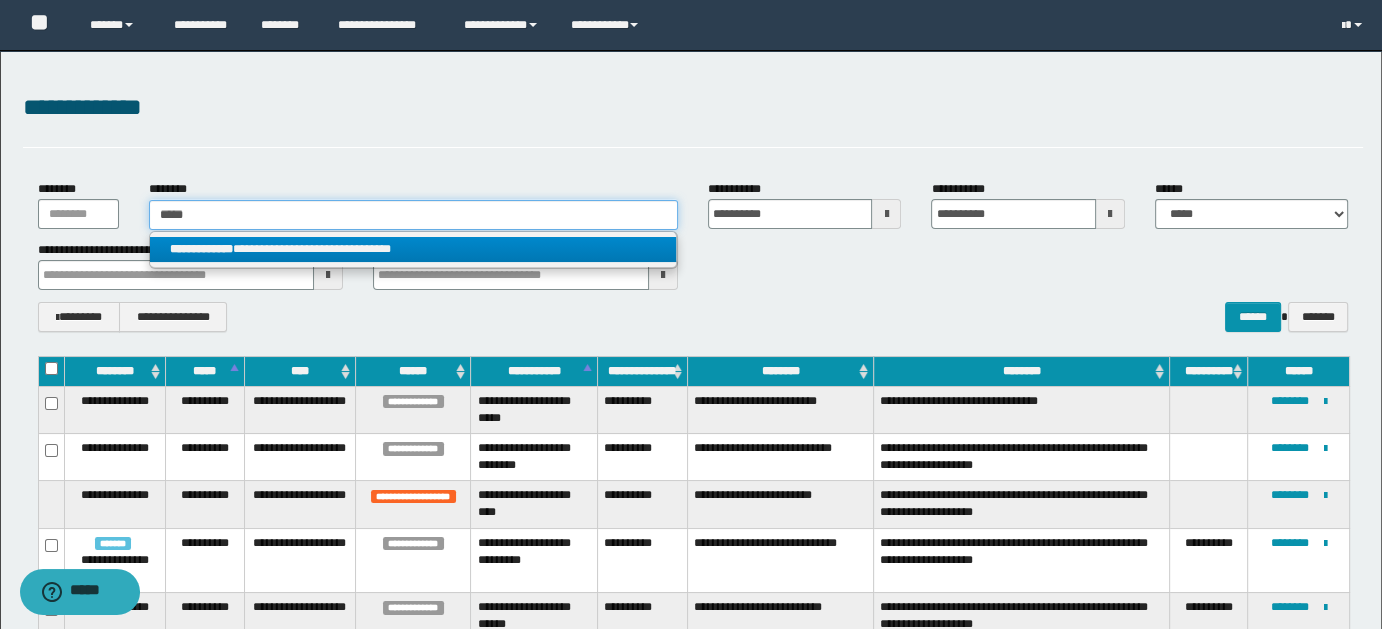 type on "*****" 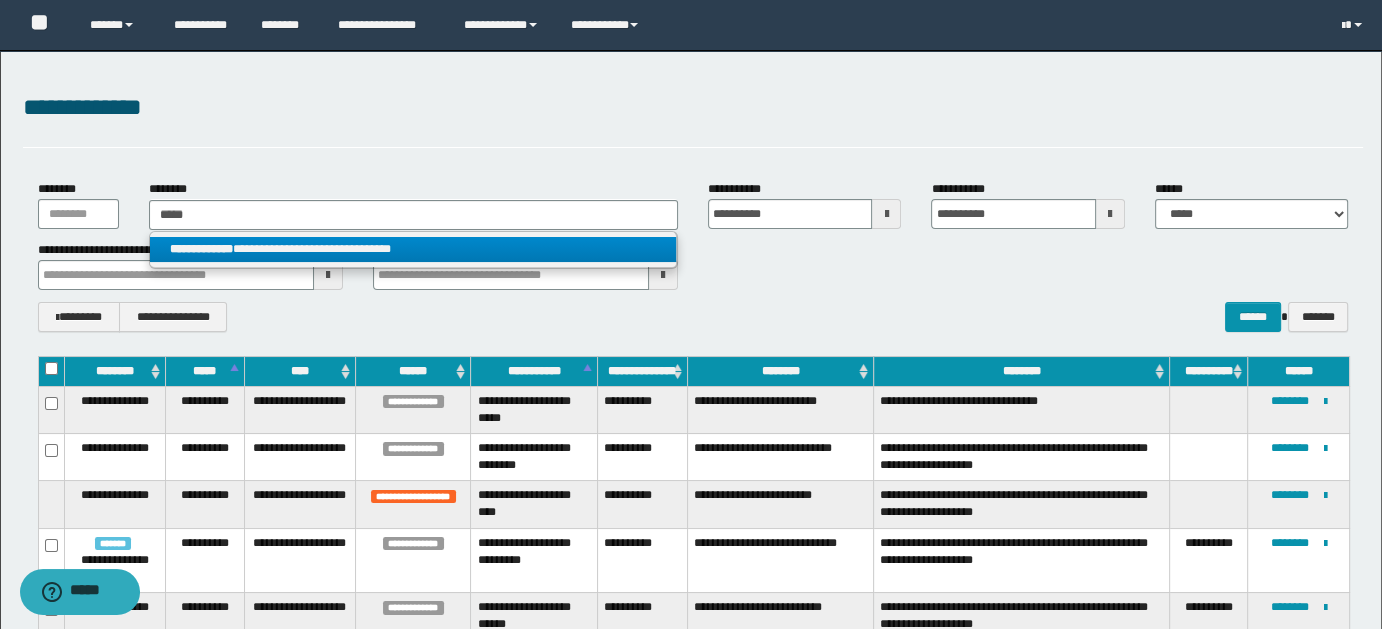 click on "**********" at bounding box center (413, 249) 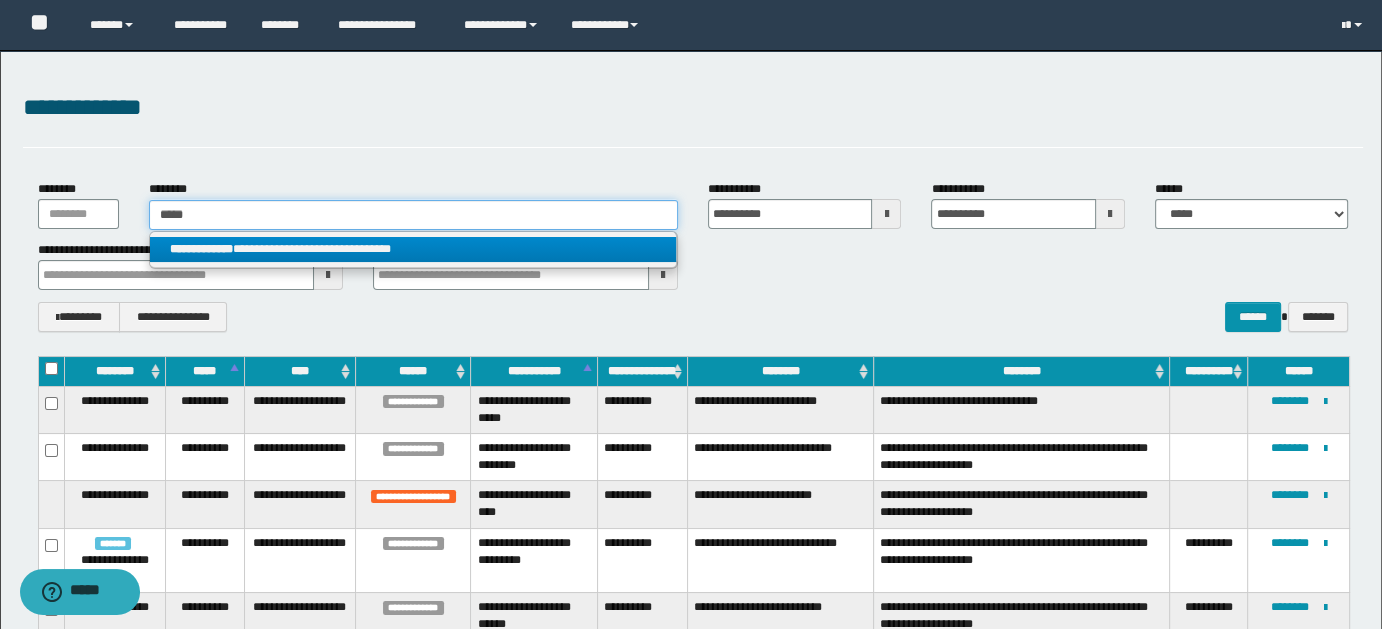 type 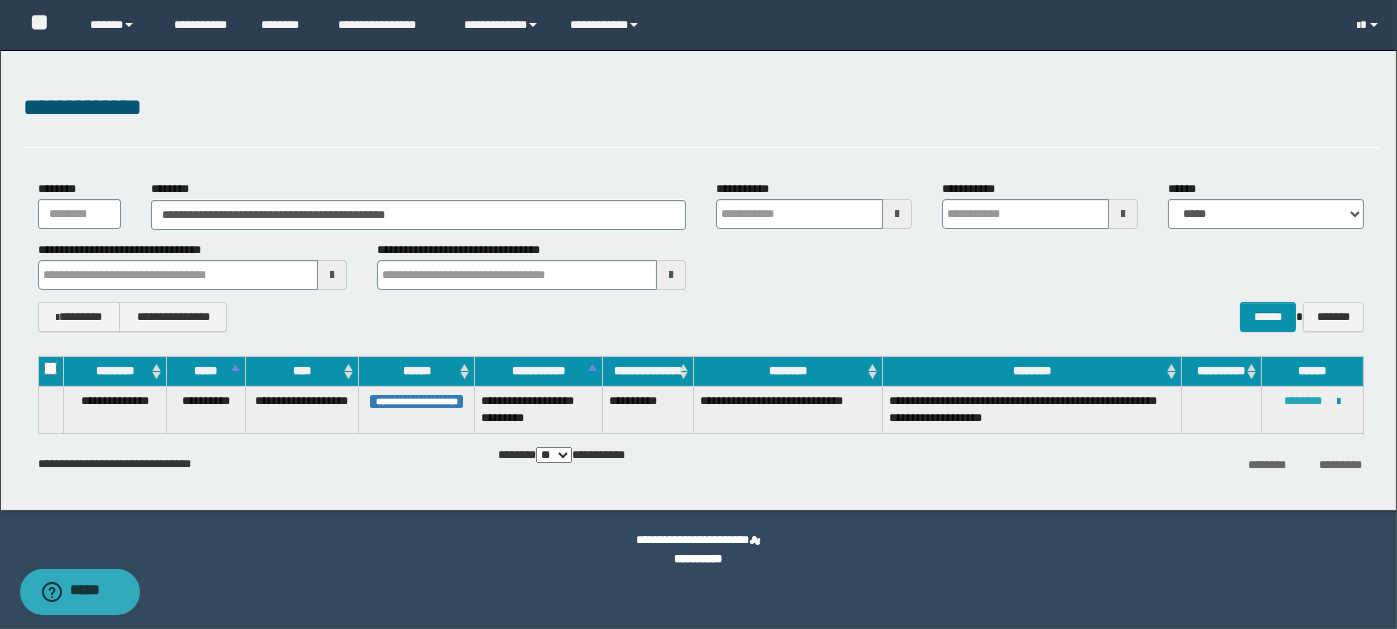 click on "********" at bounding box center (1304, 401) 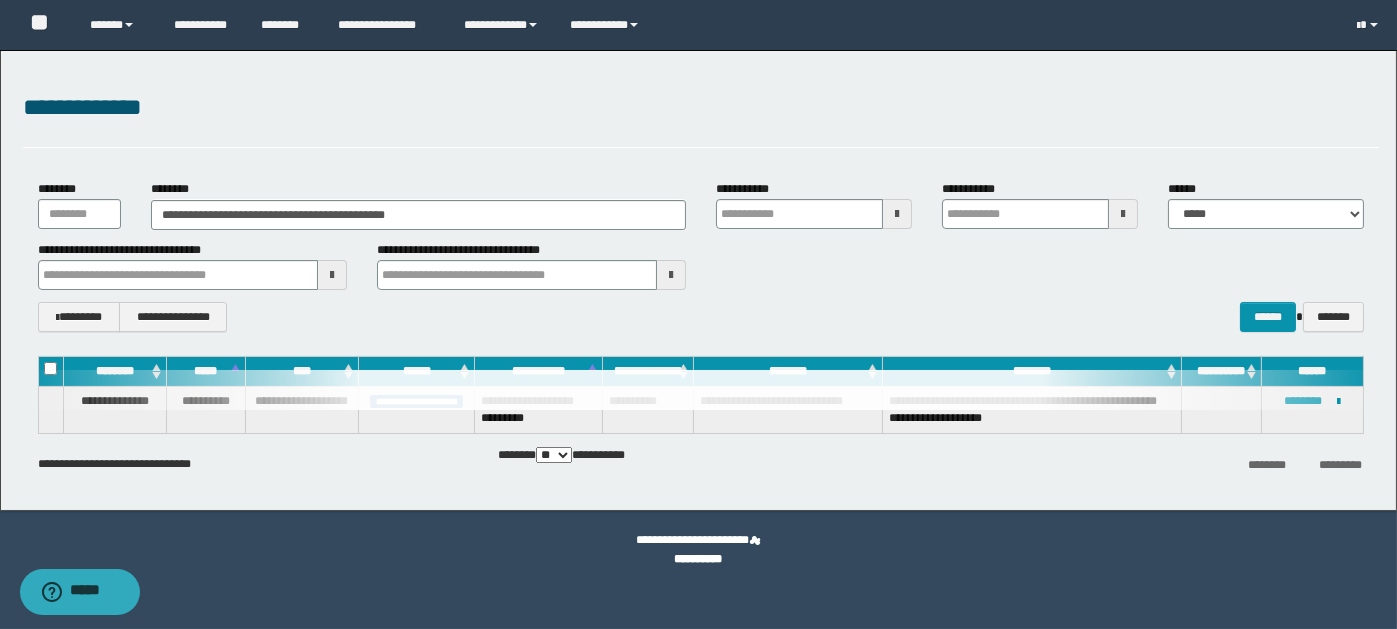 type 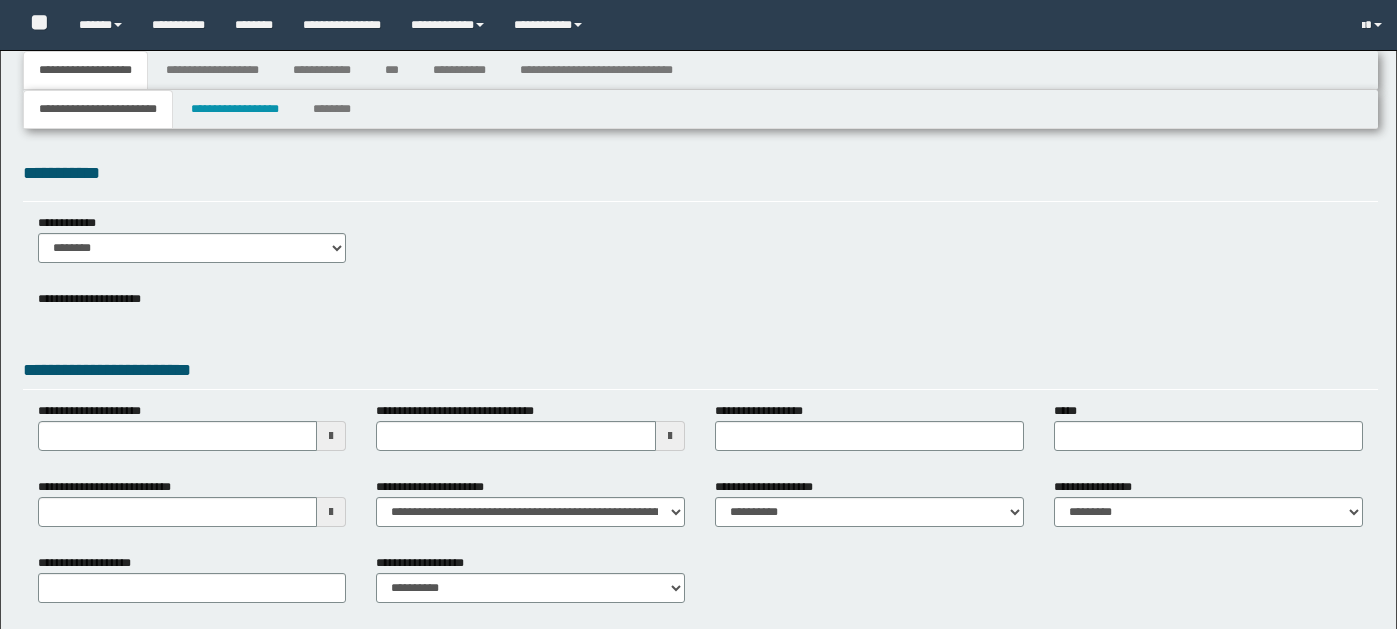type 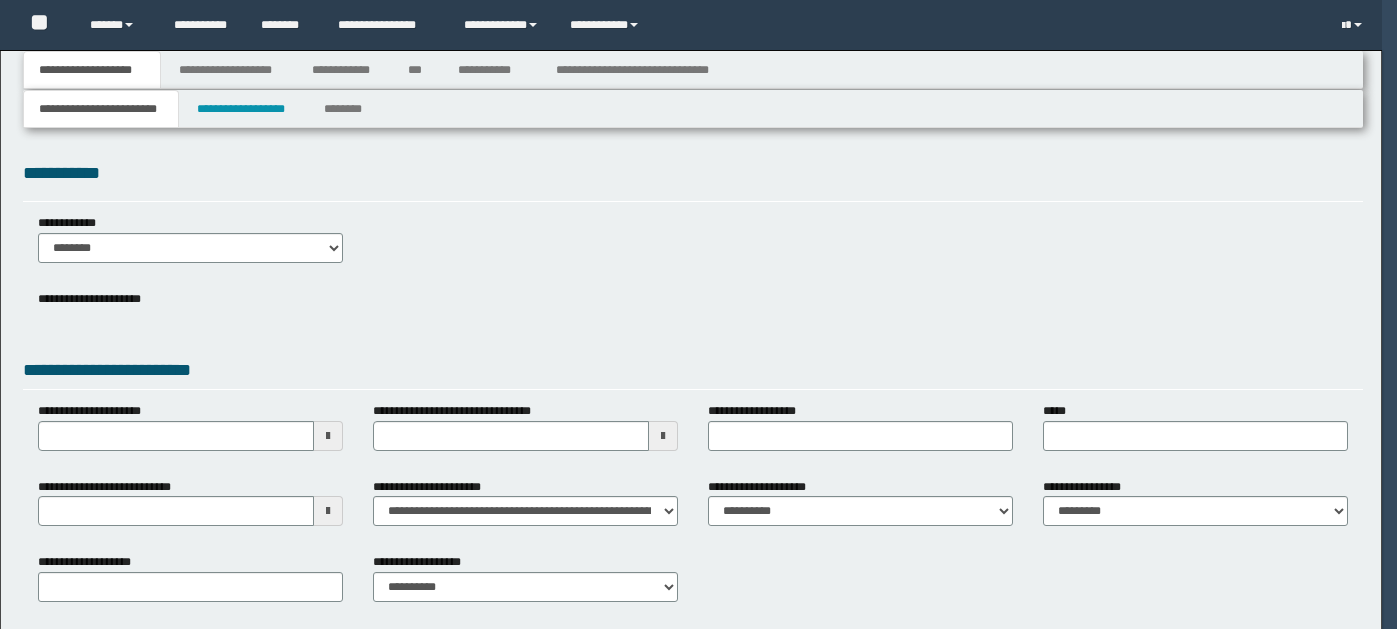 scroll, scrollTop: 0, scrollLeft: 0, axis: both 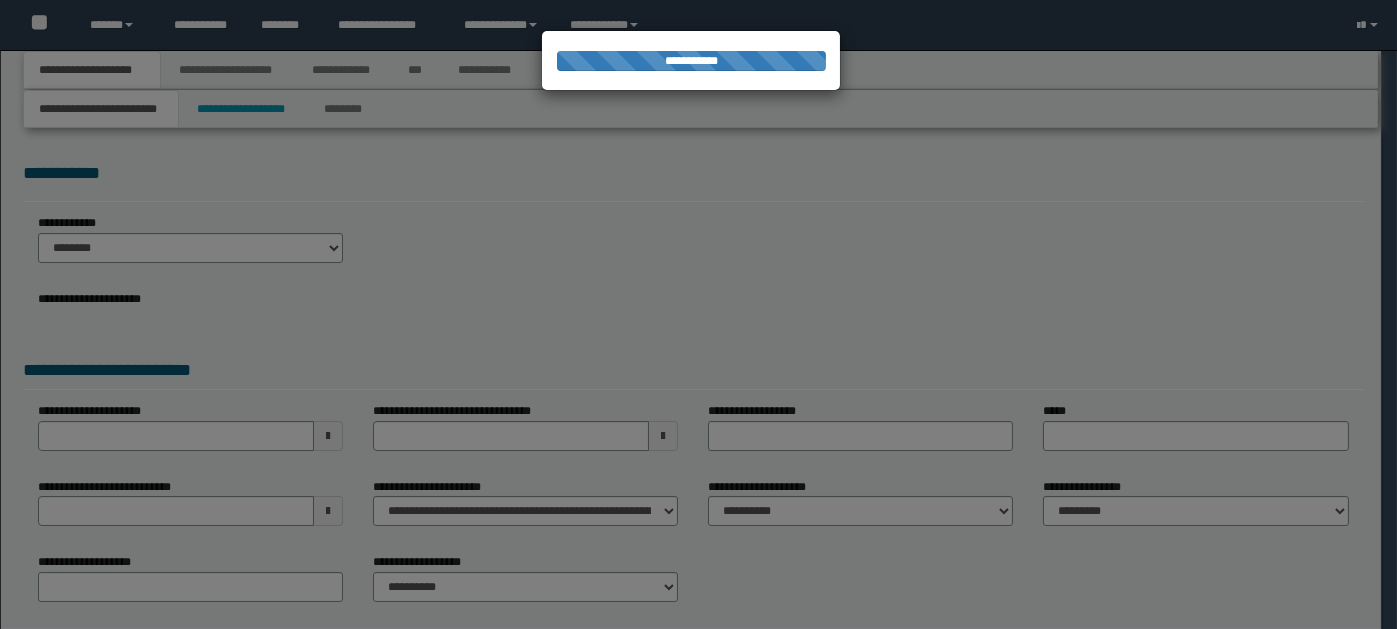 select on "*" 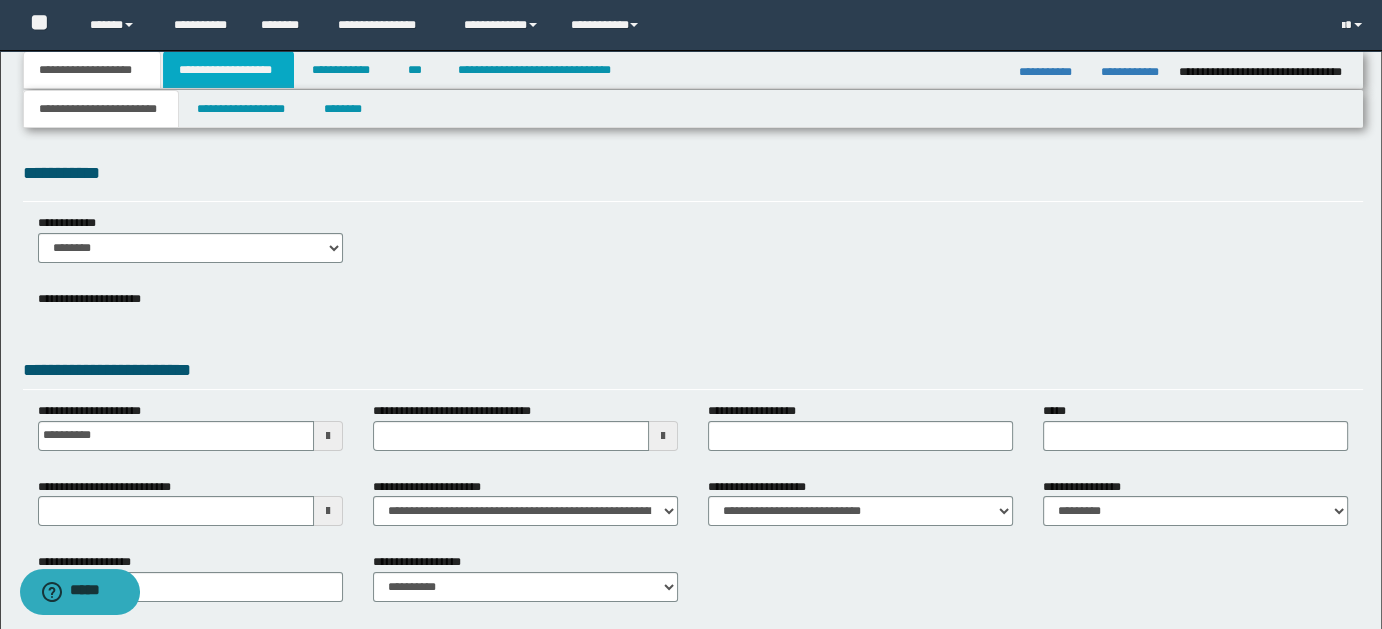 click on "**********" at bounding box center [228, 70] 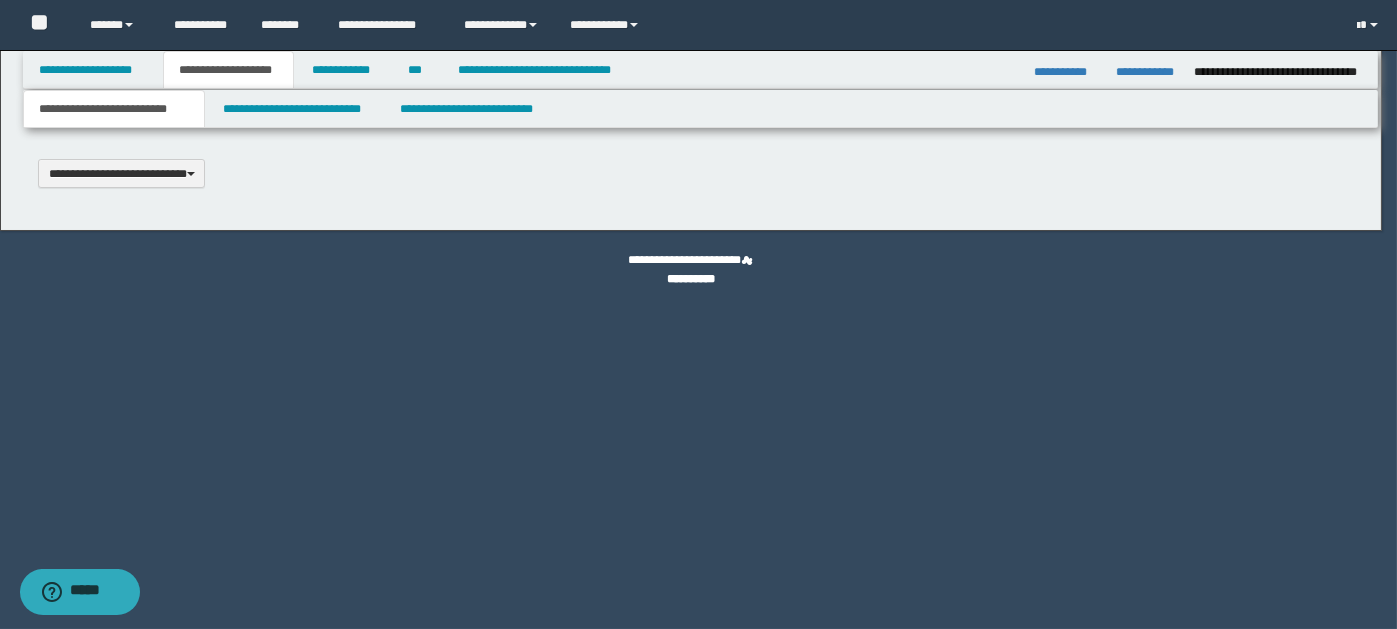 select on "*" 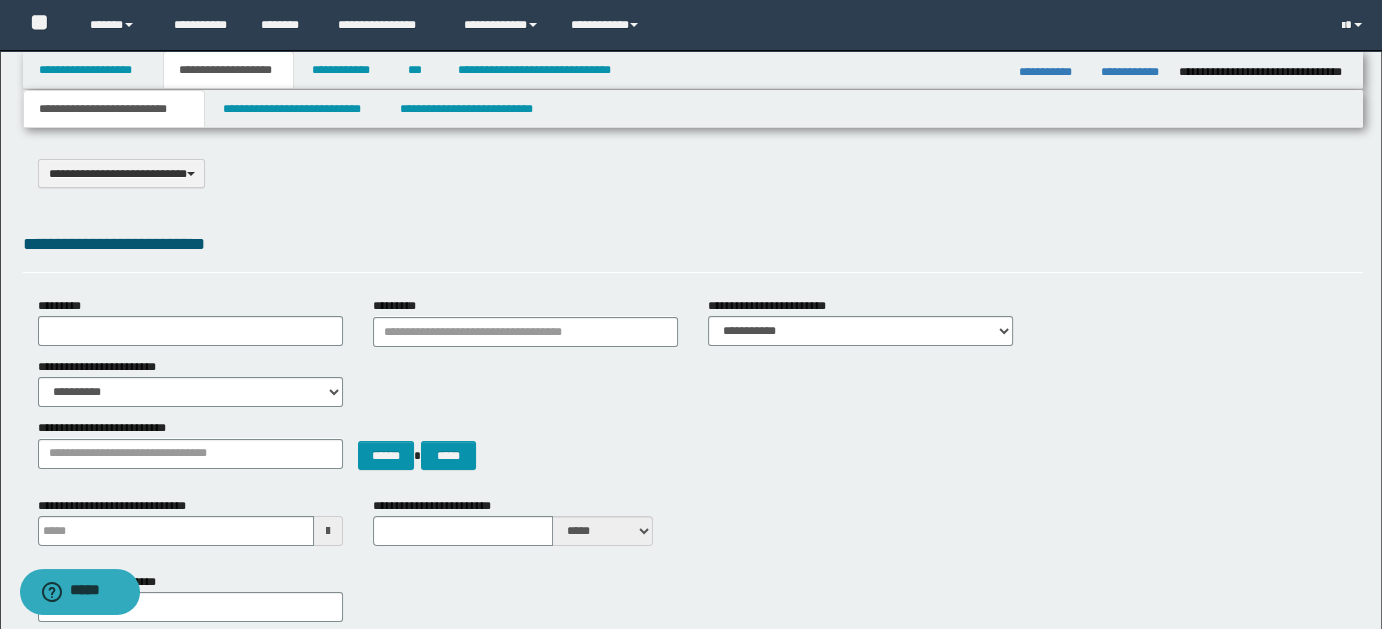 click on "**********" at bounding box center (114, 109) 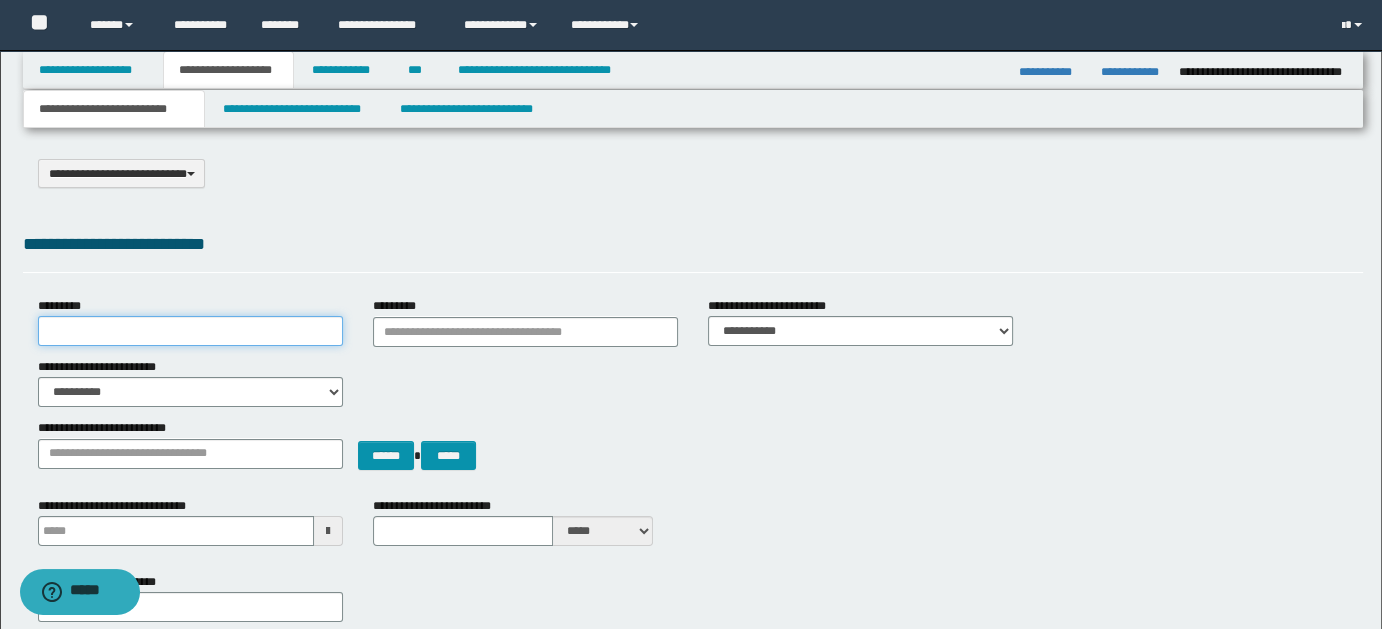 click on "*********" at bounding box center (190, 331) 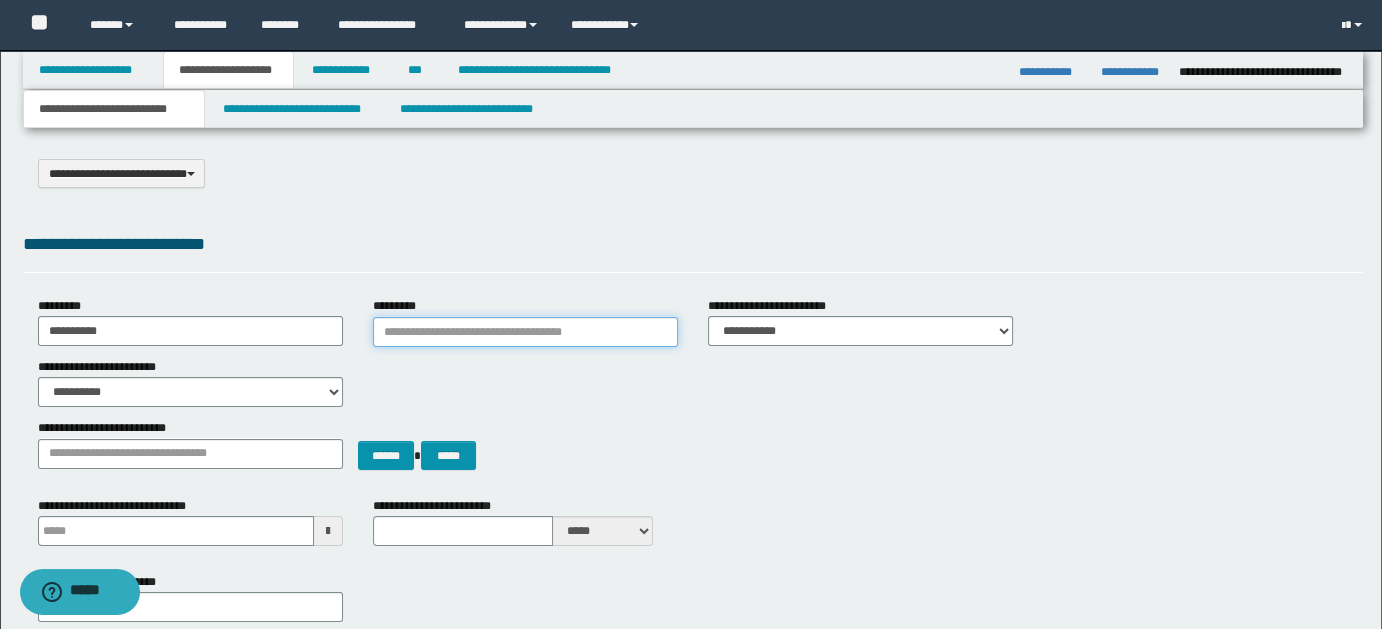 click on "*********" at bounding box center (525, 332) 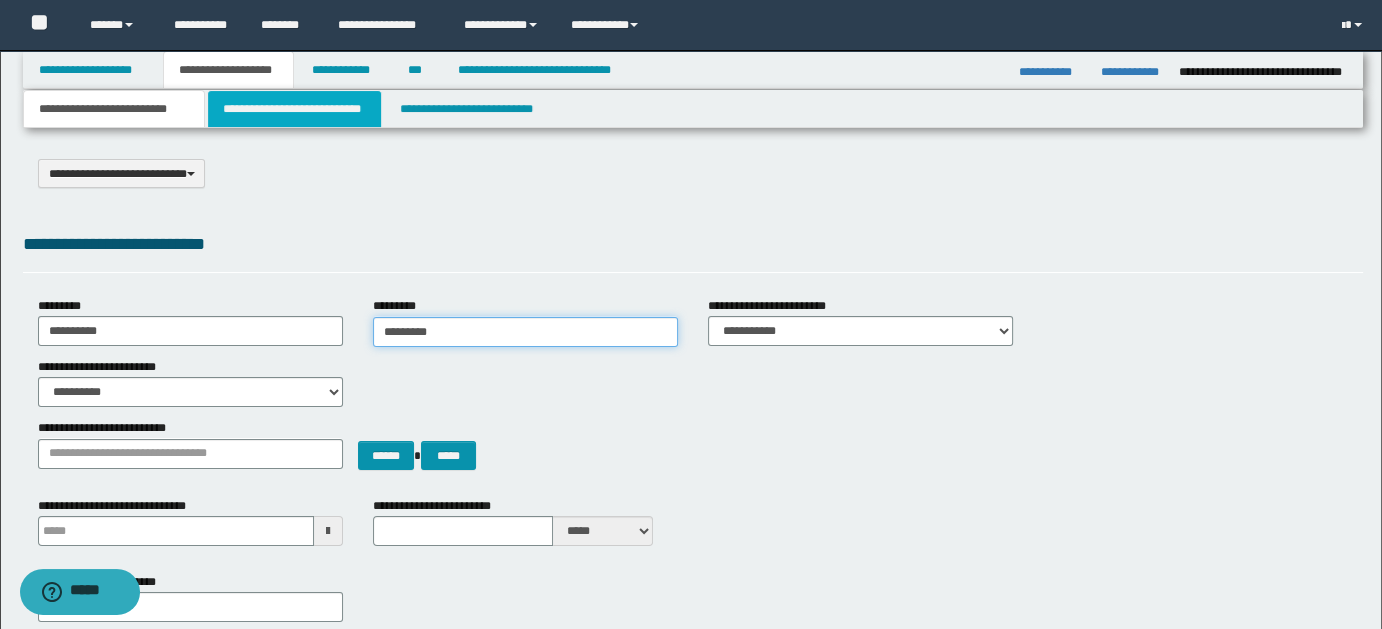 type on "*********" 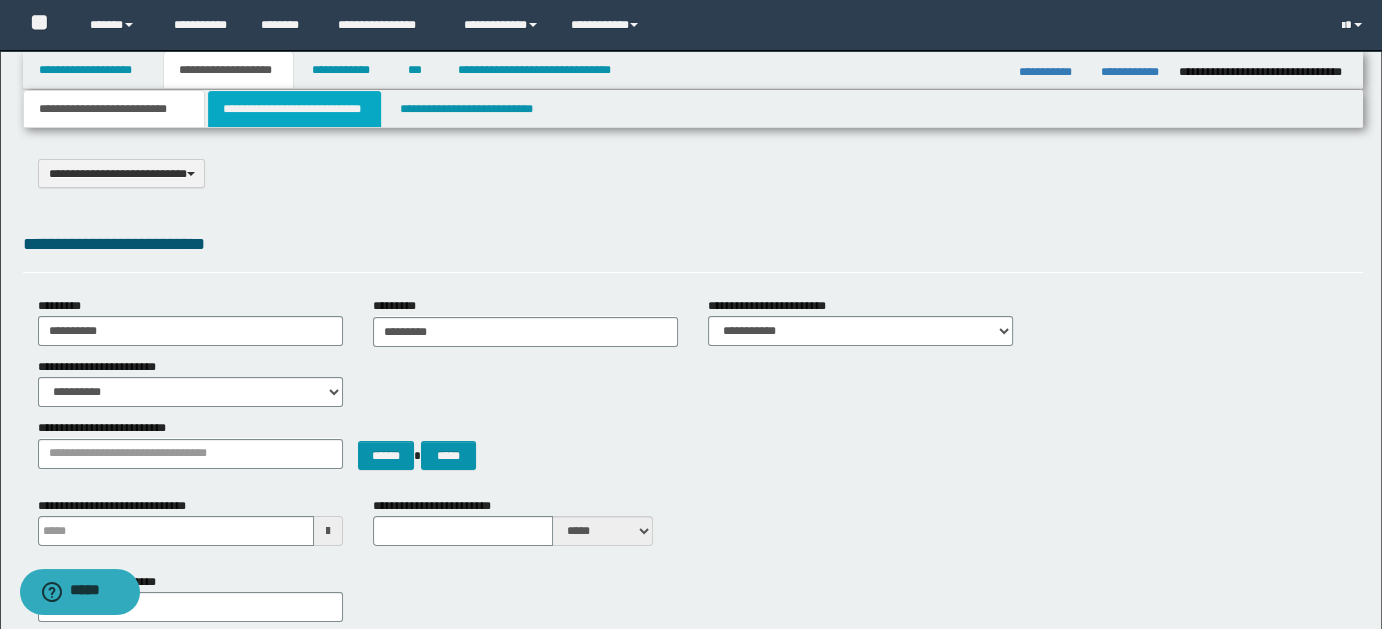 click on "**********" at bounding box center (294, 109) 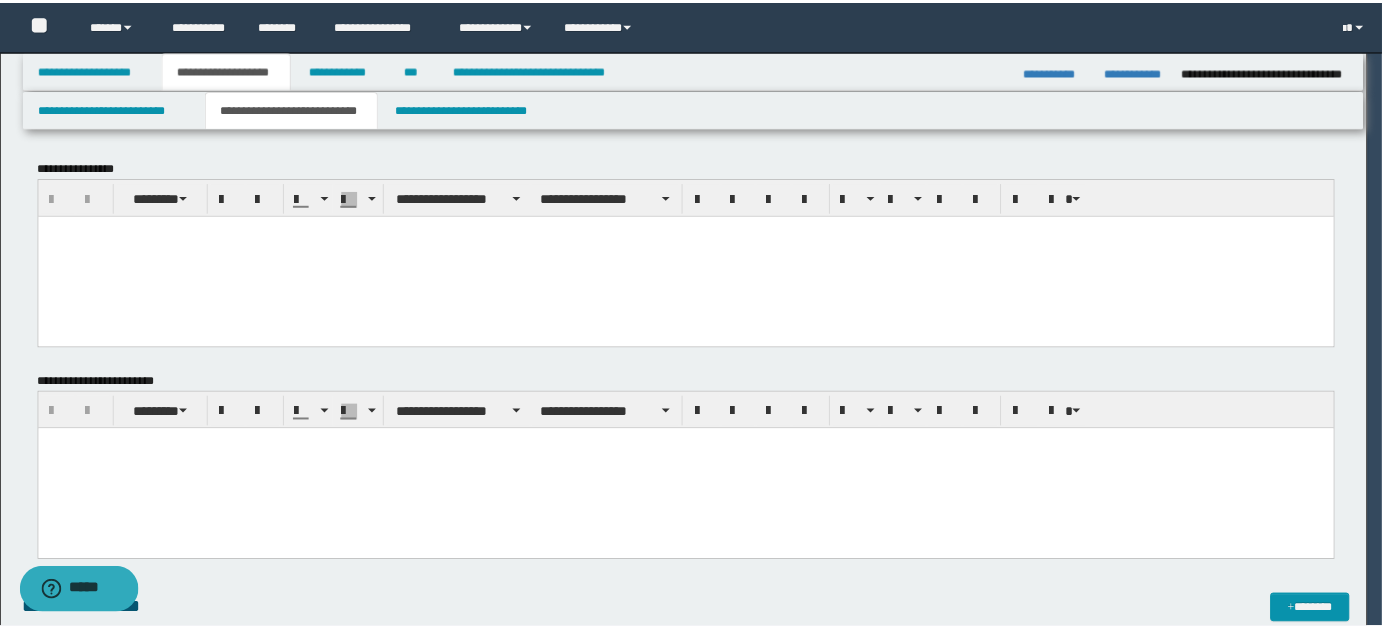 scroll, scrollTop: 0, scrollLeft: 0, axis: both 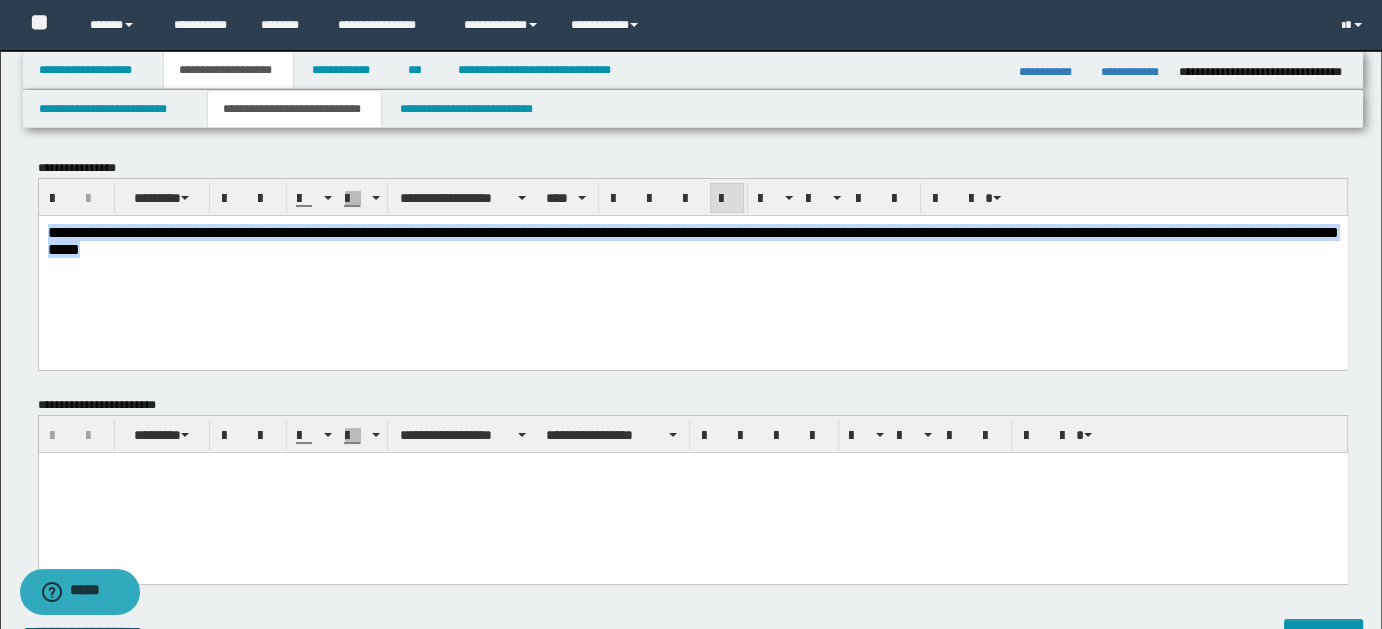drag, startPoint x: 47, startPoint y: 232, endPoint x: 277, endPoint y: 307, distance: 241.9194 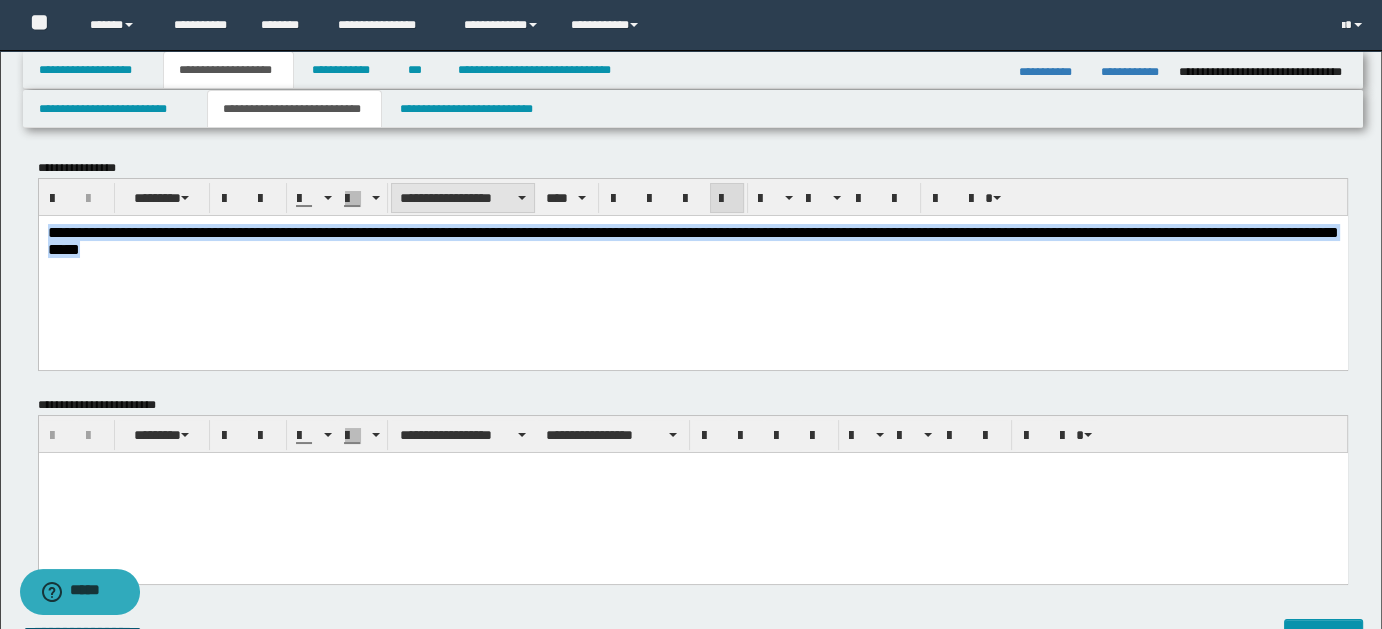 click on "**********" at bounding box center [463, 198] 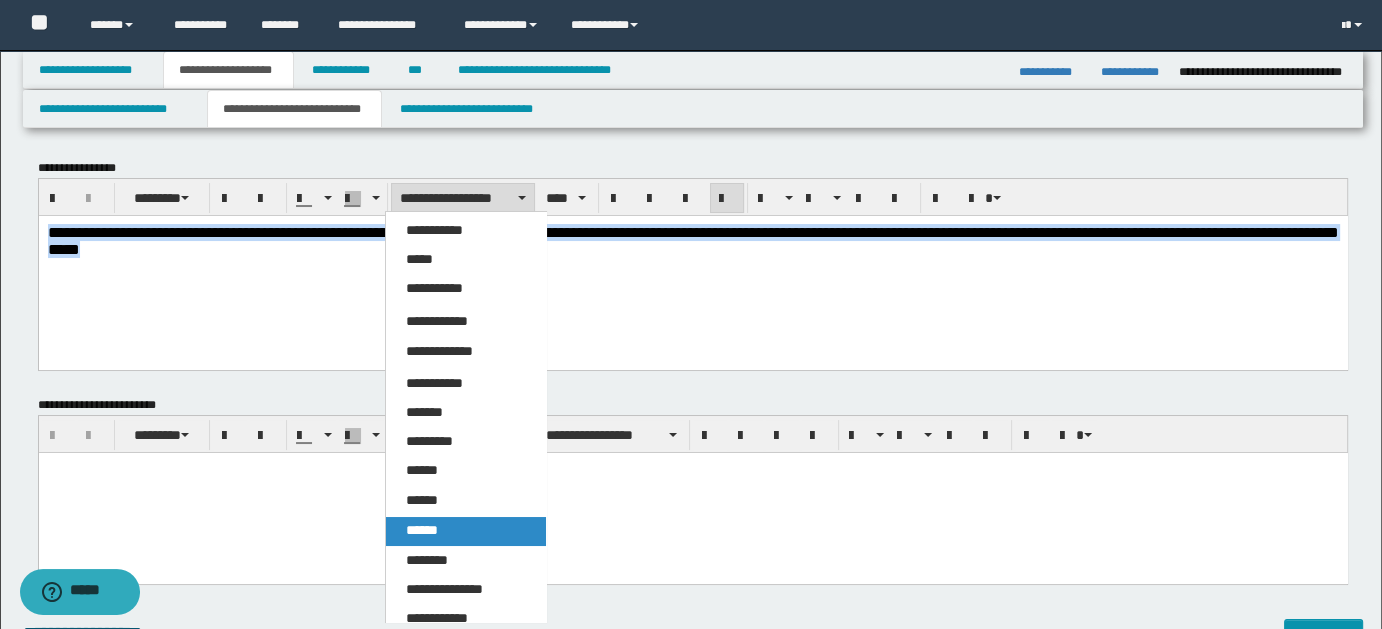 click on "******" at bounding box center (465, 531) 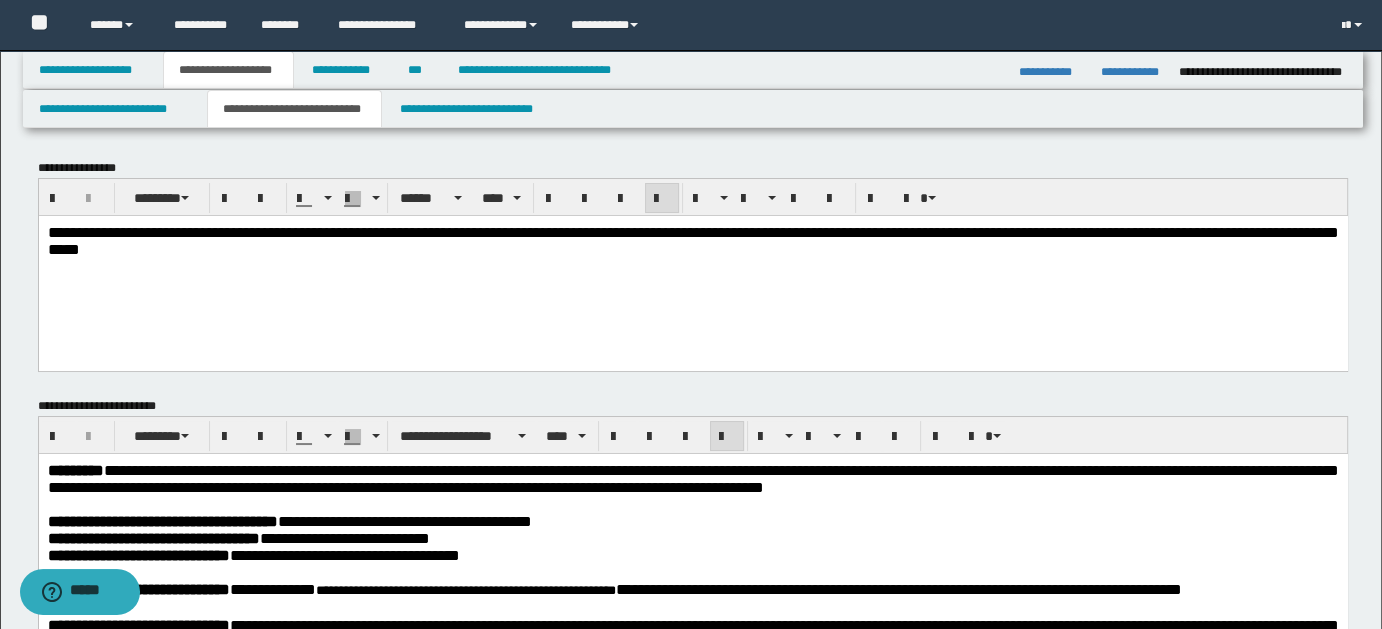 click on "**********" at bounding box center [692, 265] 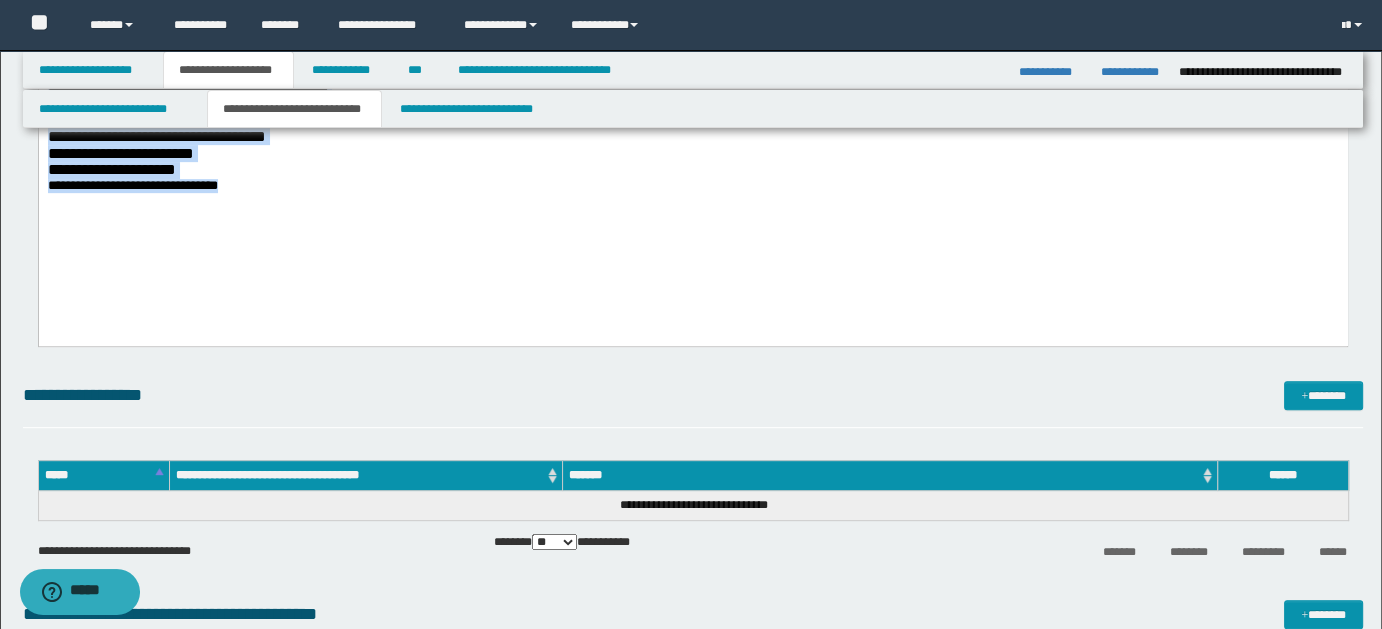 scroll, scrollTop: 807, scrollLeft: 0, axis: vertical 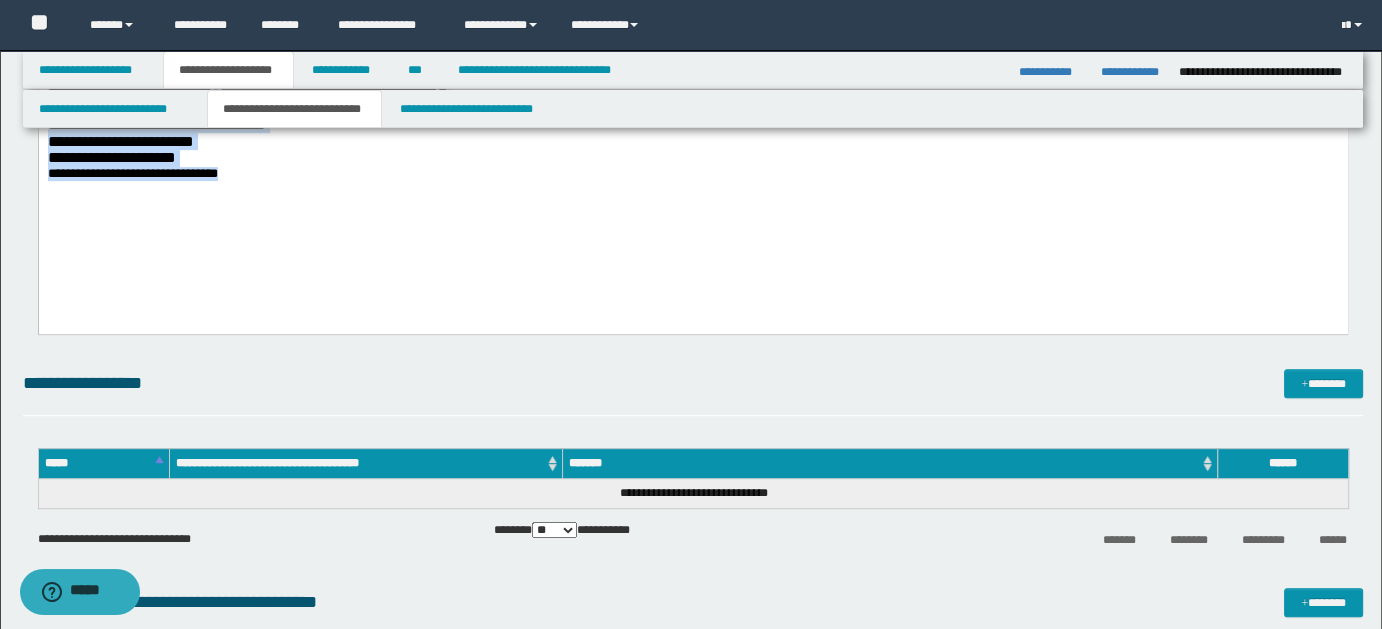 drag, startPoint x: 50, startPoint y: -335, endPoint x: 642, endPoint y: 498, distance: 1021.9359 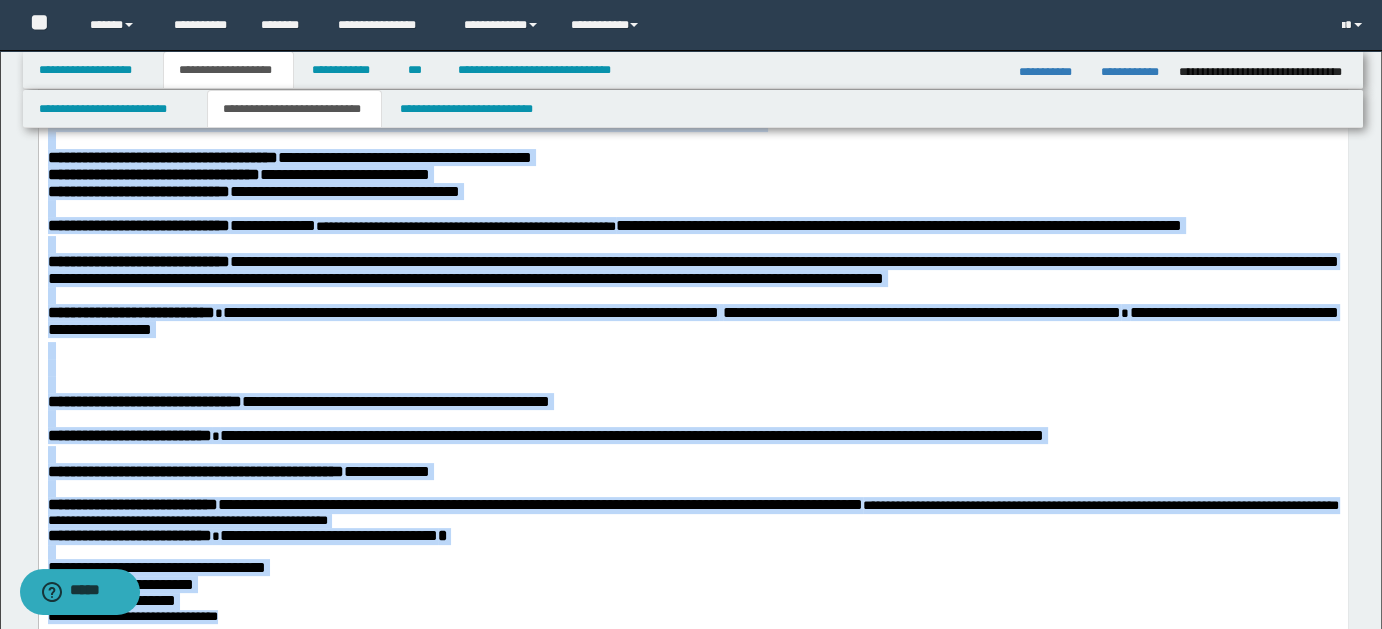 scroll, scrollTop: 262, scrollLeft: 0, axis: vertical 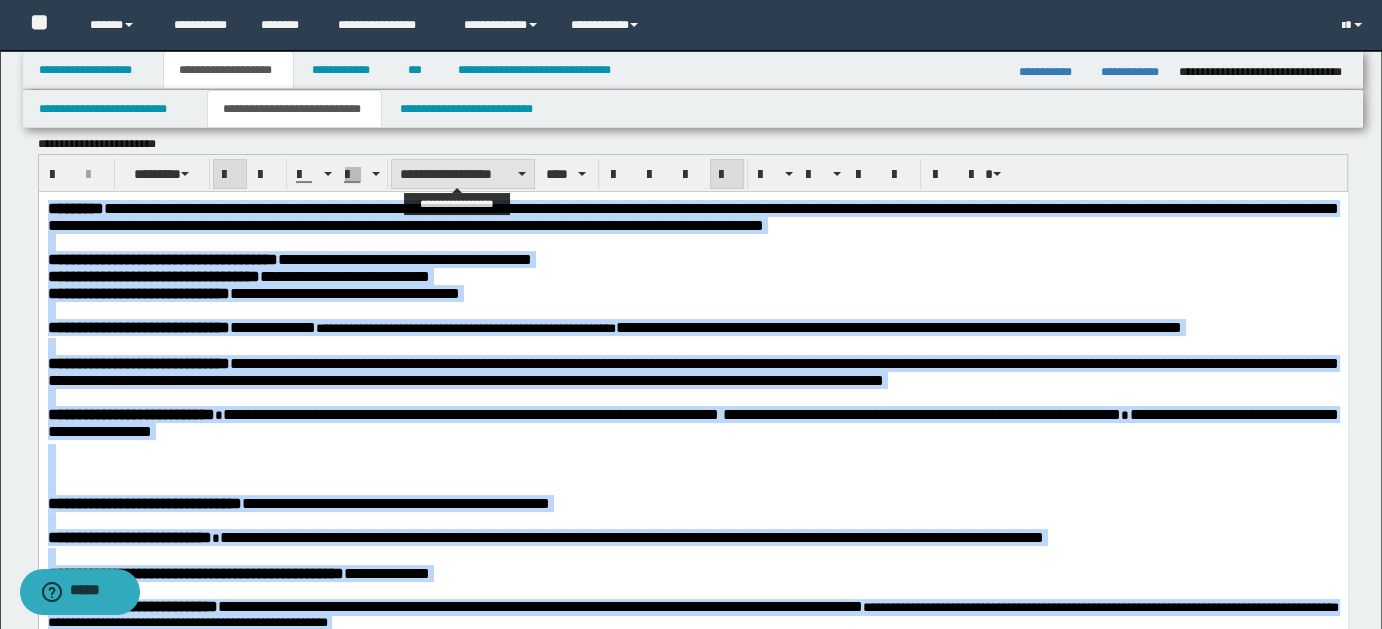 click on "**********" at bounding box center (463, 174) 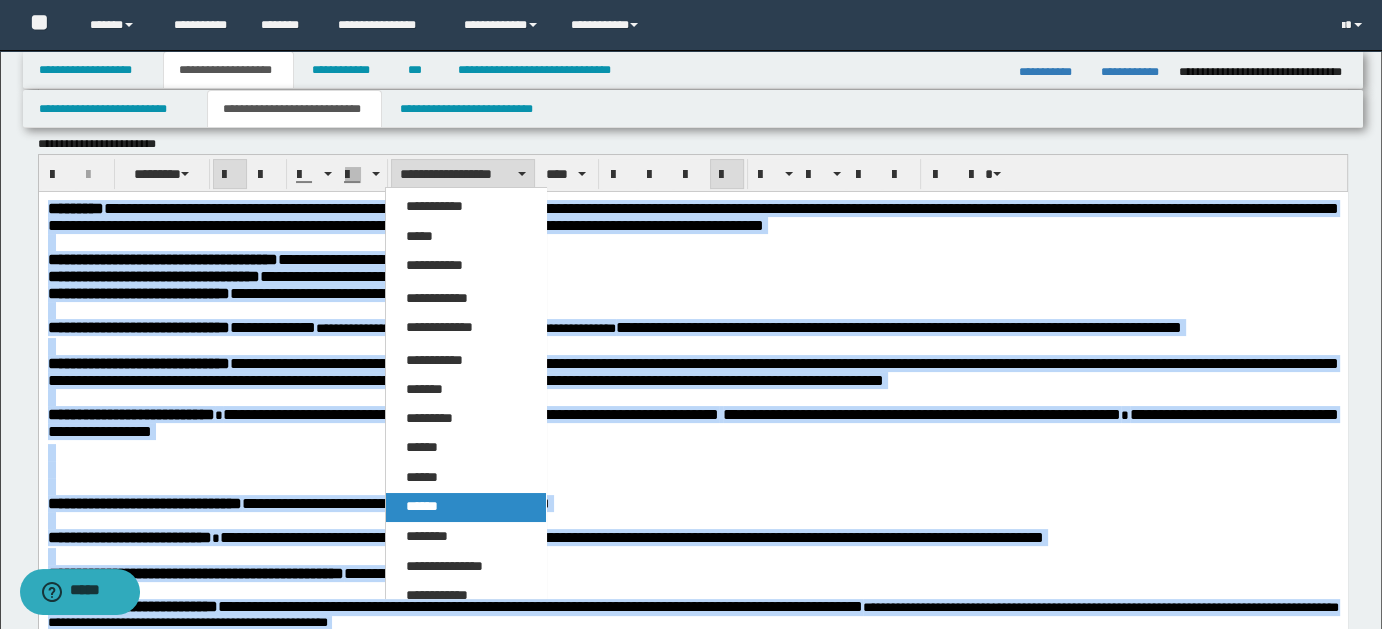 click on "******" at bounding box center (422, 506) 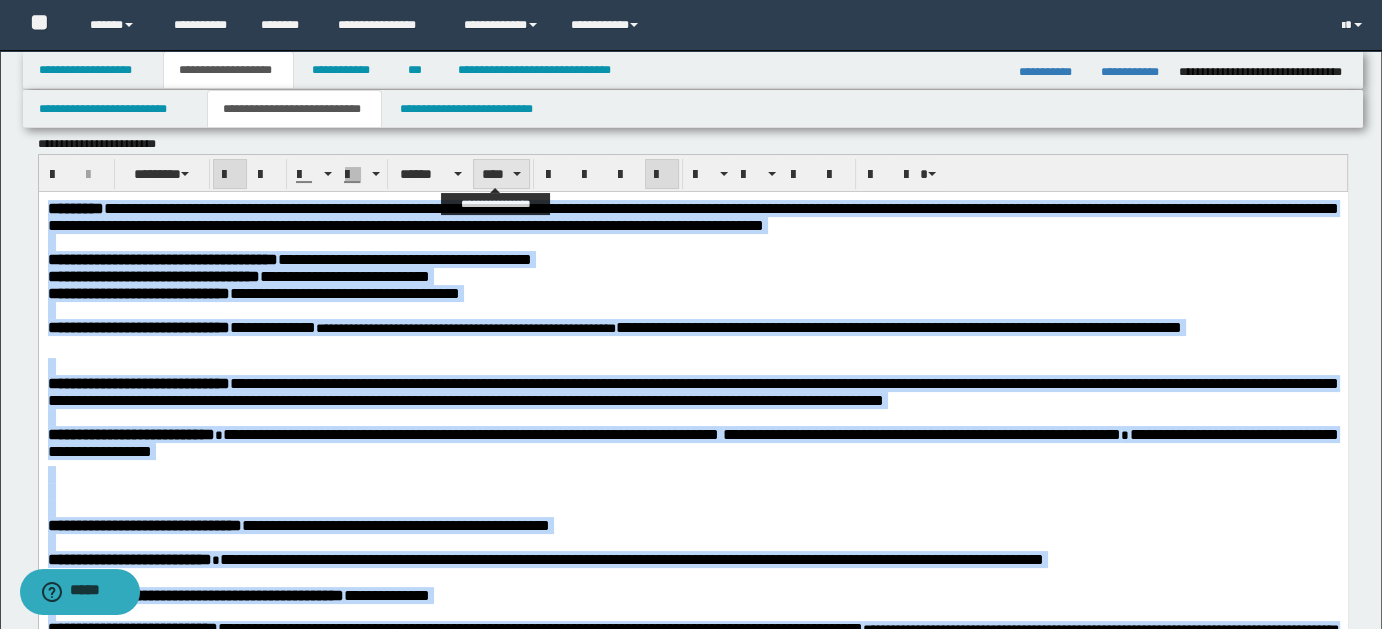 click at bounding box center [517, 174] 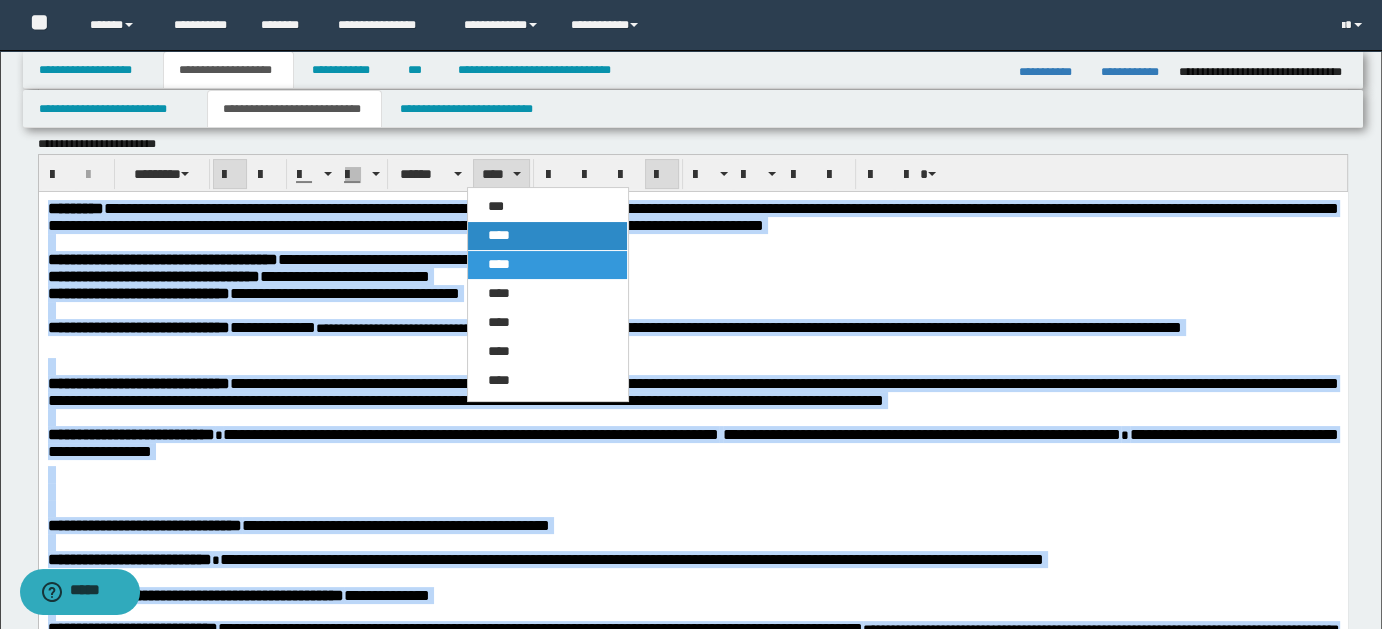 click on "****" at bounding box center [499, 235] 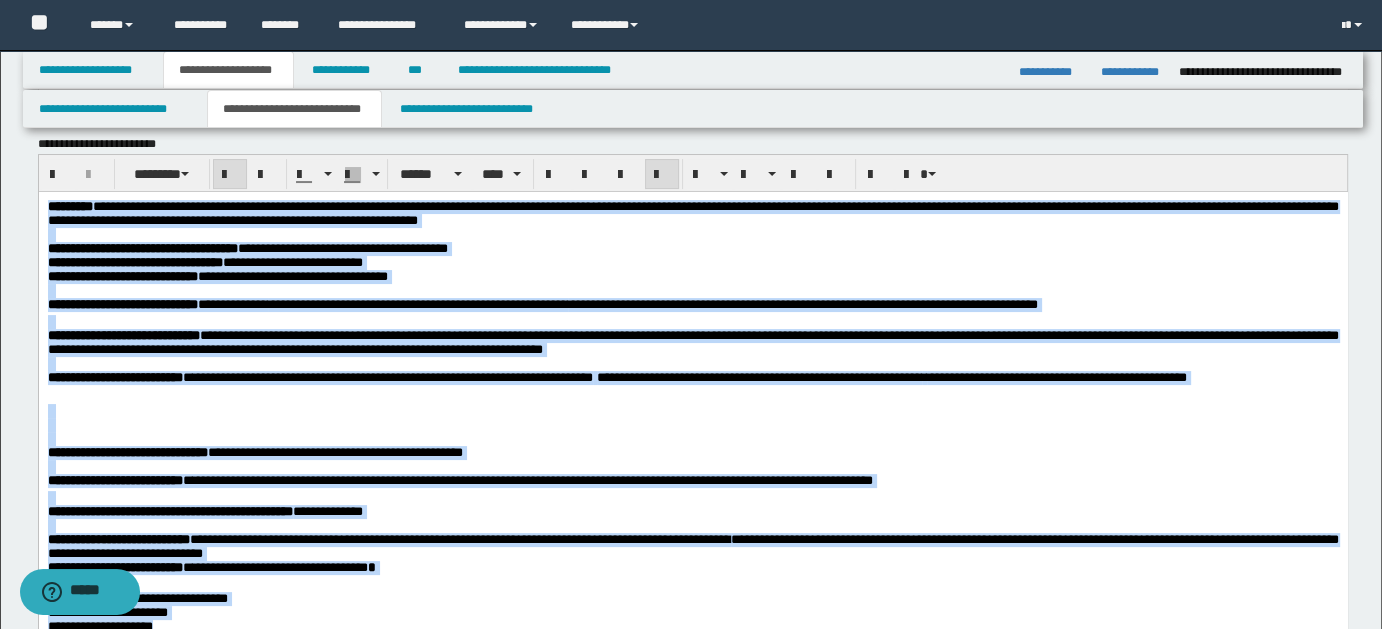 click at bounding box center [692, 425] 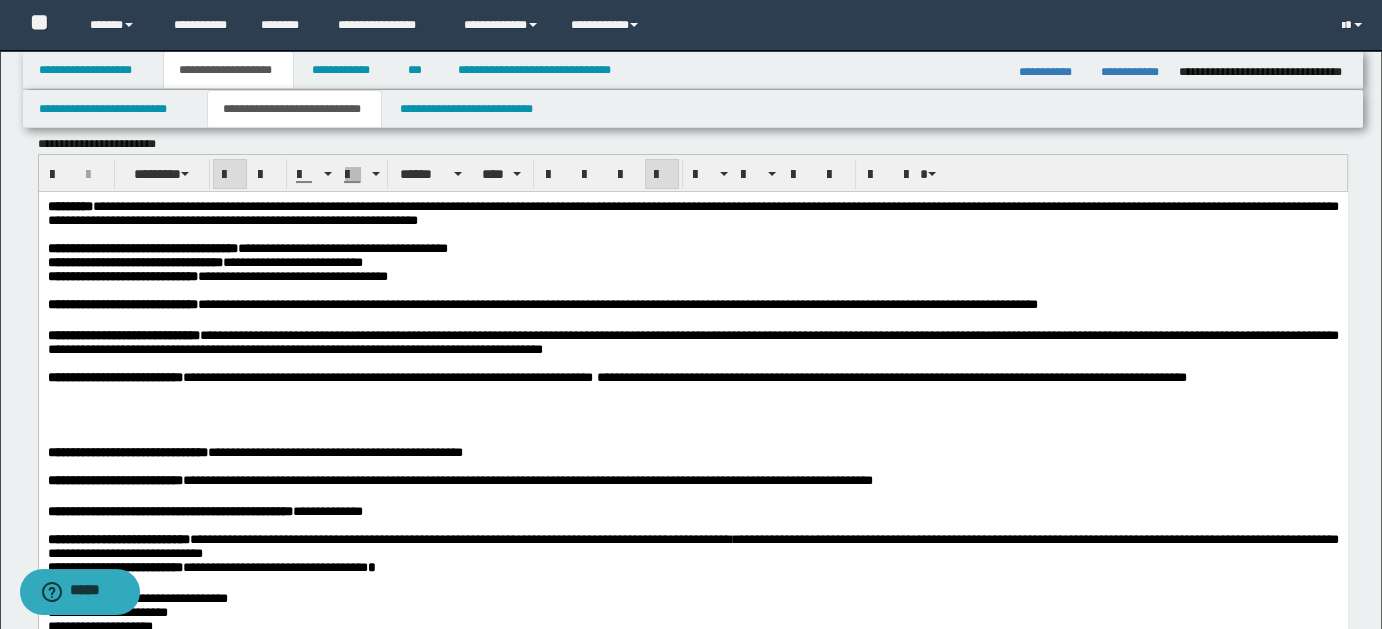 click on "**********" at bounding box center (692, 449) 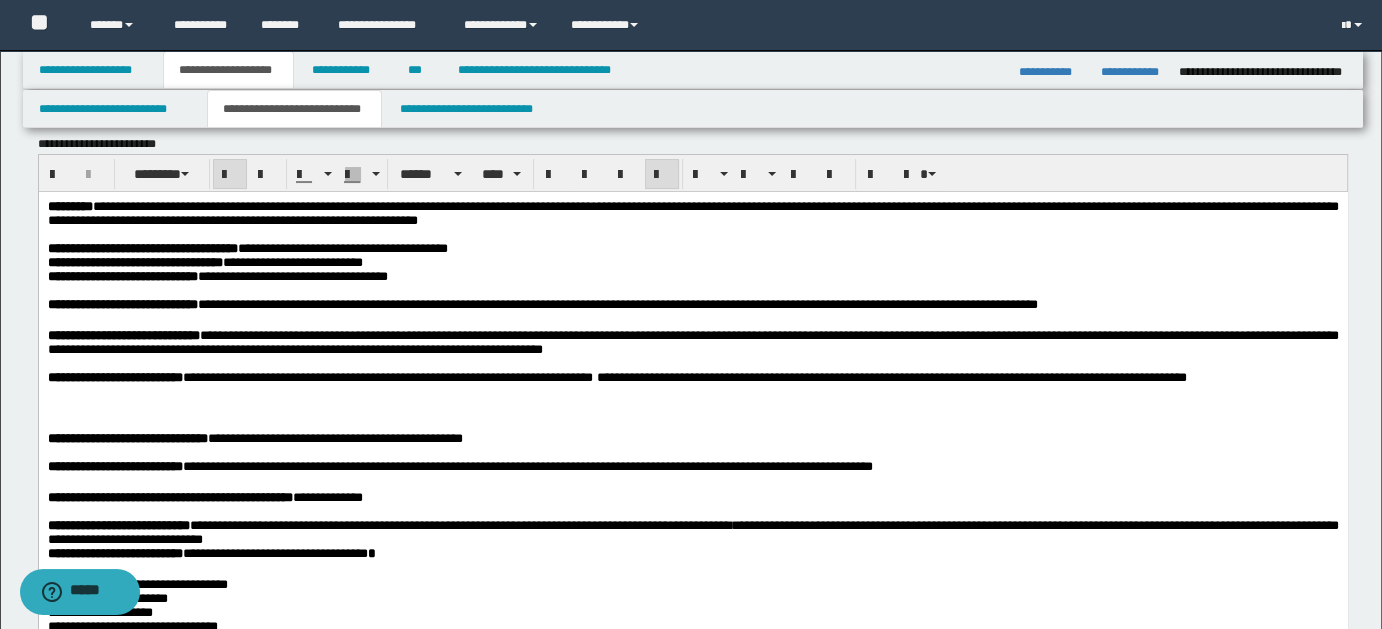 type 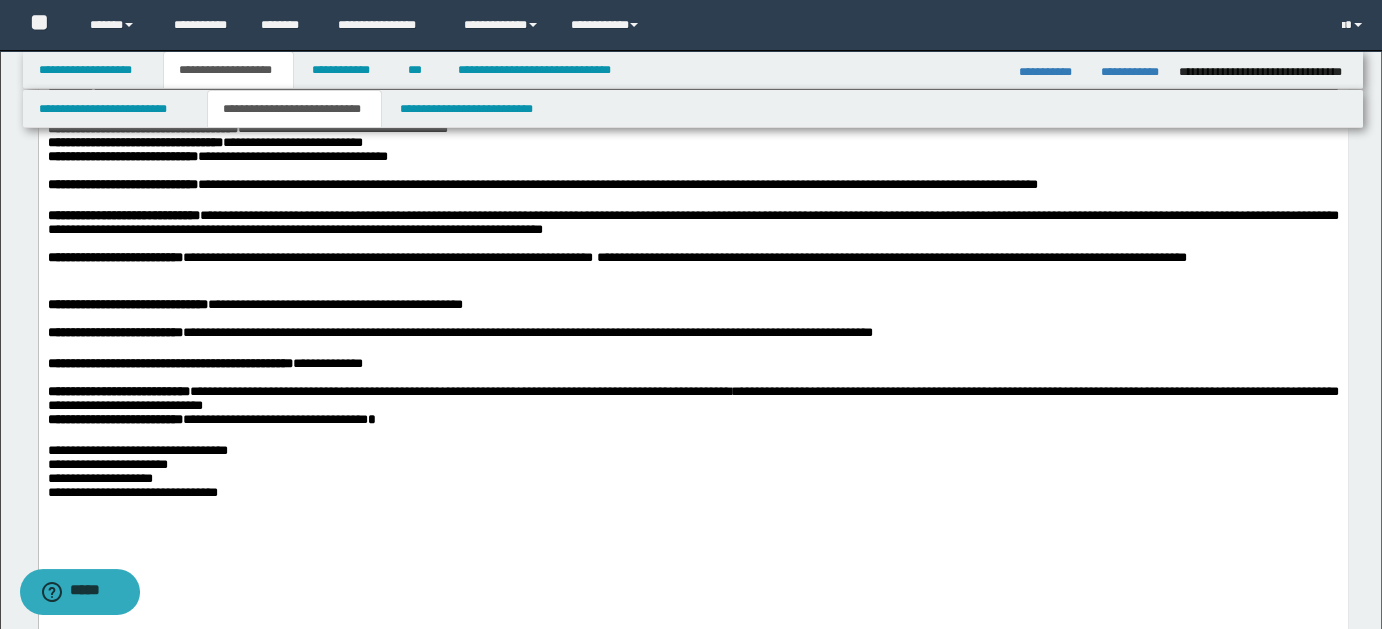 scroll, scrollTop: 501, scrollLeft: 0, axis: vertical 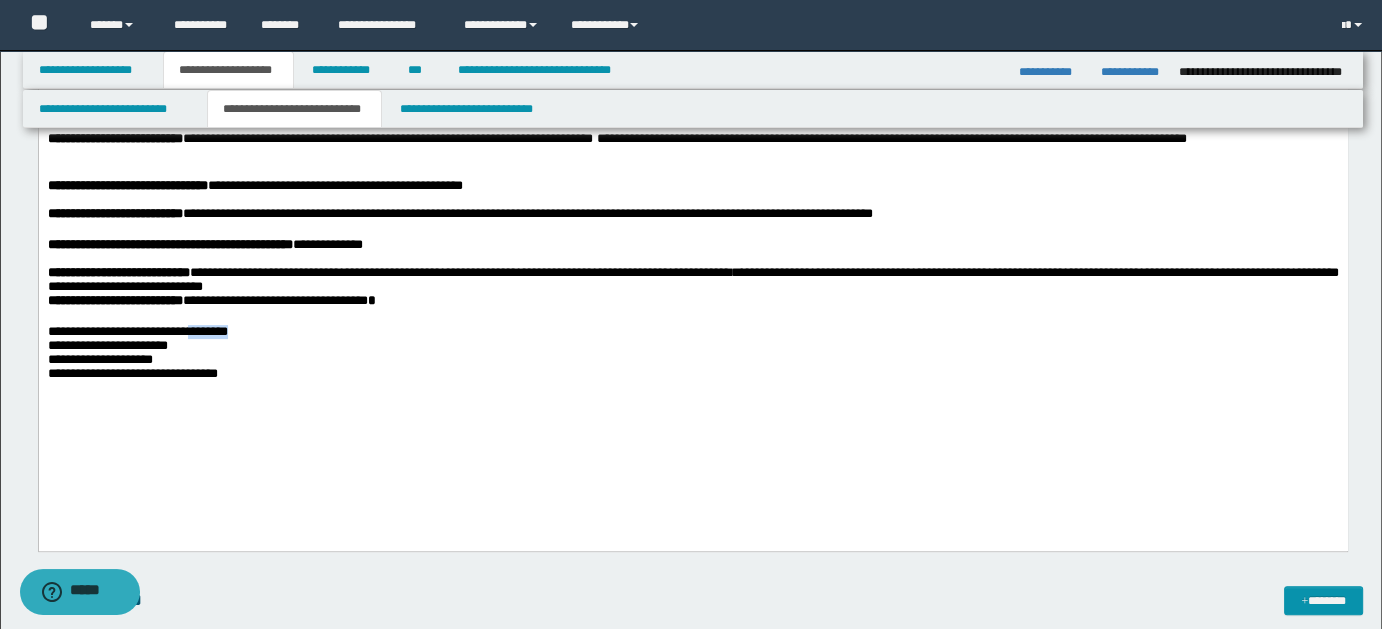 drag, startPoint x: 238, startPoint y: 382, endPoint x: 324, endPoint y: 389, distance: 86.28442 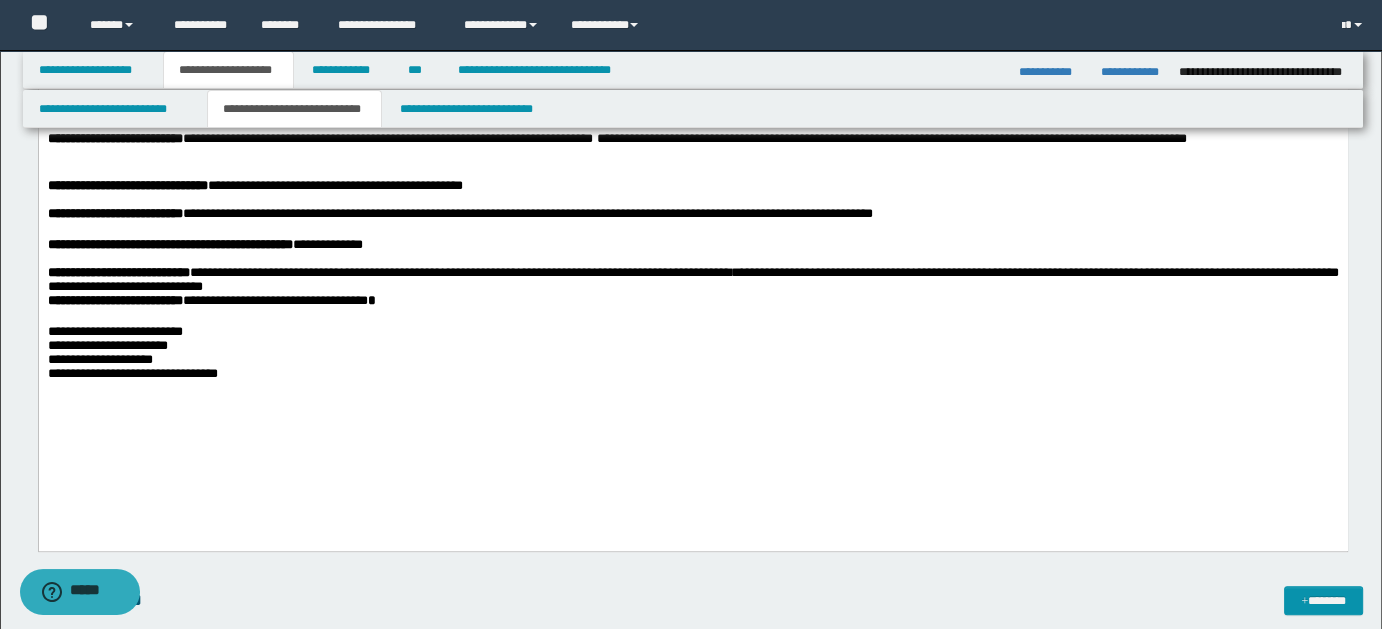 click on "**********" at bounding box center (692, 347) 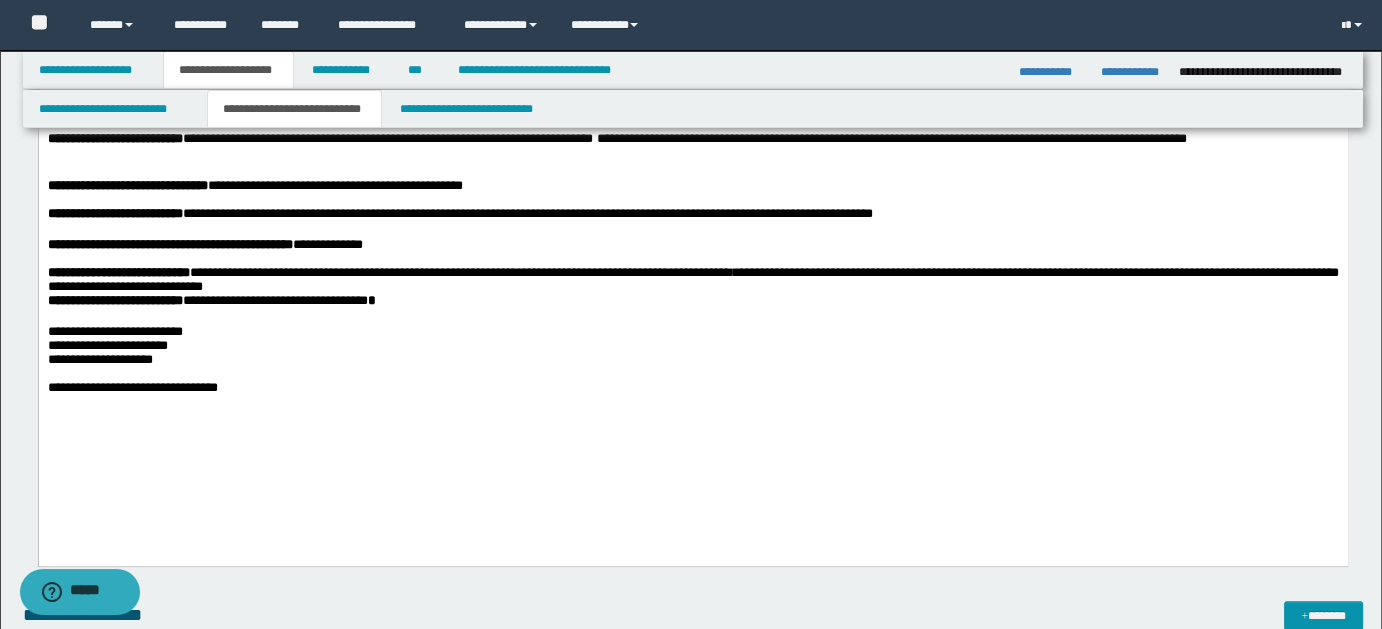 click on "**********" at bounding box center (692, 389) 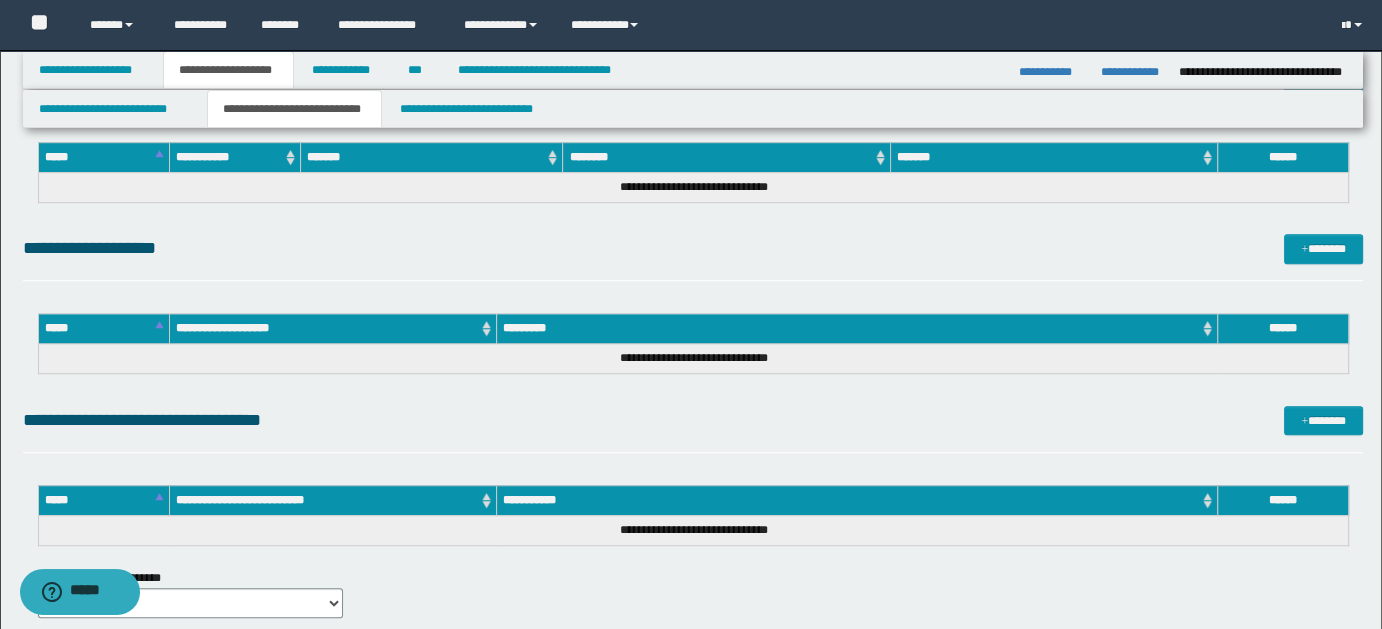 scroll, scrollTop: 1274, scrollLeft: 0, axis: vertical 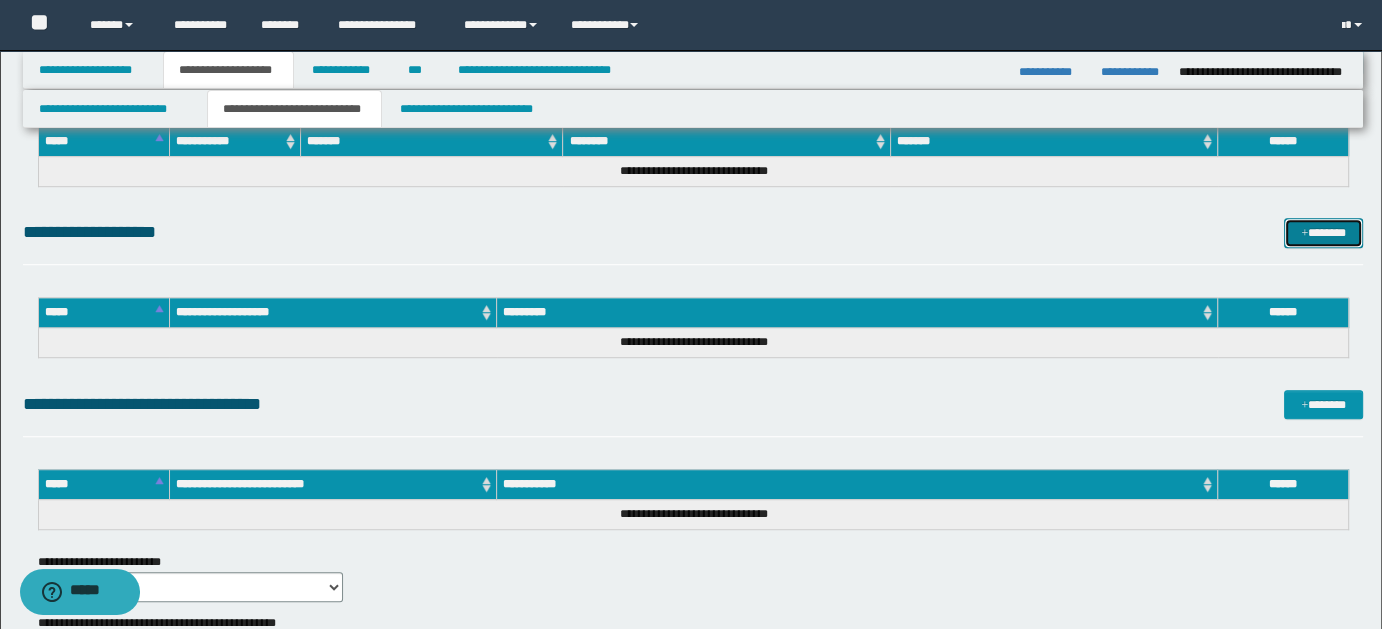 click on "*******" at bounding box center [1323, 232] 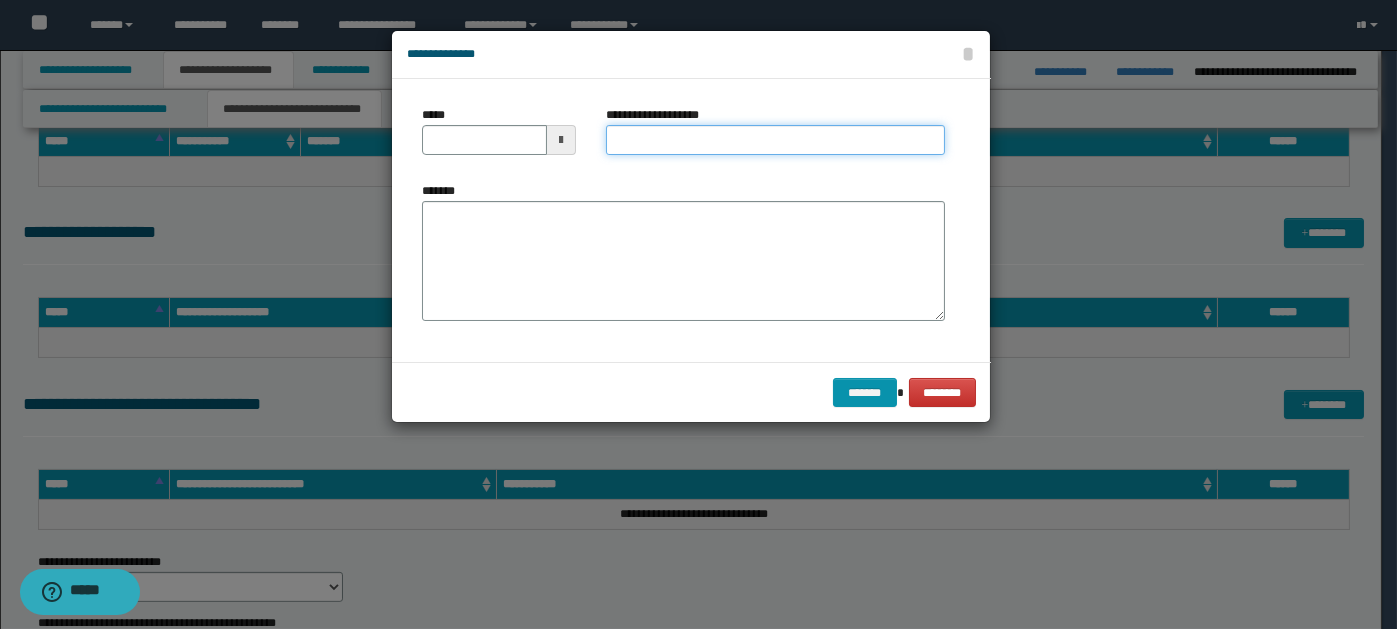 paste on "**********" 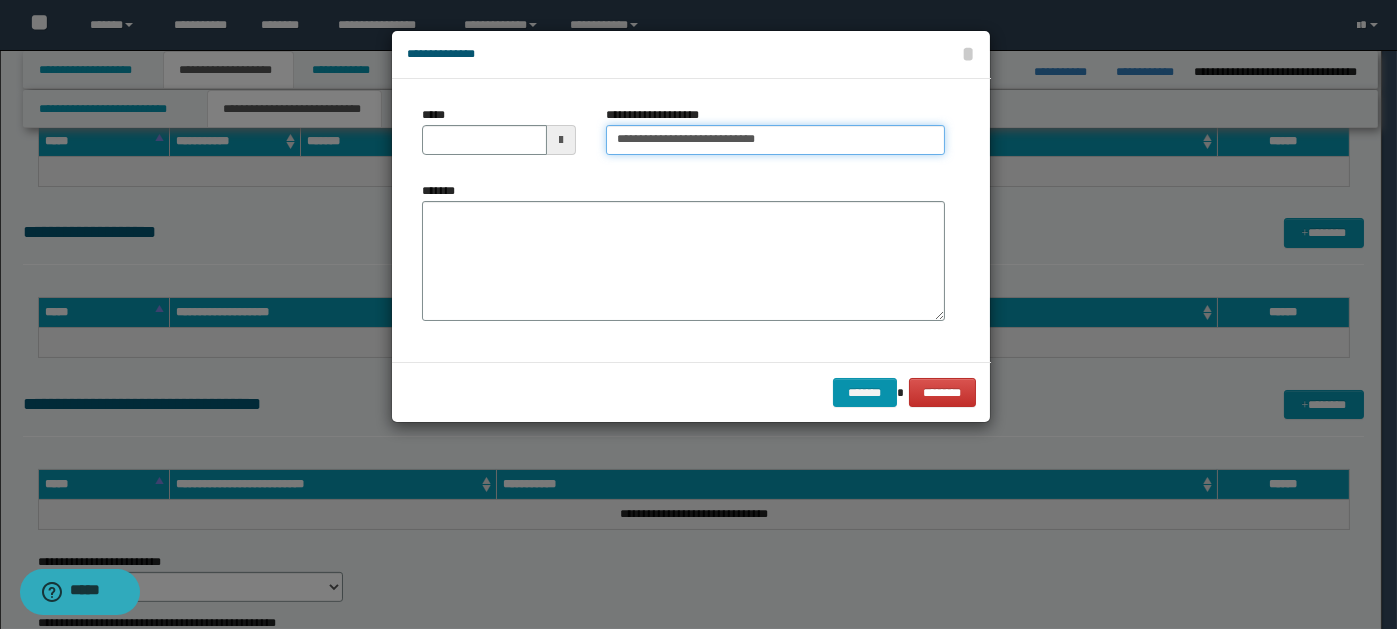 type on "**********" 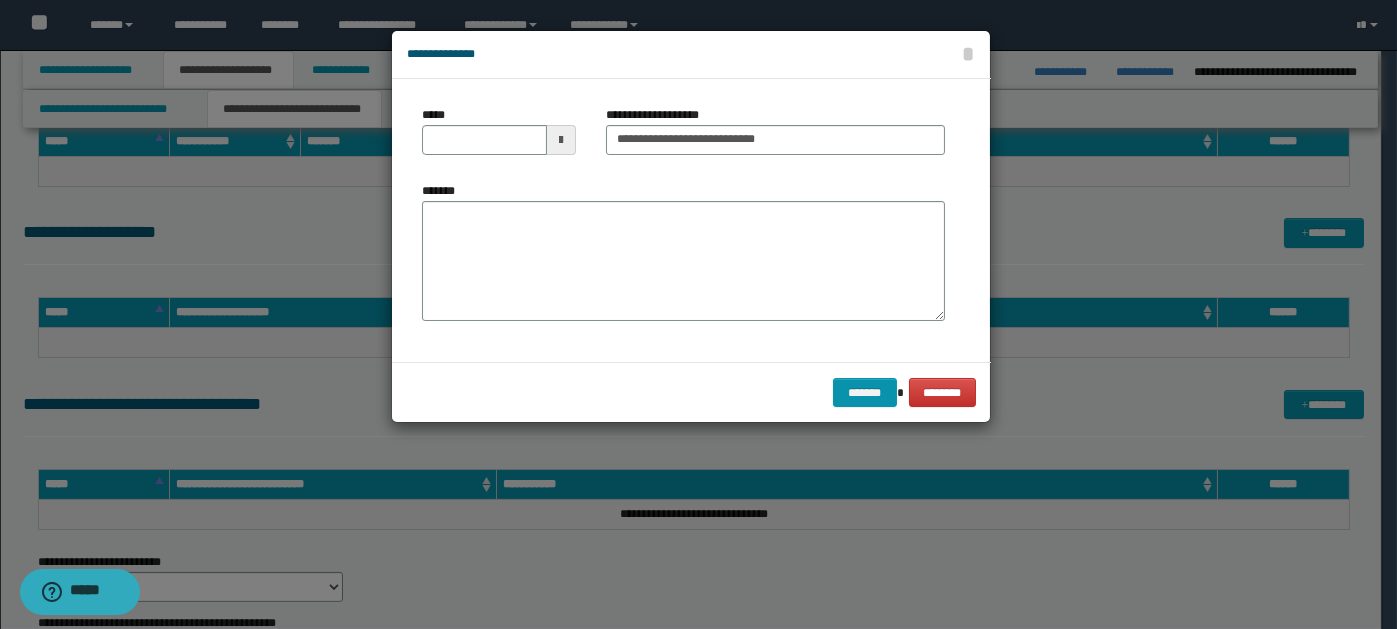 click at bounding box center (561, 140) 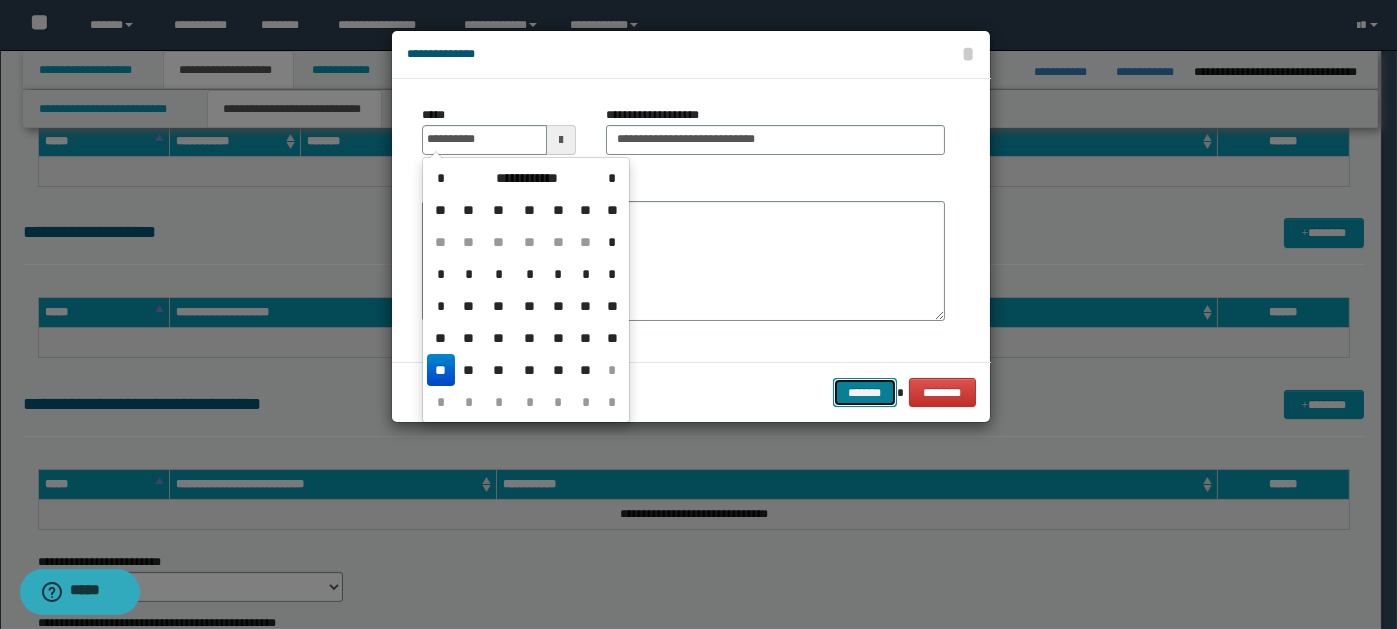 type on "**********" 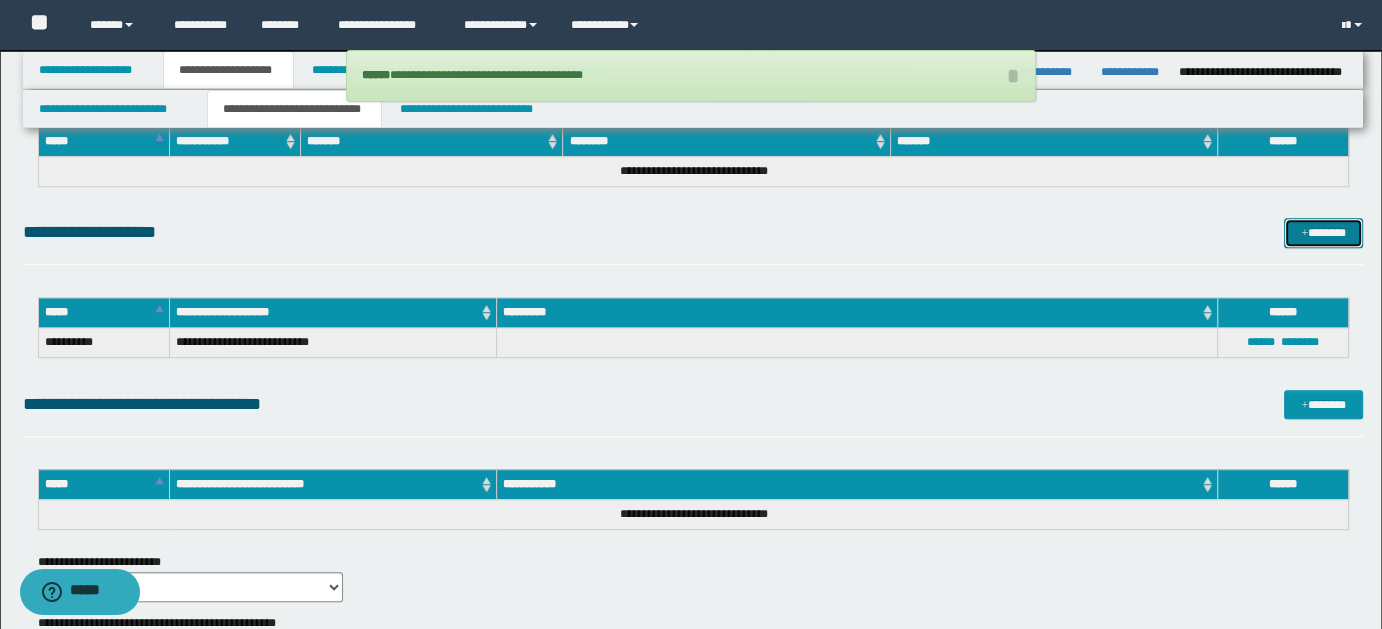 click on "*******" at bounding box center (1323, 232) 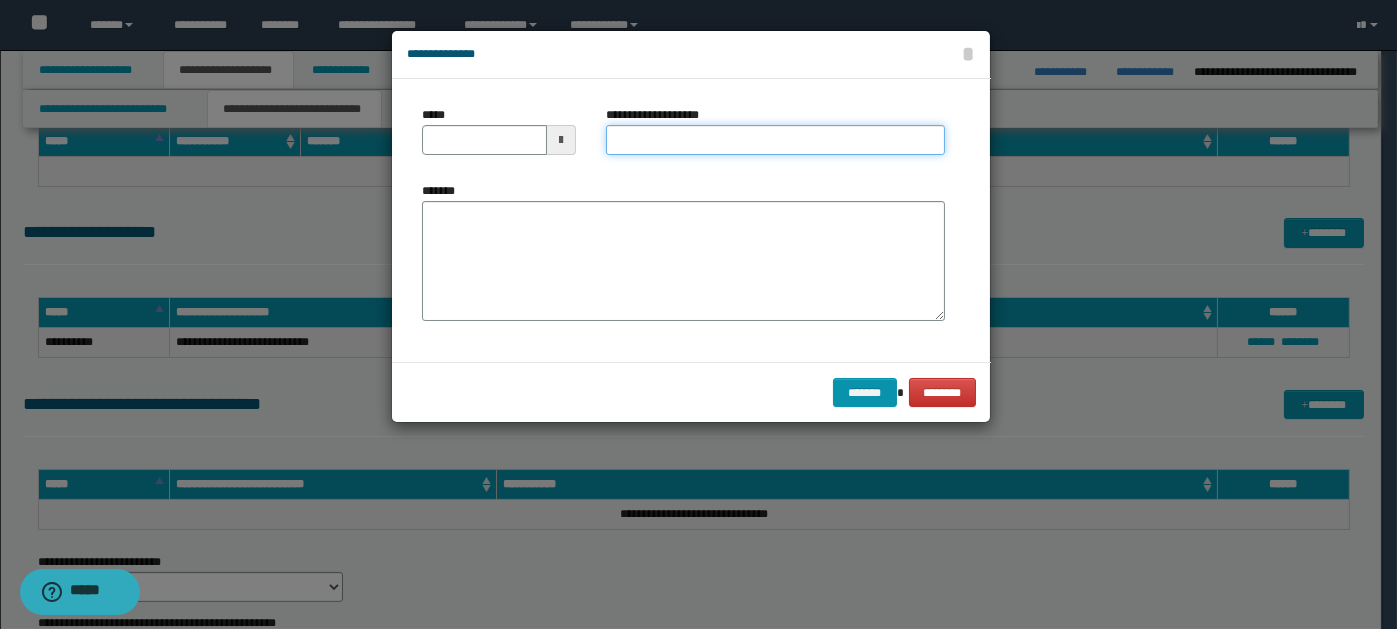paste on "**********" 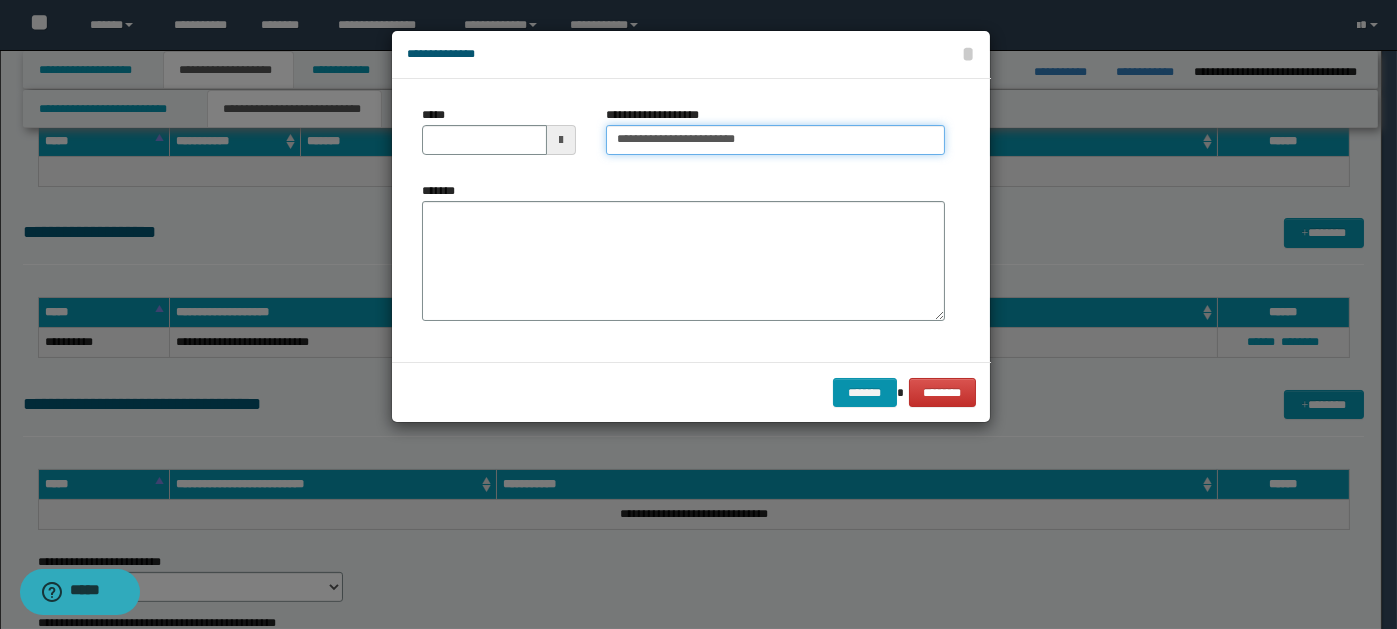 type on "**********" 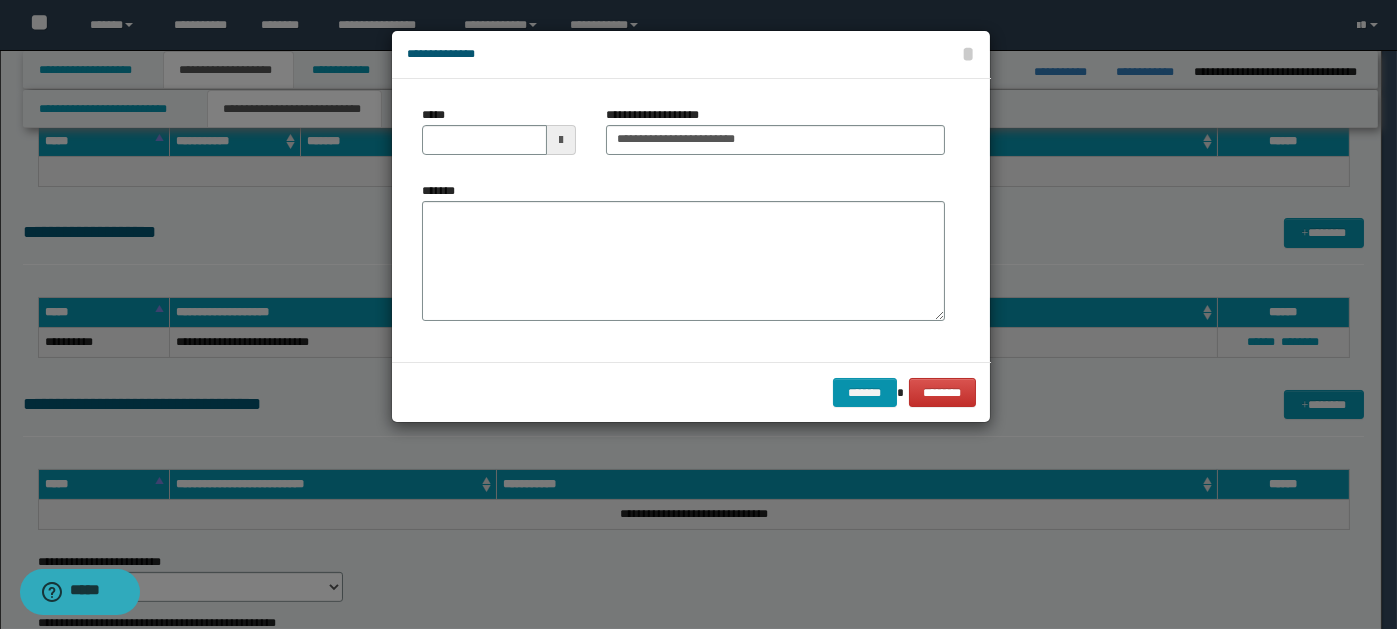 click at bounding box center [561, 140] 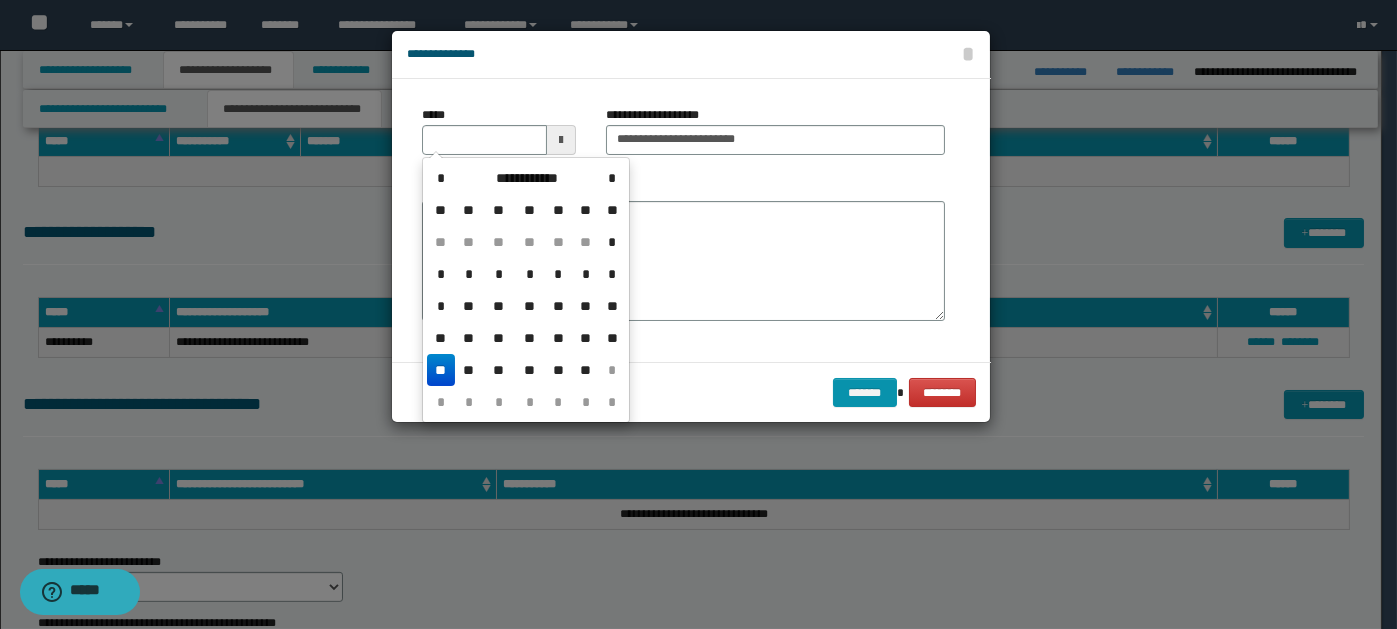 click on "**" at bounding box center [441, 370] 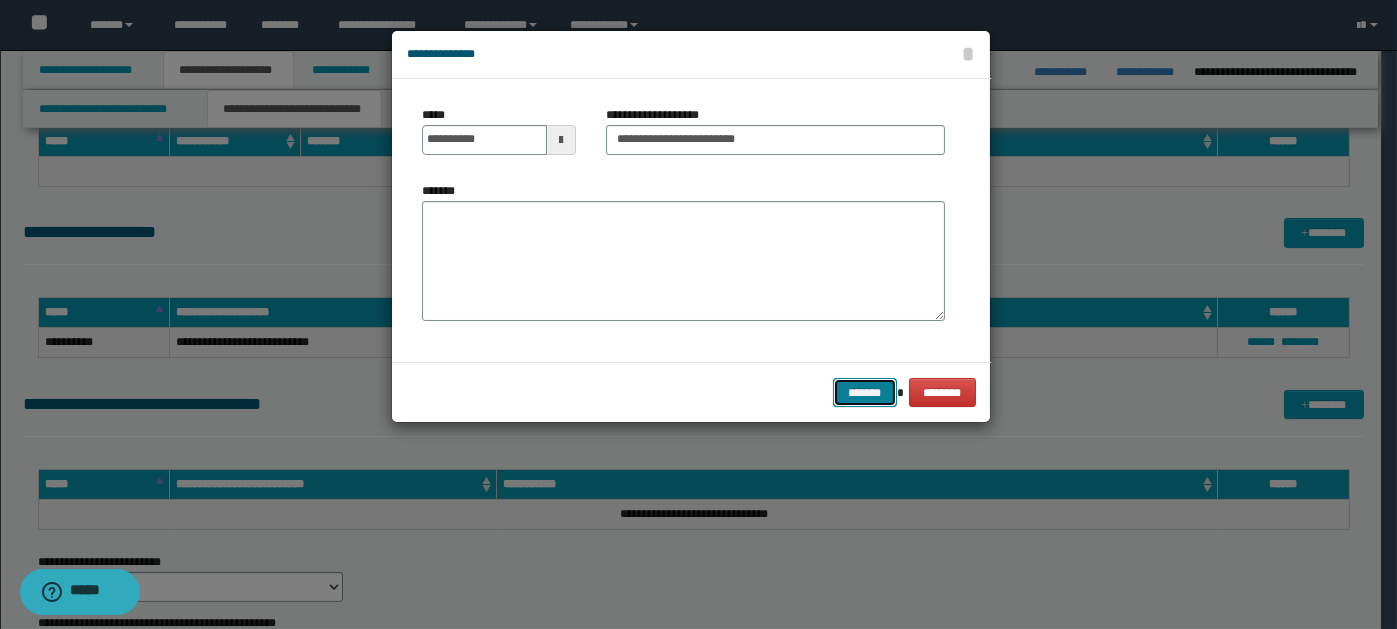 click on "*******" at bounding box center (865, 392) 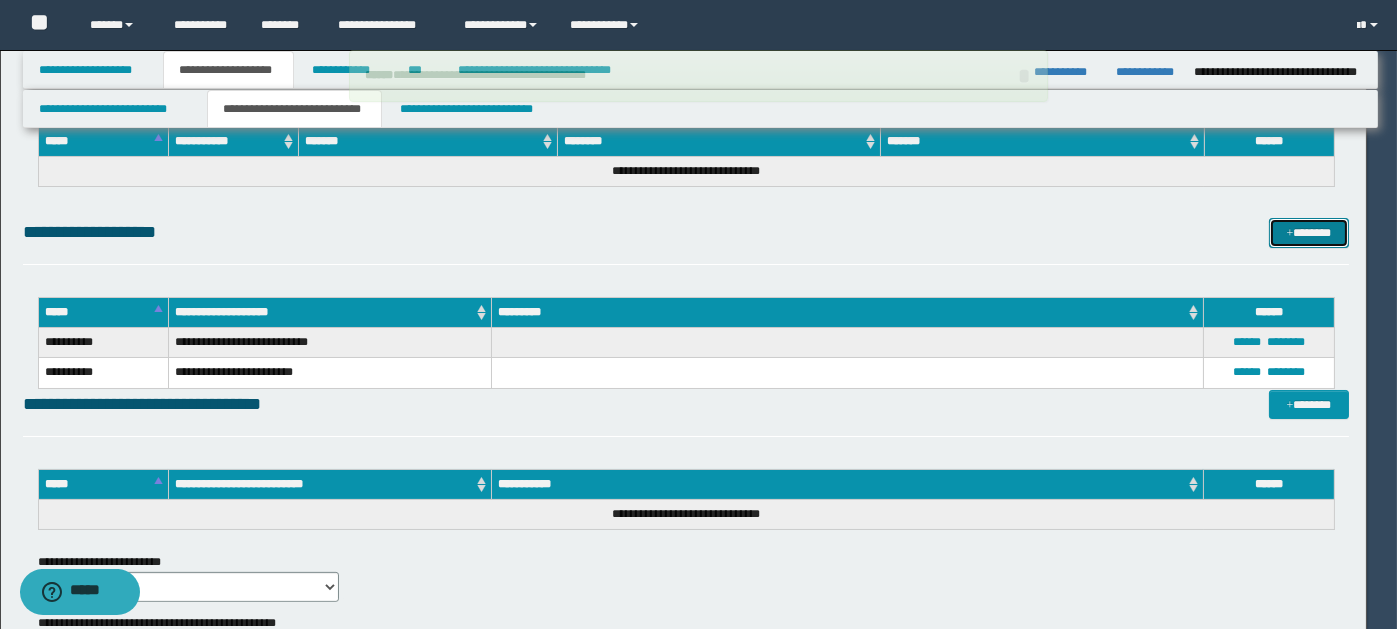 type 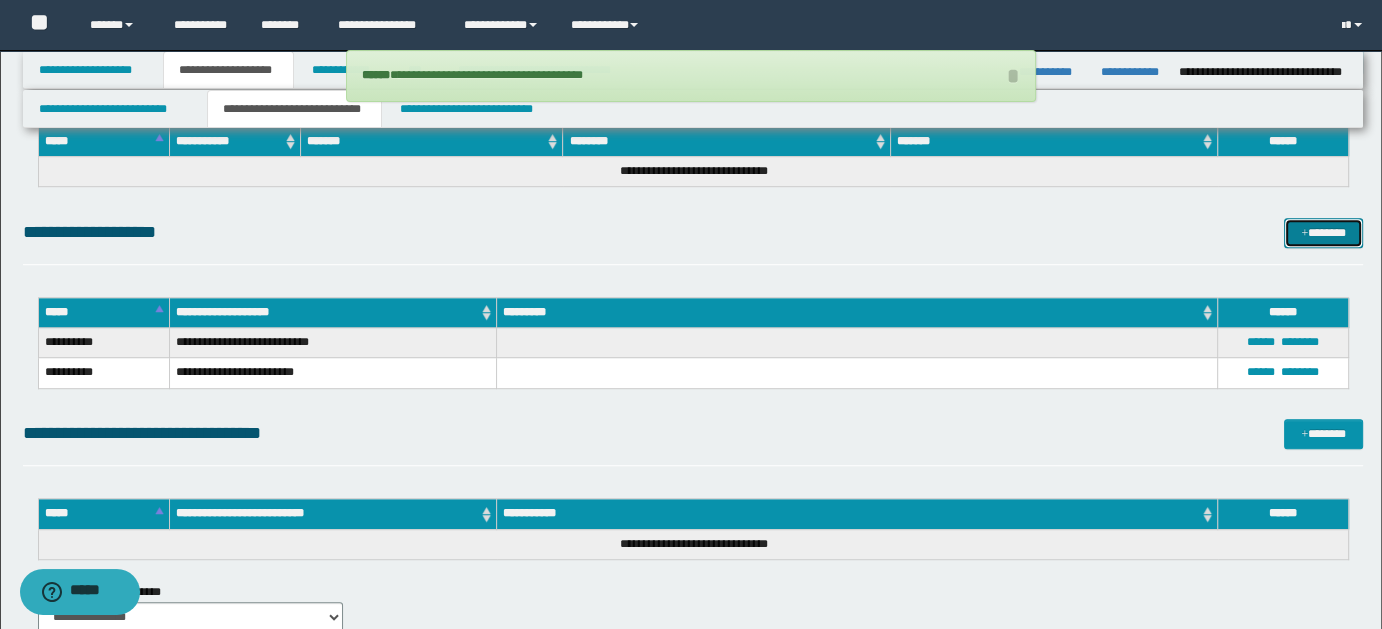click on "*******" at bounding box center [1323, 232] 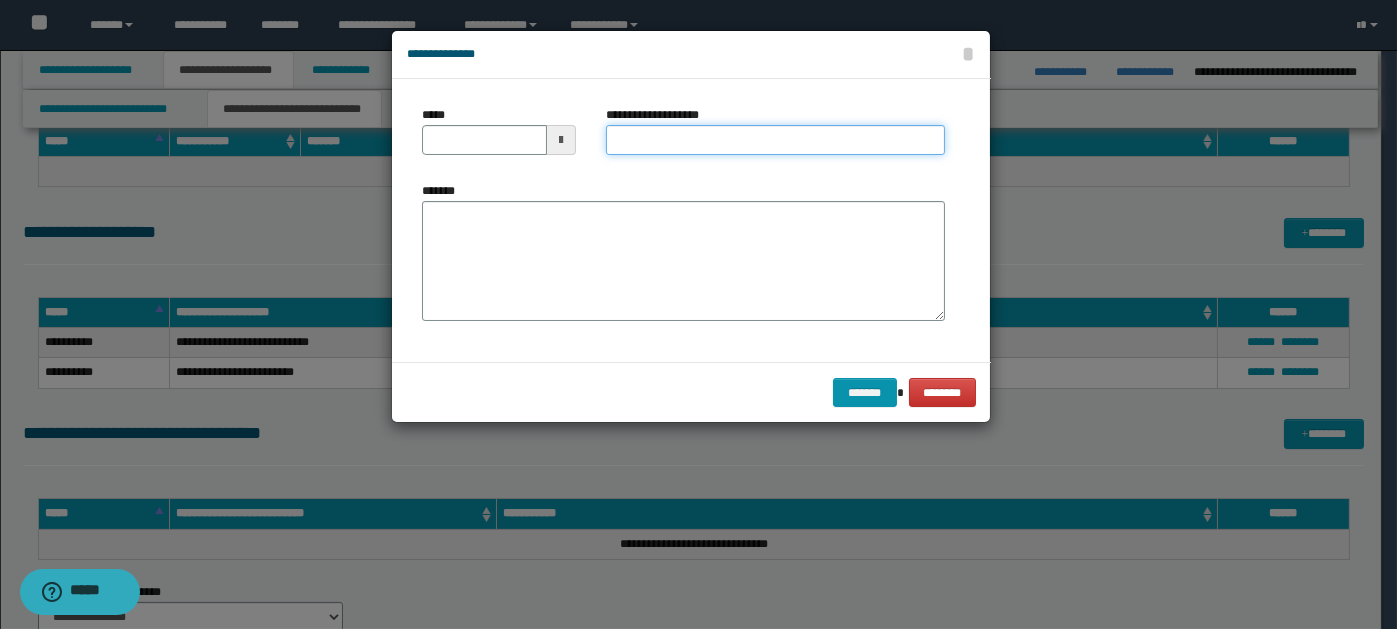 paste on "**********" 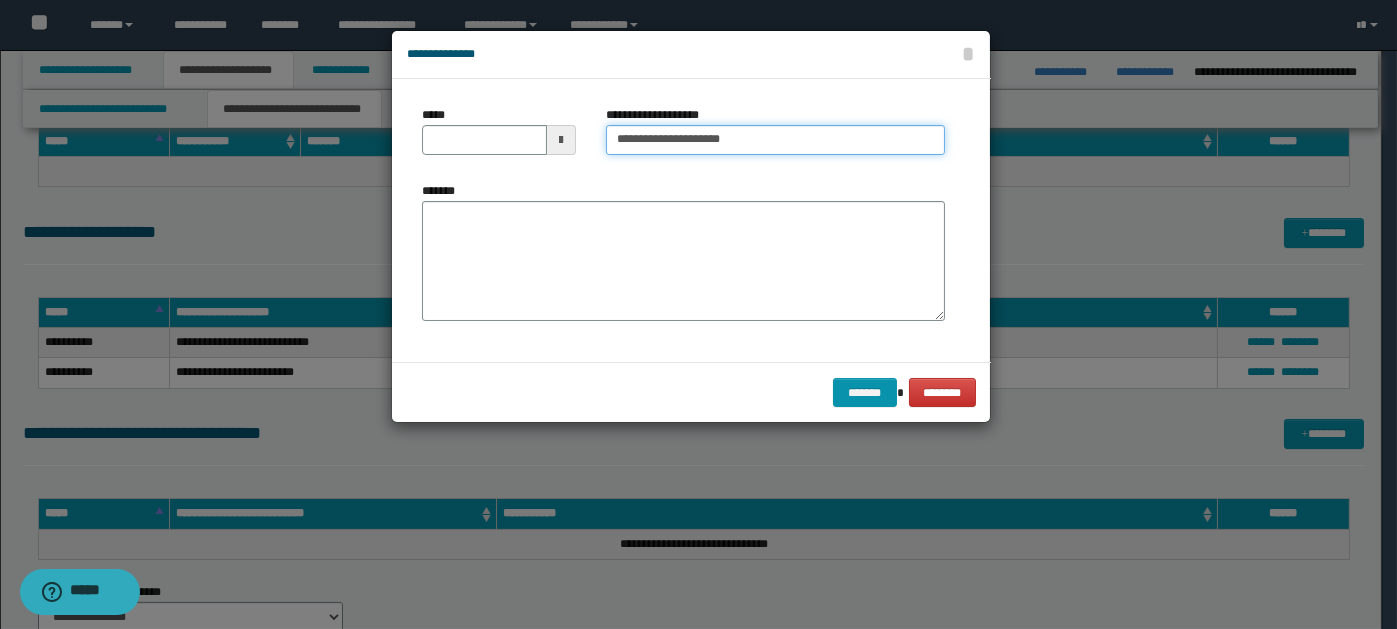 type on "**********" 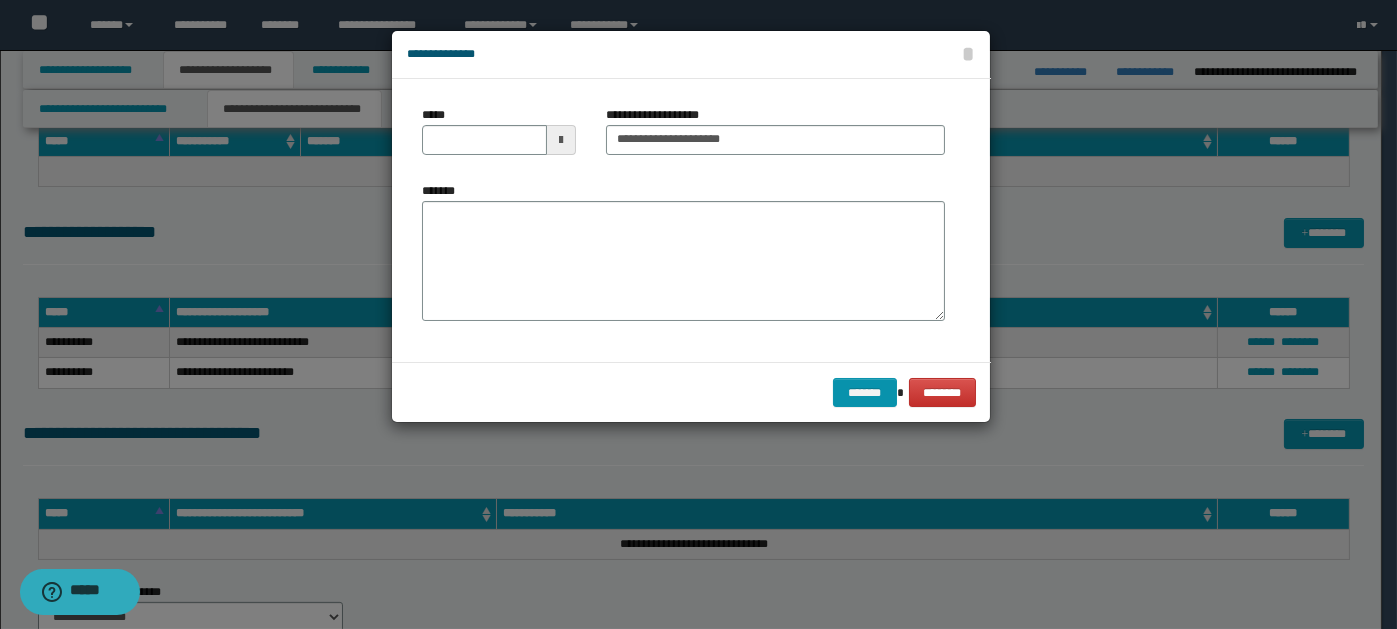 click at bounding box center [561, 140] 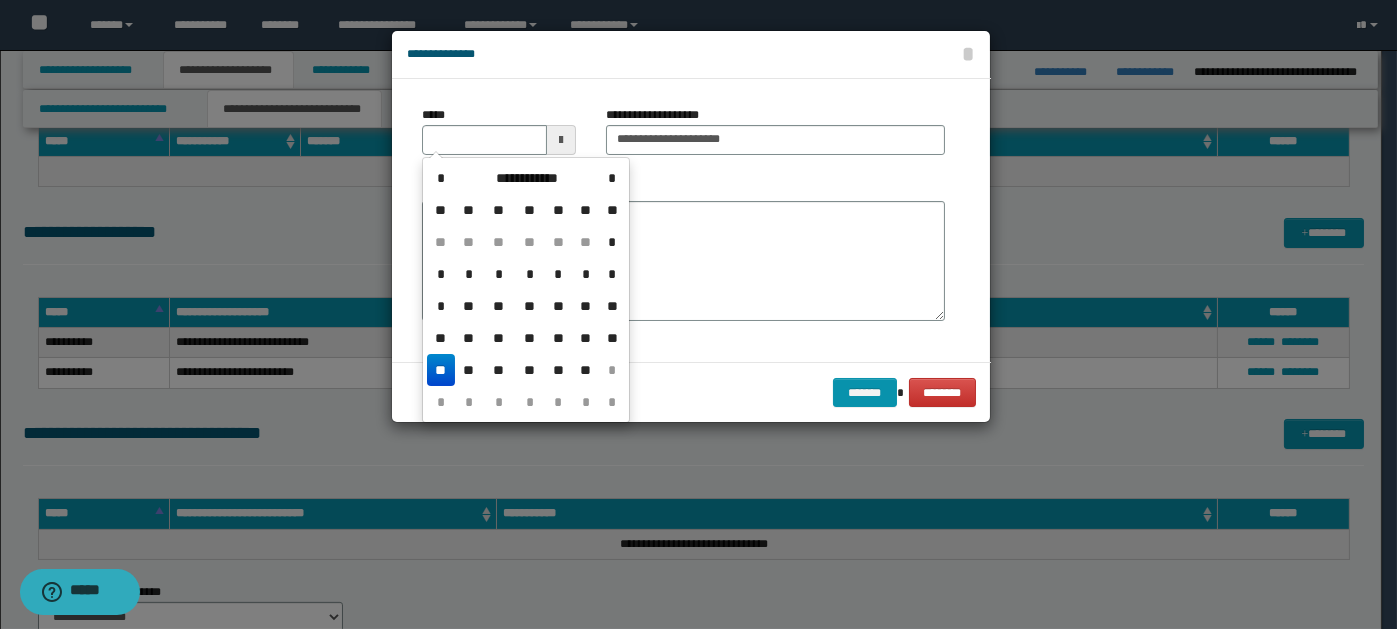click on "**" at bounding box center [441, 370] 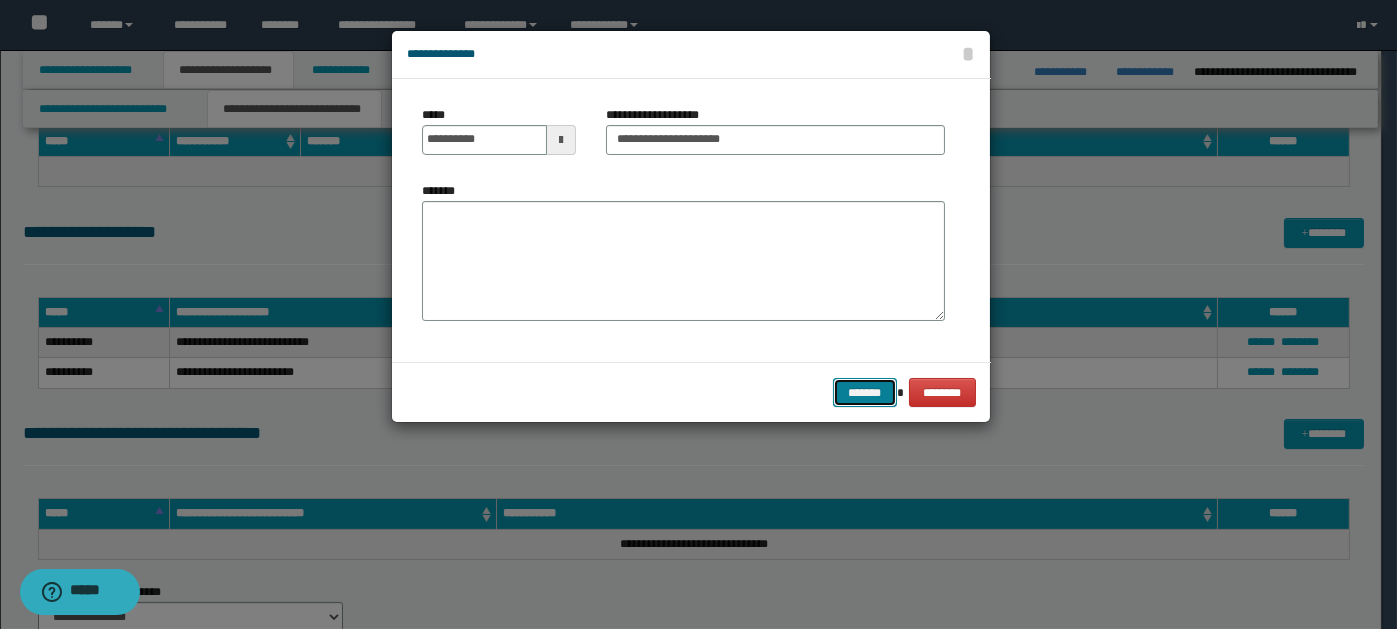 click on "*******" at bounding box center (865, 392) 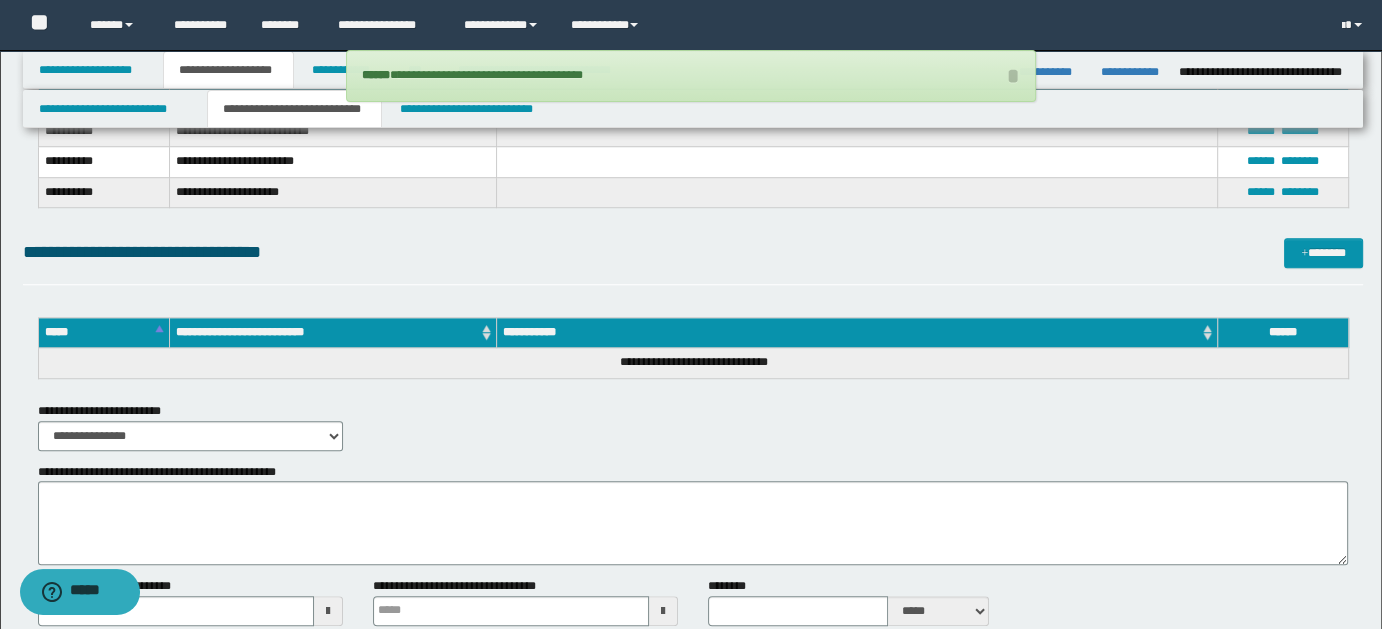 scroll, scrollTop: 1515, scrollLeft: 0, axis: vertical 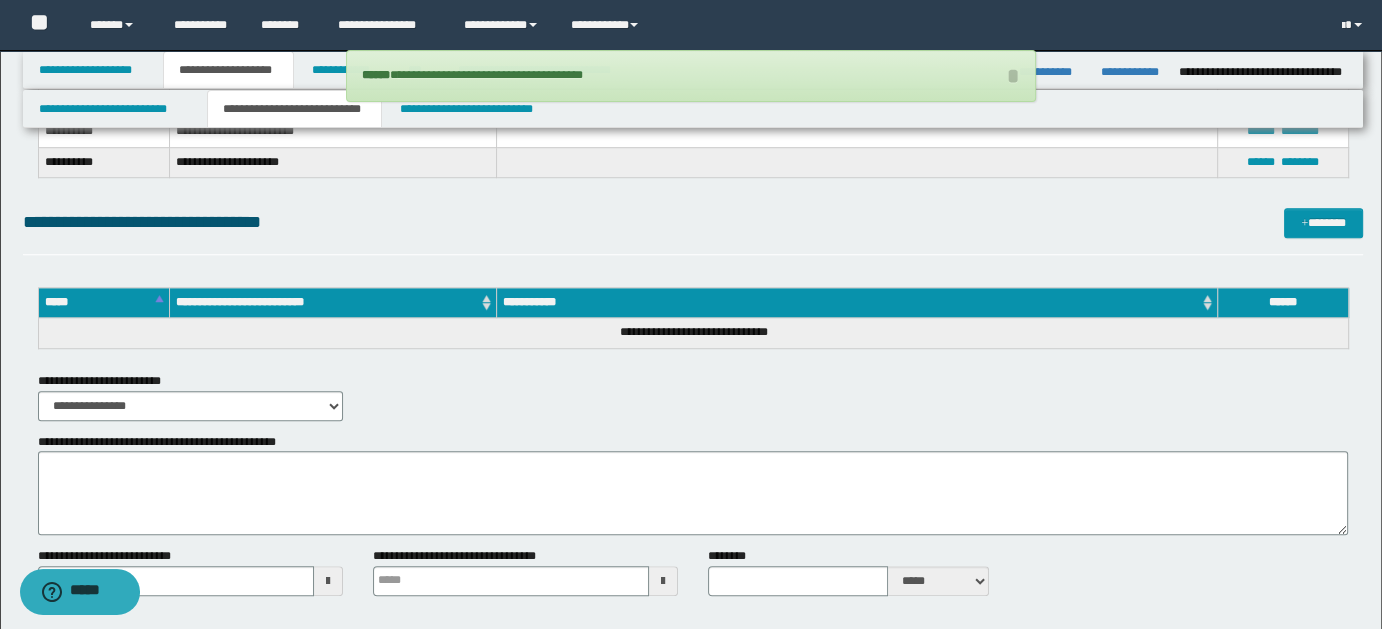 click on "**********" at bounding box center (693, -373) 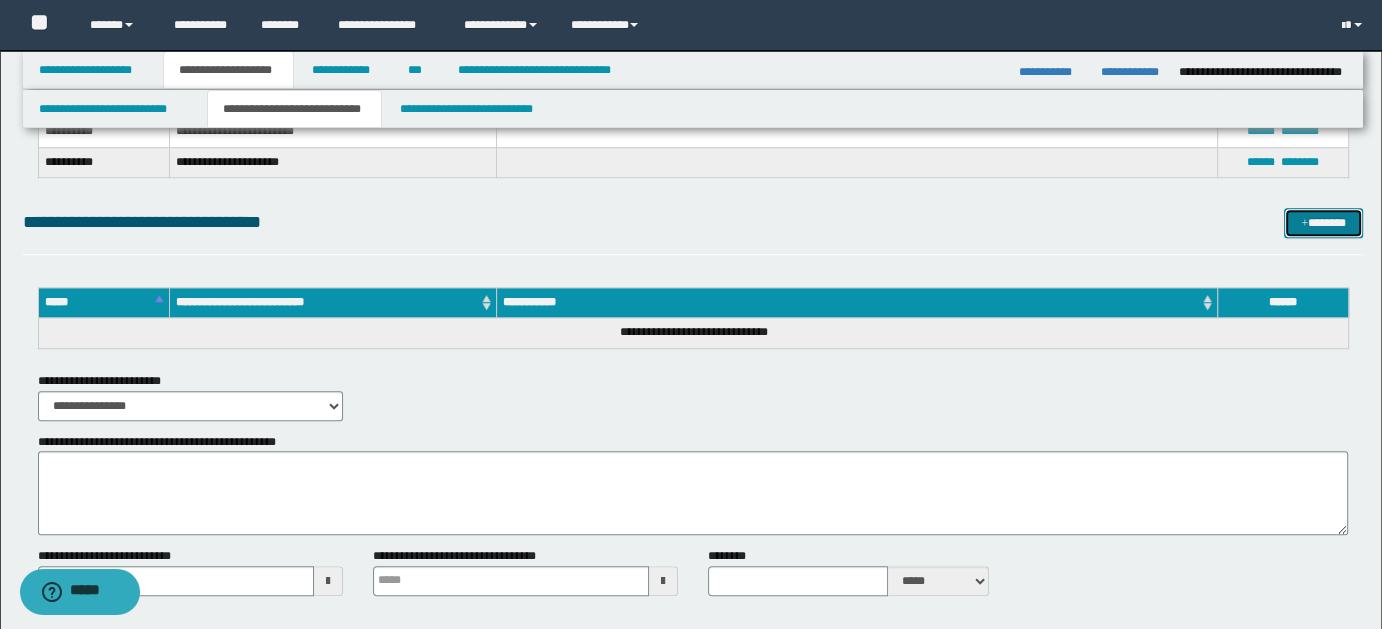 click on "*******" at bounding box center [1323, 222] 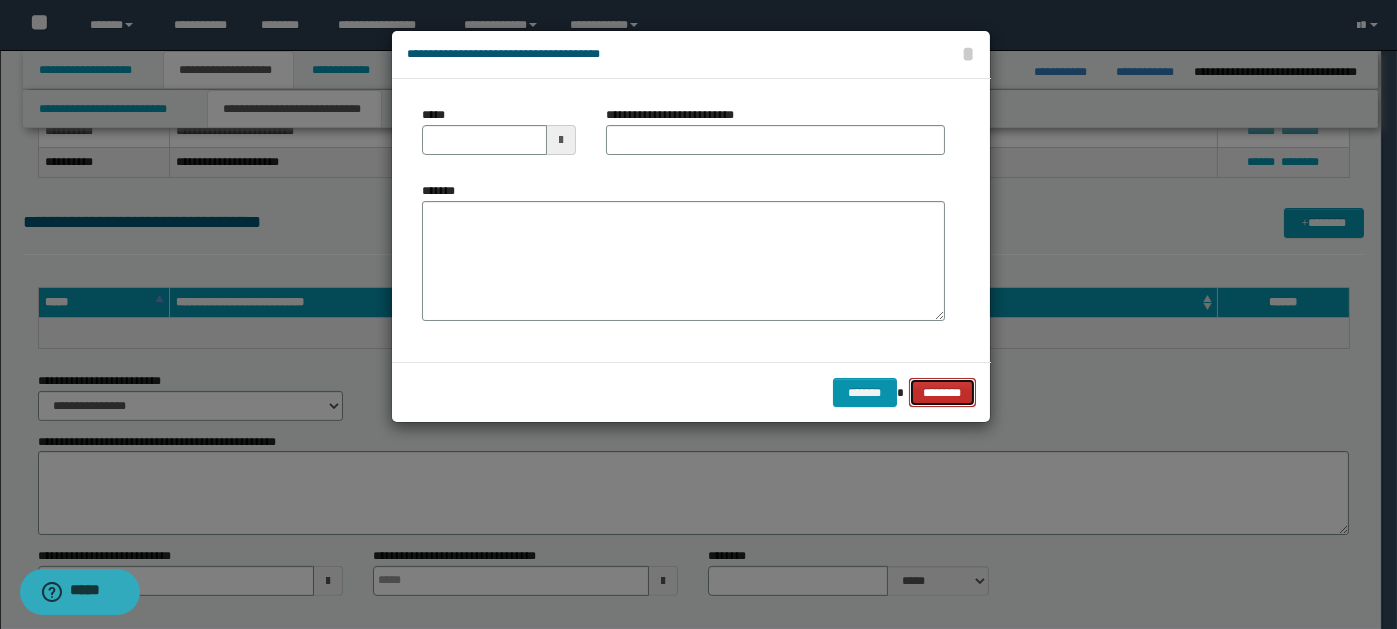 click on "********" at bounding box center [942, 392] 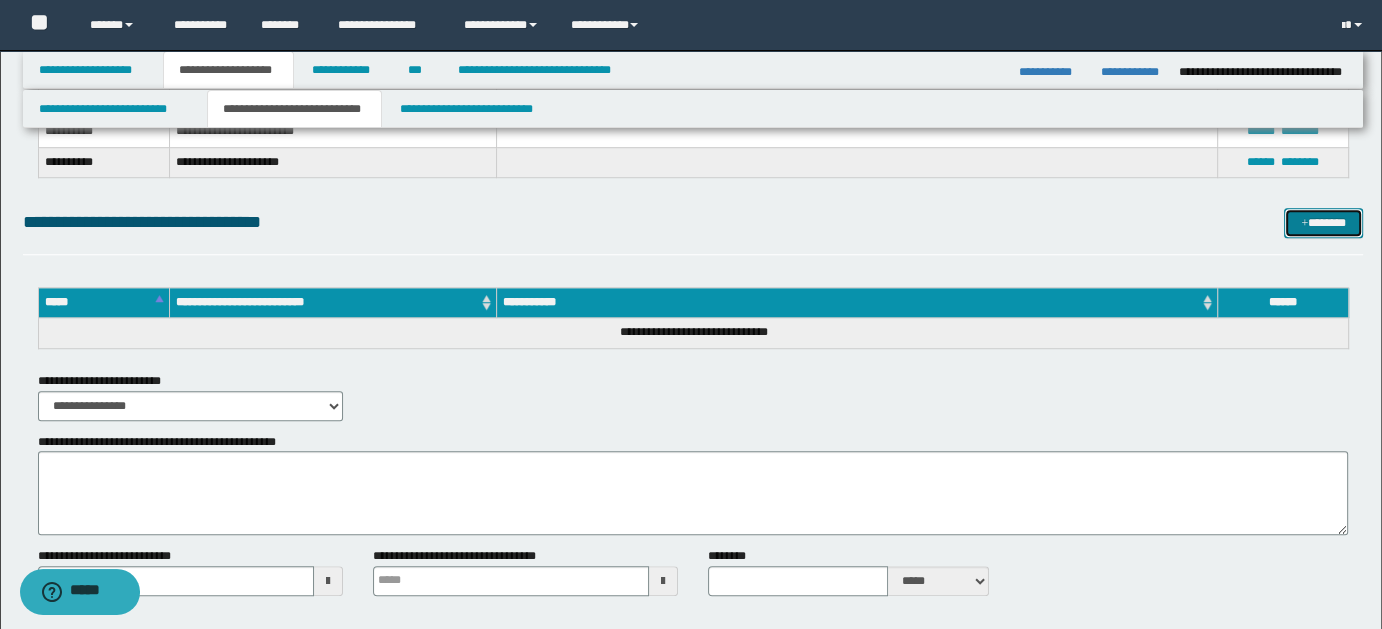 type 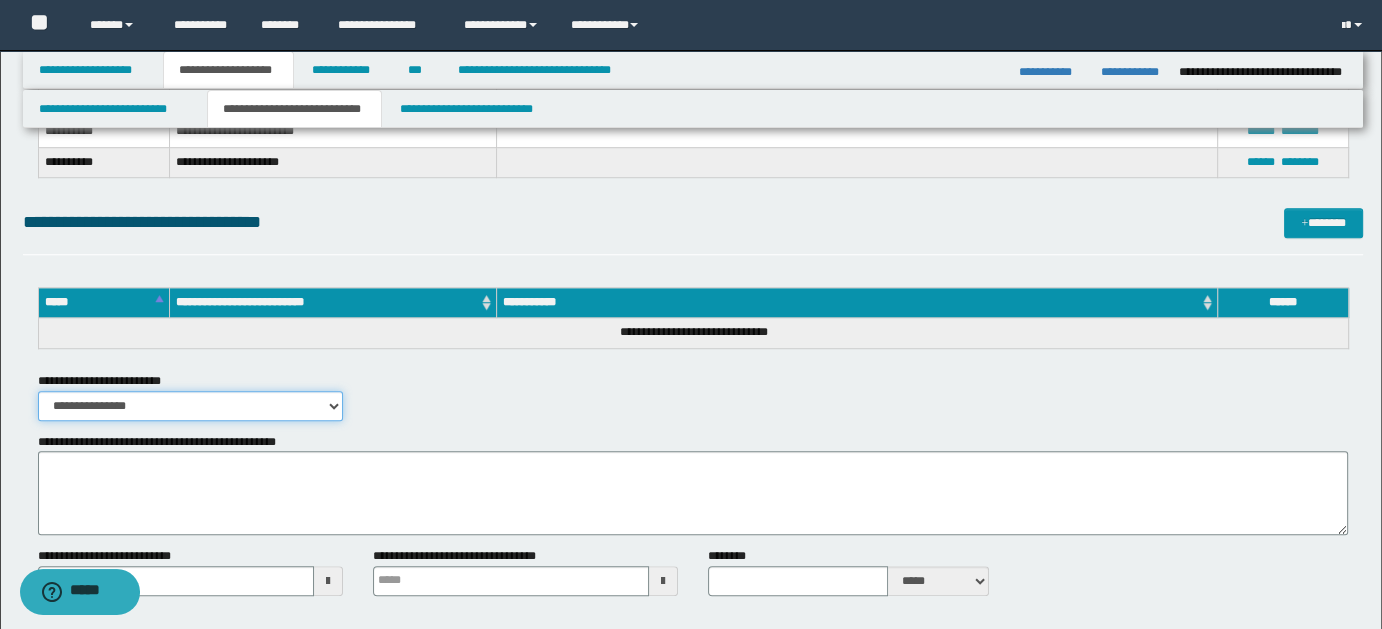 click on "**********" at bounding box center [190, 406] 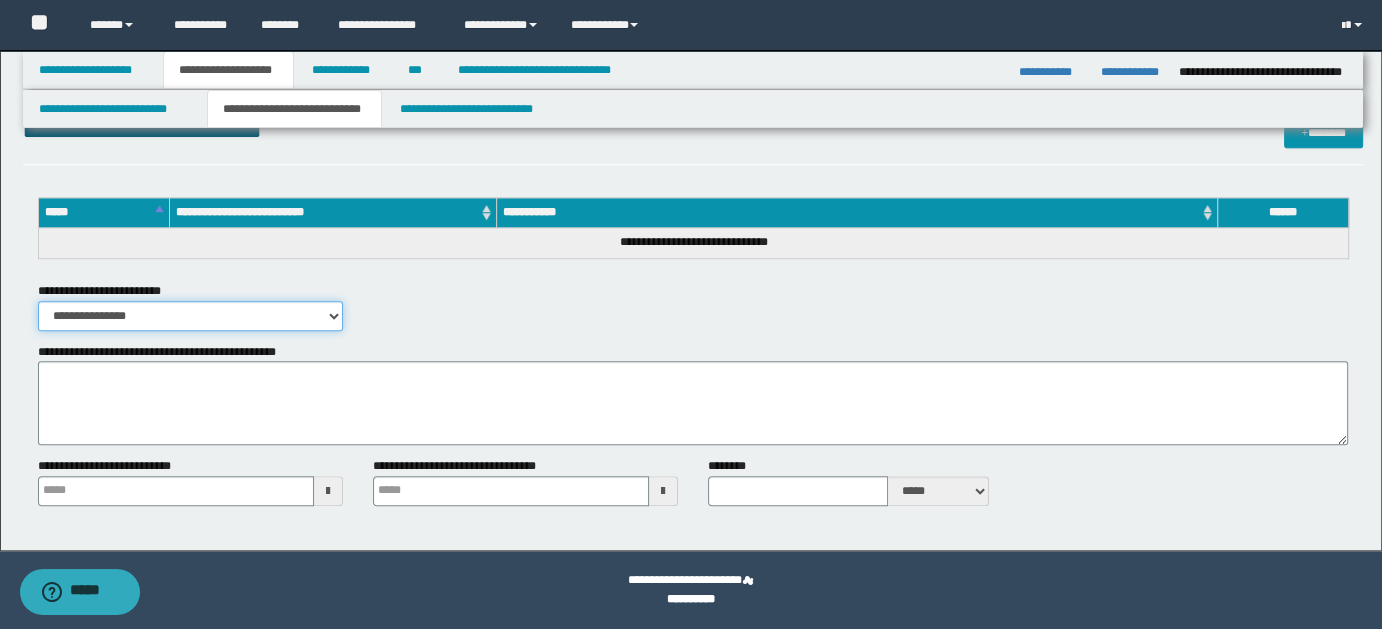 type 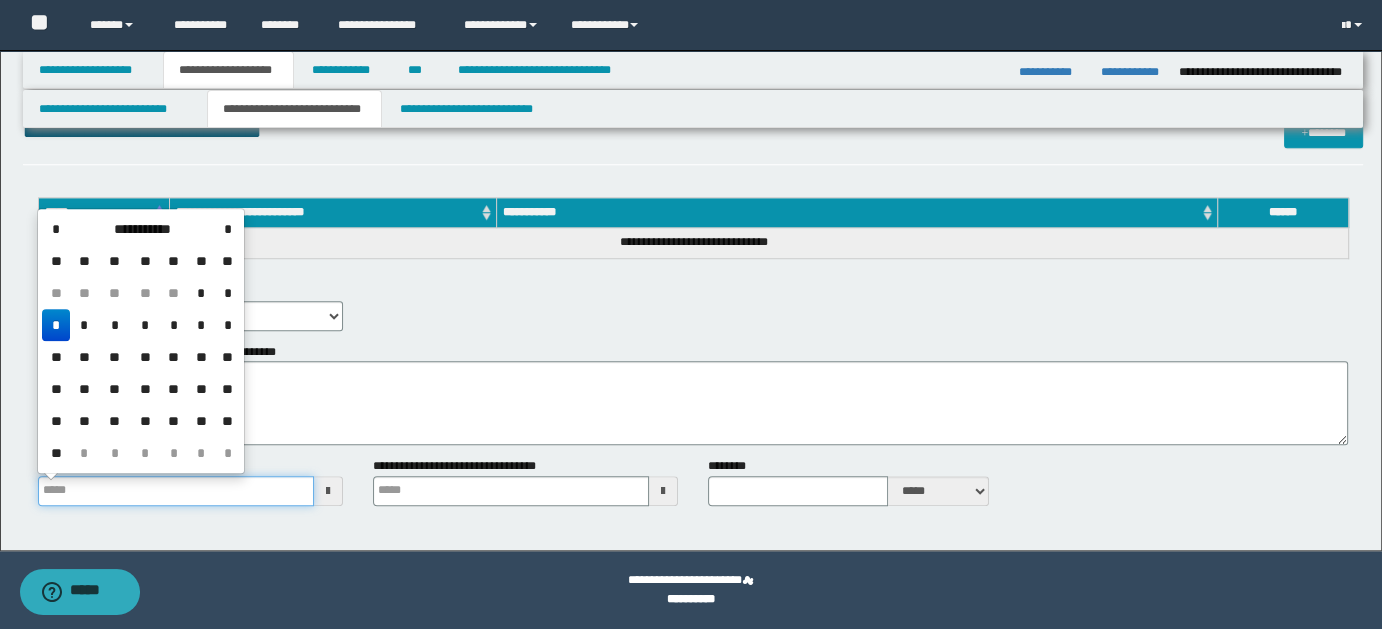 click on "**********" at bounding box center [176, 491] 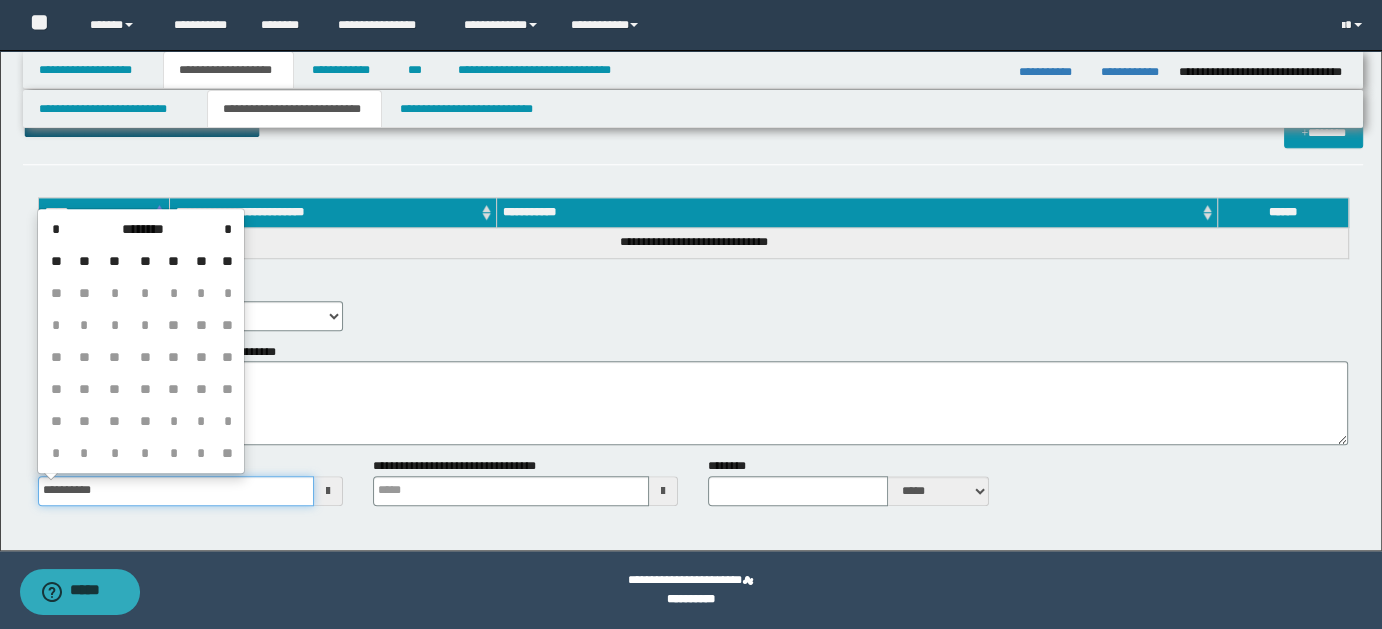 type on "**********" 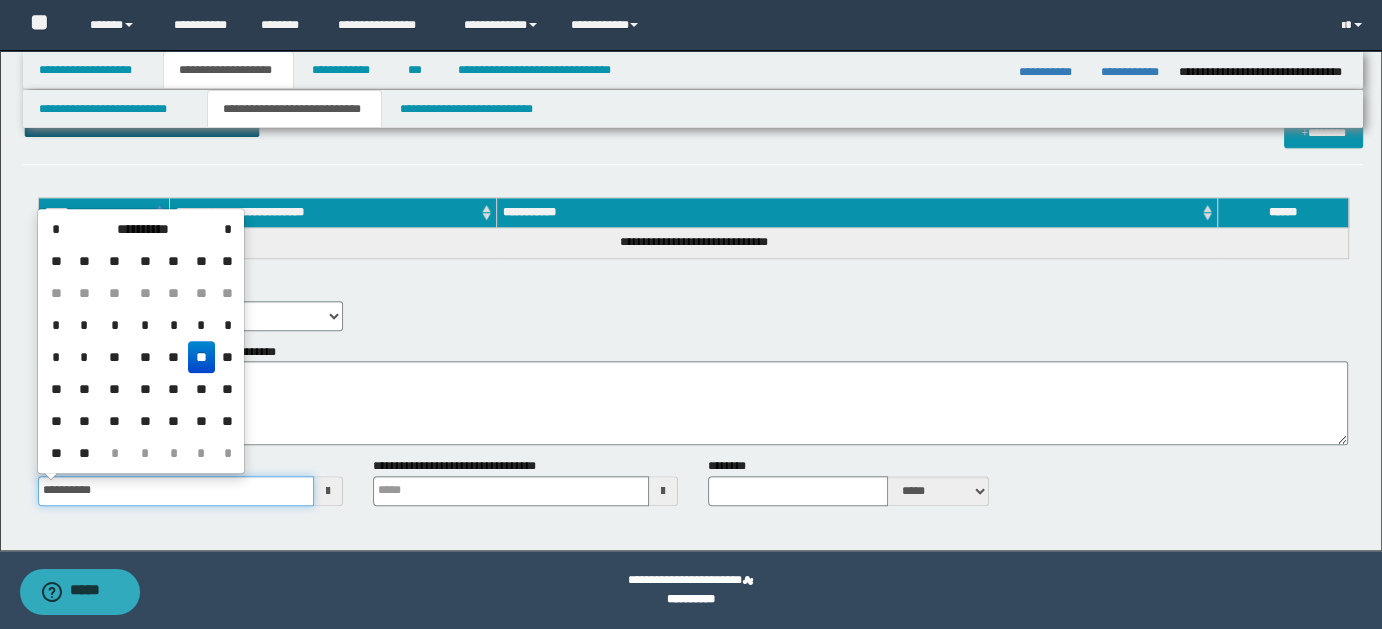 type 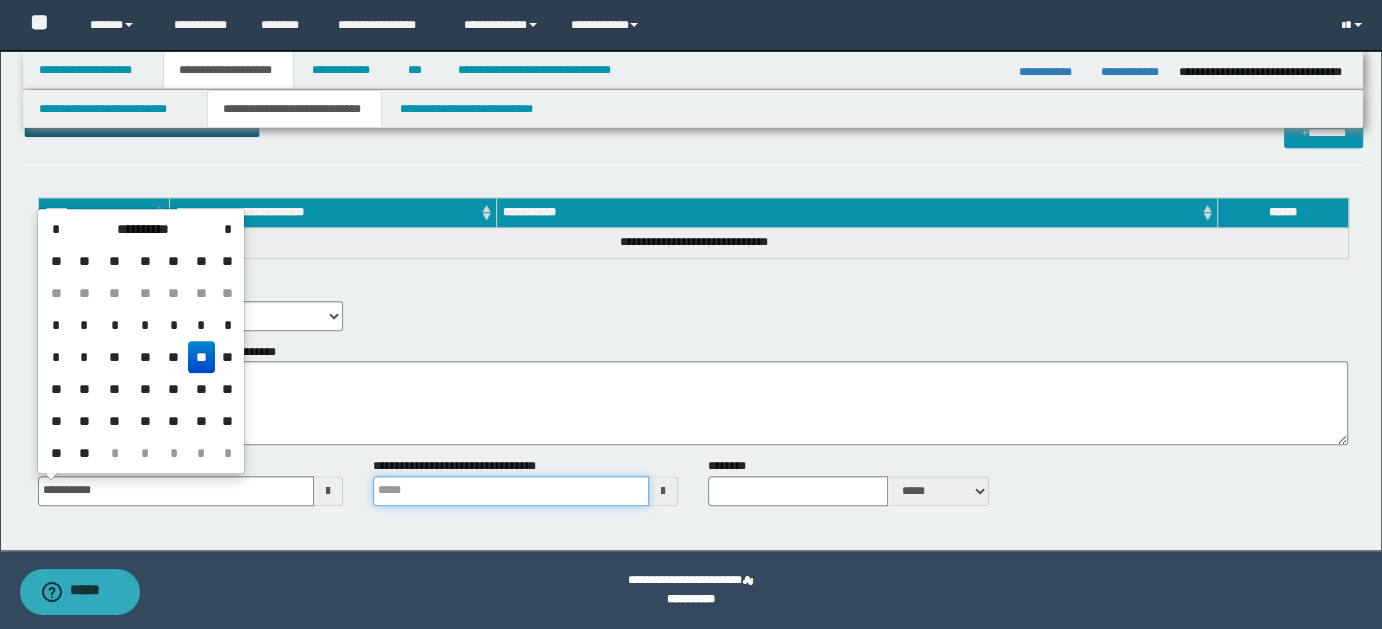 type on "**********" 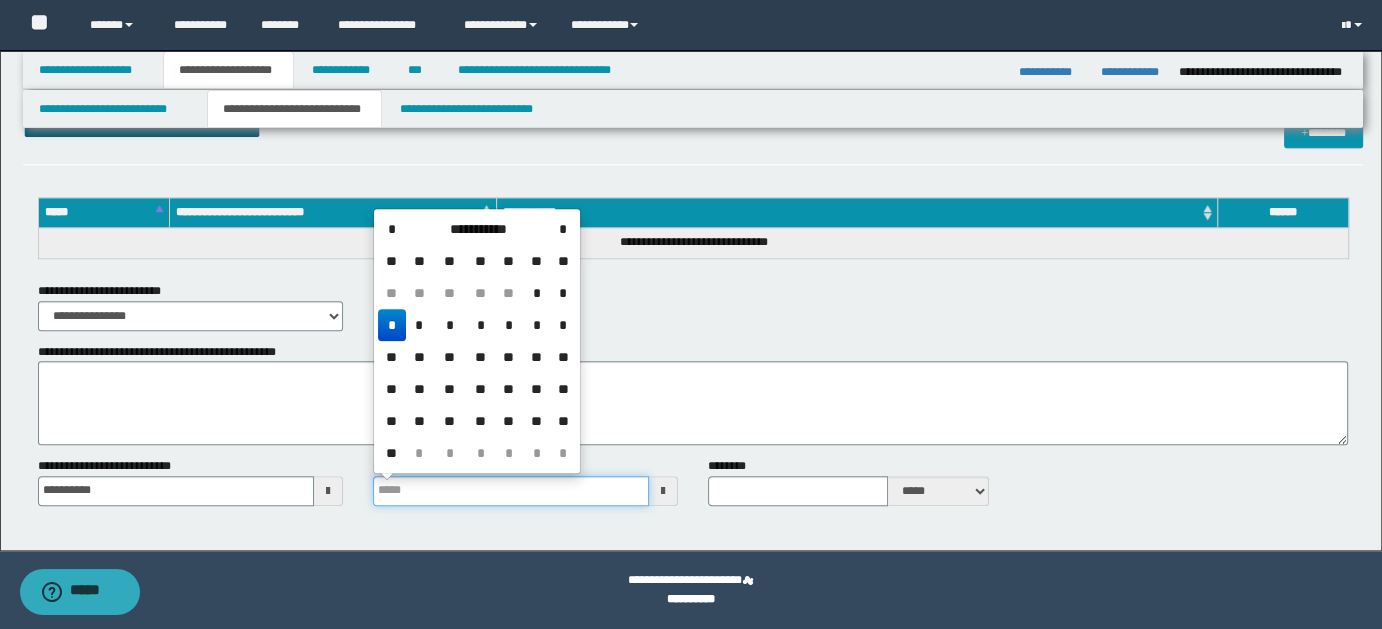 click on "**********" at bounding box center (511, 491) 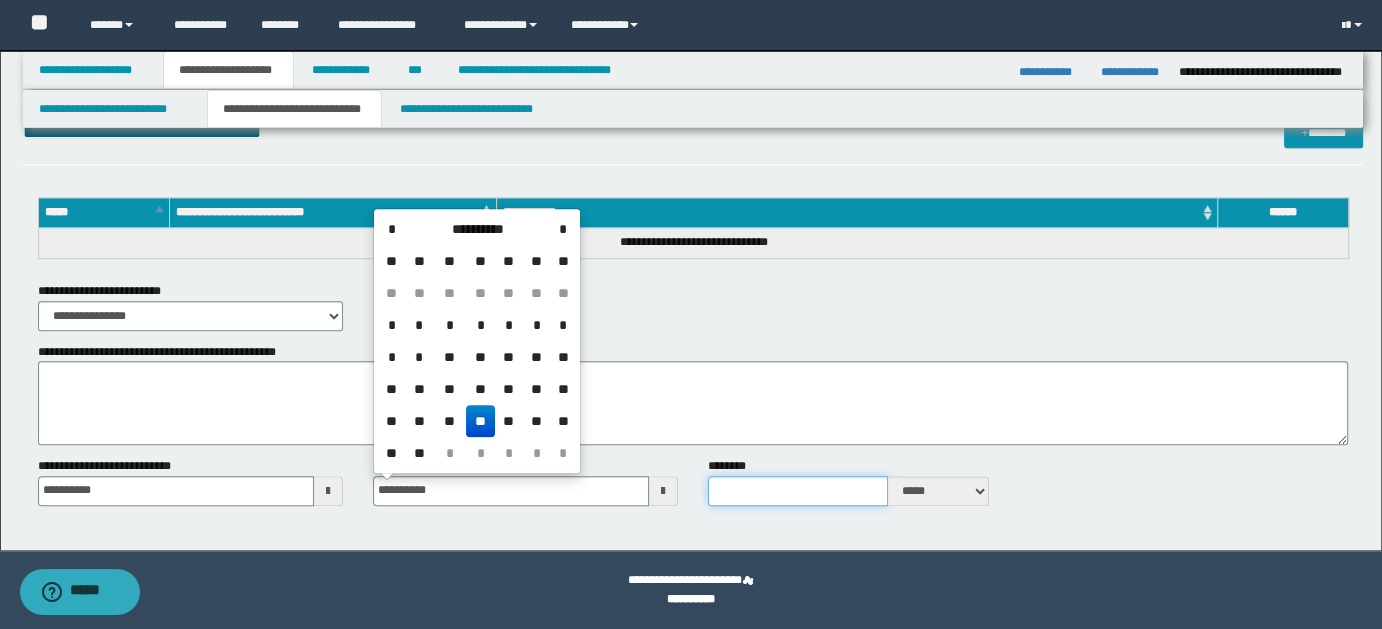 type on "**********" 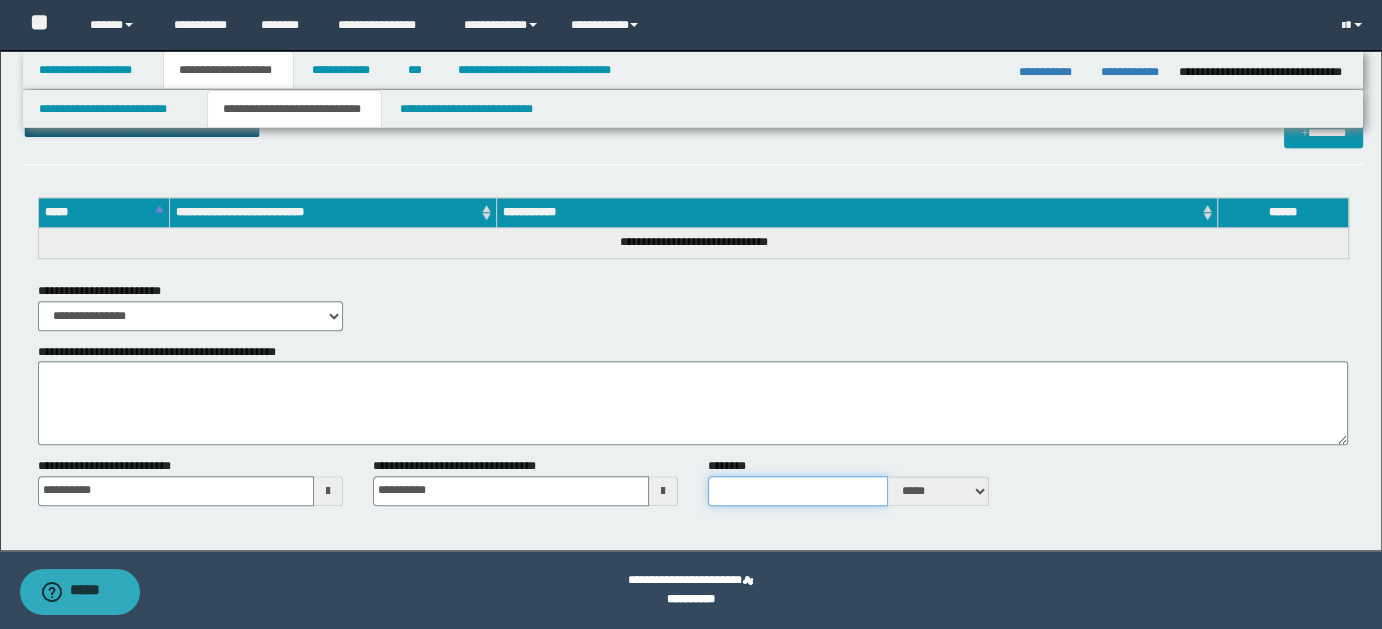 type on "*" 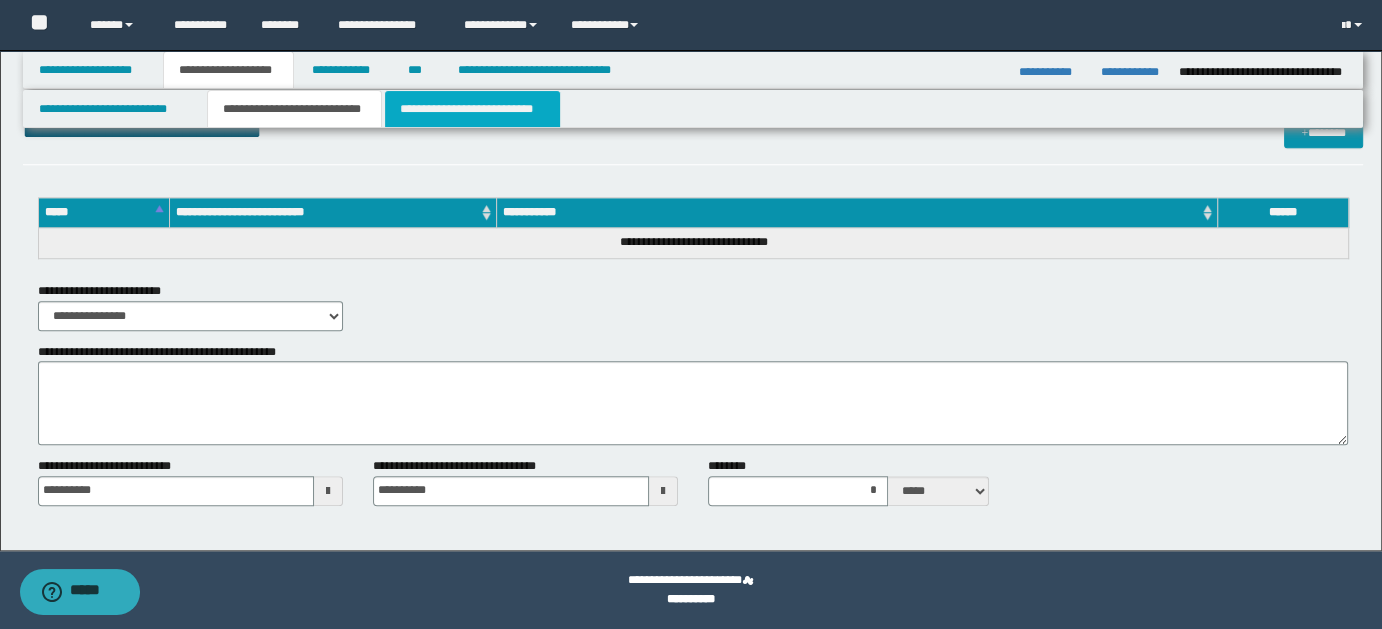 click on "**********" at bounding box center [472, 109] 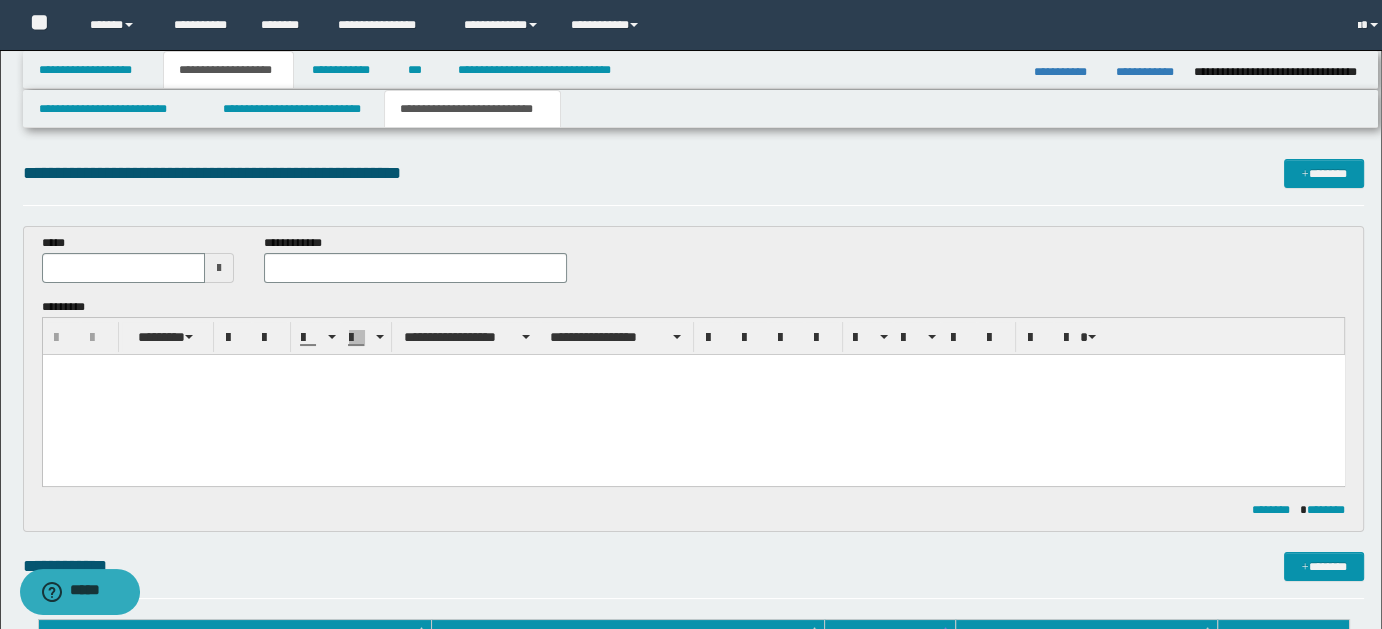scroll, scrollTop: 0, scrollLeft: 0, axis: both 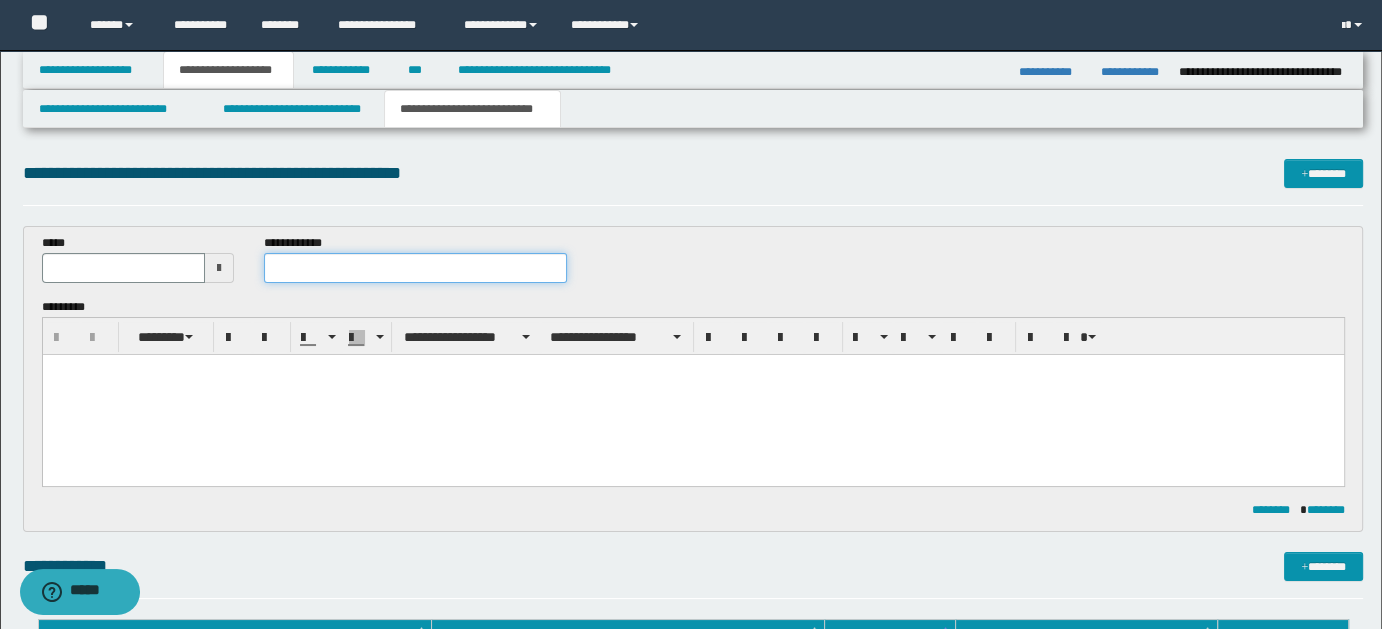 click at bounding box center (415, 268) 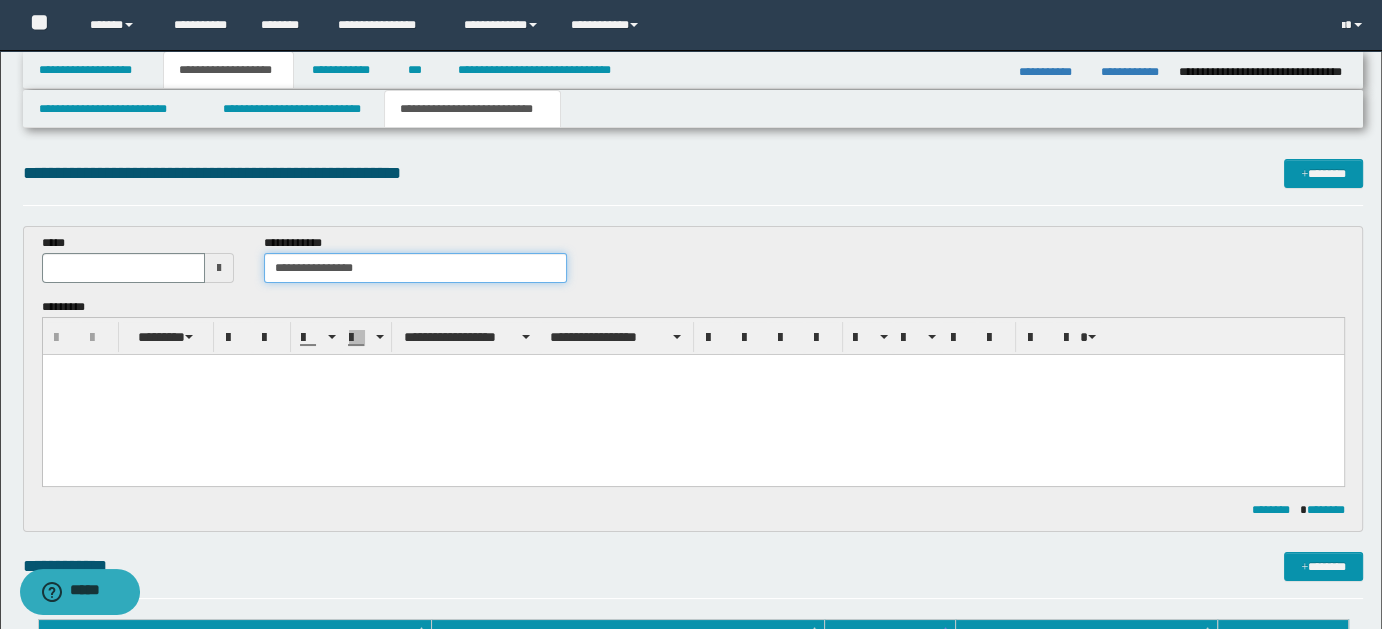 type on "**********" 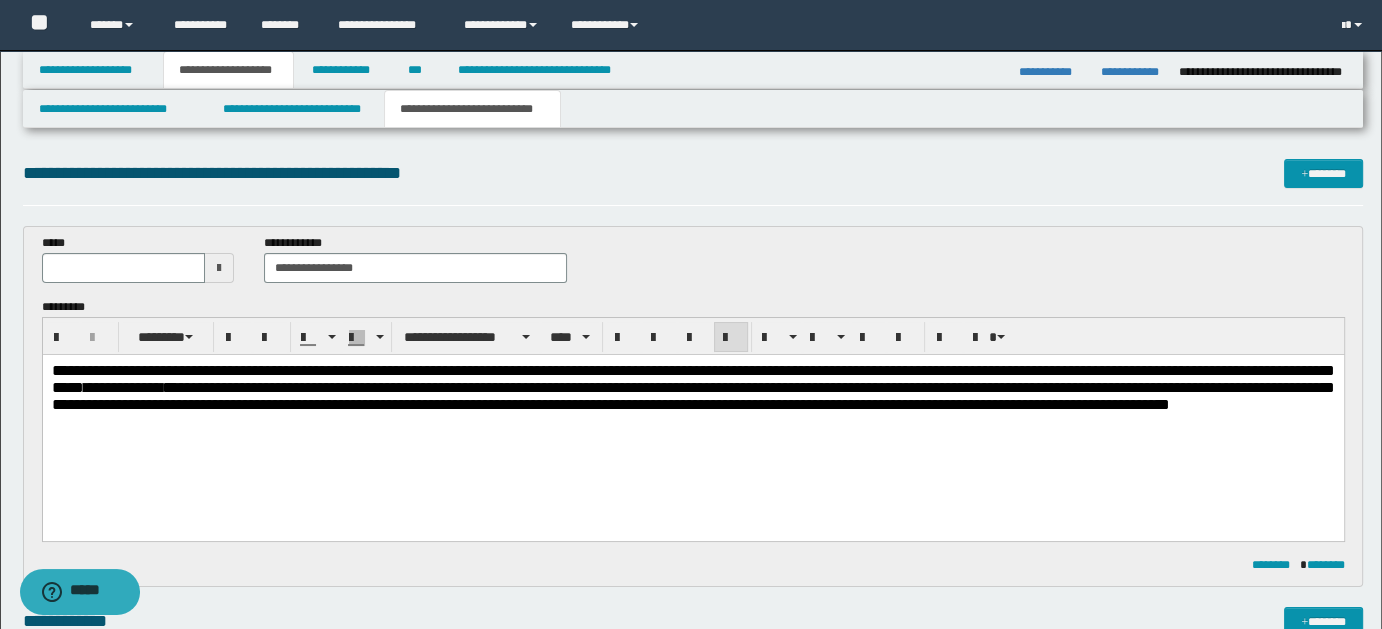 type 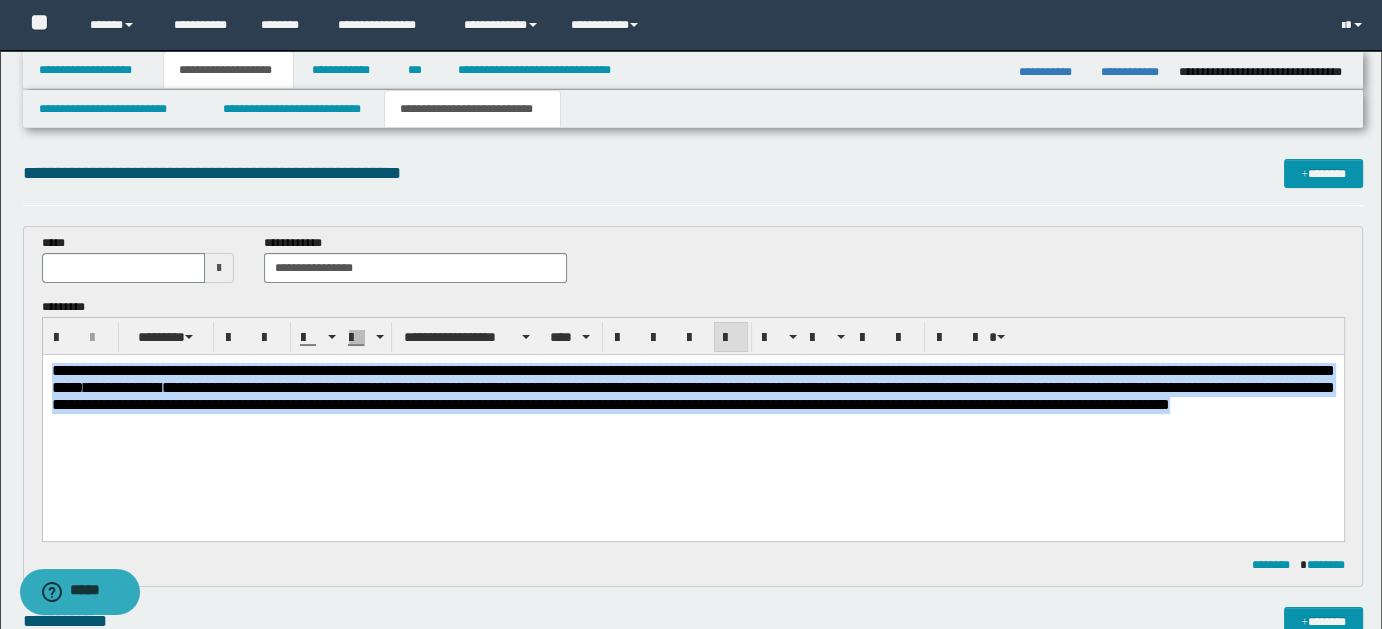 drag, startPoint x: 54, startPoint y: 370, endPoint x: 243, endPoint y: 470, distance: 213.82469 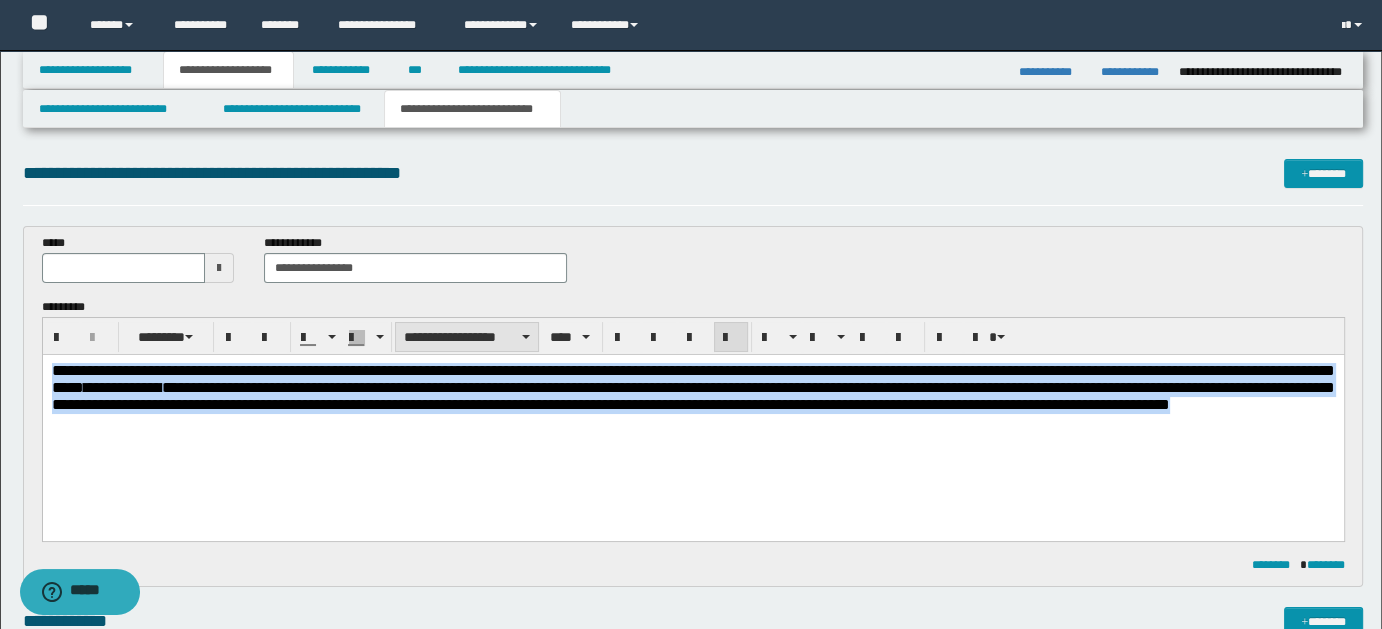click on "**********" at bounding box center (467, 337) 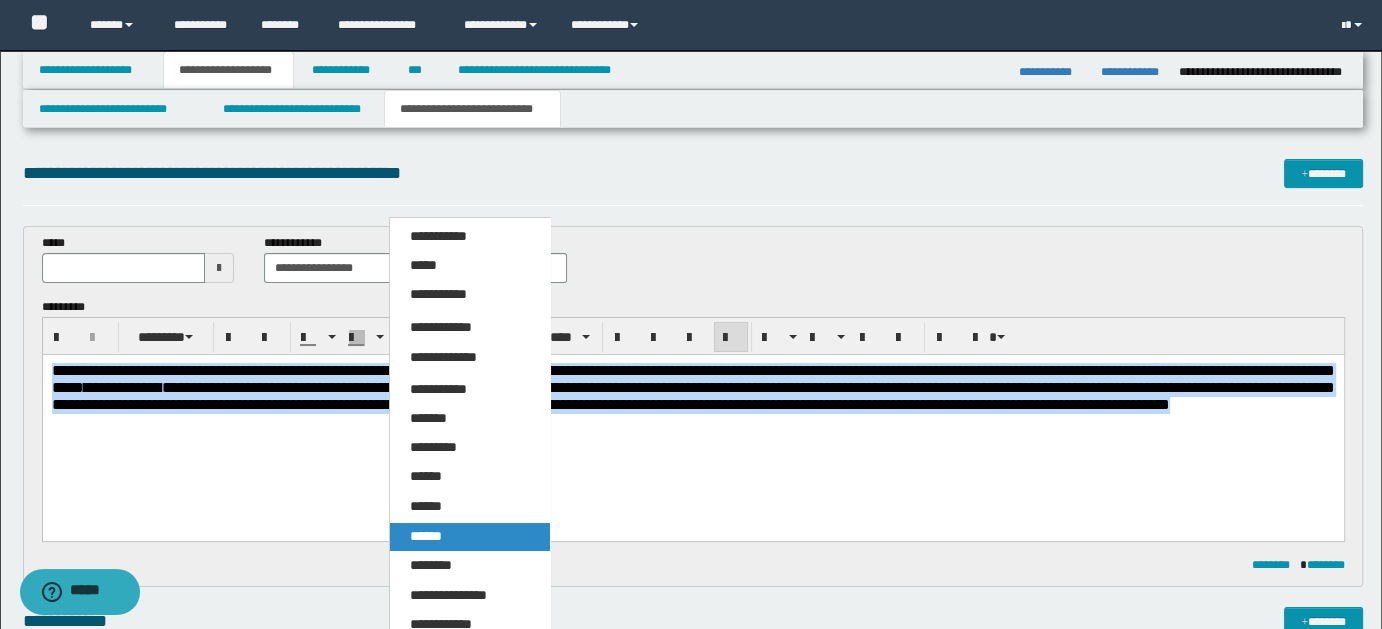 drag, startPoint x: 434, startPoint y: 542, endPoint x: 446, endPoint y: 31, distance: 511.14087 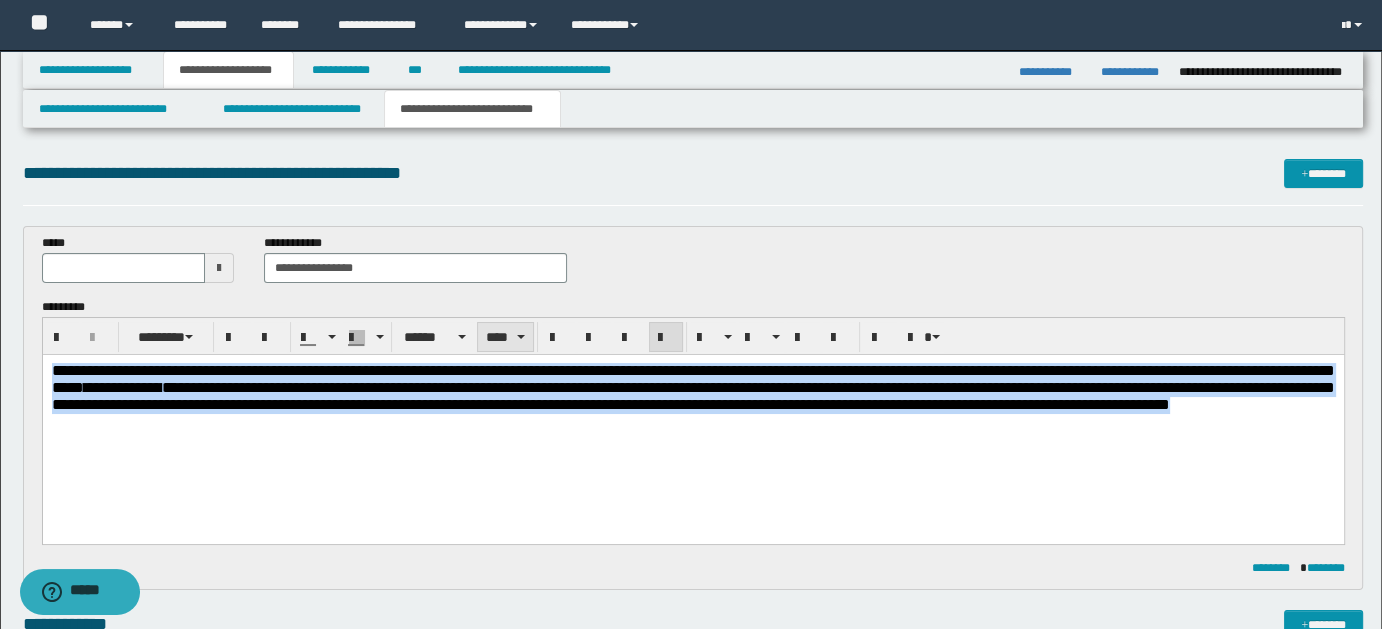 click on "****" at bounding box center (505, 337) 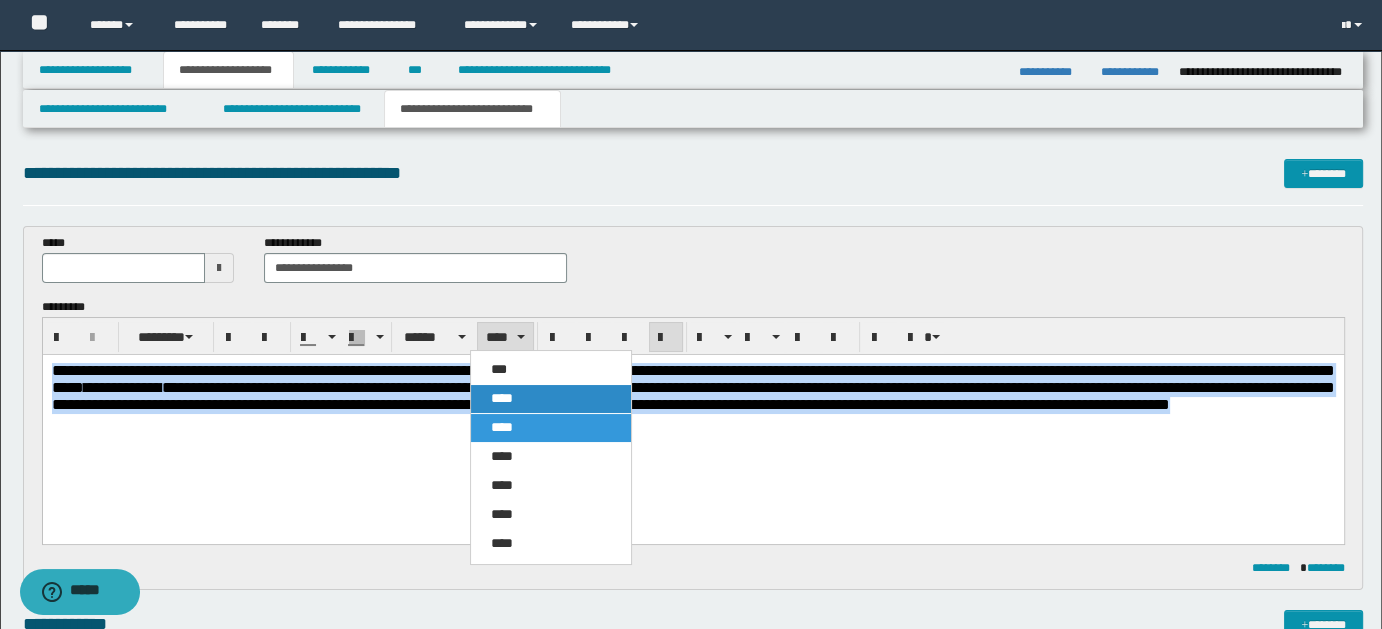 click on "****" at bounding box center [502, 398] 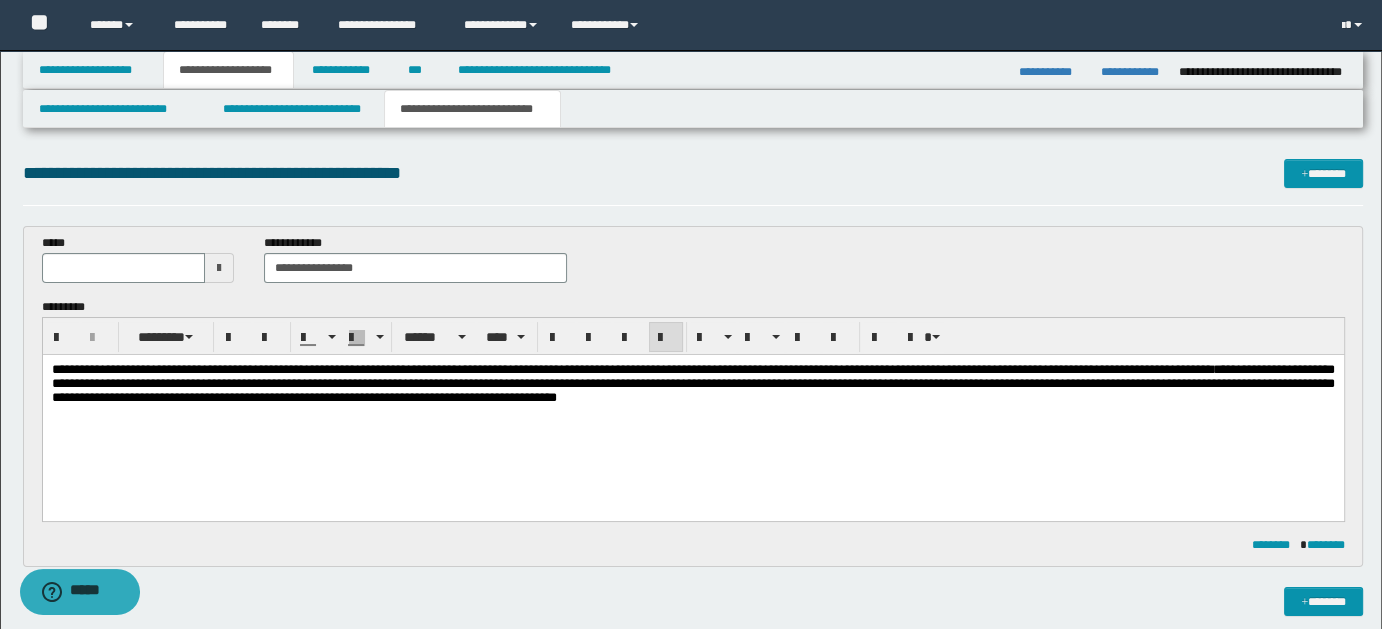 click on "**********" at bounding box center [692, 408] 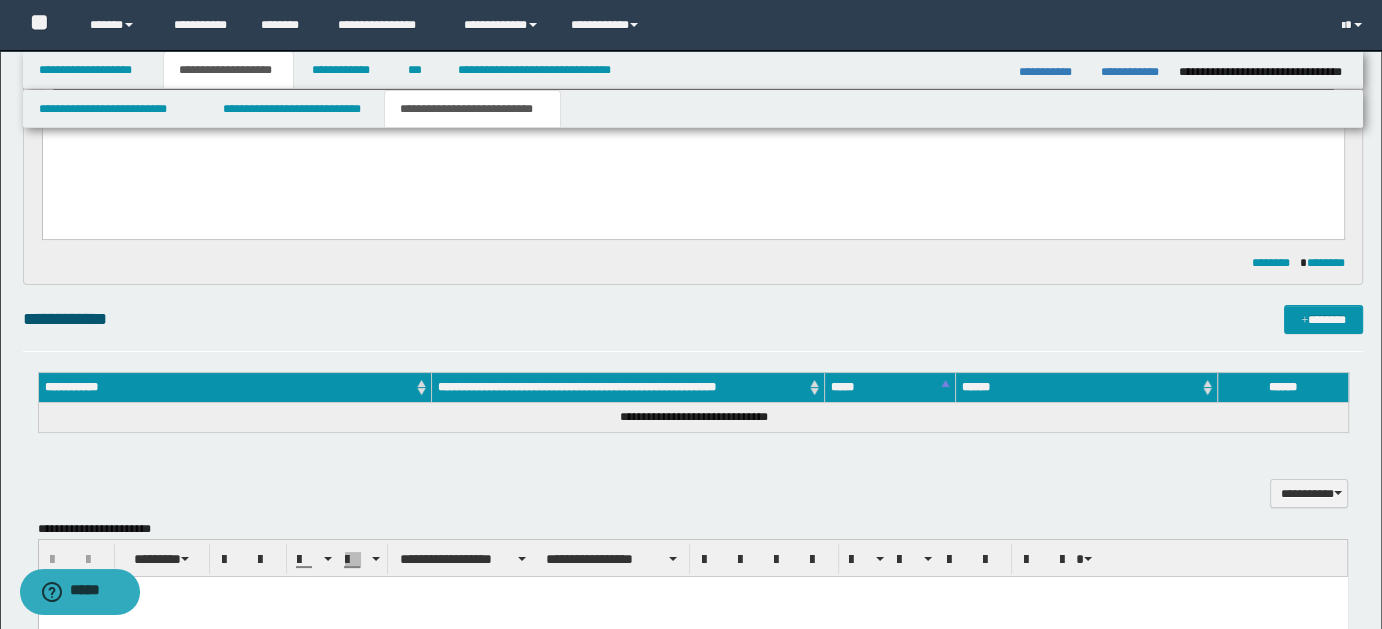 scroll, scrollTop: 333, scrollLeft: 0, axis: vertical 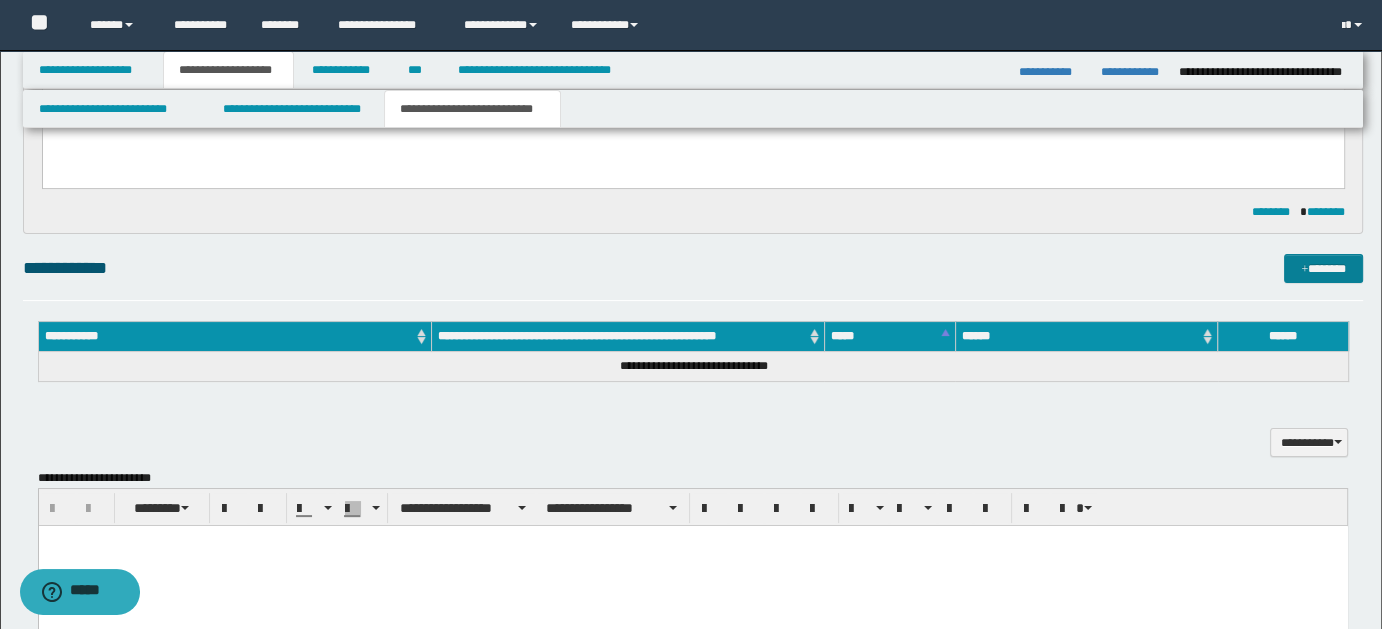 click on "*******" at bounding box center (1323, 268) 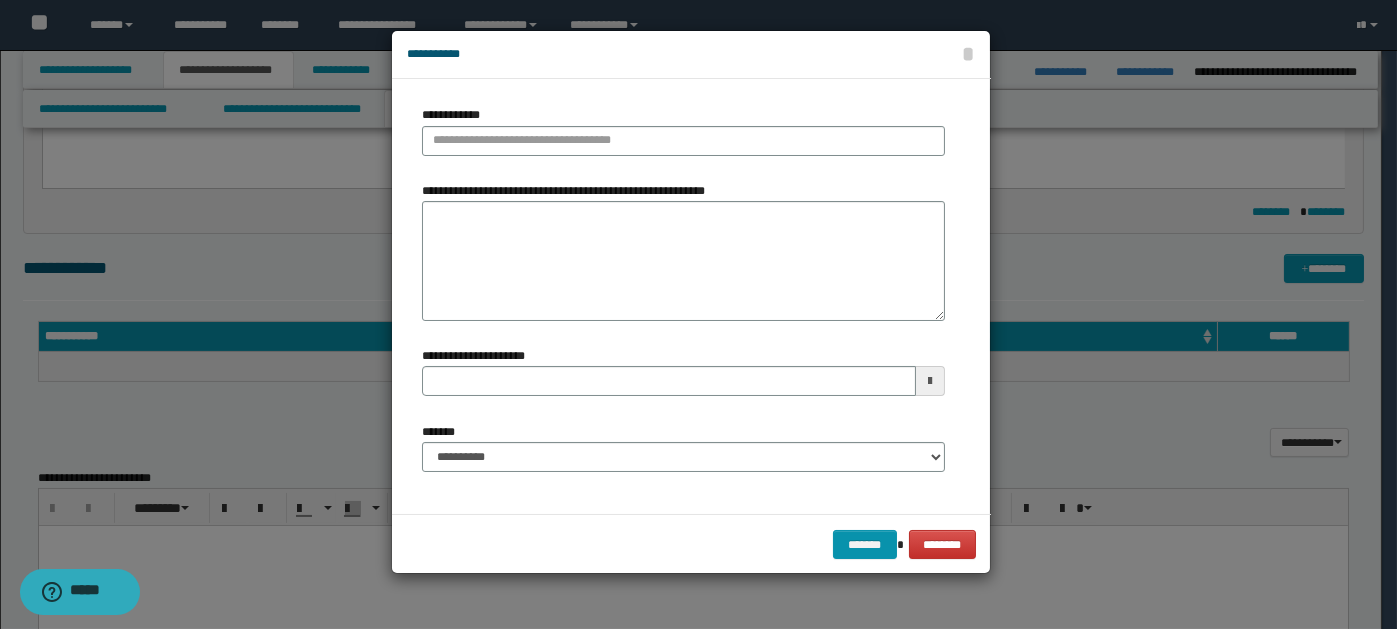 type 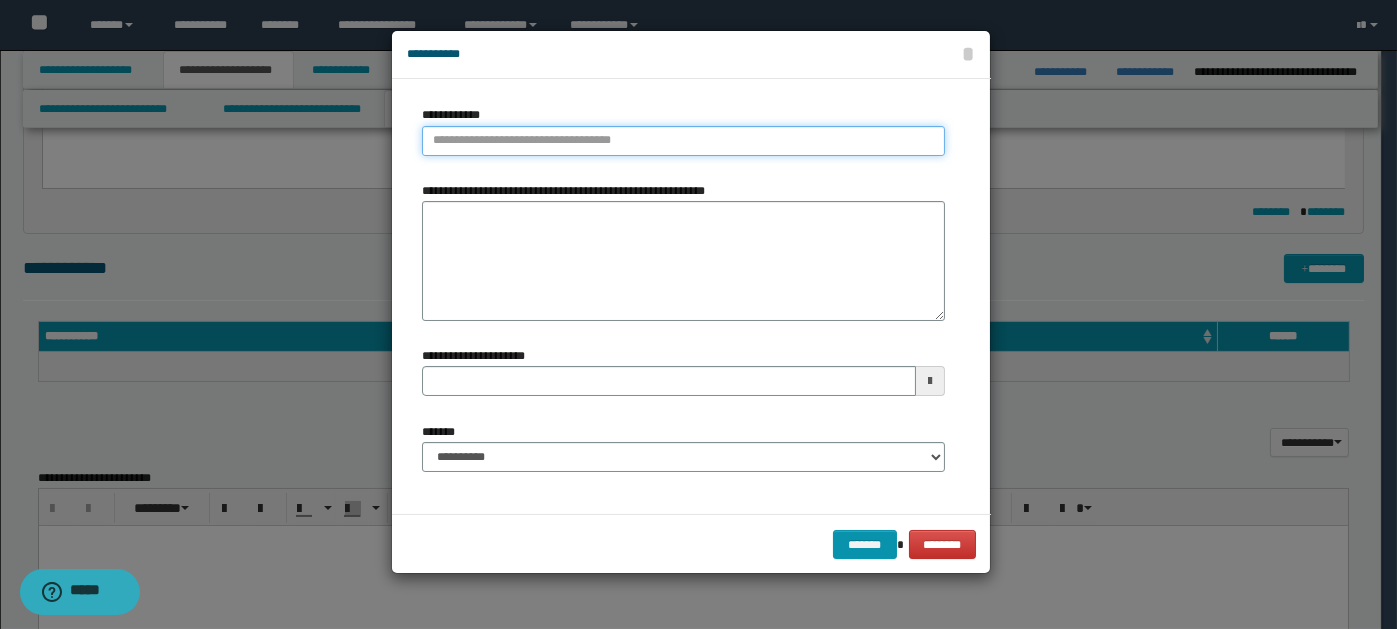 paste on "****" 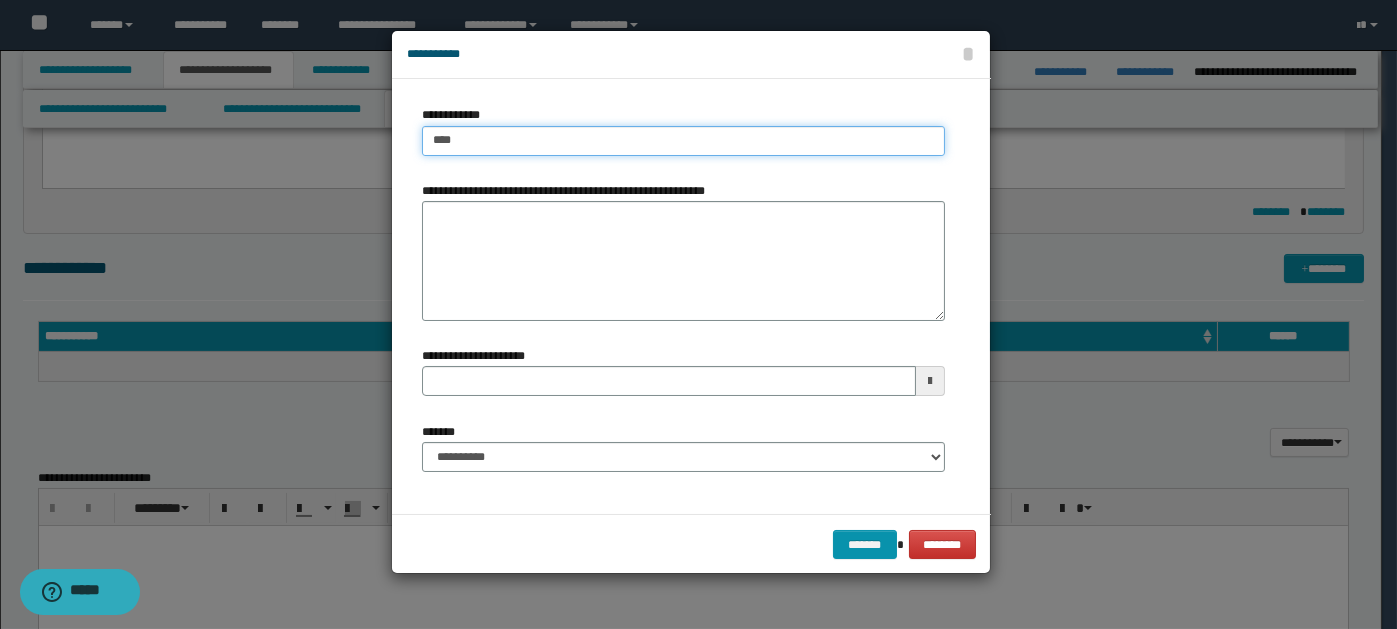 type on "****" 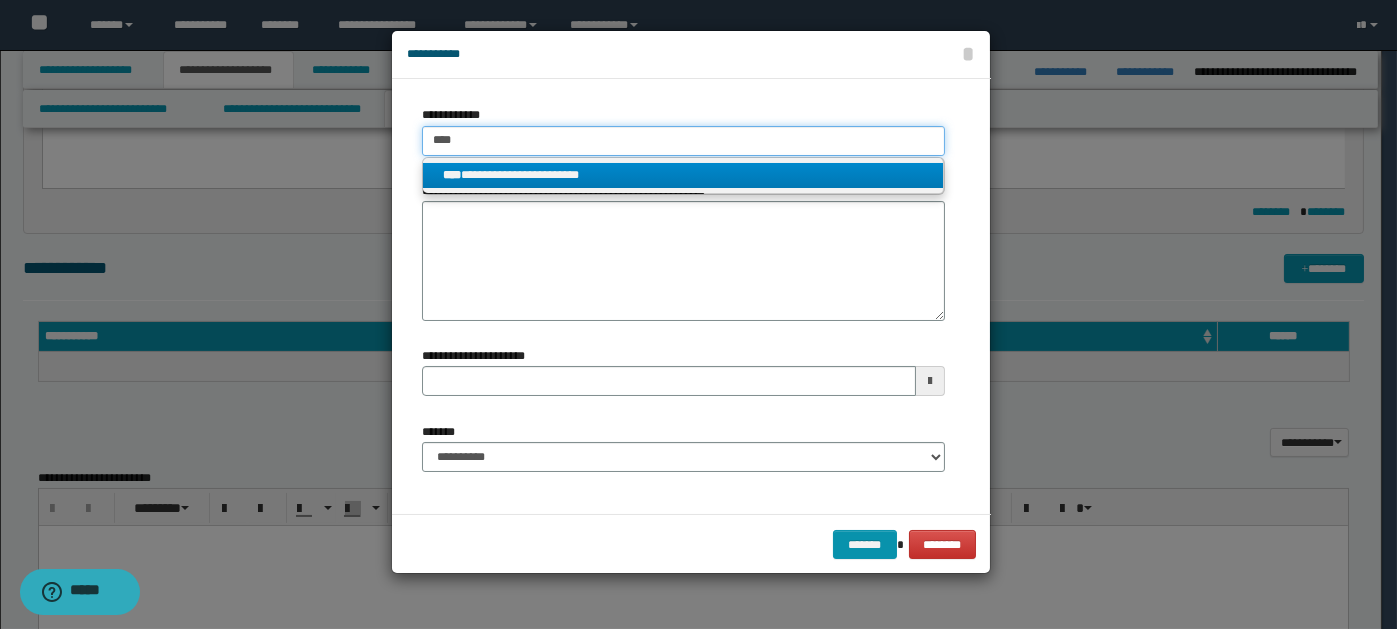 type on "****" 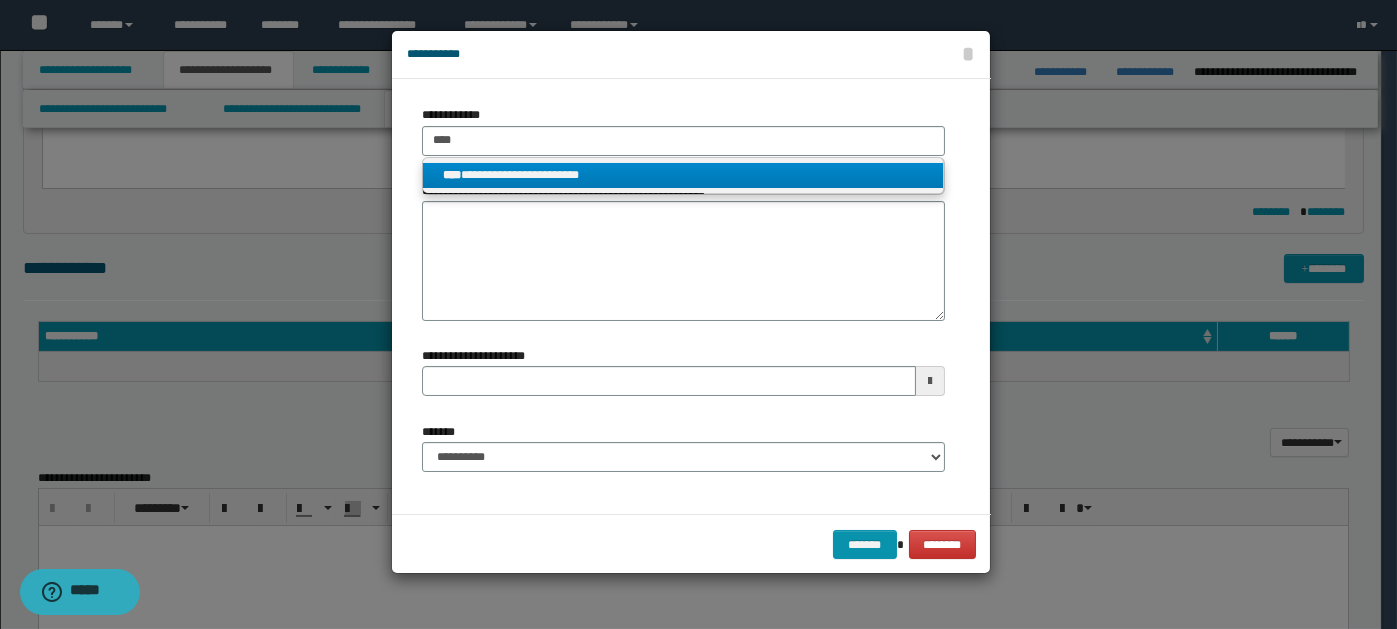 click on "**********" at bounding box center [683, 175] 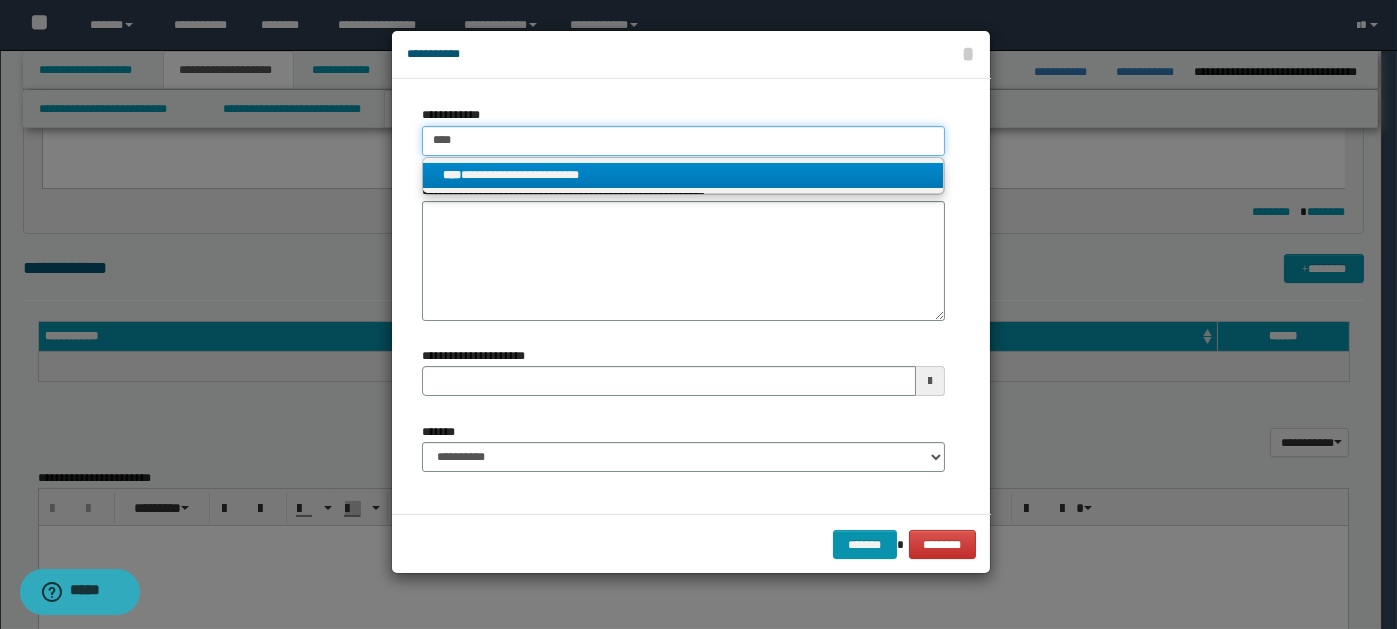 type 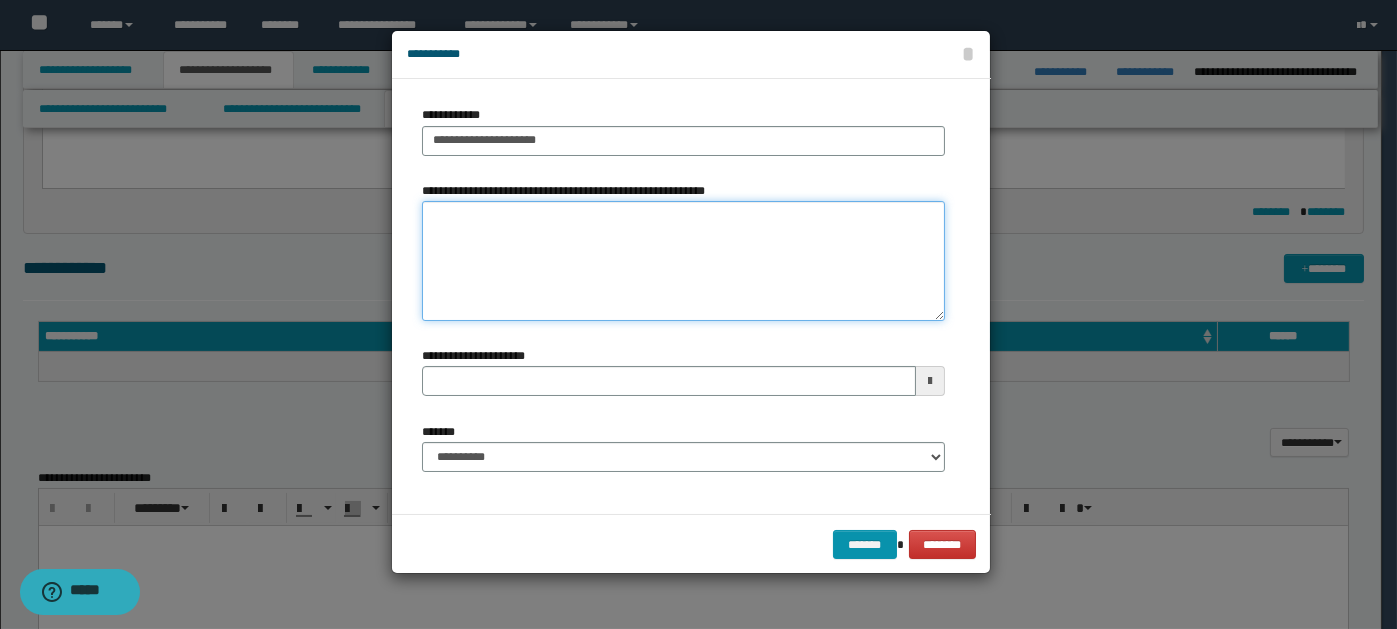 click on "**********" at bounding box center [683, 261] 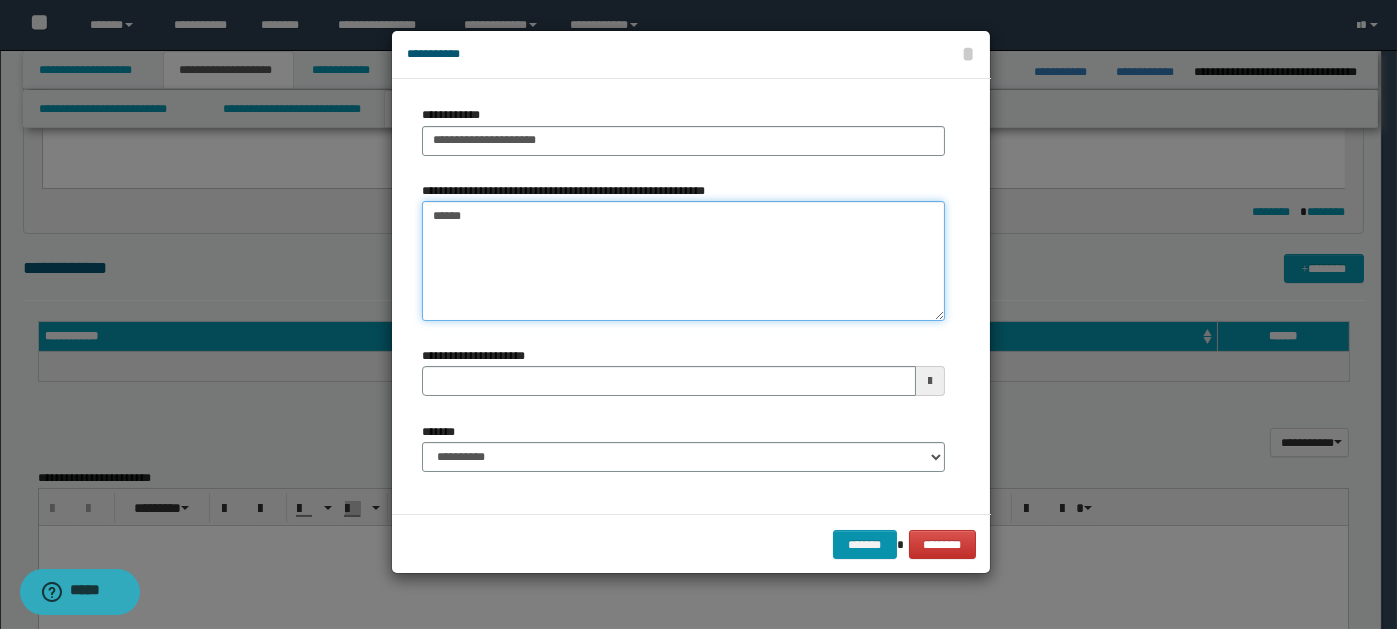 type on "*******" 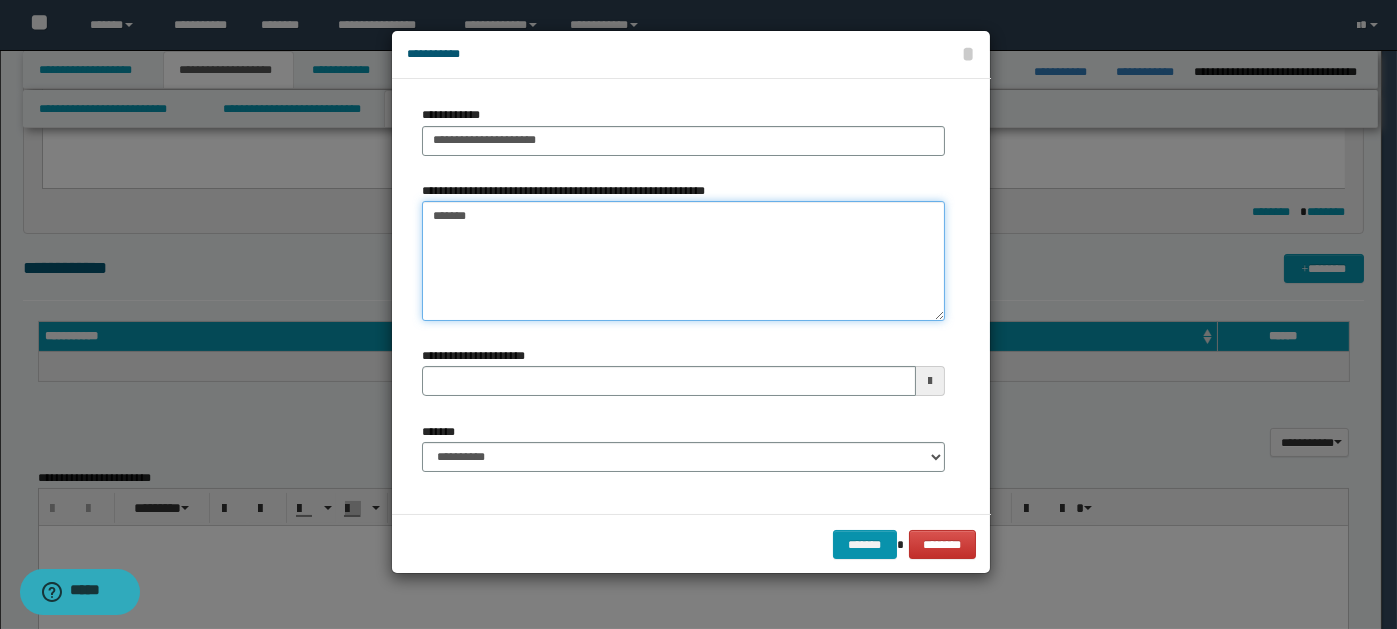 type 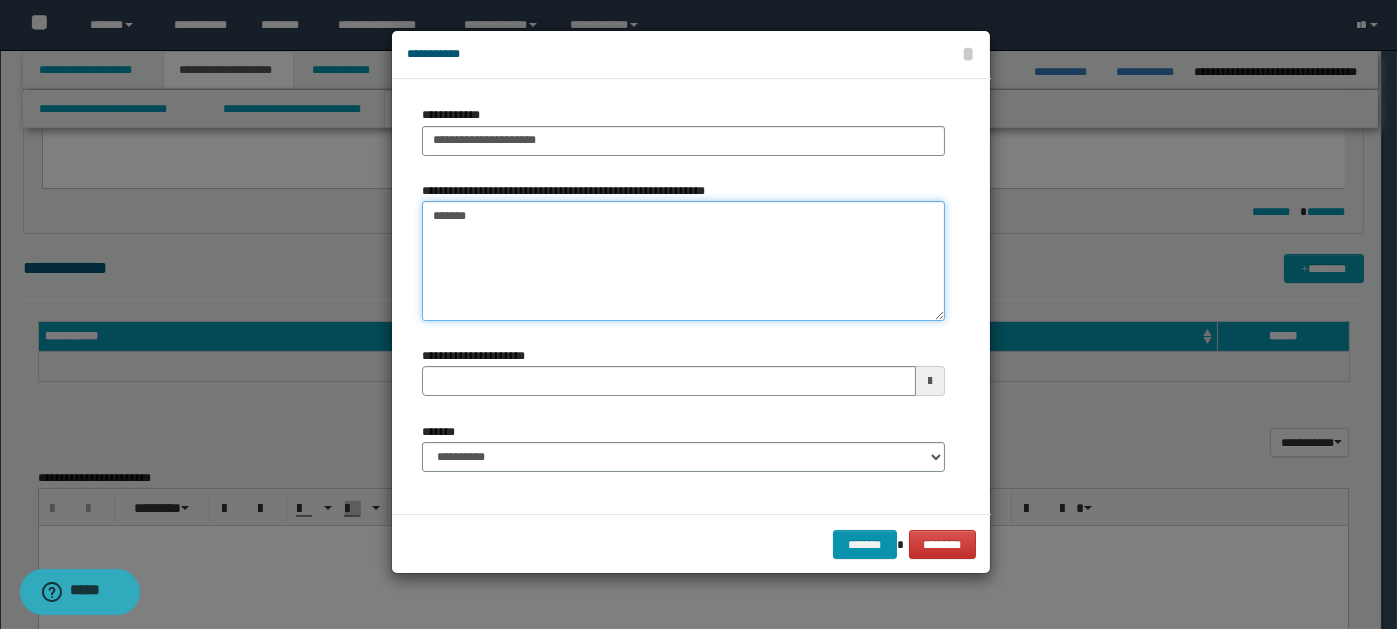type on "*******" 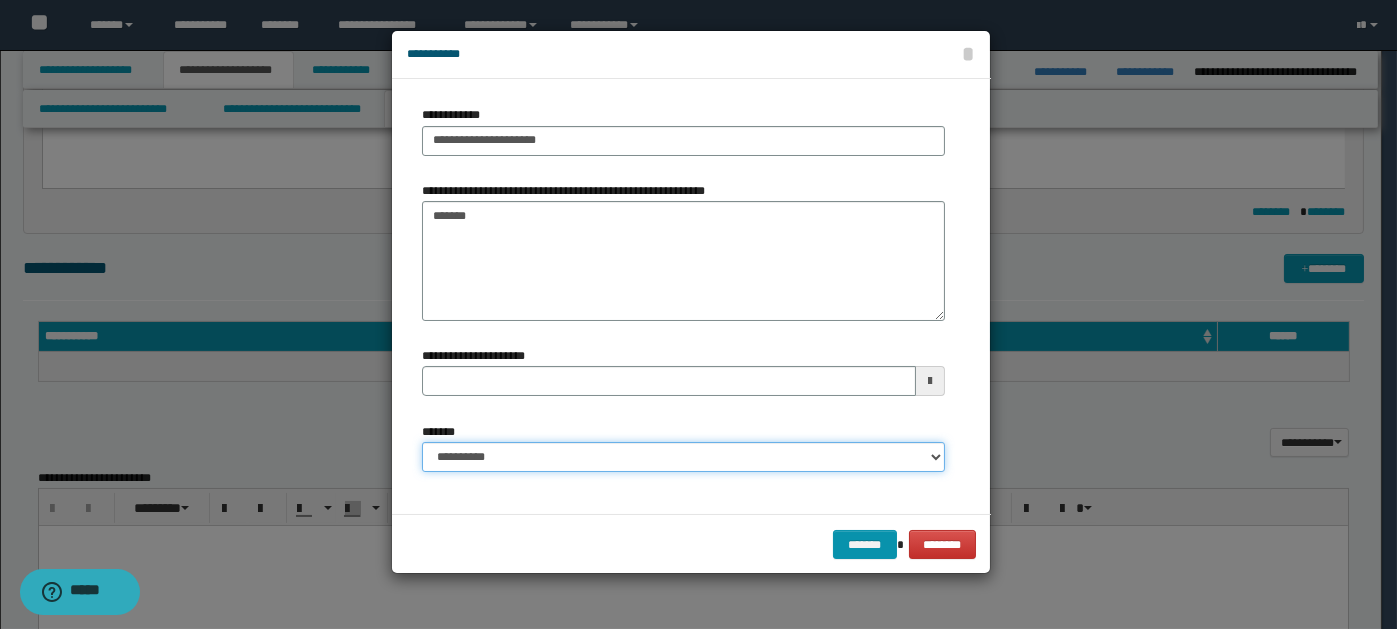 drag, startPoint x: 941, startPoint y: 450, endPoint x: 926, endPoint y: 448, distance: 15.132746 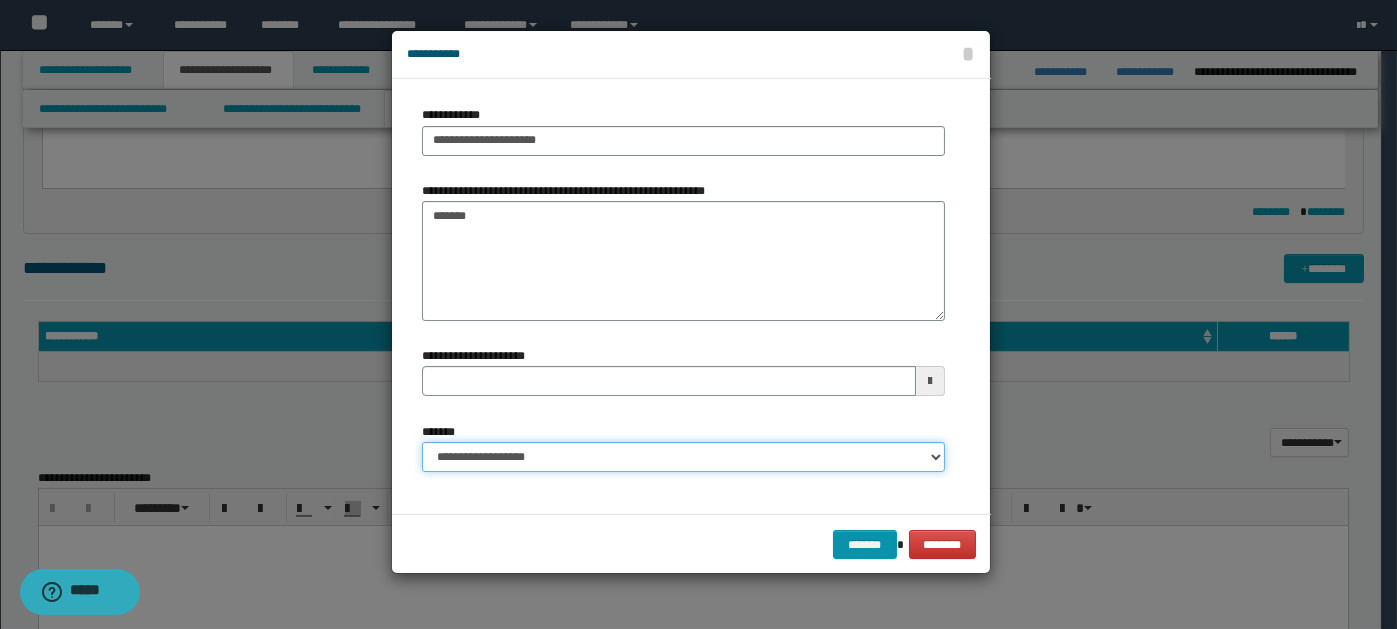click on "**********" at bounding box center (683, 457) 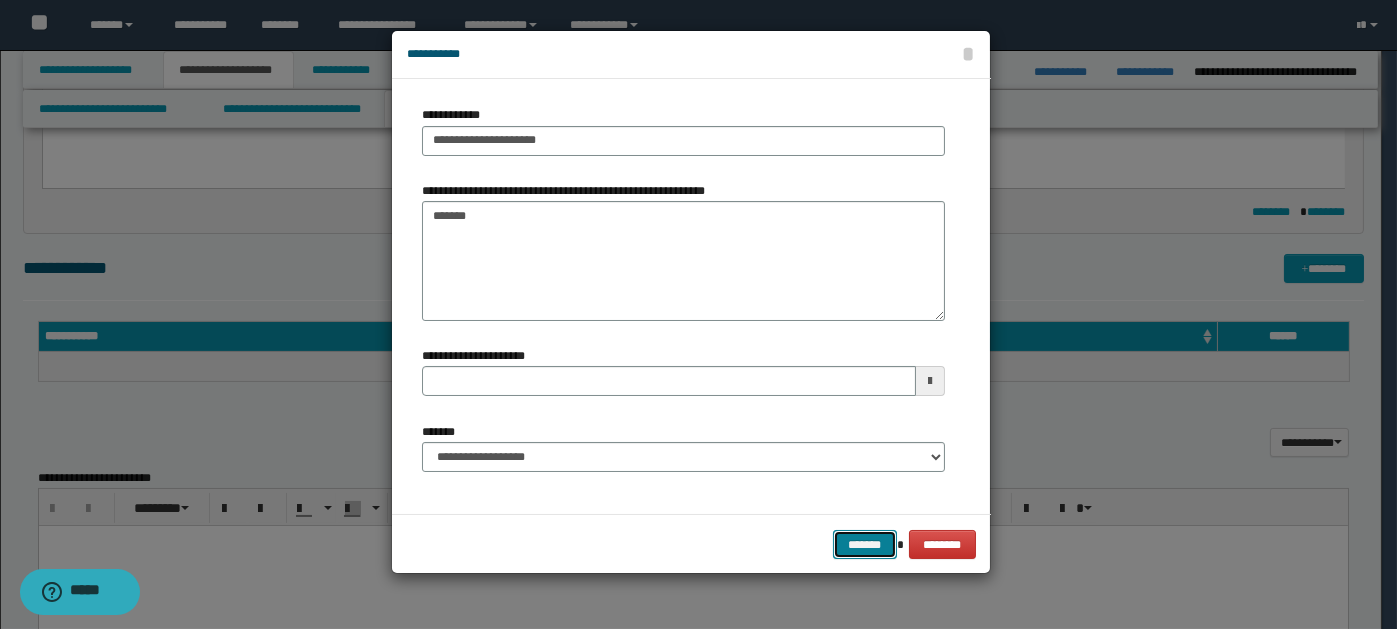 click on "*******" at bounding box center (865, 544) 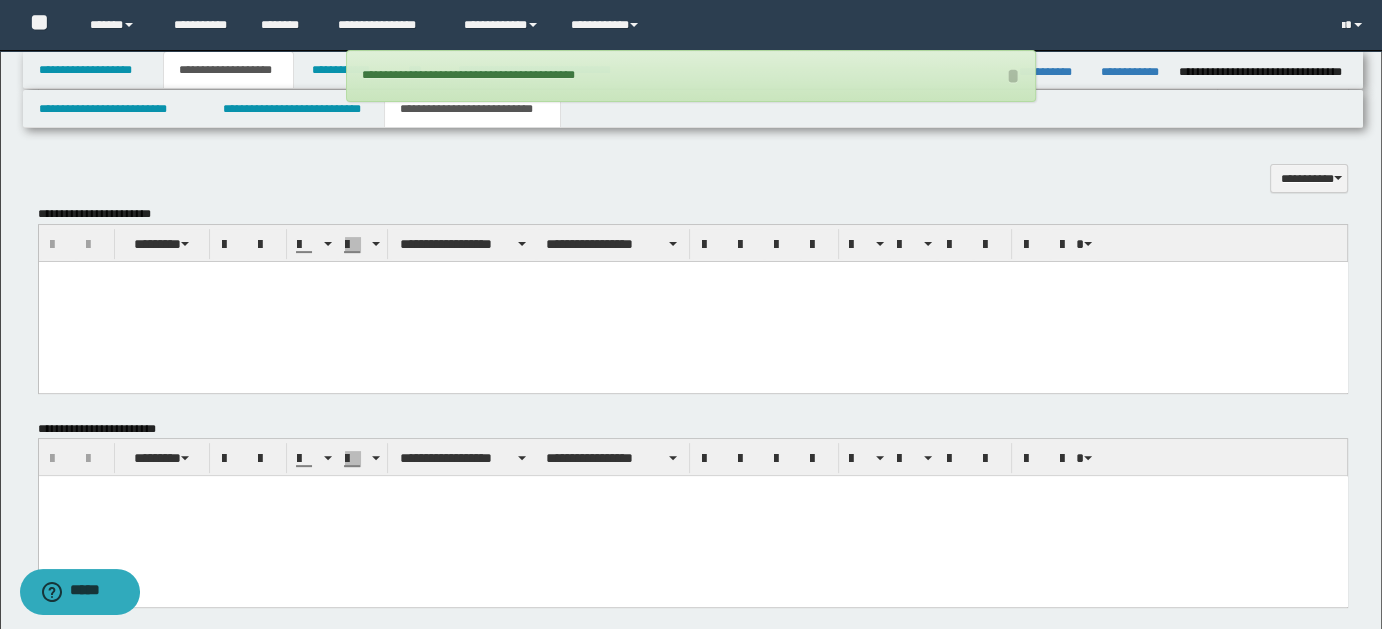scroll, scrollTop: 635, scrollLeft: 0, axis: vertical 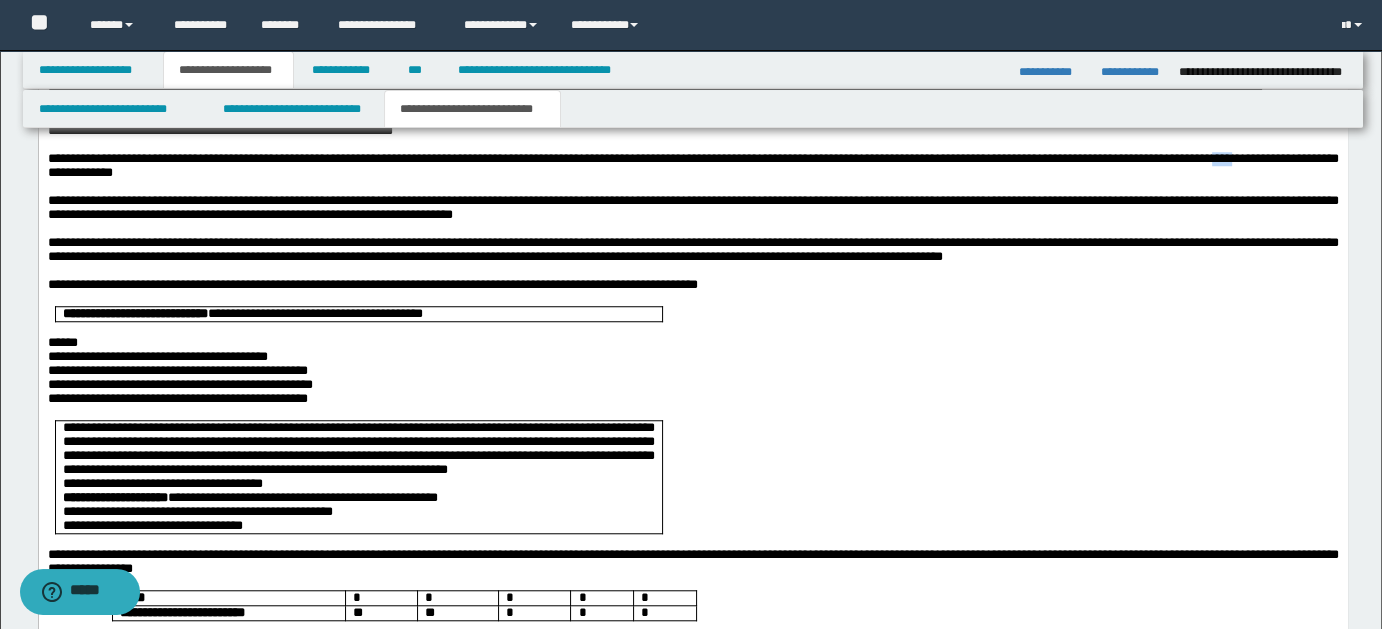 type 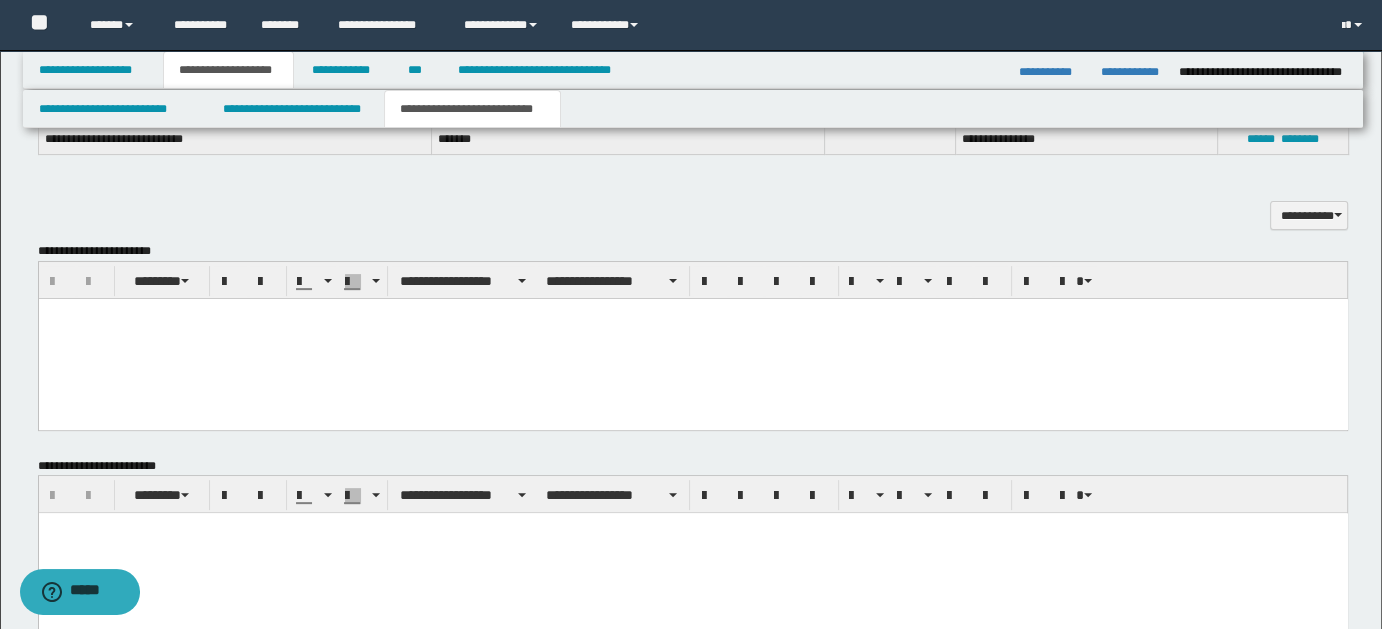 scroll, scrollTop: 484, scrollLeft: 0, axis: vertical 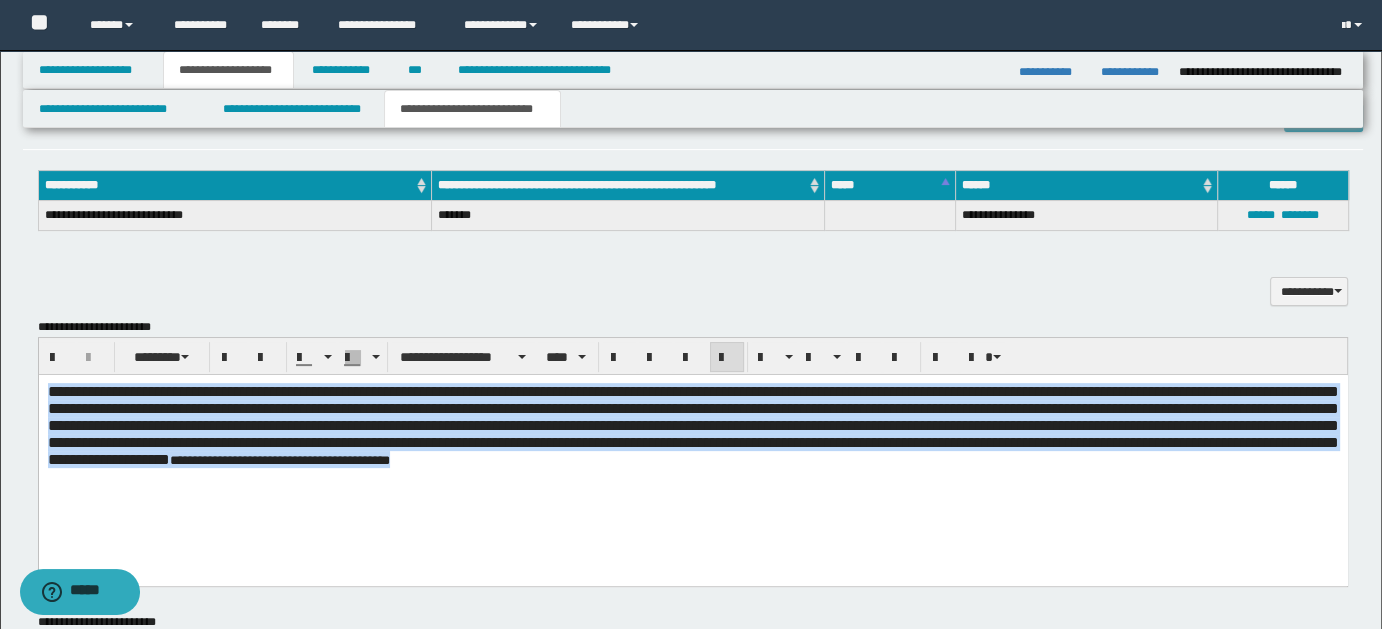 drag, startPoint x: 45, startPoint y: 388, endPoint x: 947, endPoint y: 510, distance: 910.21313 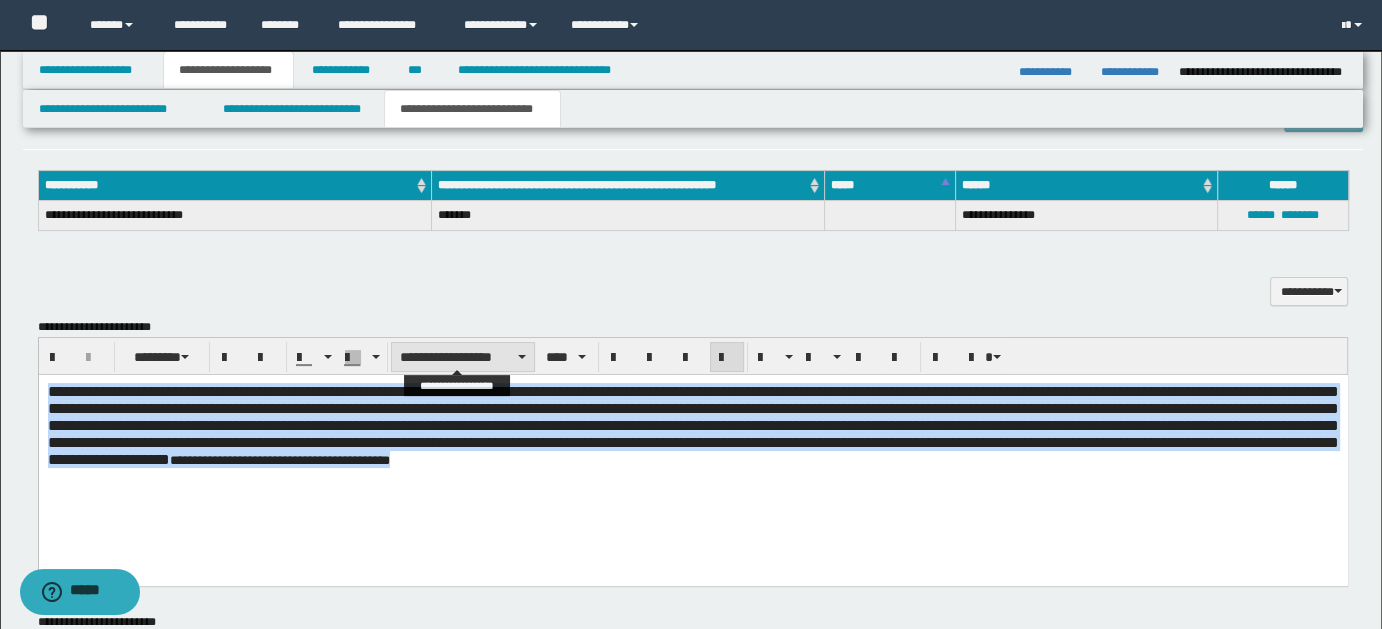 click on "**********" at bounding box center (463, 357) 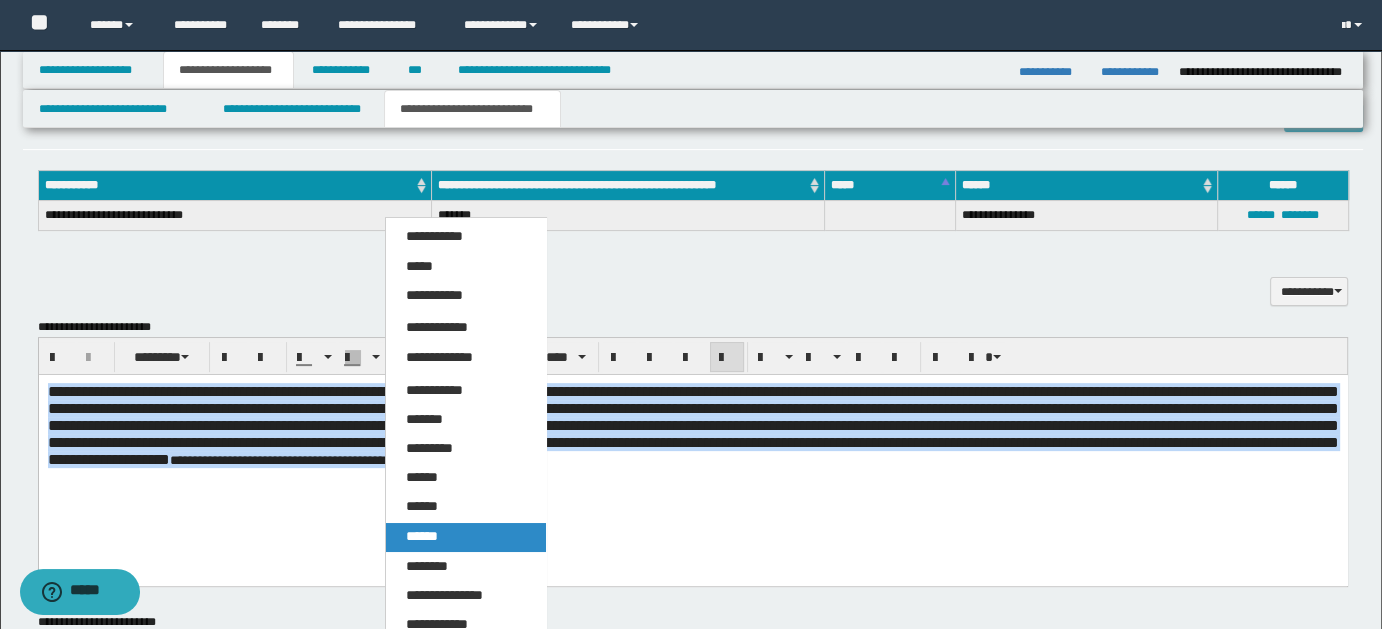 click on "******" at bounding box center (422, 536) 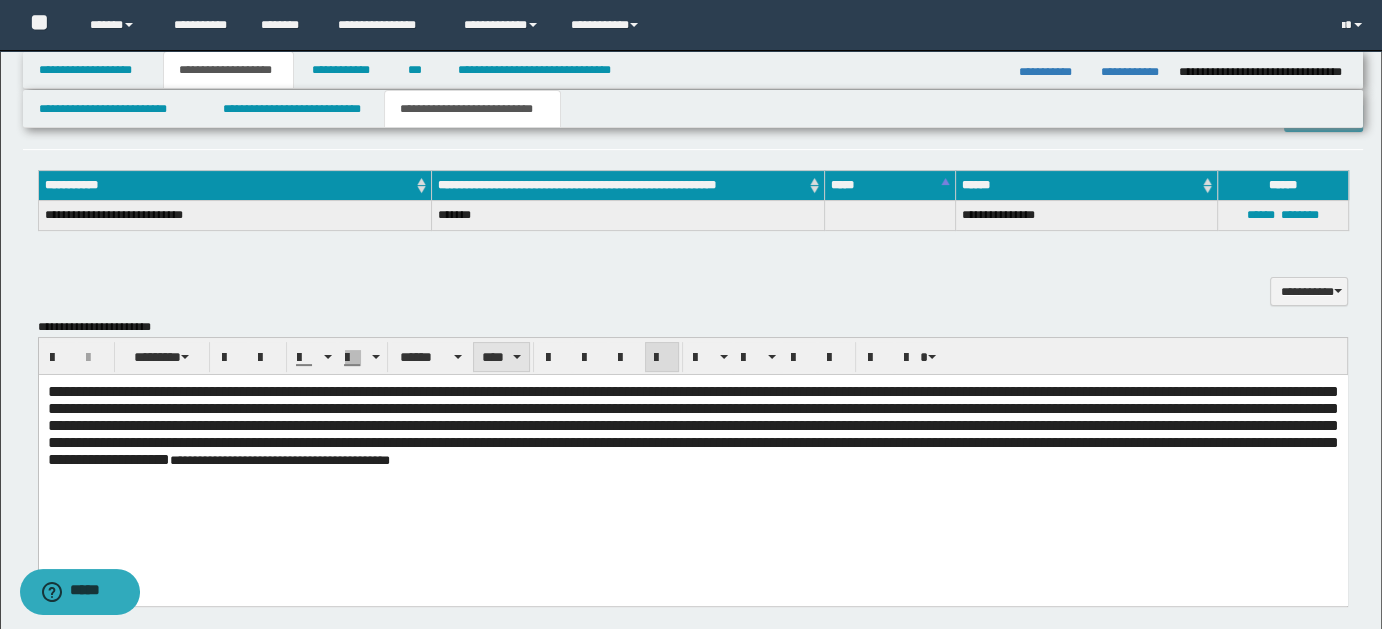 click at bounding box center (517, 357) 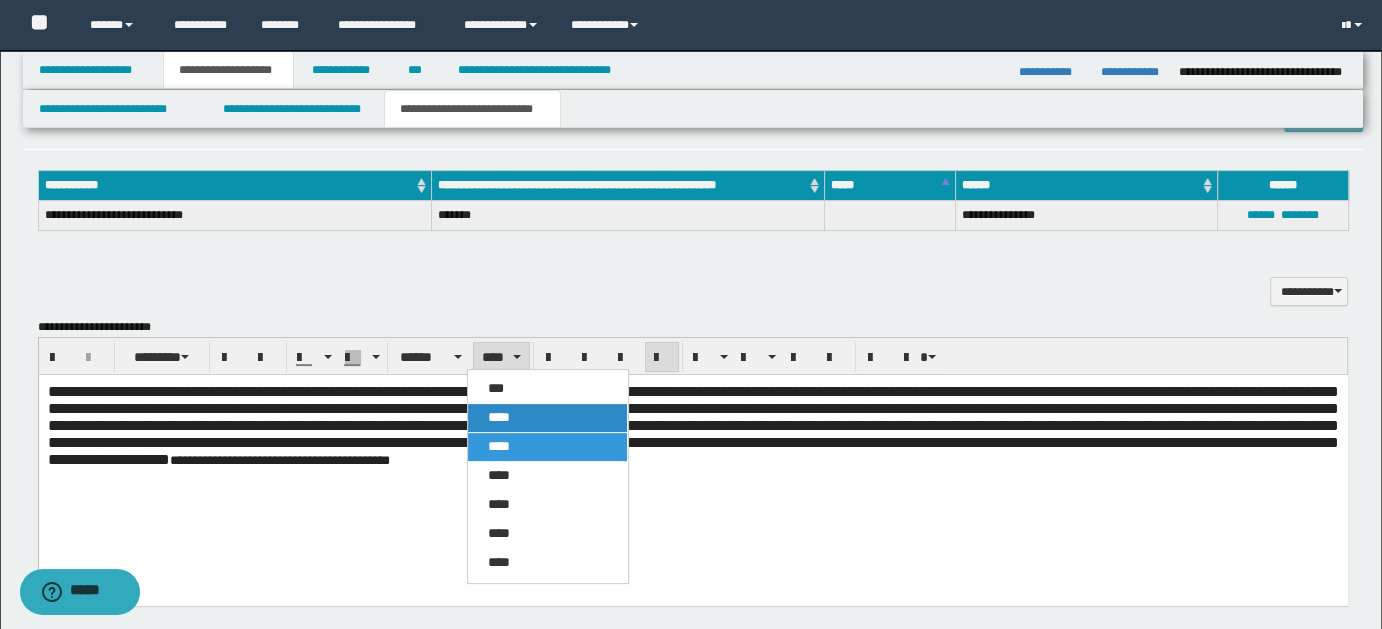 click on "****" at bounding box center (499, 417) 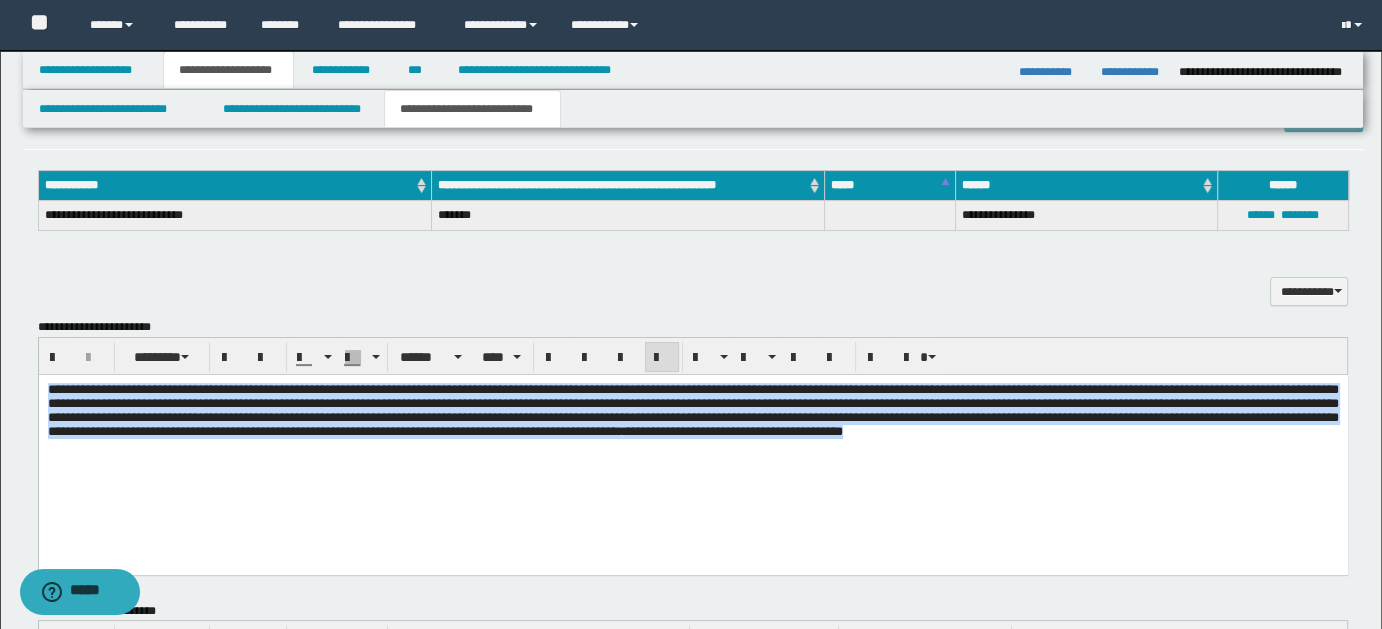 click on "**********" at bounding box center [692, 436] 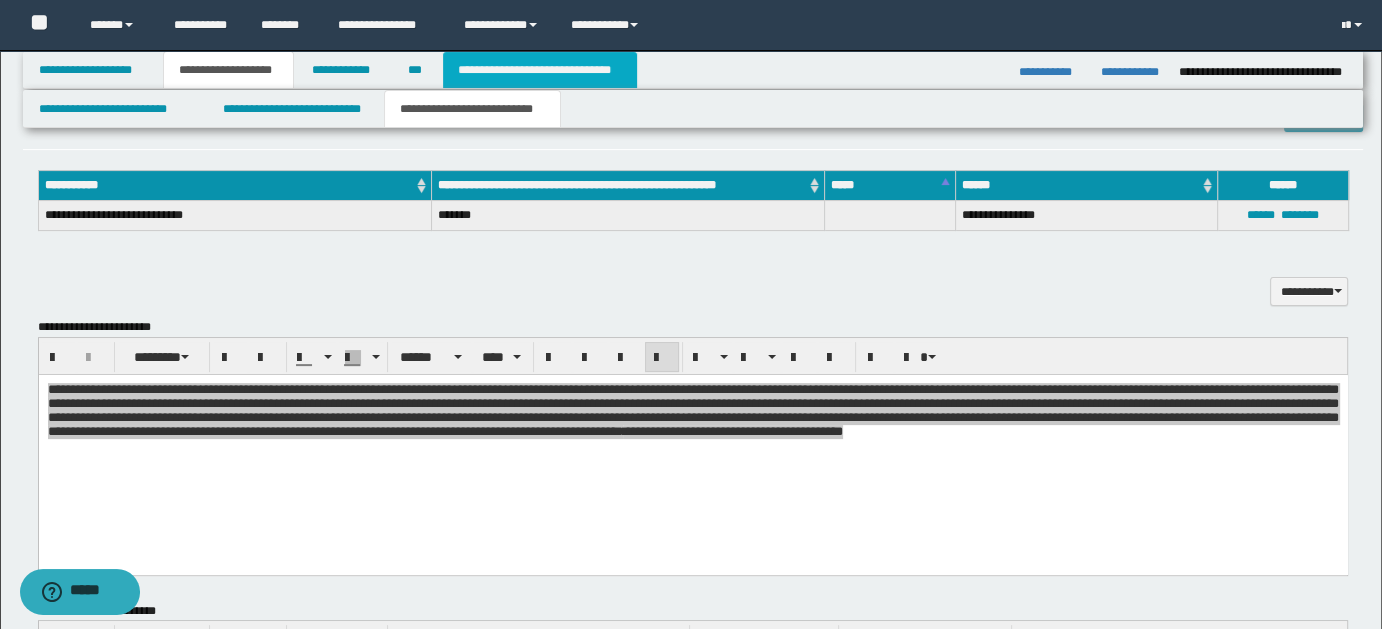 click on "**********" at bounding box center [540, 70] 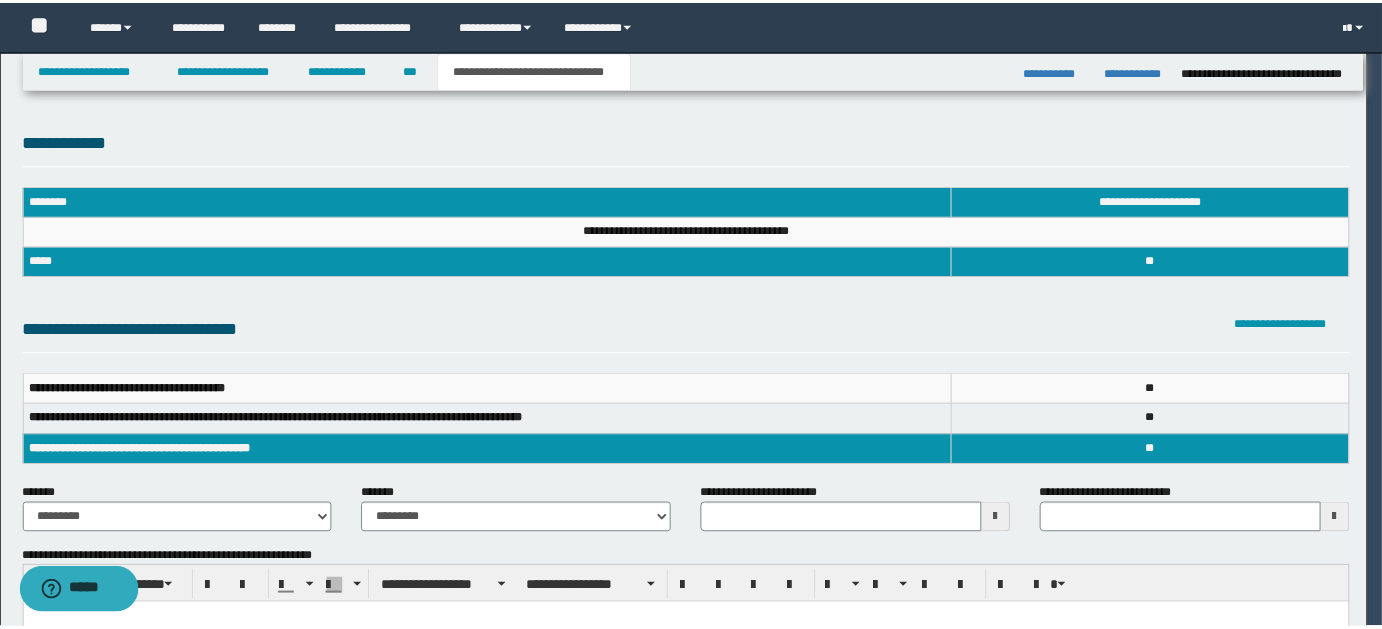 scroll, scrollTop: 0, scrollLeft: 0, axis: both 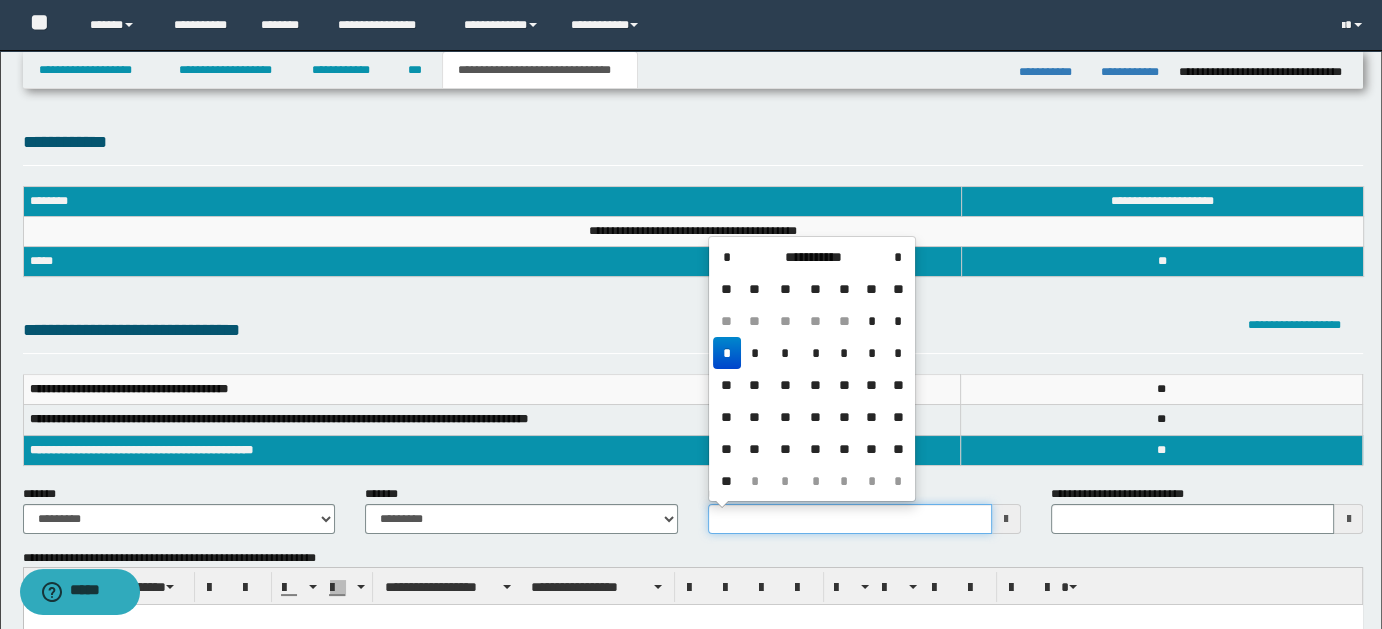 click on "**********" at bounding box center [850, 519] 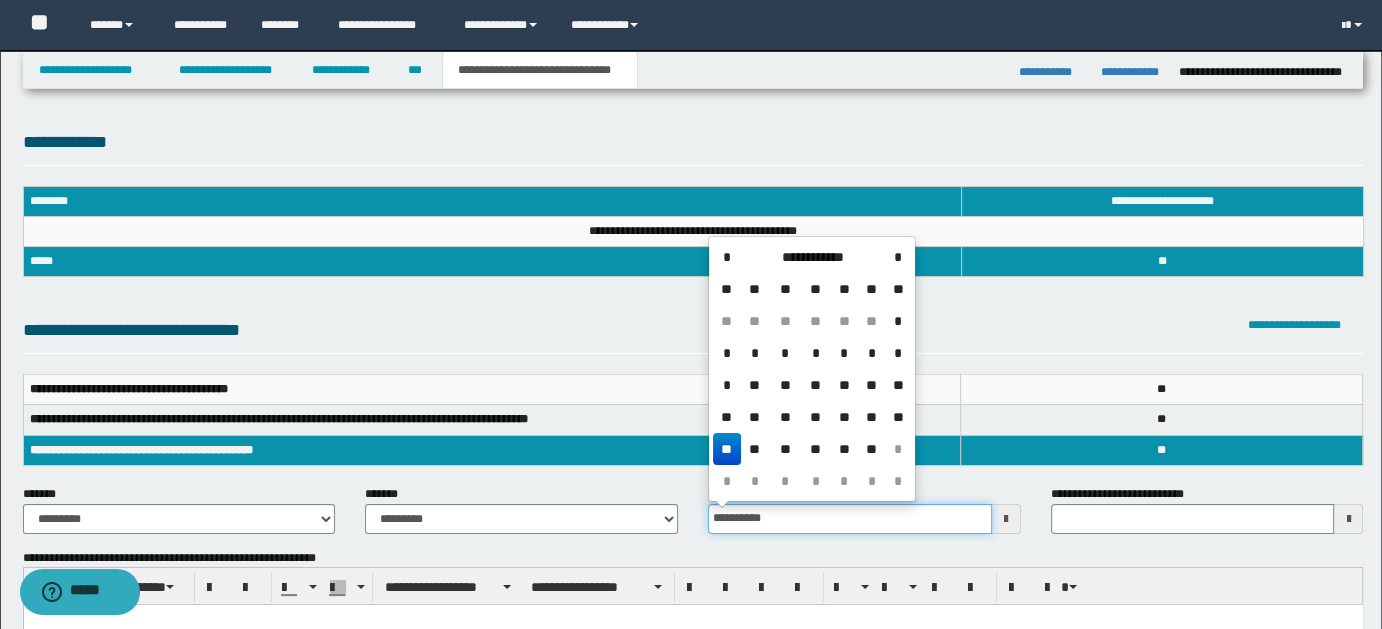 type on "**********" 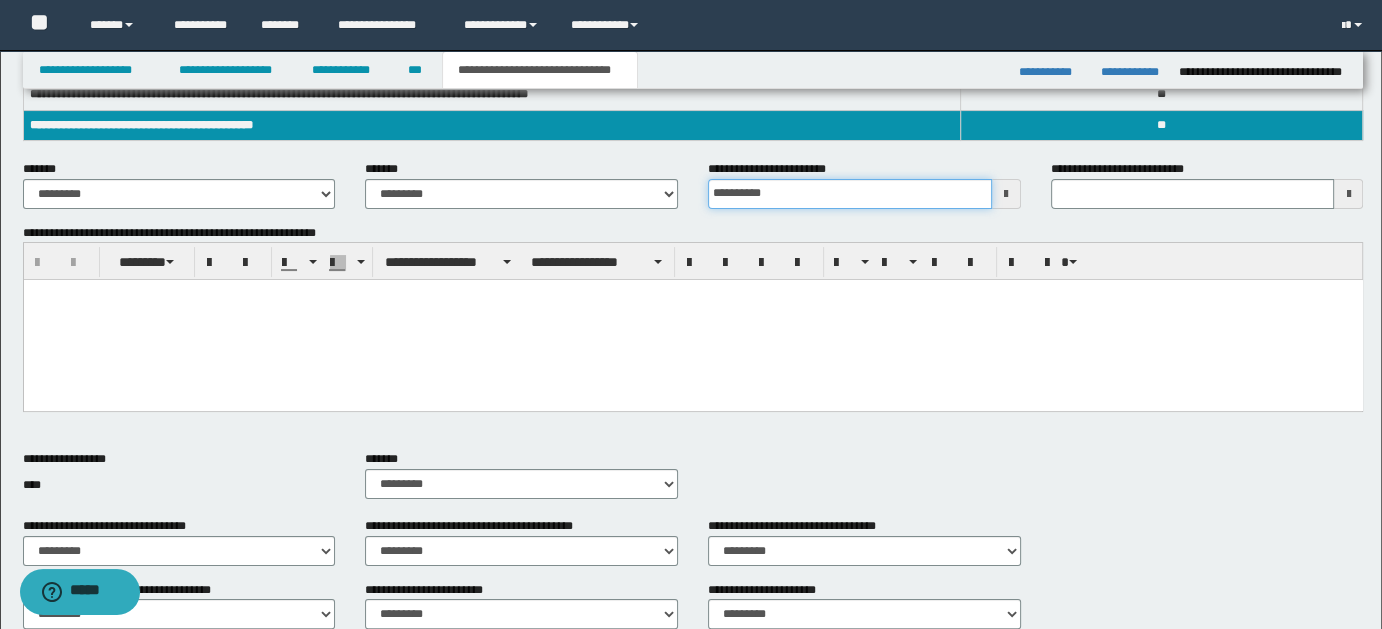 scroll, scrollTop: 355, scrollLeft: 0, axis: vertical 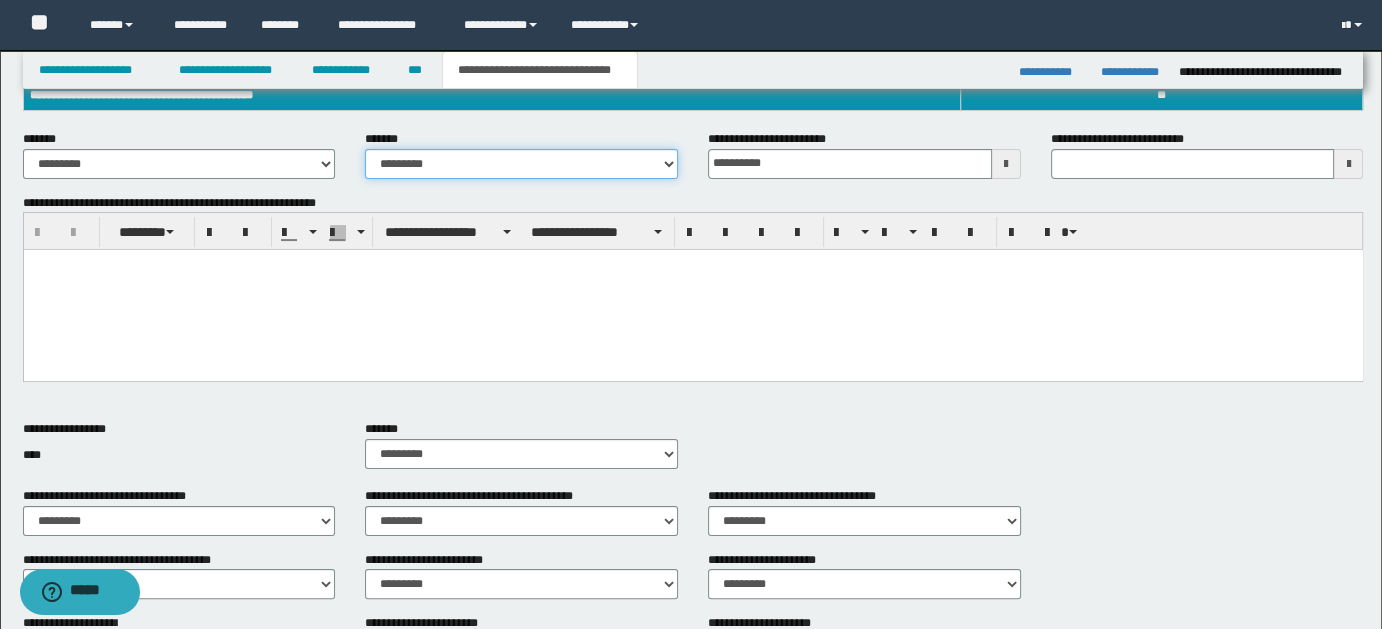 drag, startPoint x: 666, startPoint y: 153, endPoint x: 649, endPoint y: 156, distance: 17.262676 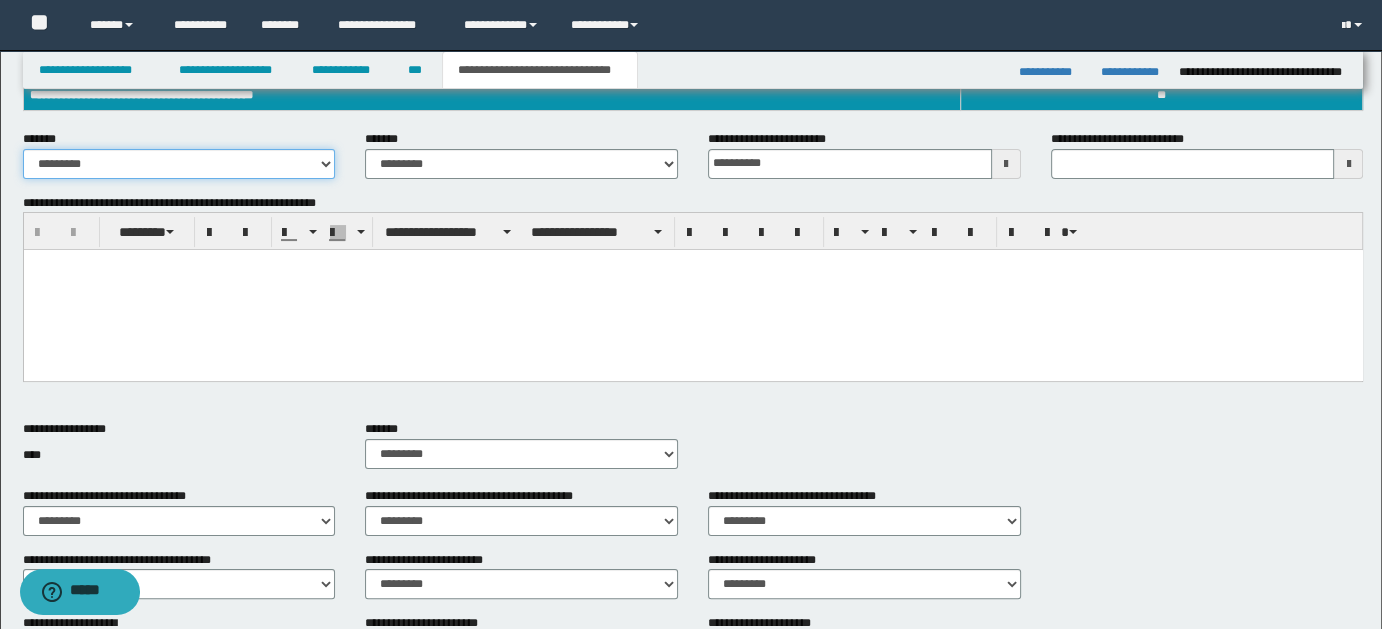 click on "**********" at bounding box center [179, 164] 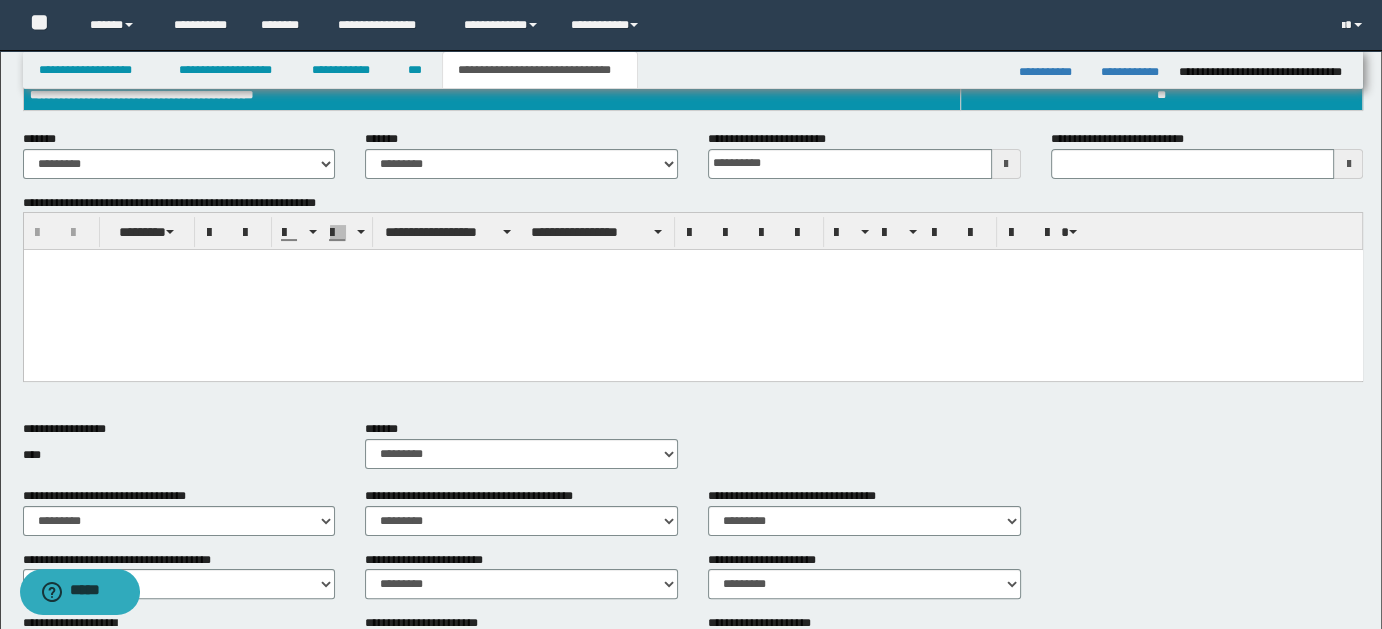 click at bounding box center (692, 265) 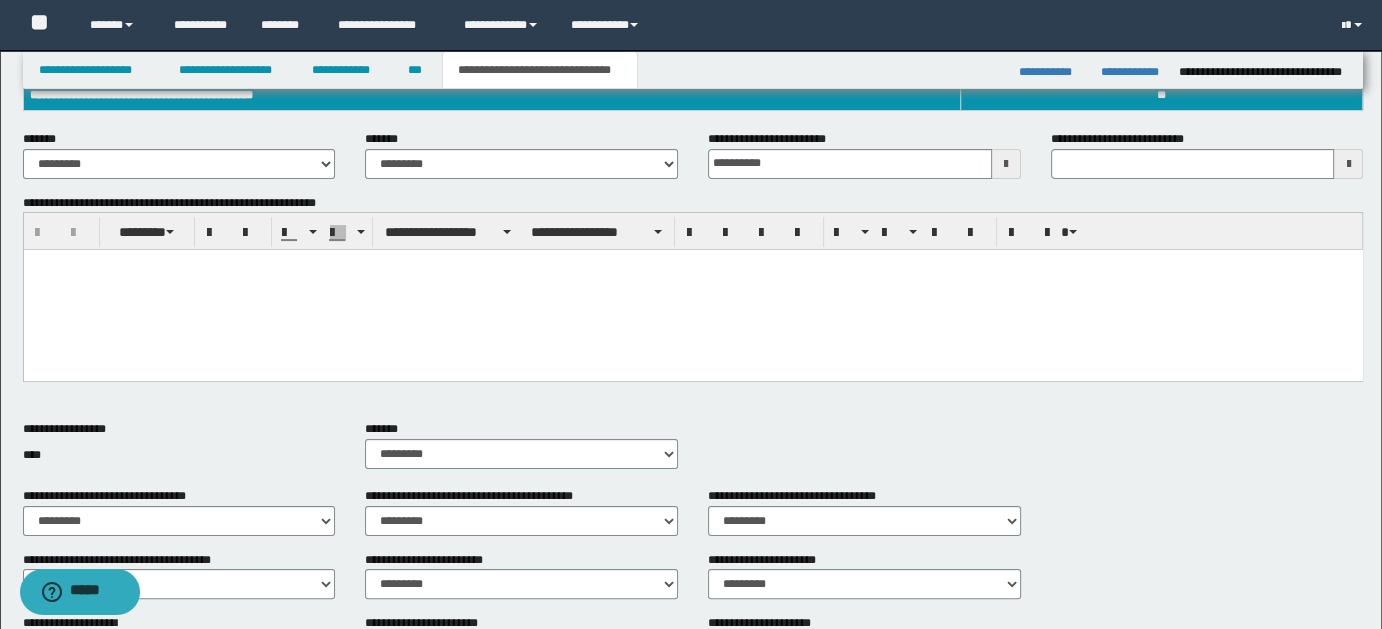 type 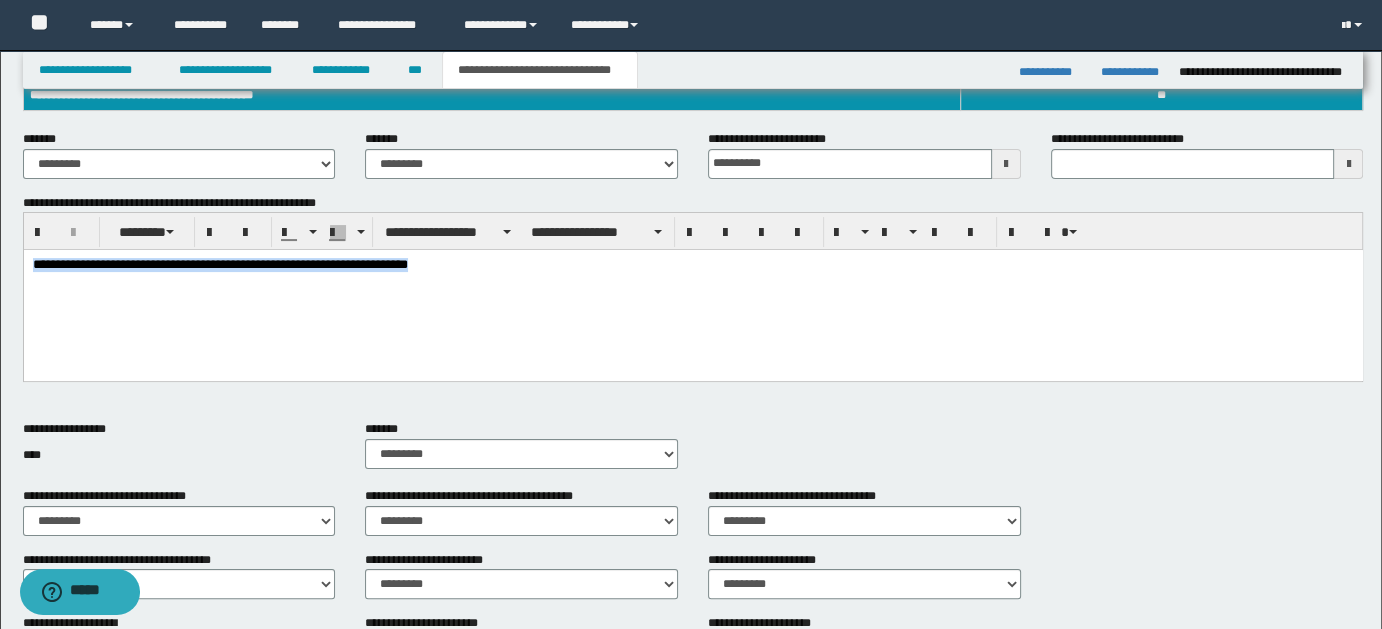 drag, startPoint x: 32, startPoint y: 261, endPoint x: 440, endPoint y: 275, distance: 408.2401 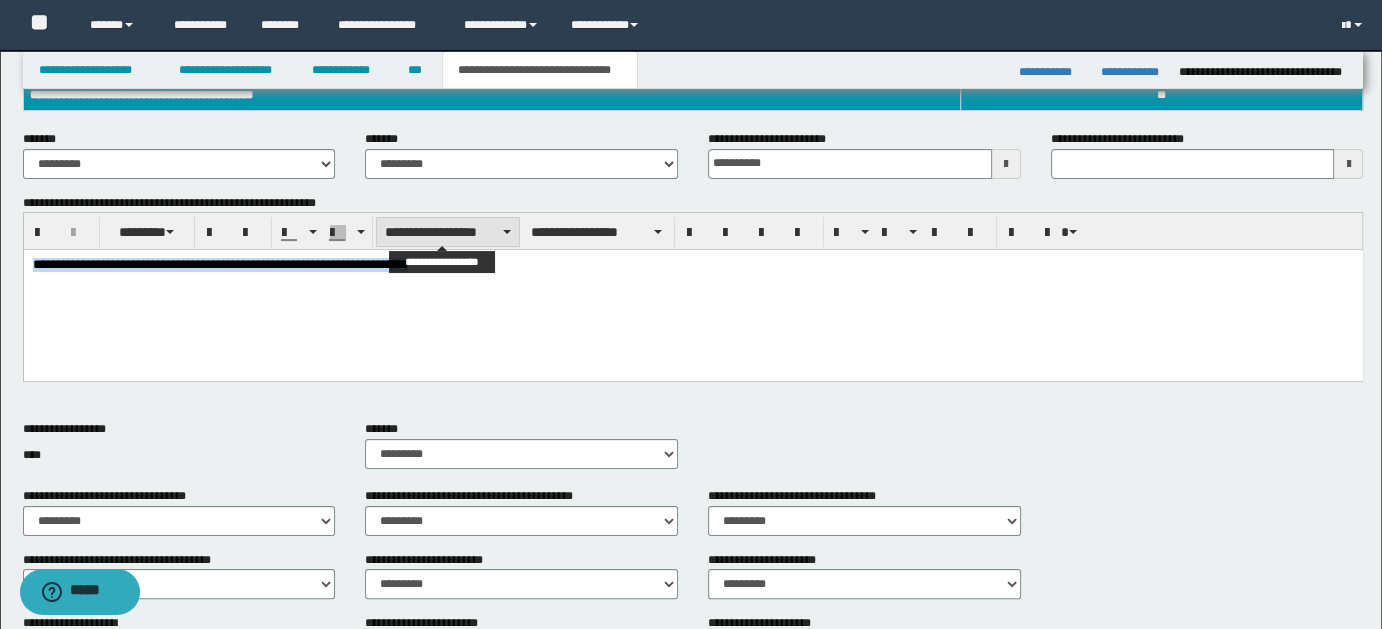 click on "**********" at bounding box center [448, 232] 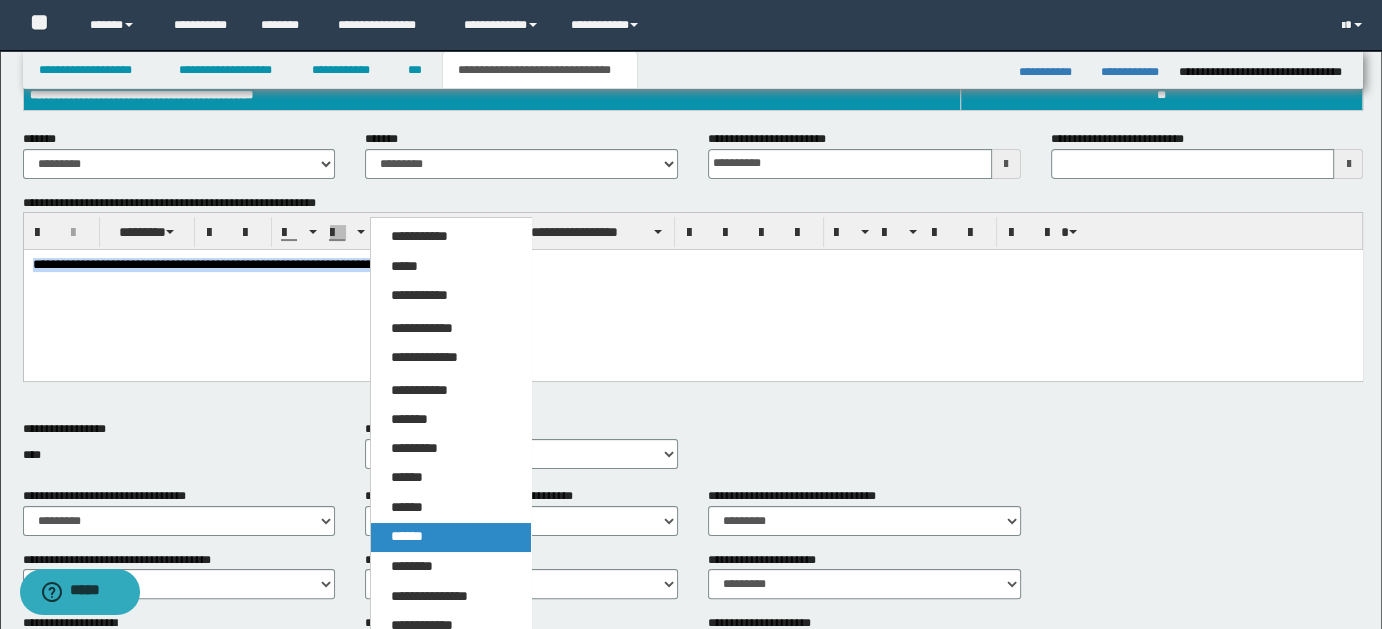 click on "******" at bounding box center [450, 537] 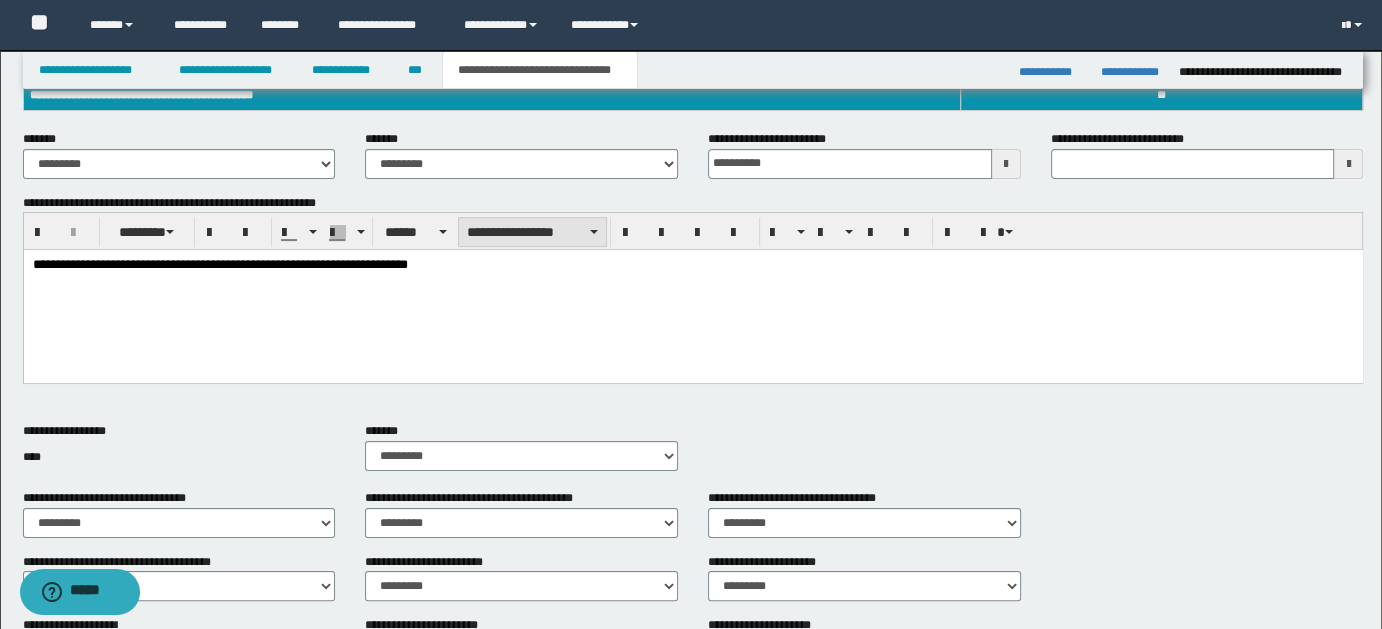 click on "**********" at bounding box center (532, 232) 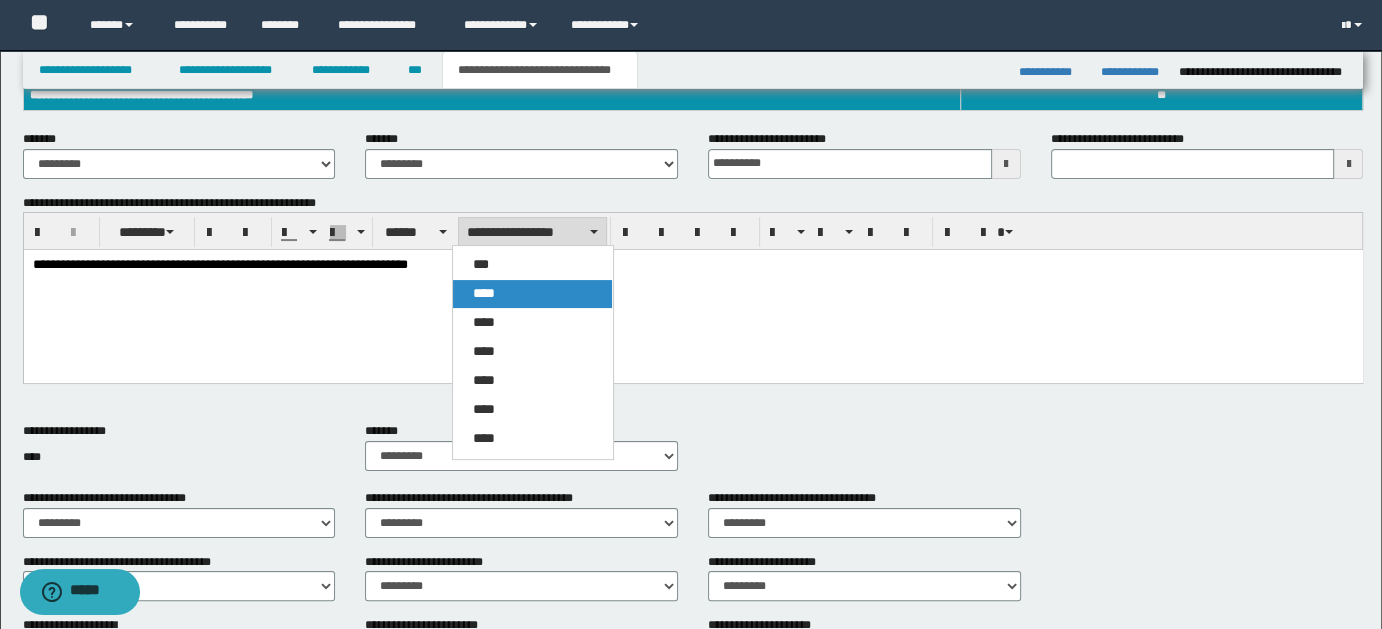click on "****" at bounding box center [484, 293] 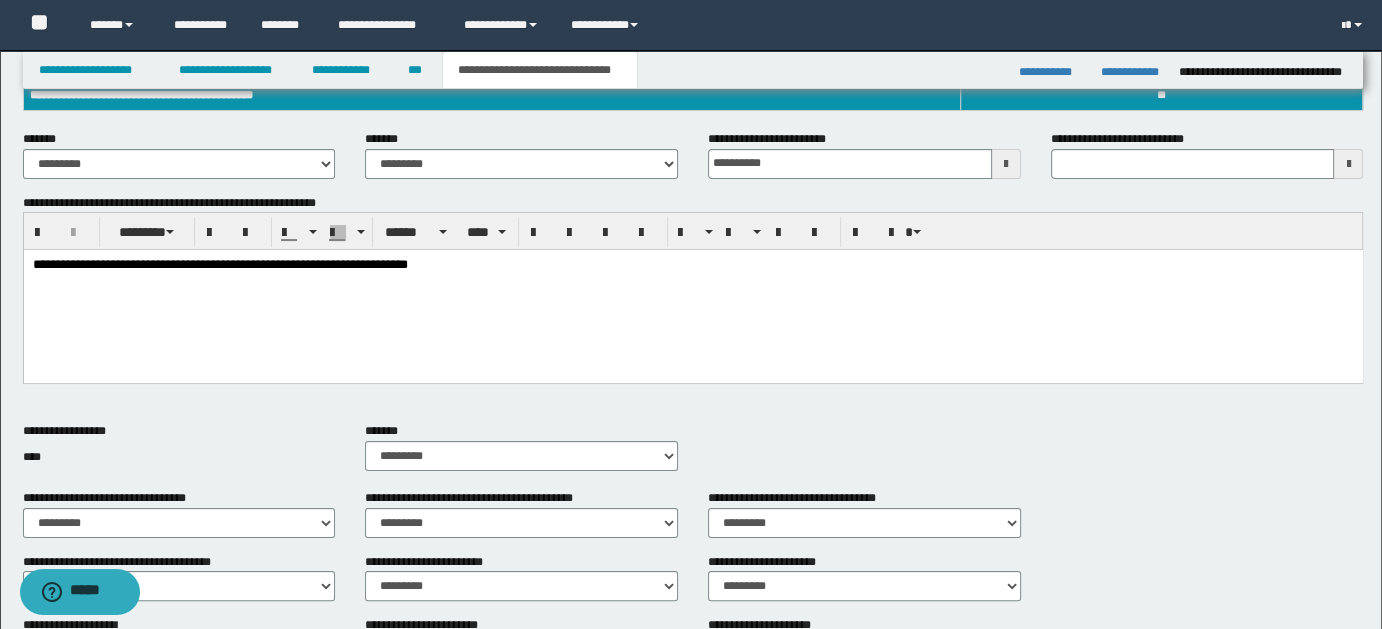 click on "**********" at bounding box center (692, 291) 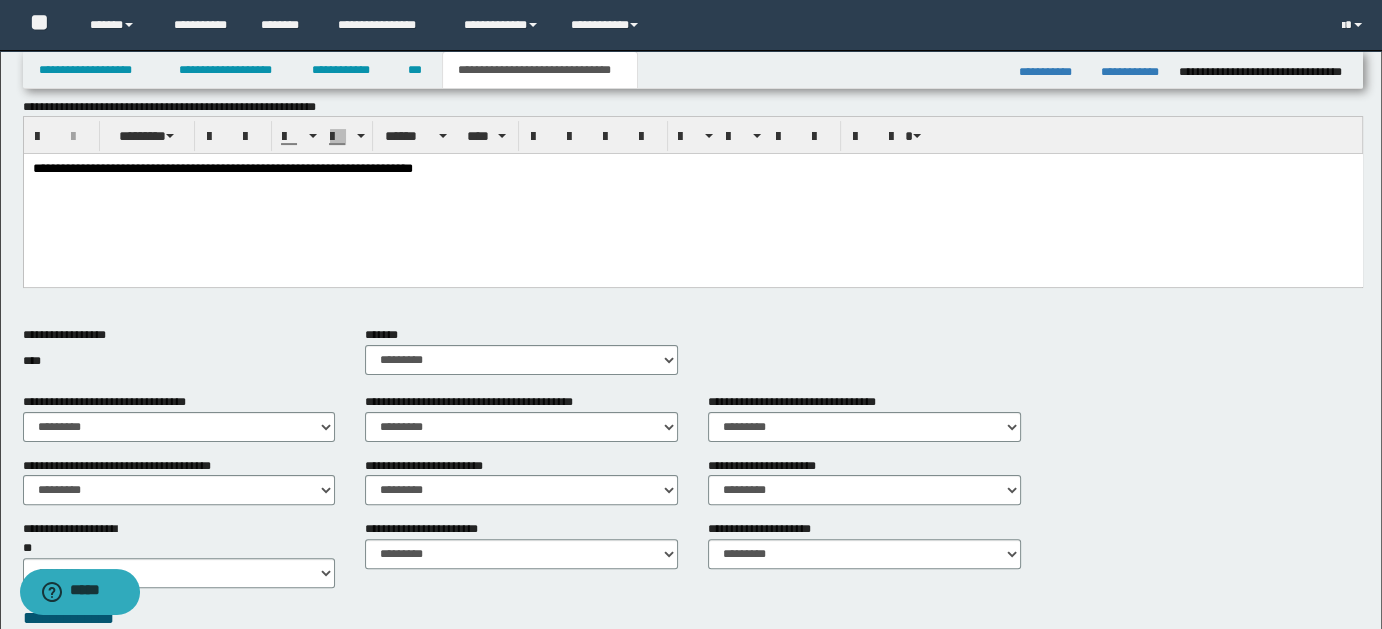 scroll, scrollTop: 643, scrollLeft: 0, axis: vertical 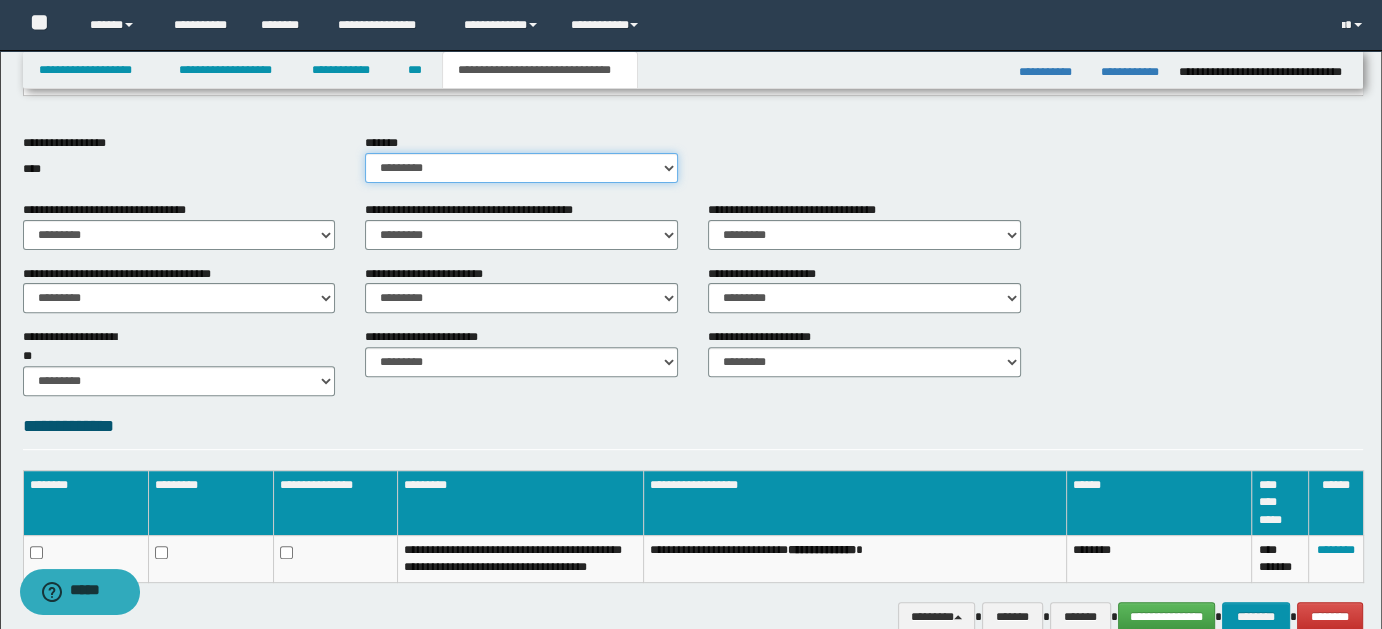 click on "*********
**
**" at bounding box center (521, 168) 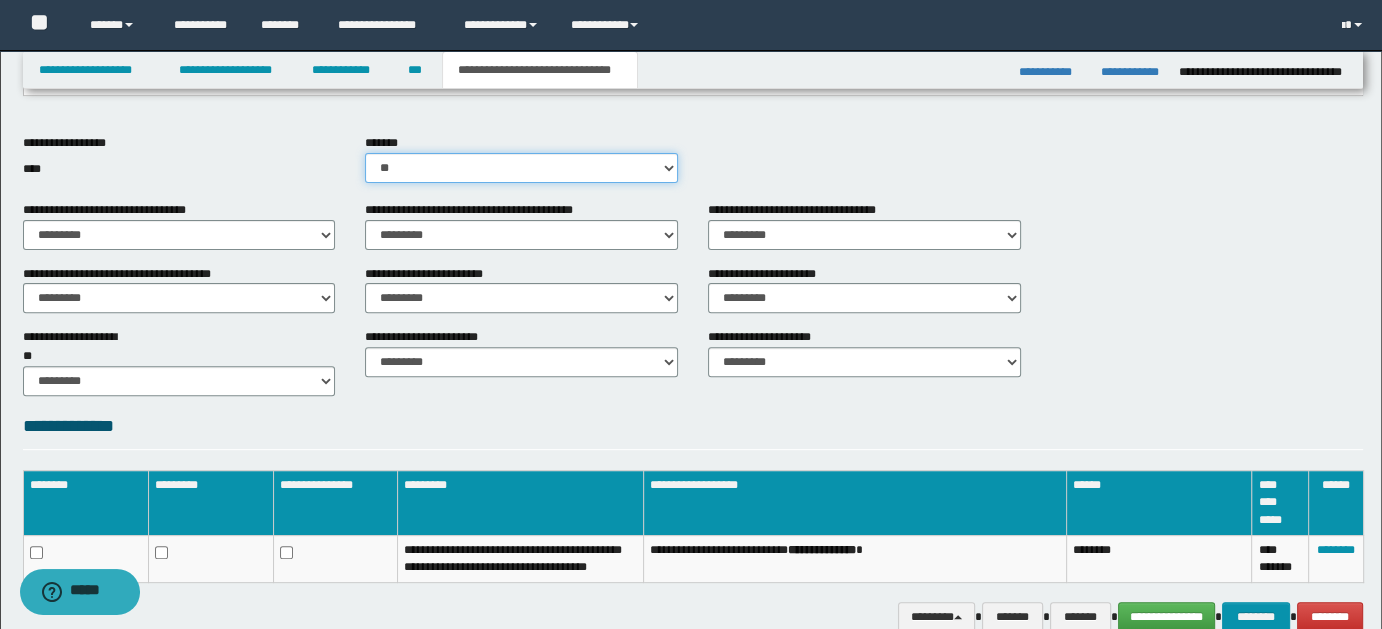 click on "*********
**
**" at bounding box center (521, 168) 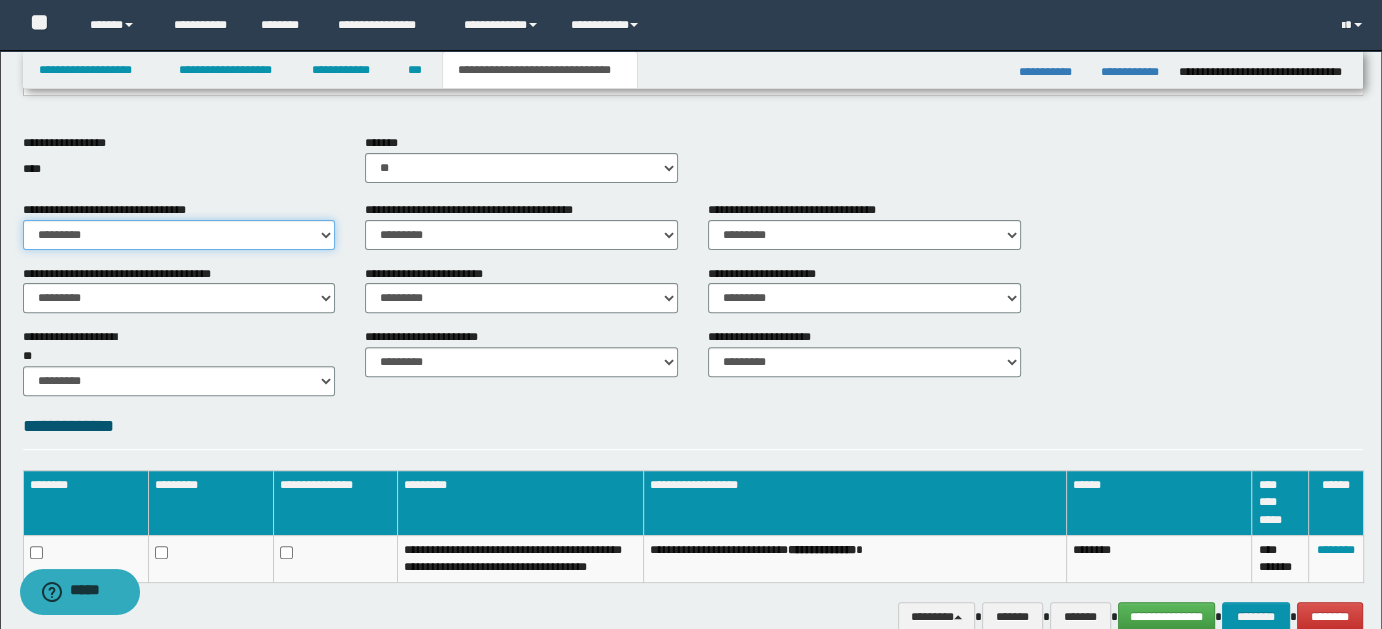 click on "*********
**
**" at bounding box center (179, 235) 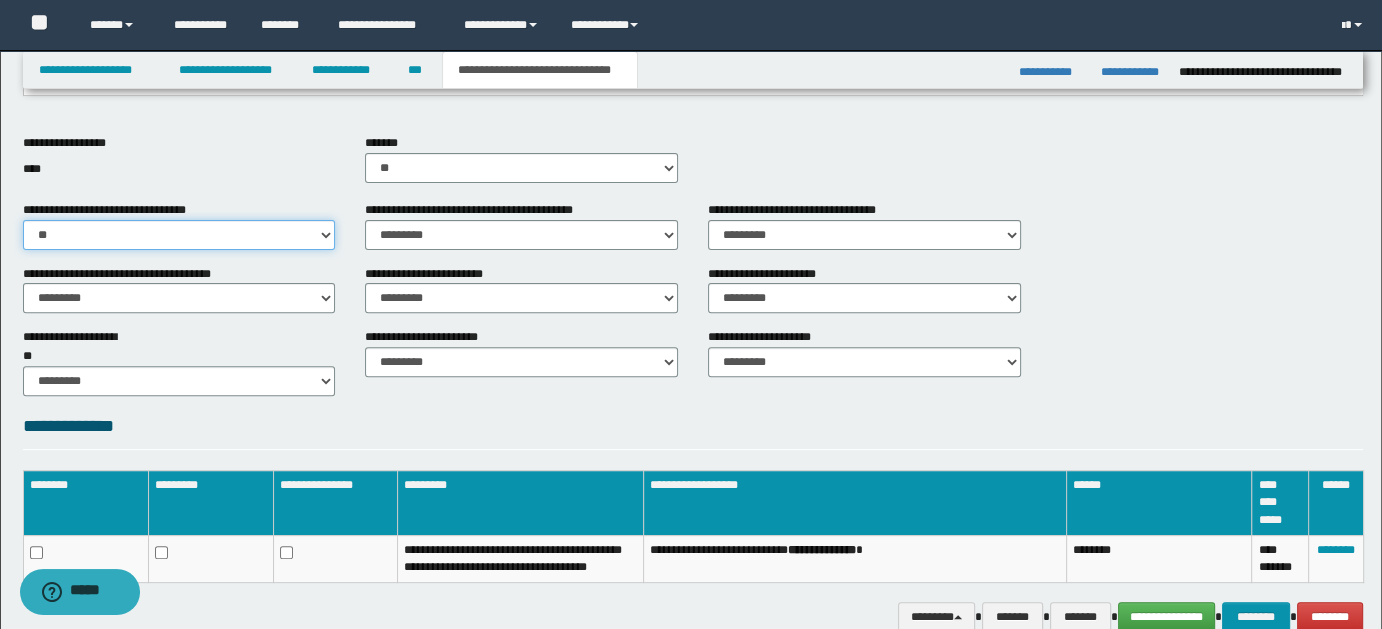 click on "*********
**
**" at bounding box center [179, 235] 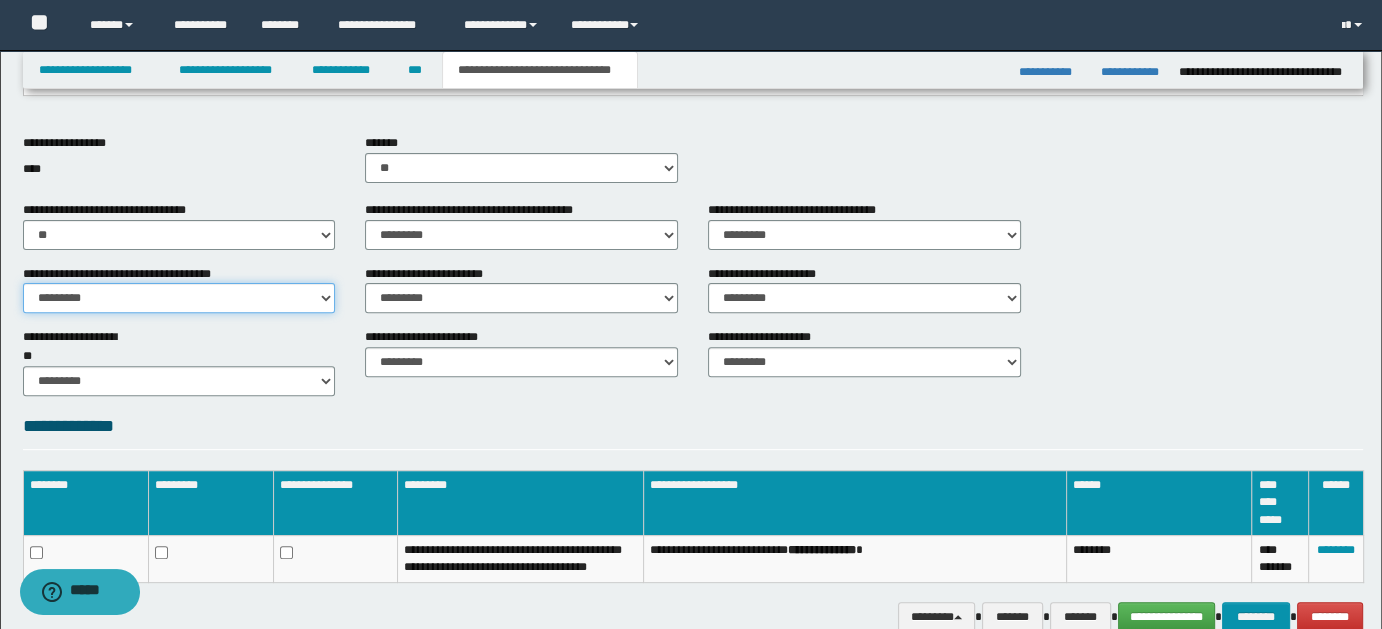 click on "*********
**
**" at bounding box center [179, 298] 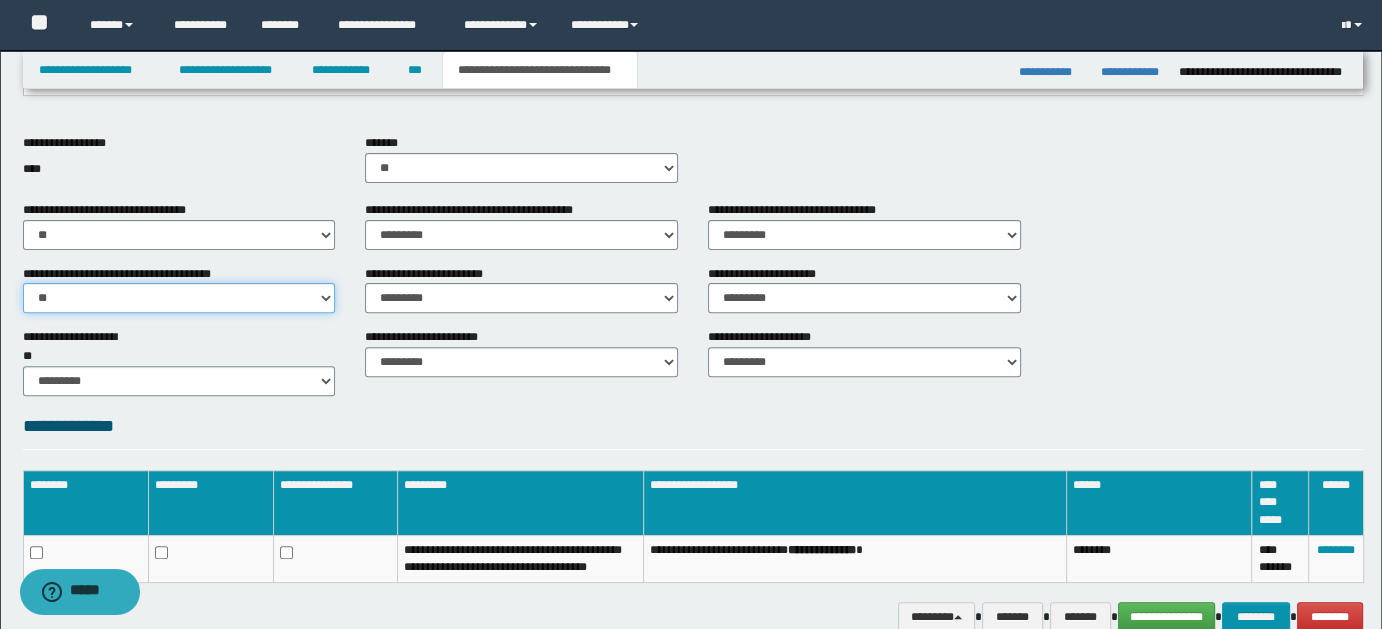 click on "*********
**
**" at bounding box center (179, 298) 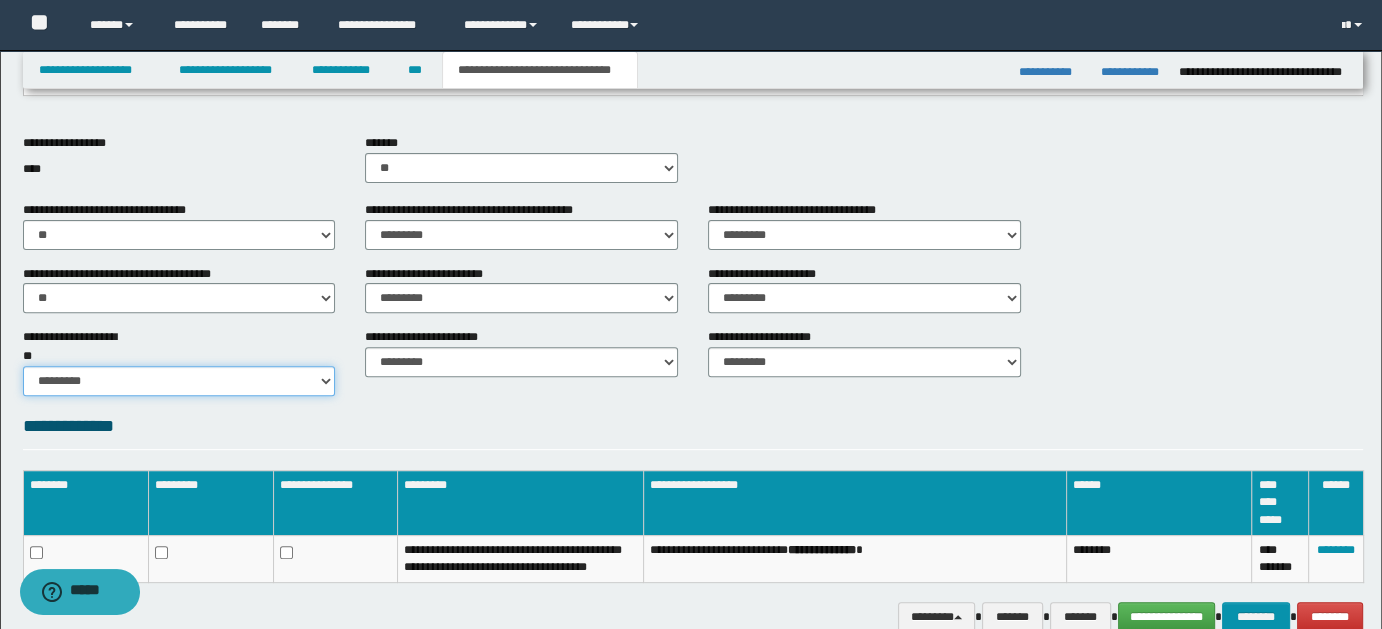 click on "*********
**
**" at bounding box center (179, 381) 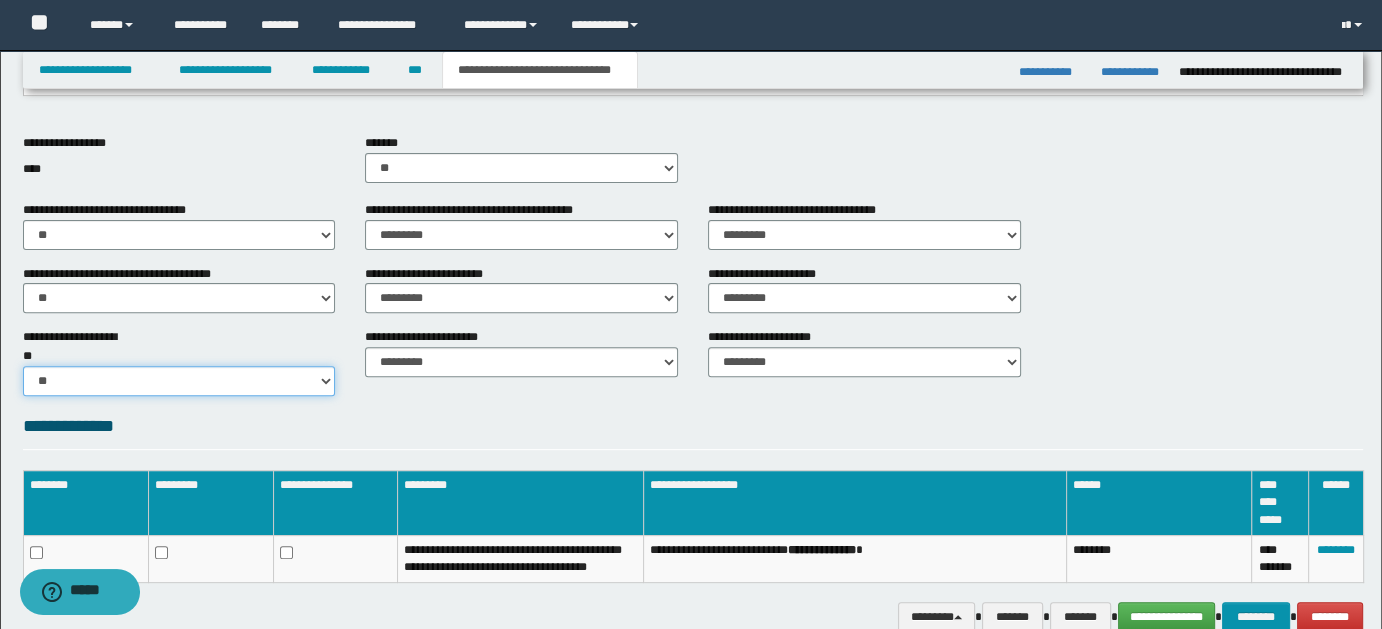 click on "*********
**
**" at bounding box center (179, 381) 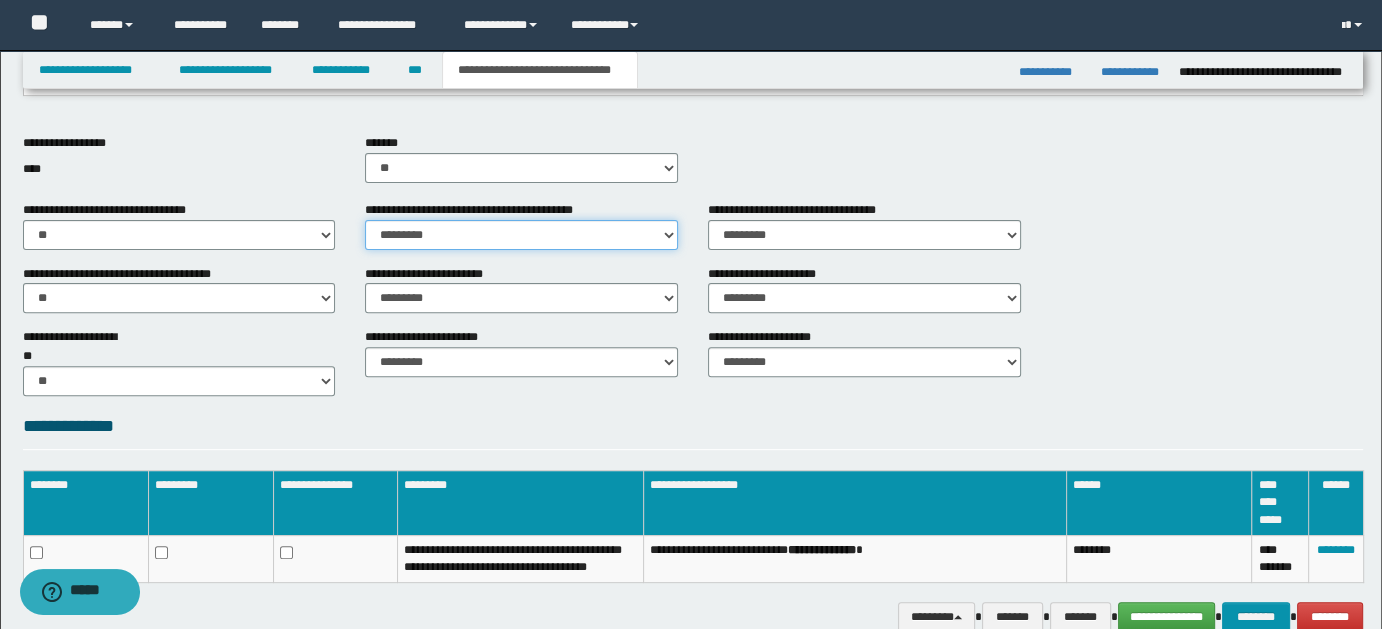 click on "*********
**
**" at bounding box center [521, 235] 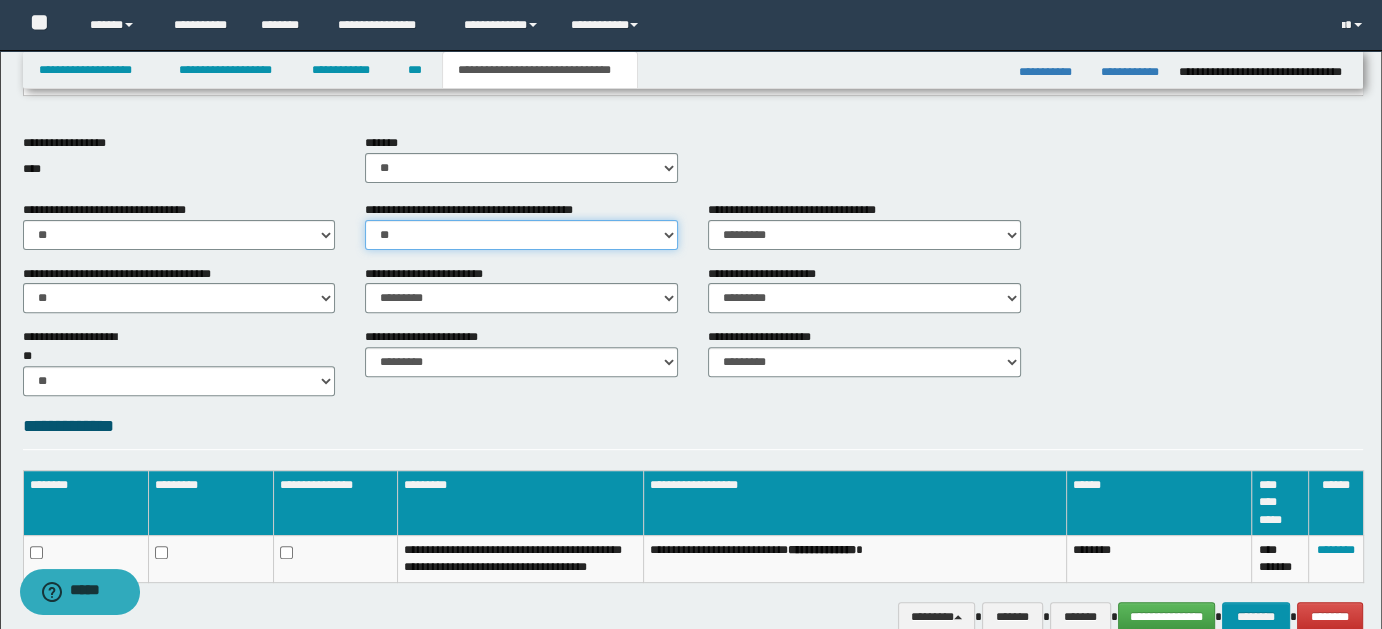 click on "*********
**
**" at bounding box center (521, 235) 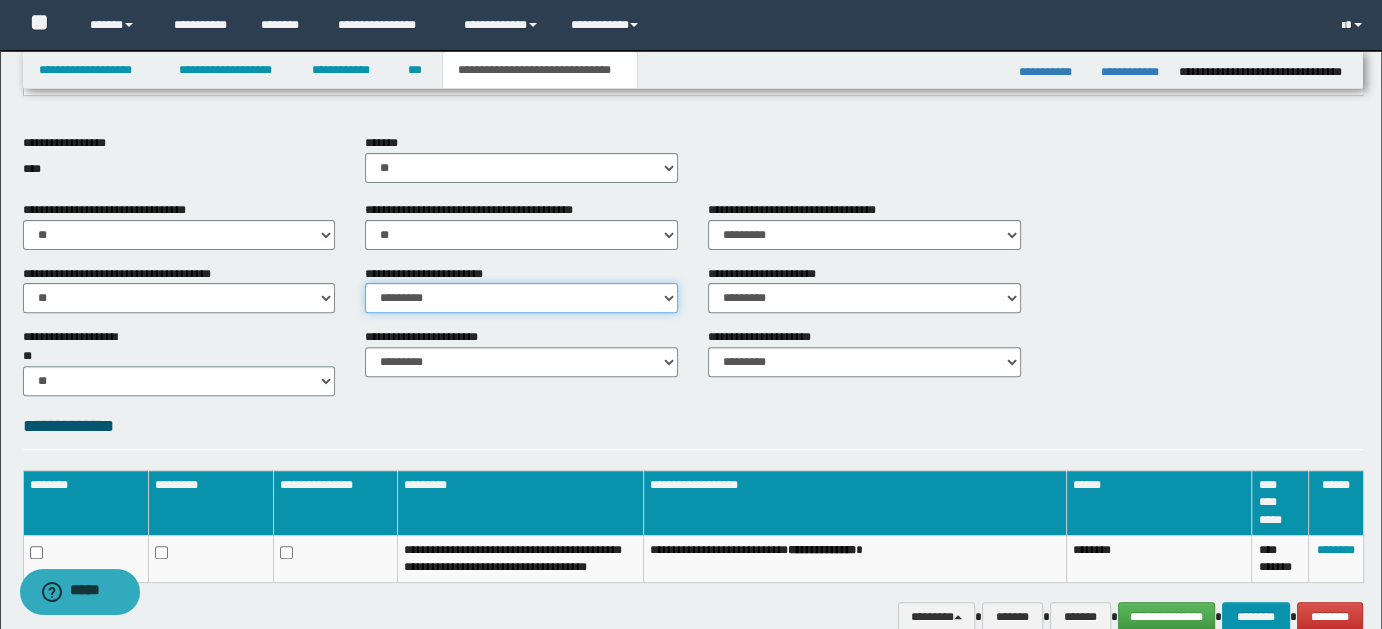 drag, startPoint x: 664, startPoint y: 295, endPoint x: 653, endPoint y: 300, distance: 12.083046 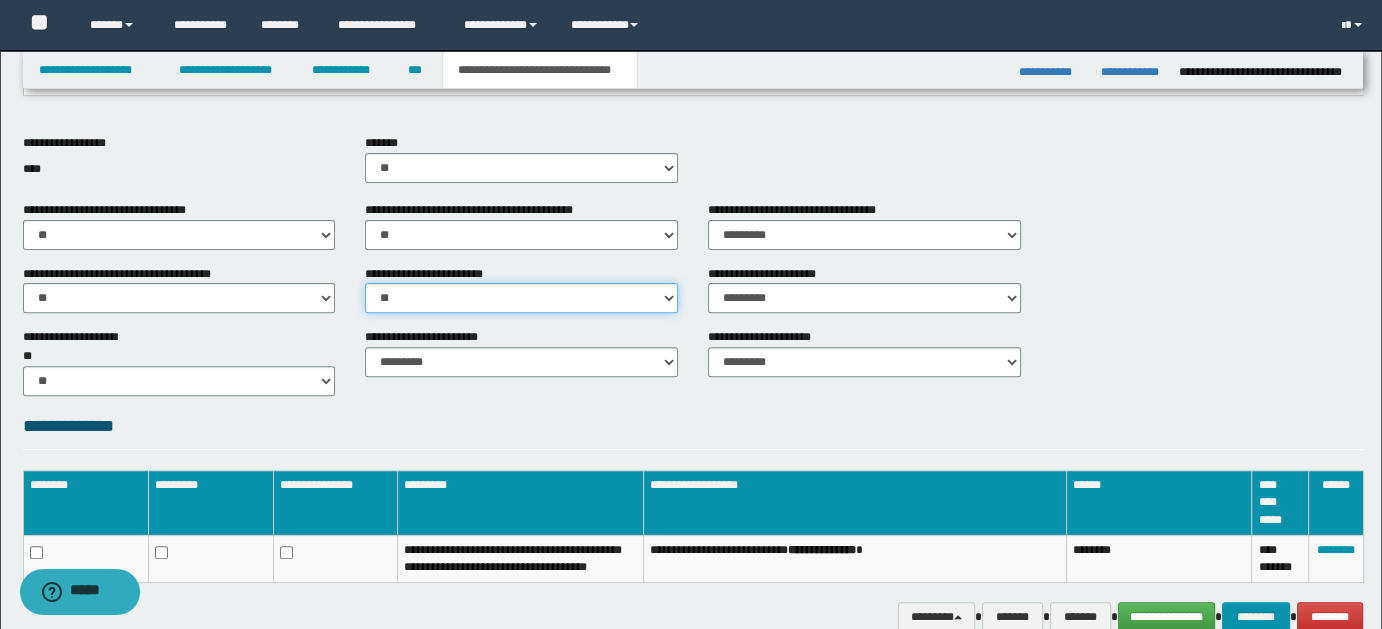 click on "*********
**
**" at bounding box center (521, 298) 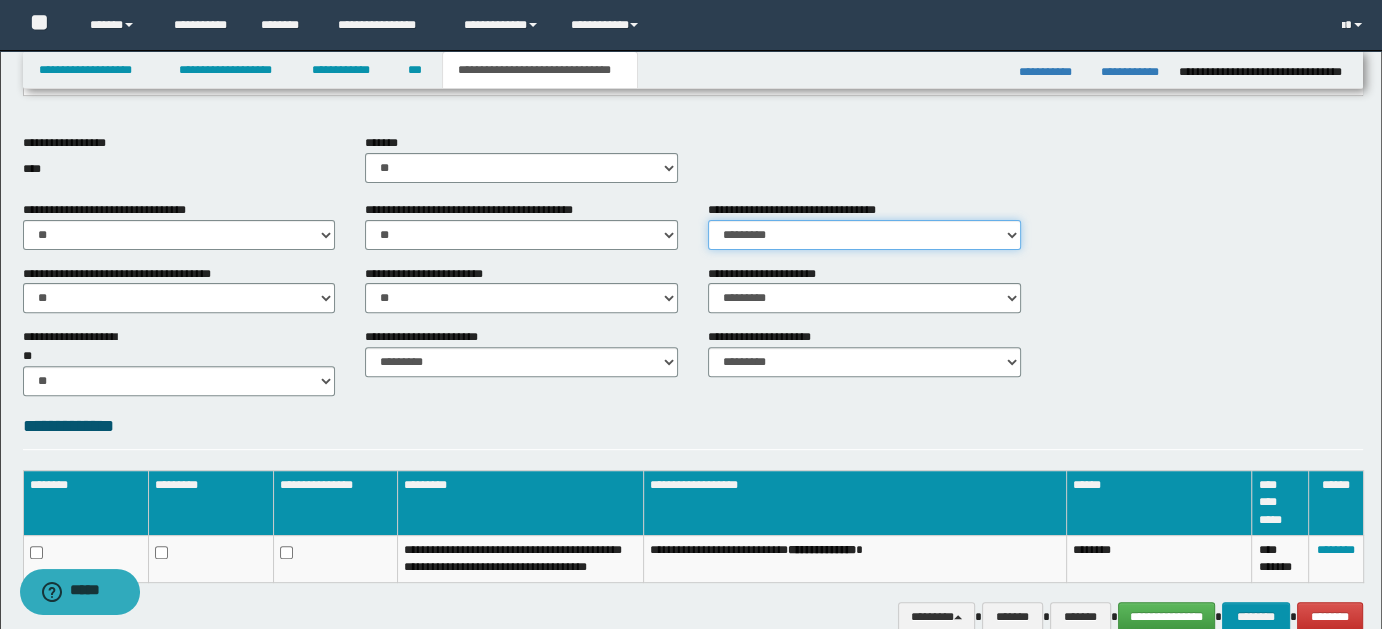 drag, startPoint x: 1009, startPoint y: 236, endPoint x: 986, endPoint y: 247, distance: 25.495098 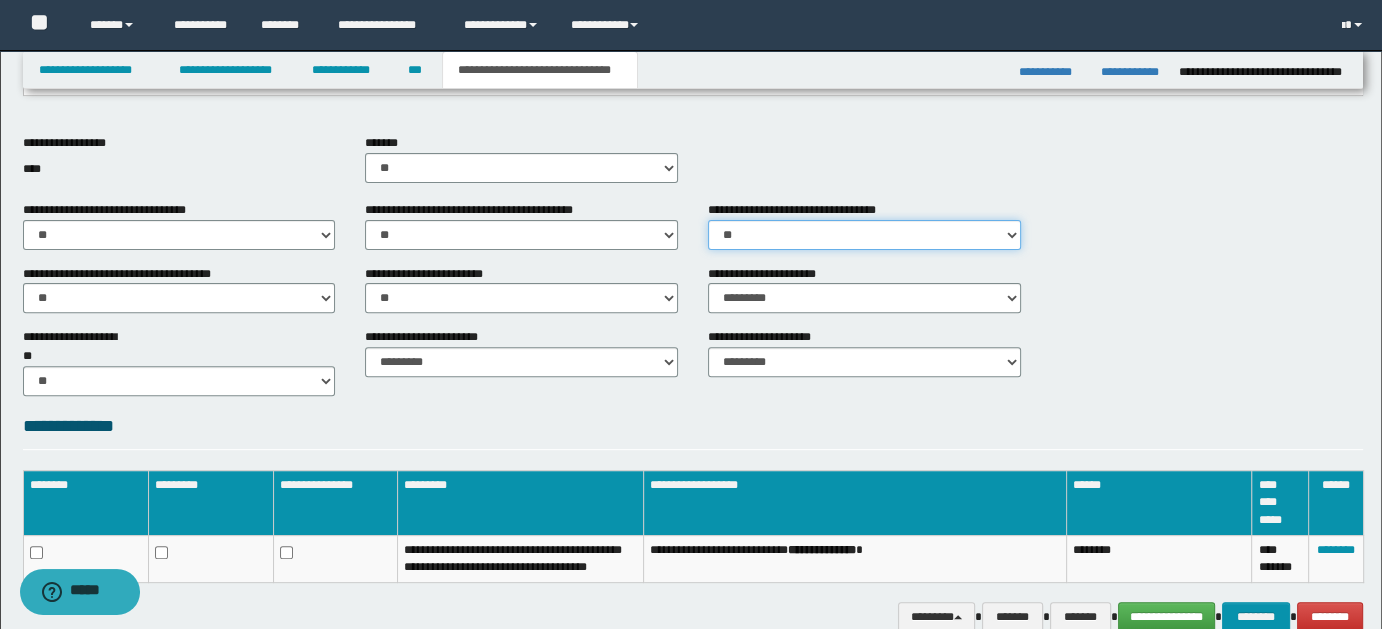 click on "*********
**
**" at bounding box center [864, 235] 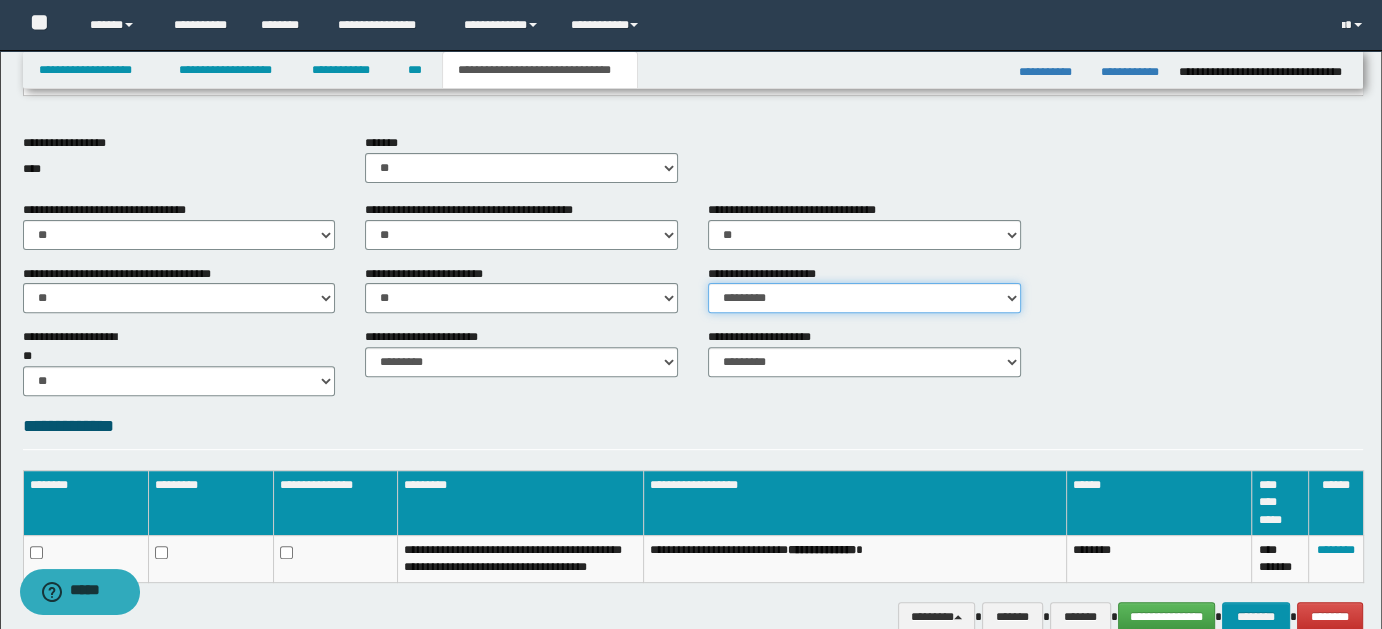 click on "*********
**
**" at bounding box center (864, 298) 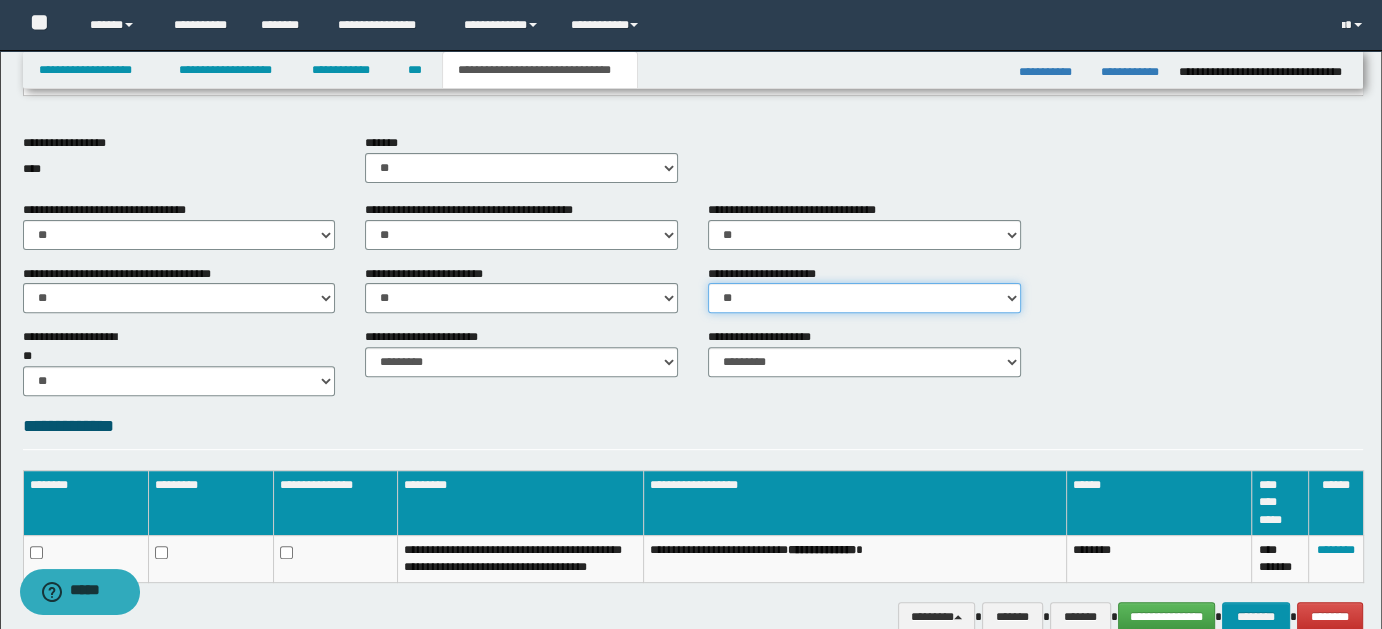 click on "*********
**
**" at bounding box center (864, 298) 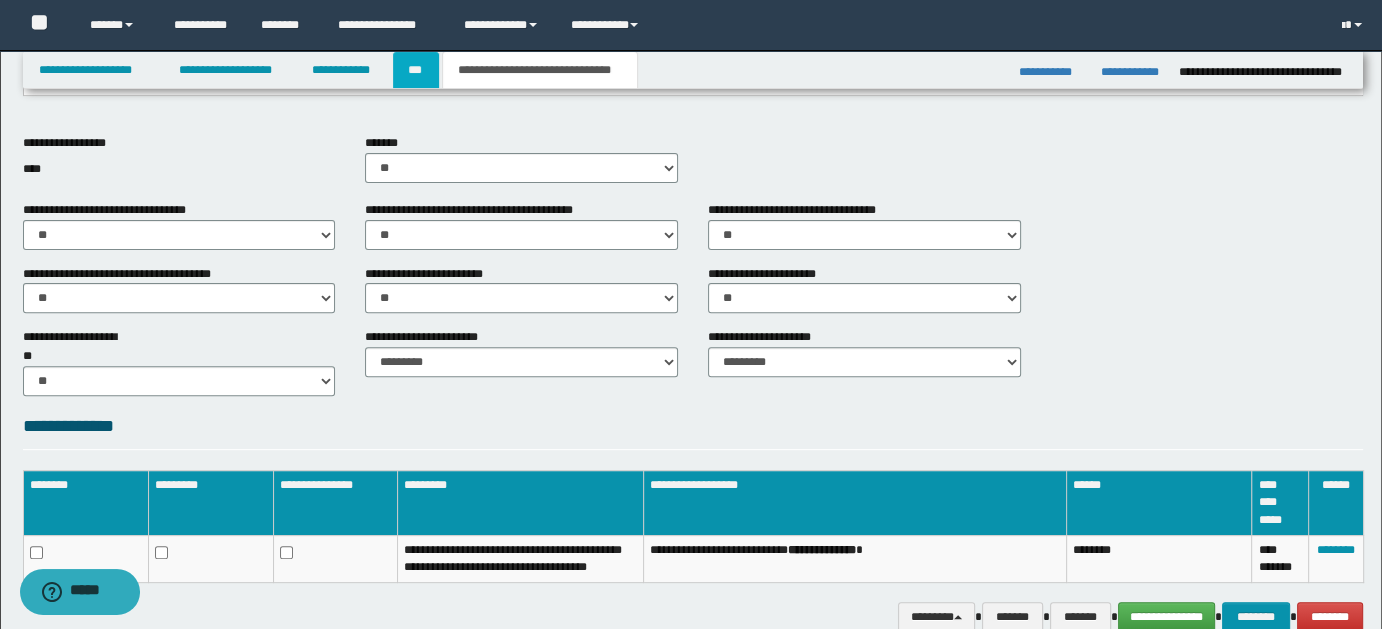 click on "***" at bounding box center (416, 70) 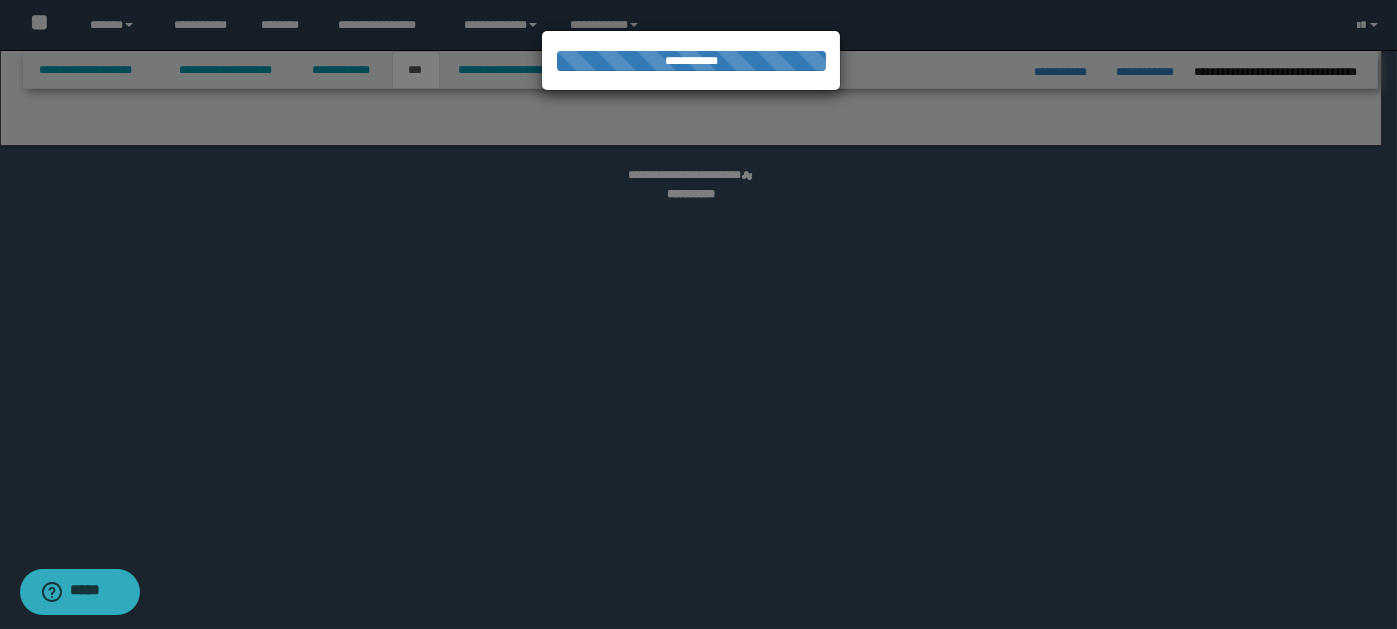 select on "*" 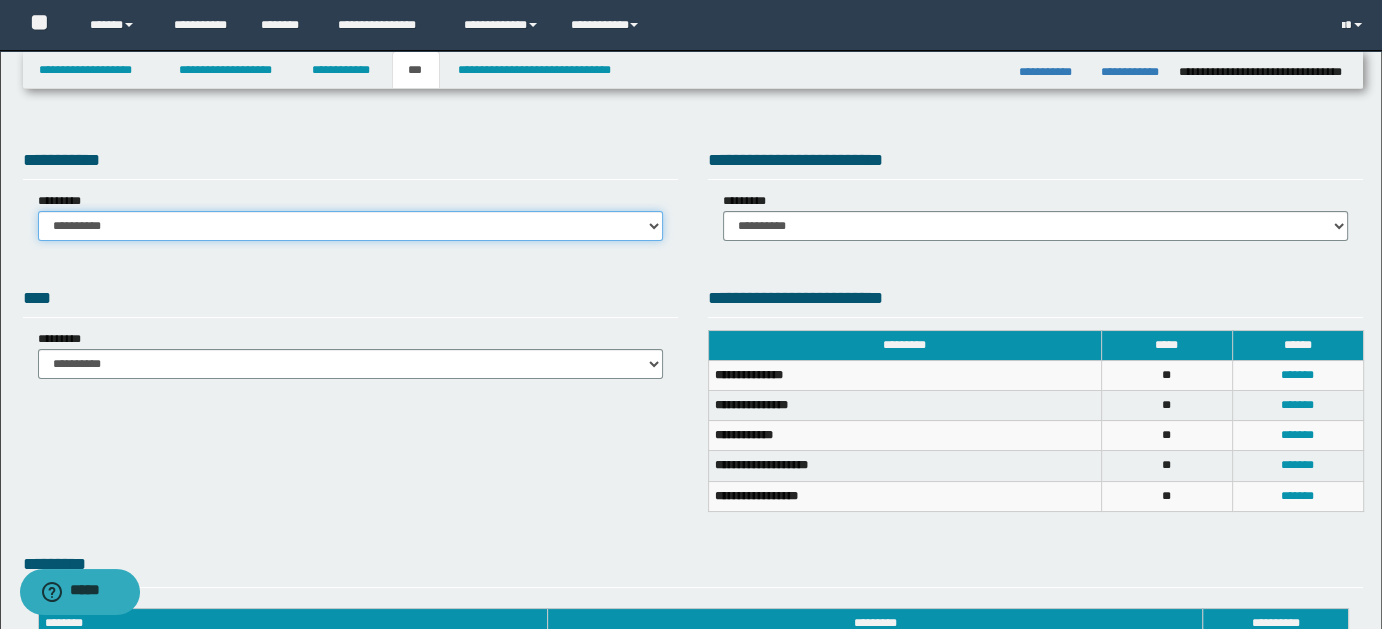 click on "**********" at bounding box center (350, 226) 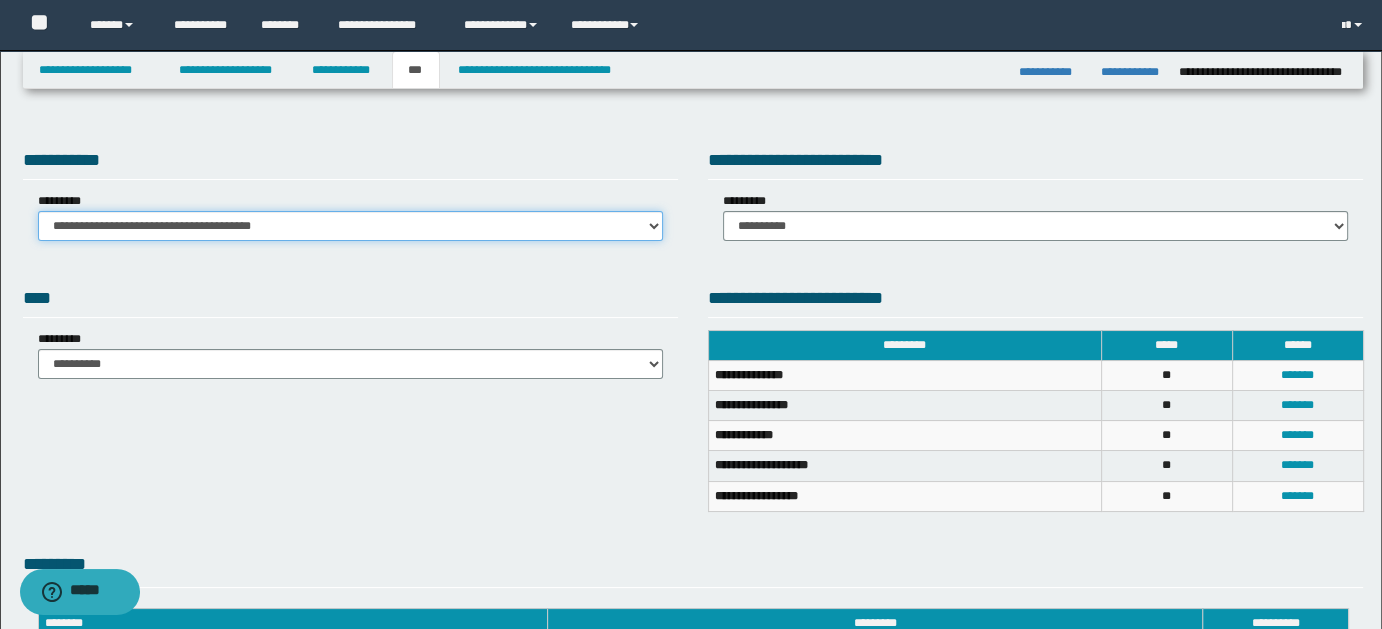 click on "**********" at bounding box center [350, 226] 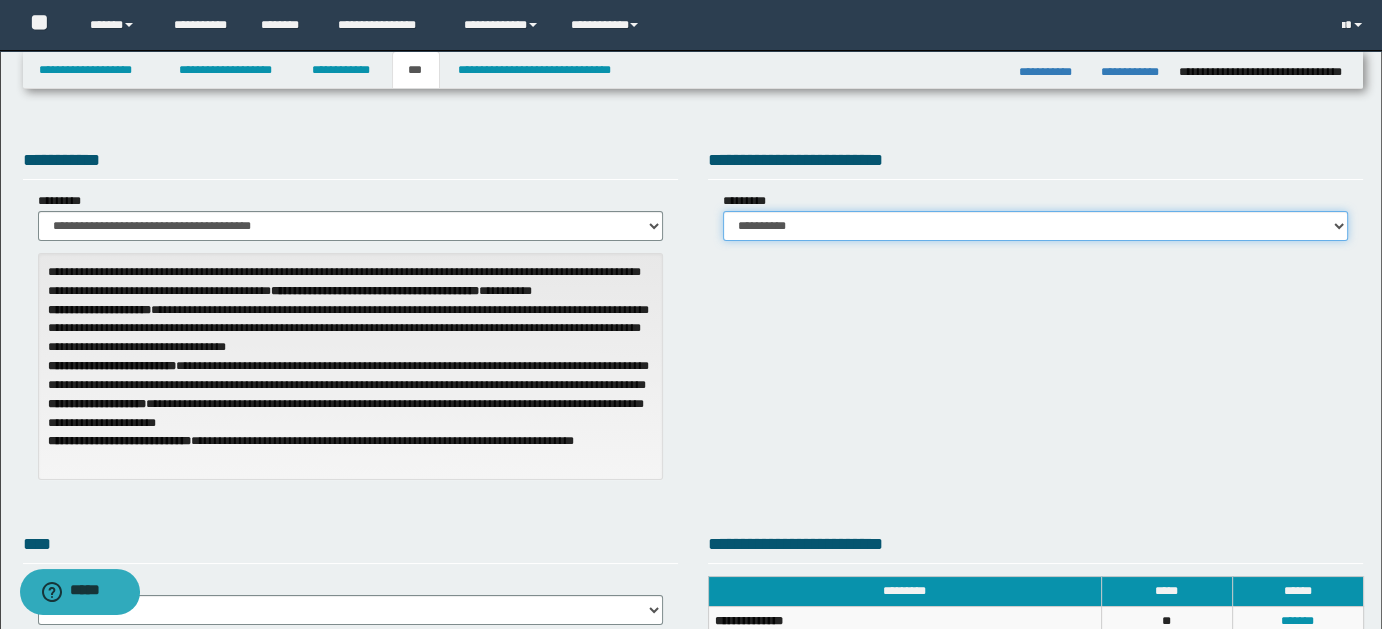 click on "**********" at bounding box center (1035, 226) 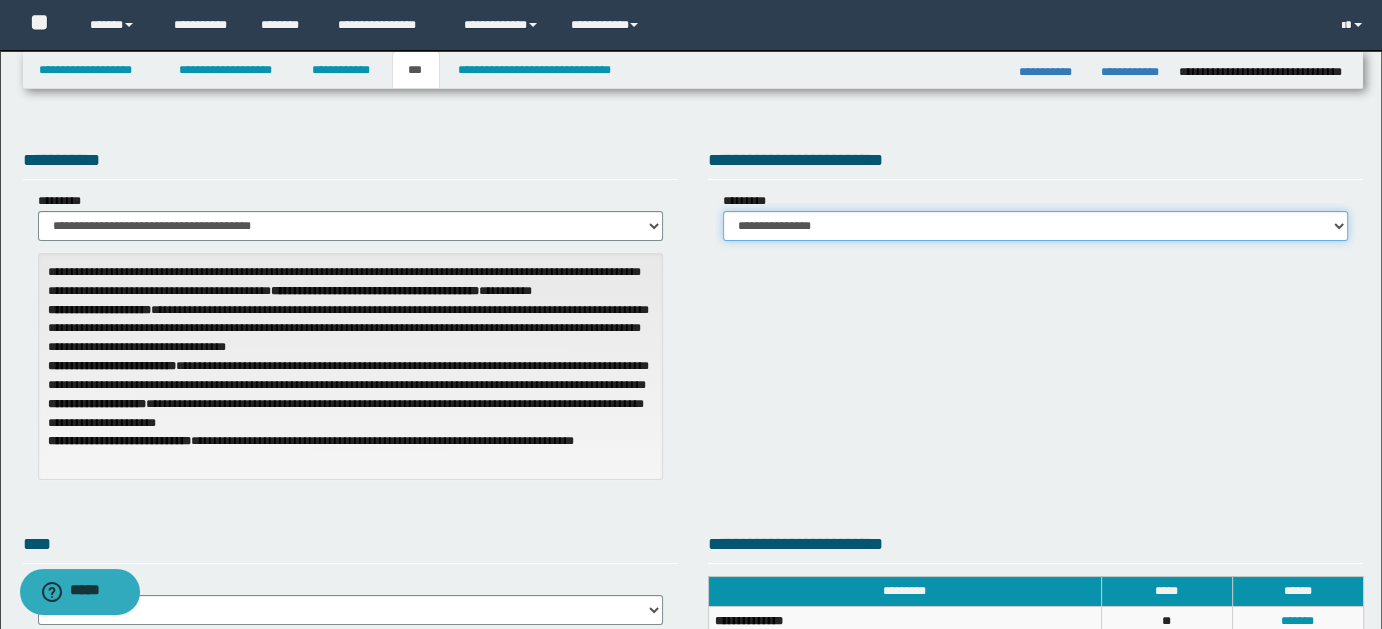 click on "**********" at bounding box center (1035, 226) 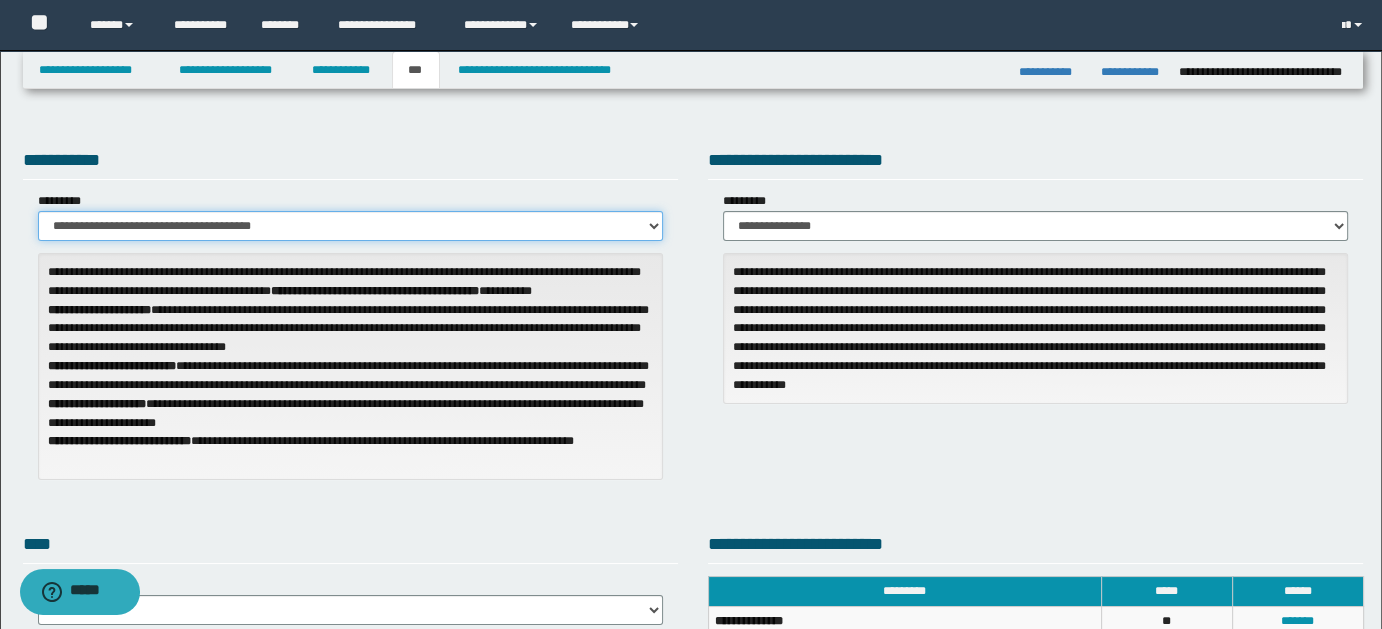 click on "**********" at bounding box center (350, 226) 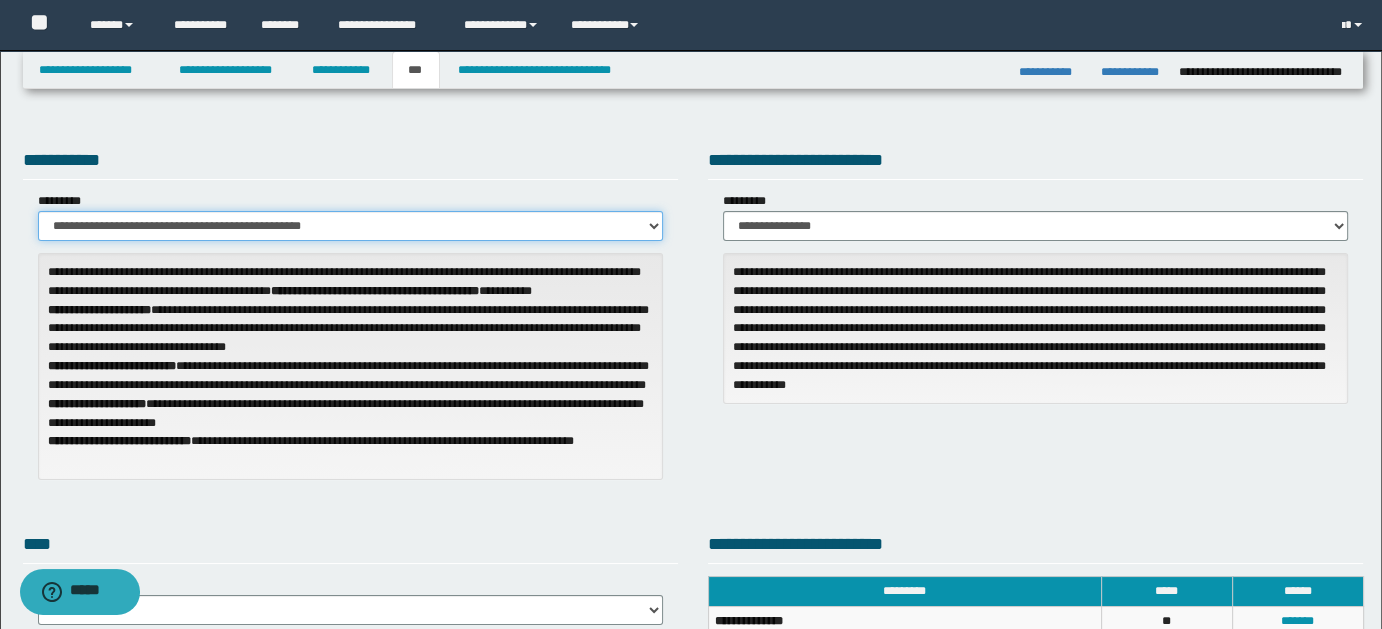 click on "**********" at bounding box center [350, 226] 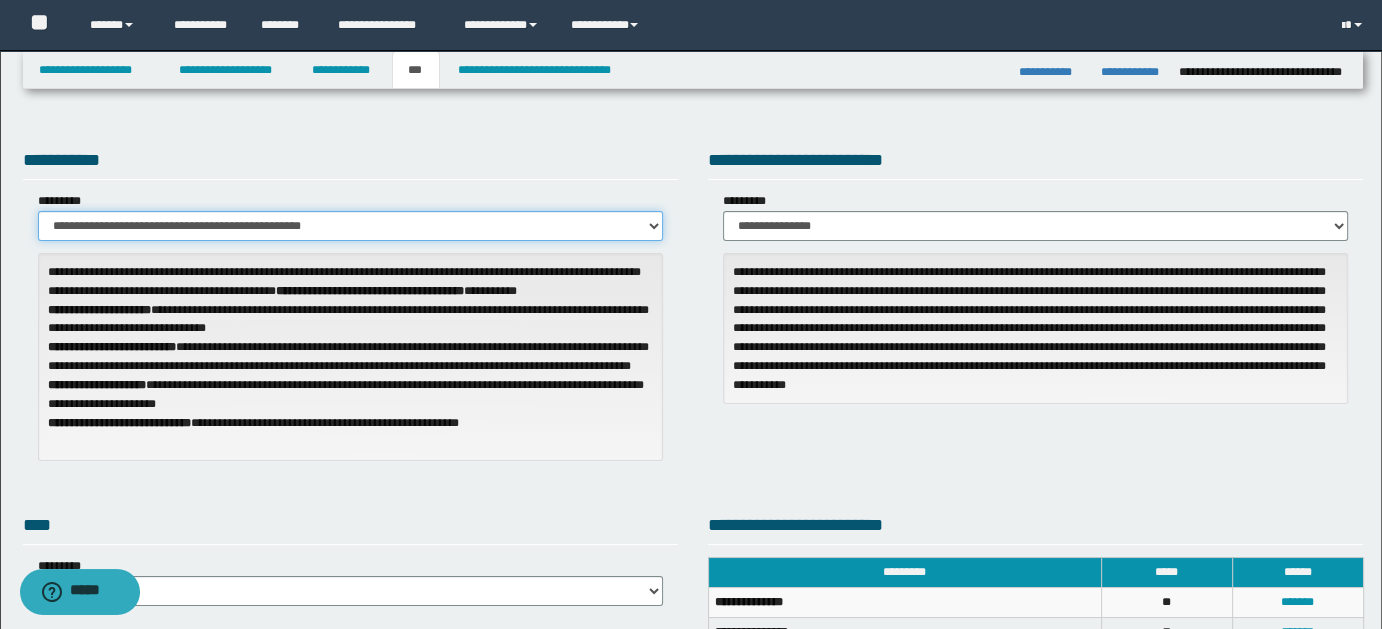 click on "**********" at bounding box center [350, 226] 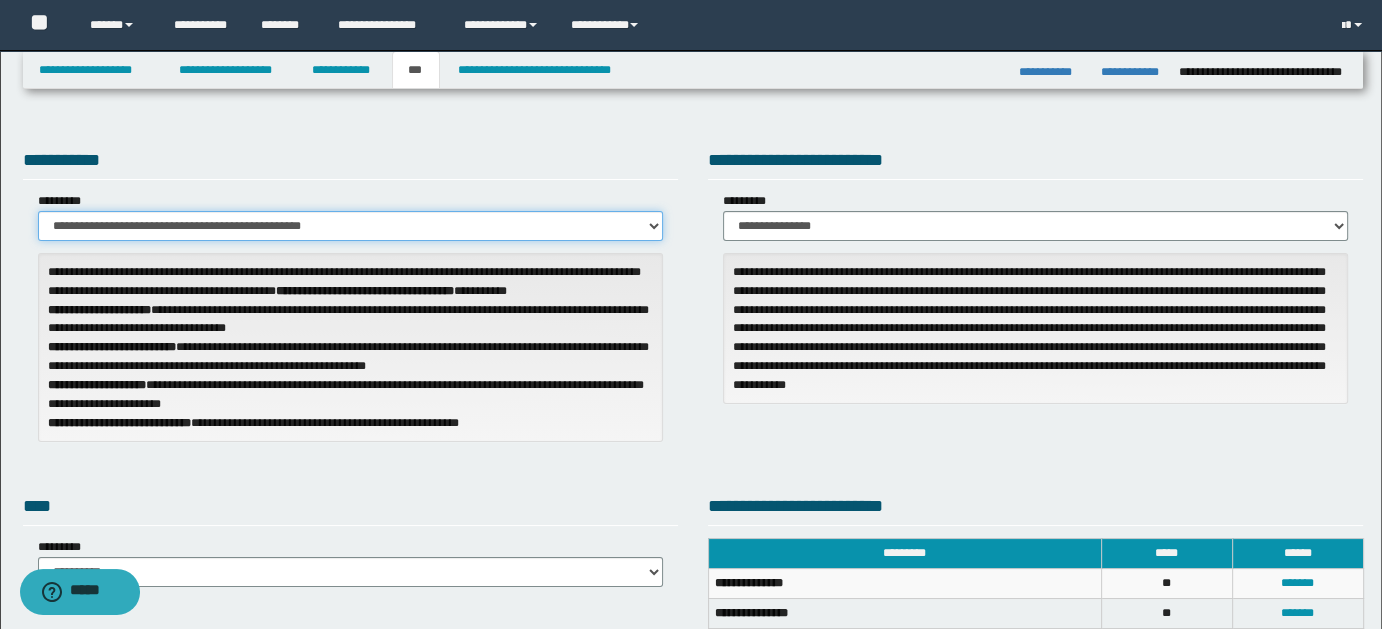 click on "**********" at bounding box center [350, 226] 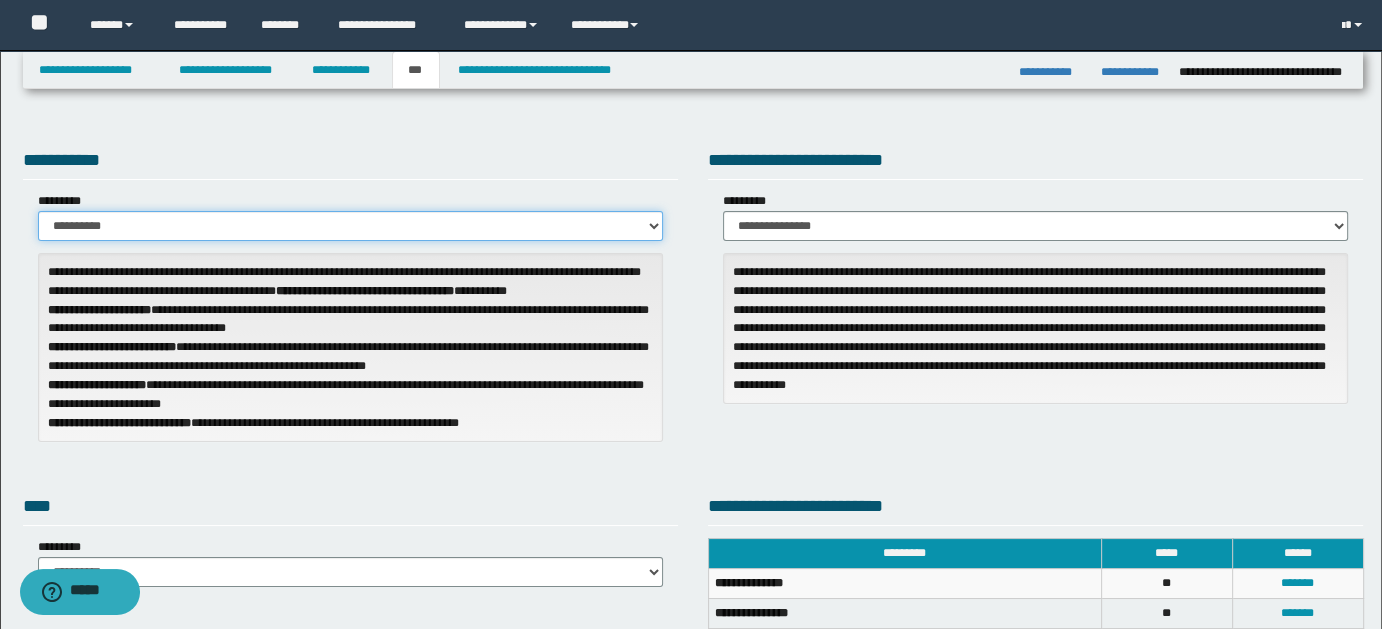 click on "**********" at bounding box center [350, 226] 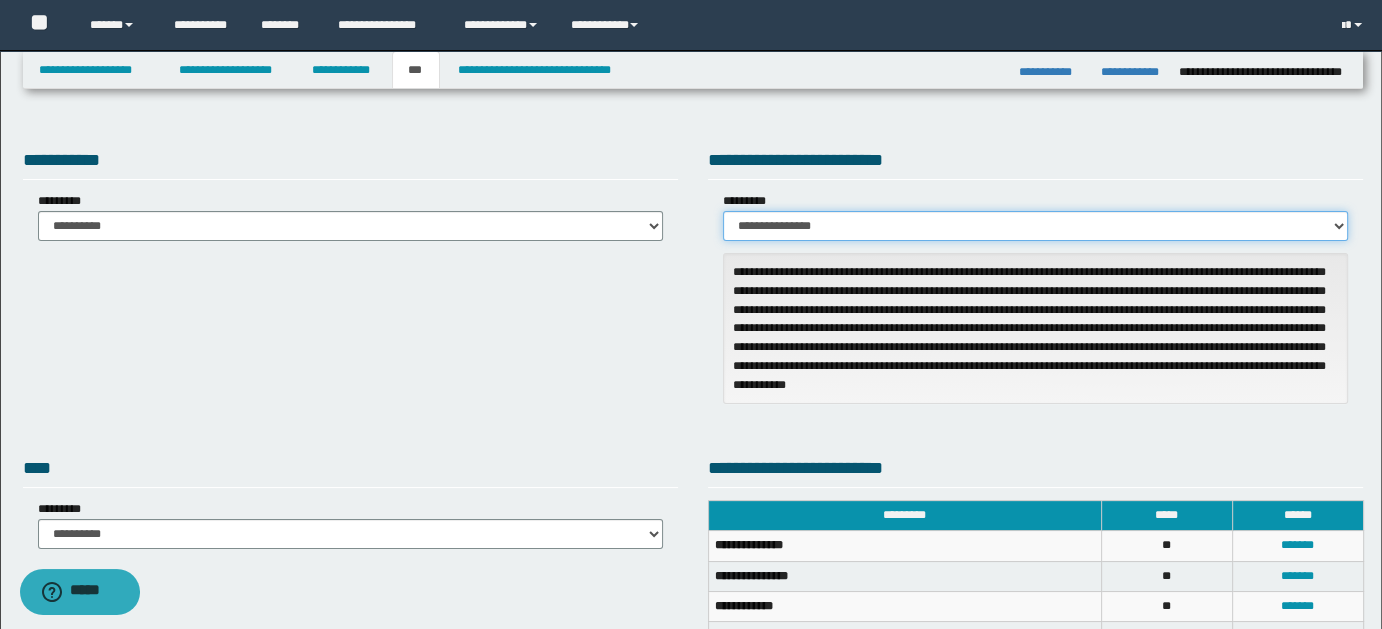 click on "**********" at bounding box center (1035, 226) 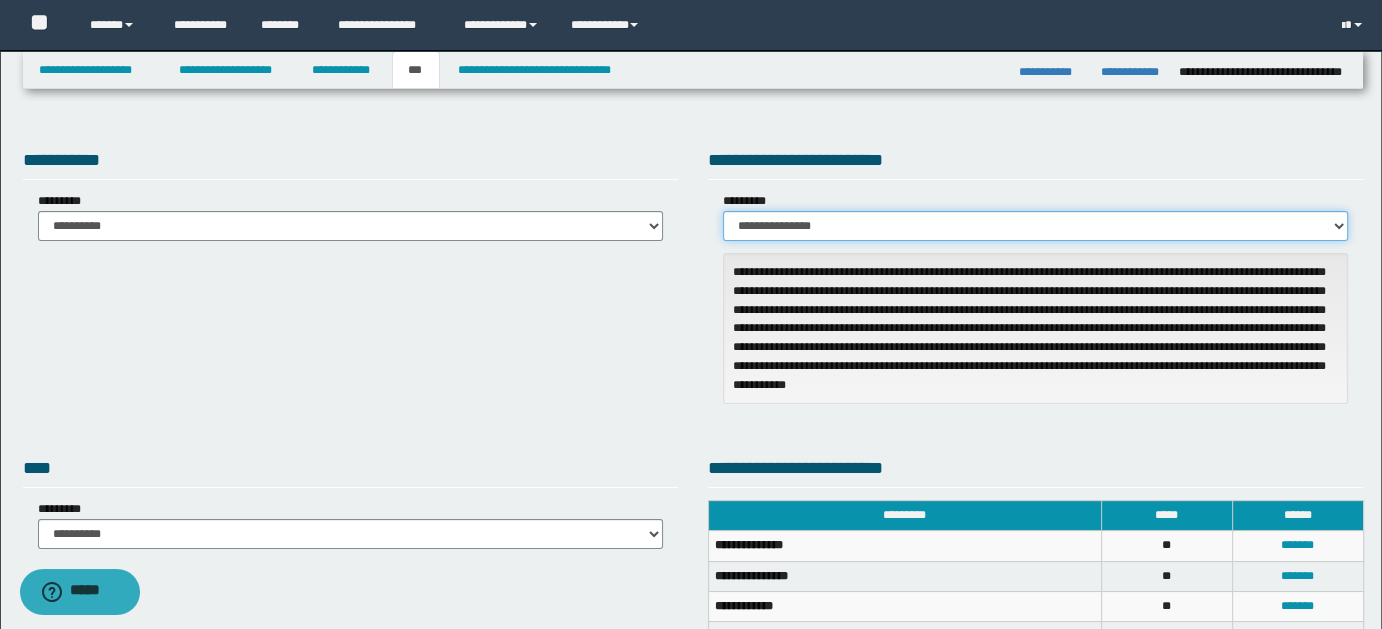 select 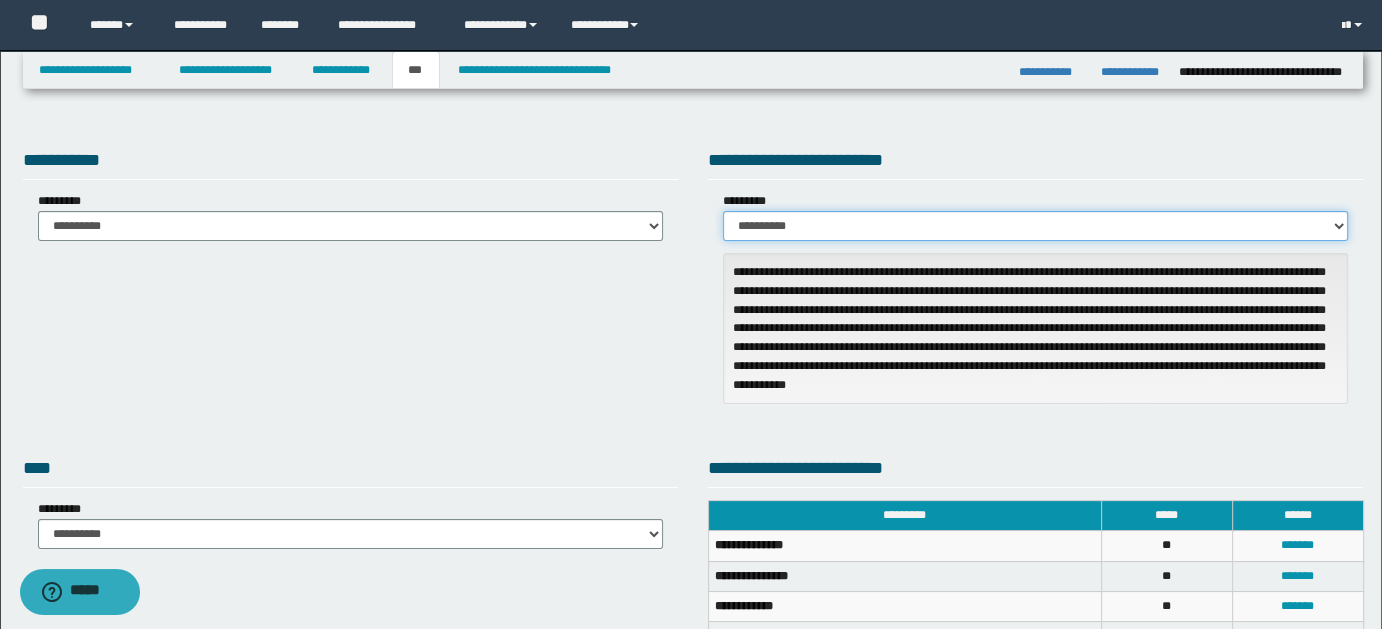 click on "**********" at bounding box center [1035, 226] 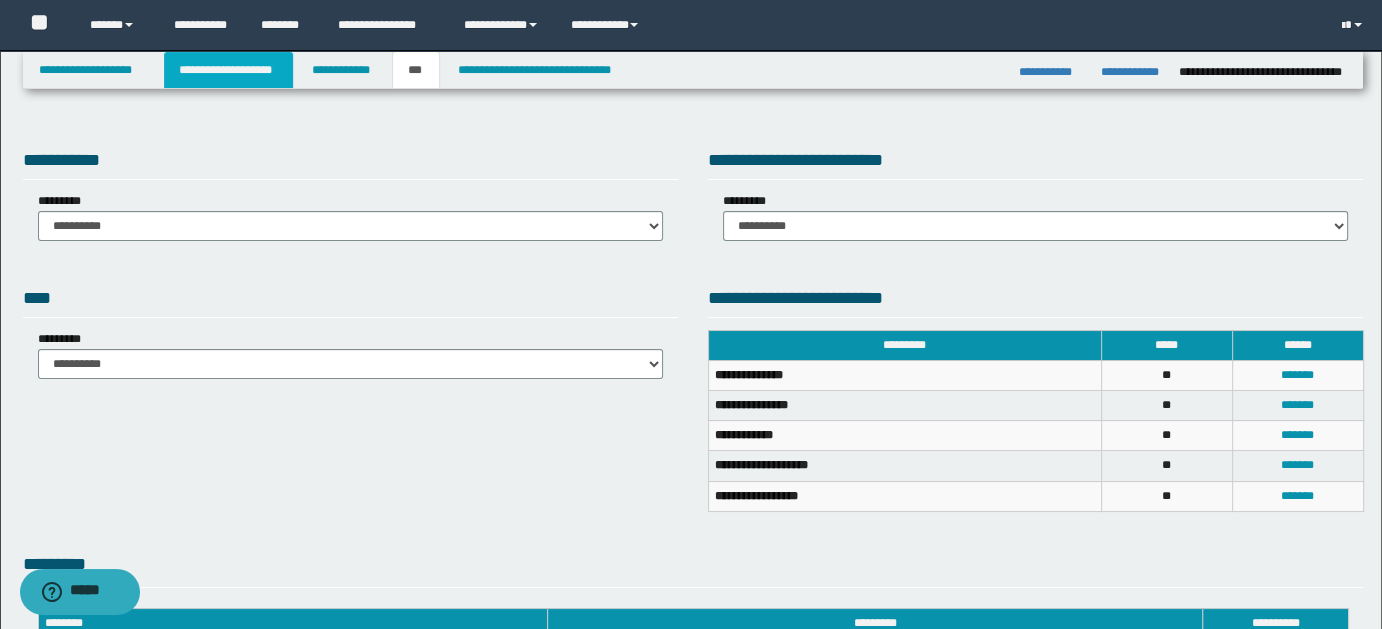 click on "**********" at bounding box center (228, 70) 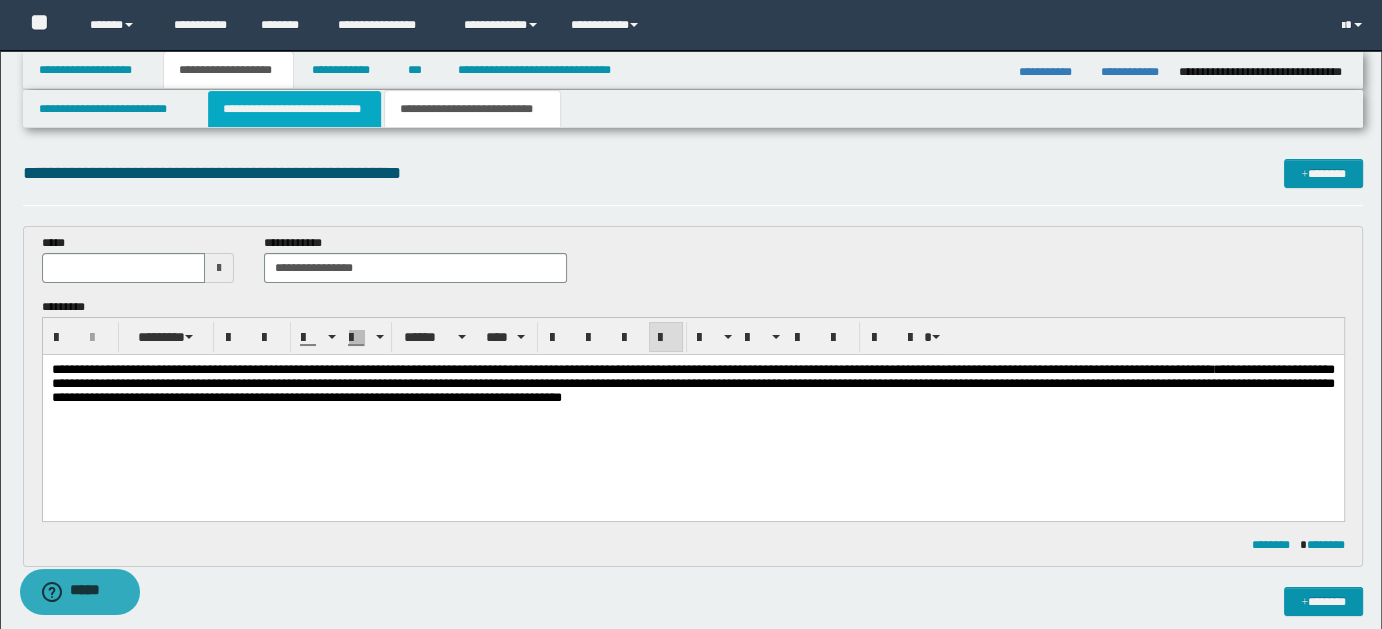 click on "**********" at bounding box center [294, 109] 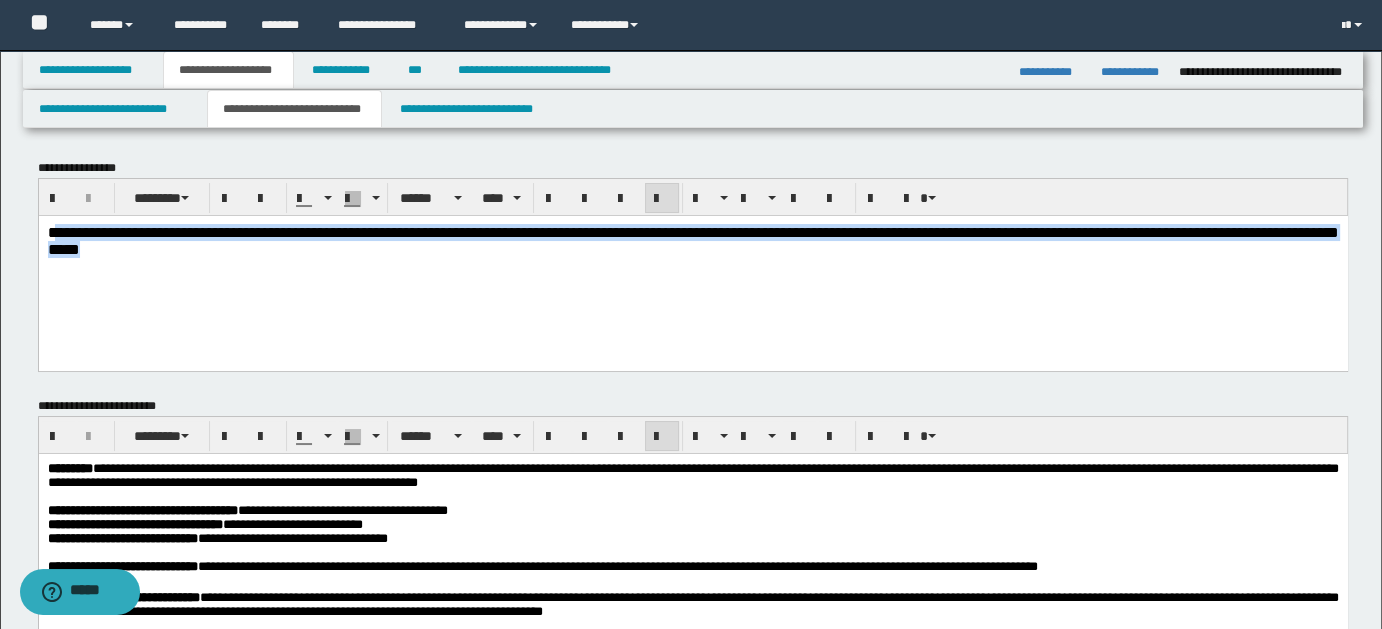 drag, startPoint x: 53, startPoint y: 230, endPoint x: 389, endPoint y: 280, distance: 339.69986 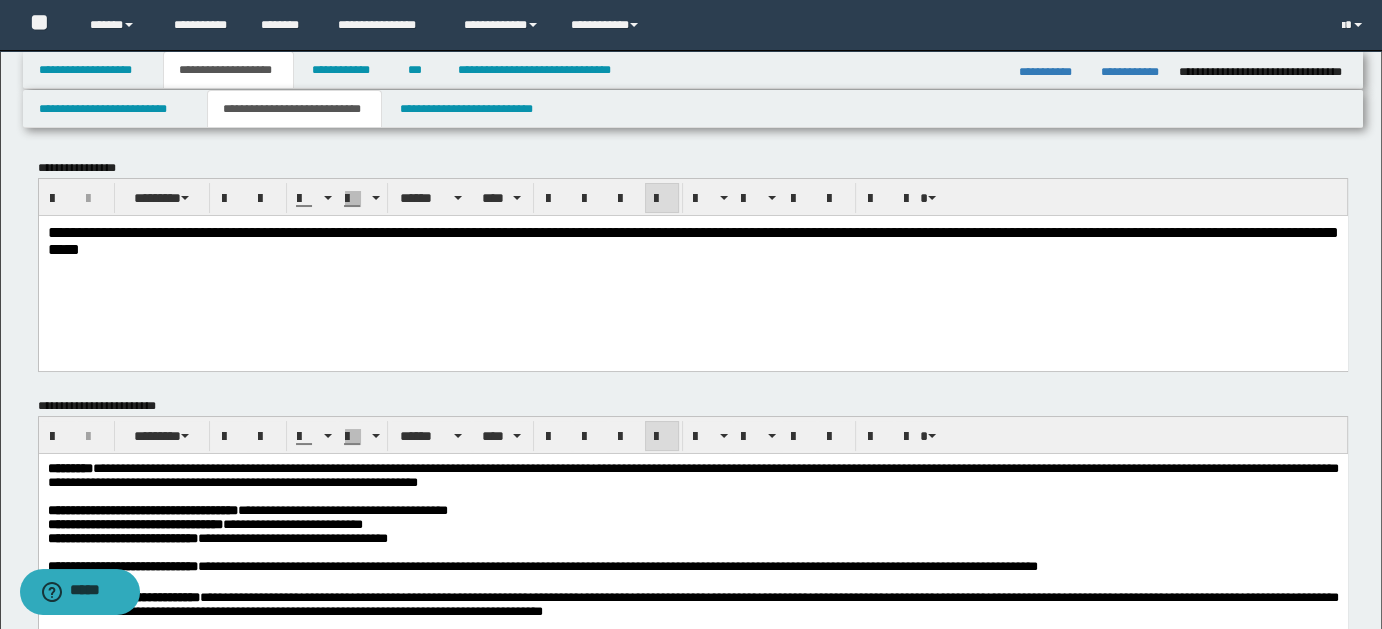 click on "**********" at bounding box center [692, 240] 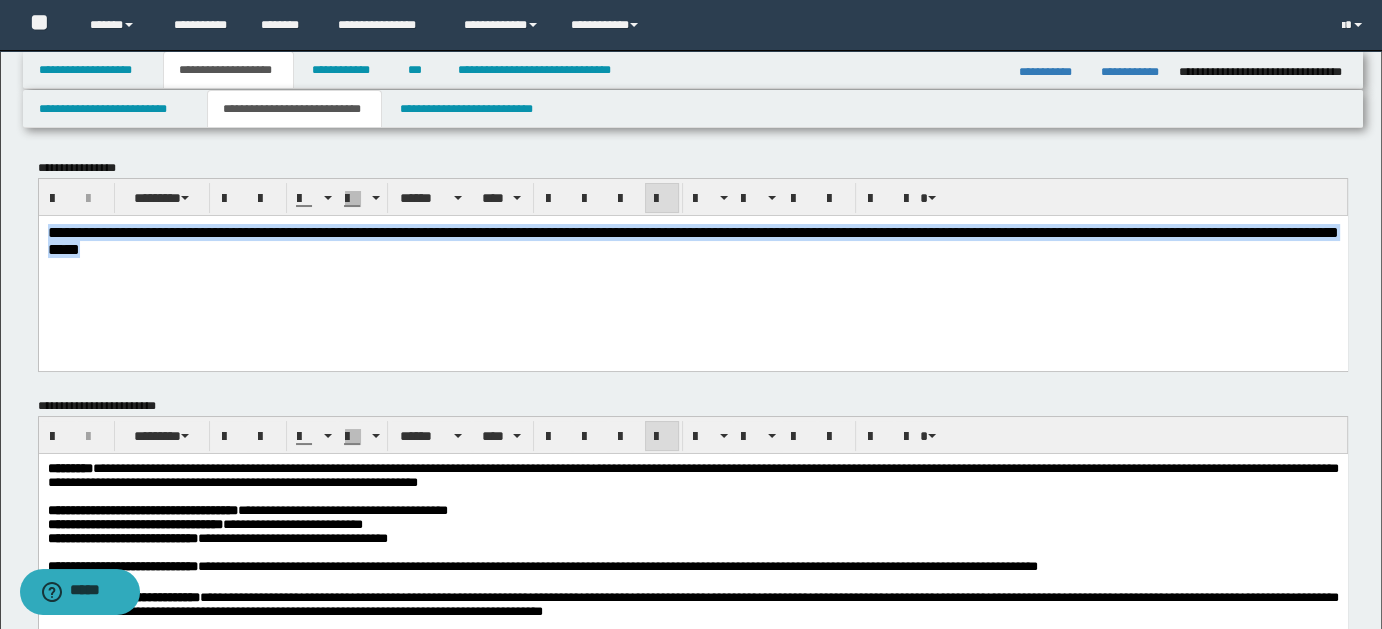 drag, startPoint x: 47, startPoint y: 225, endPoint x: 354, endPoint y: 278, distance: 311.54132 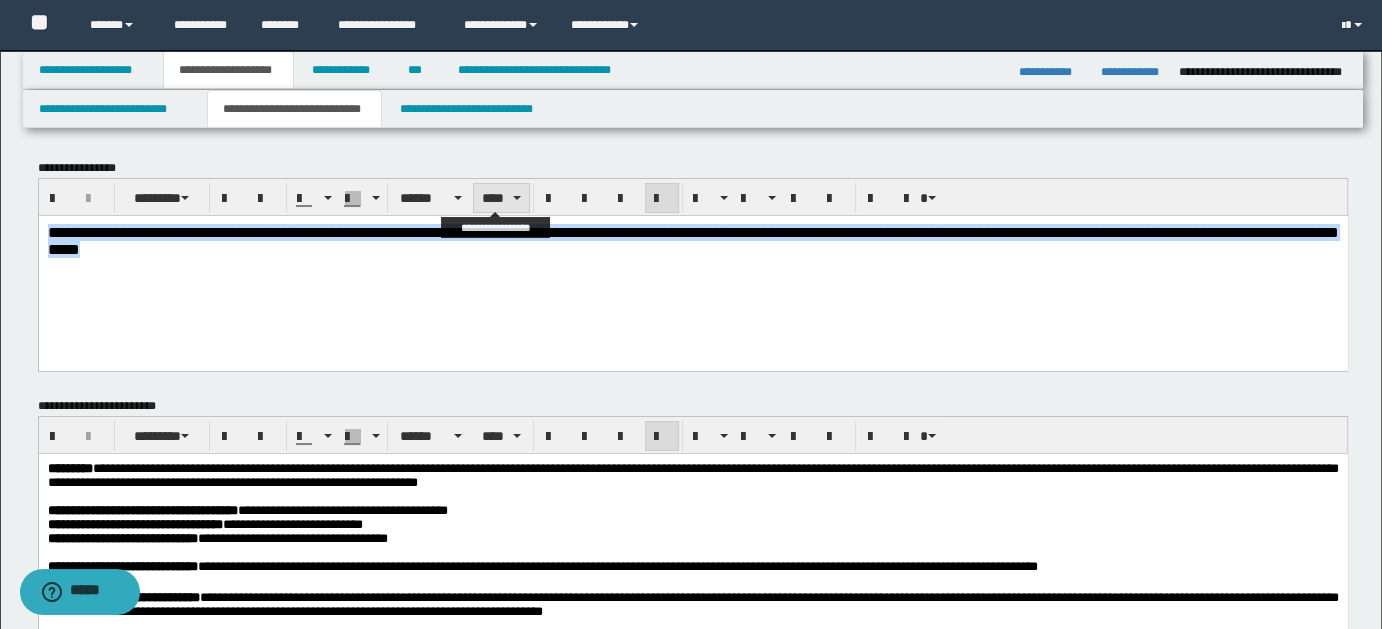 click on "****" at bounding box center [501, 198] 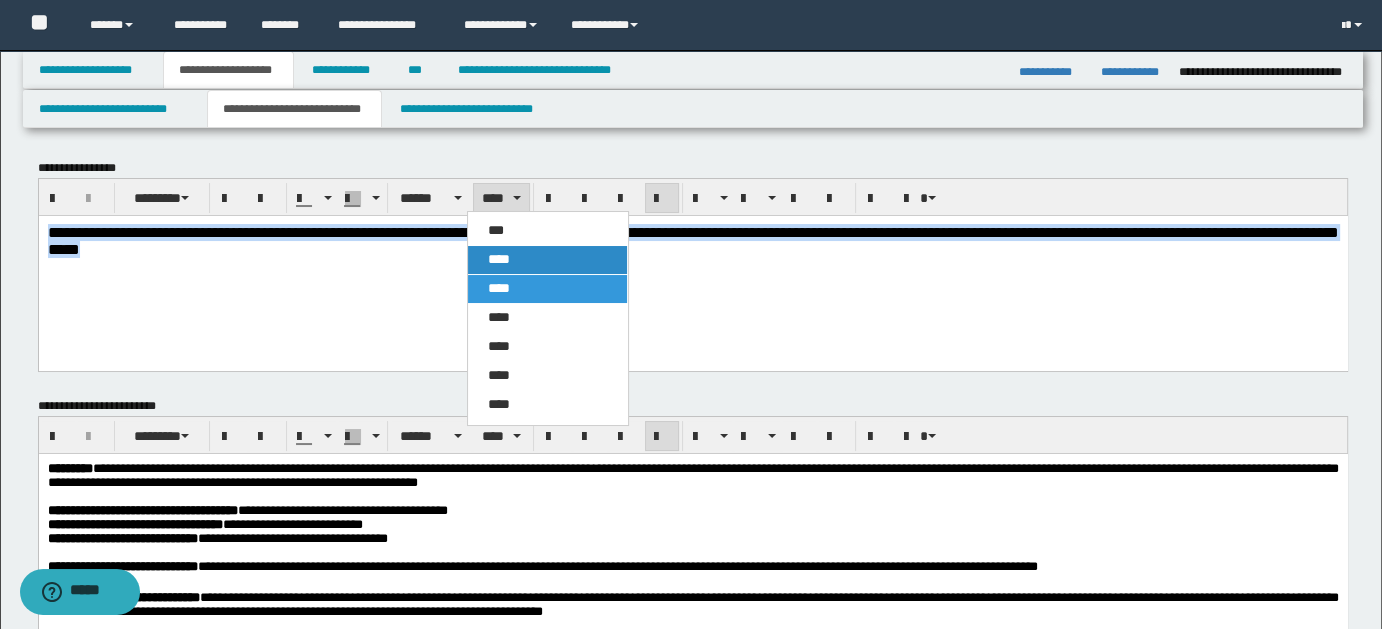 click on "****" at bounding box center (547, 260) 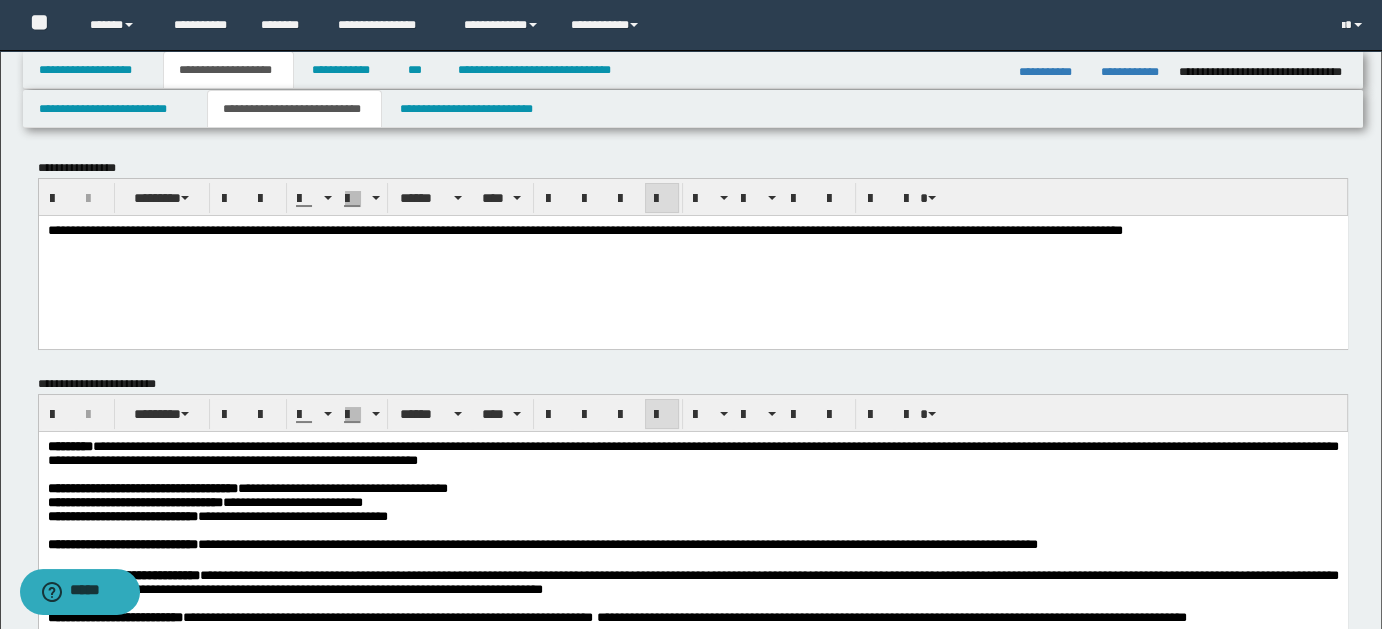 click on "**********" at bounding box center (692, 255) 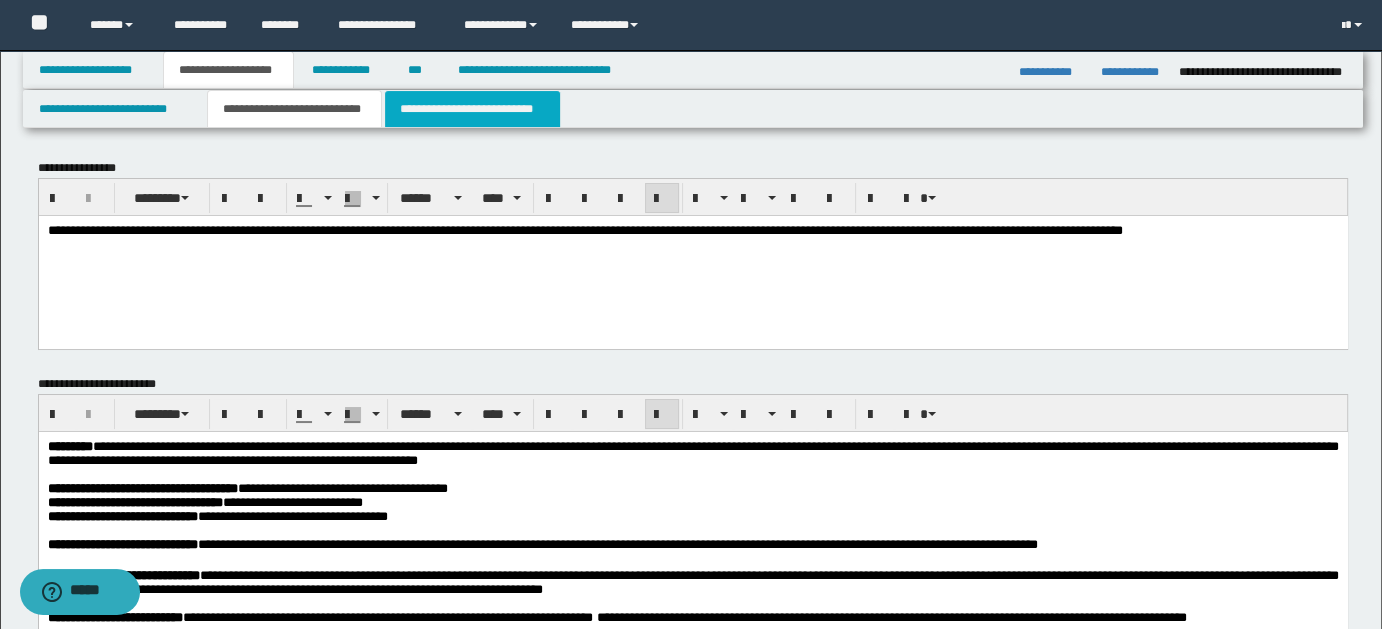 click on "**********" at bounding box center [472, 109] 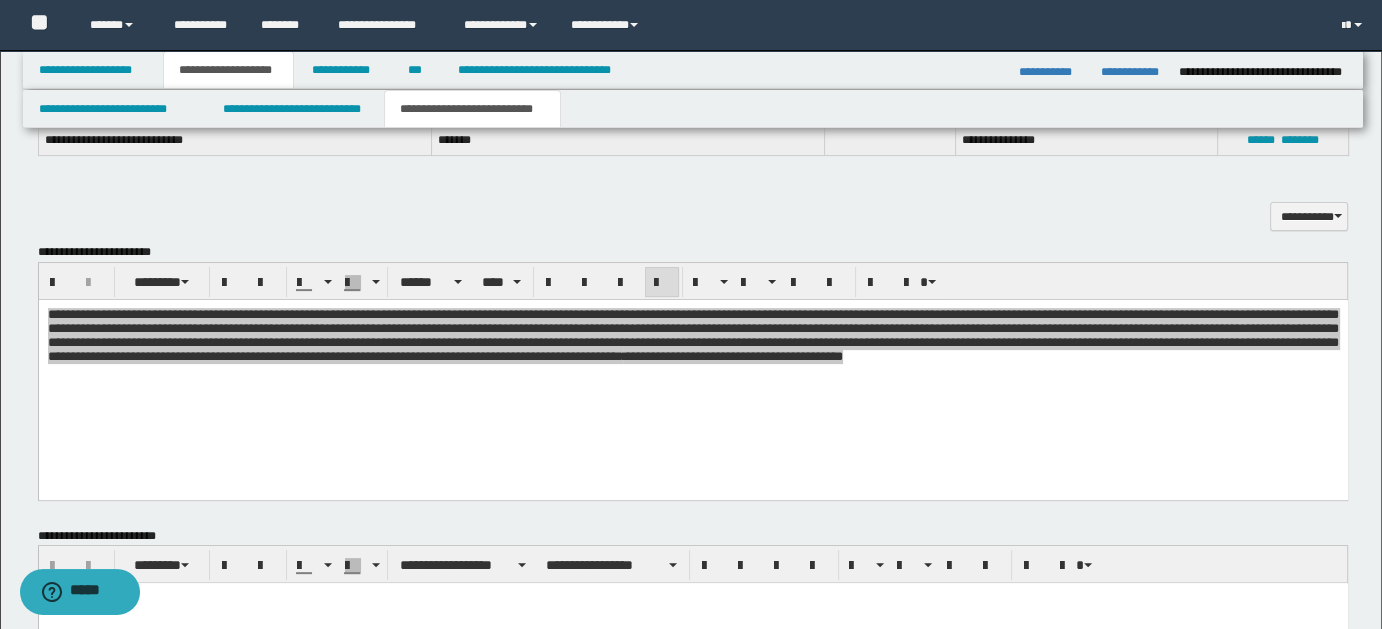 scroll, scrollTop: 572, scrollLeft: 0, axis: vertical 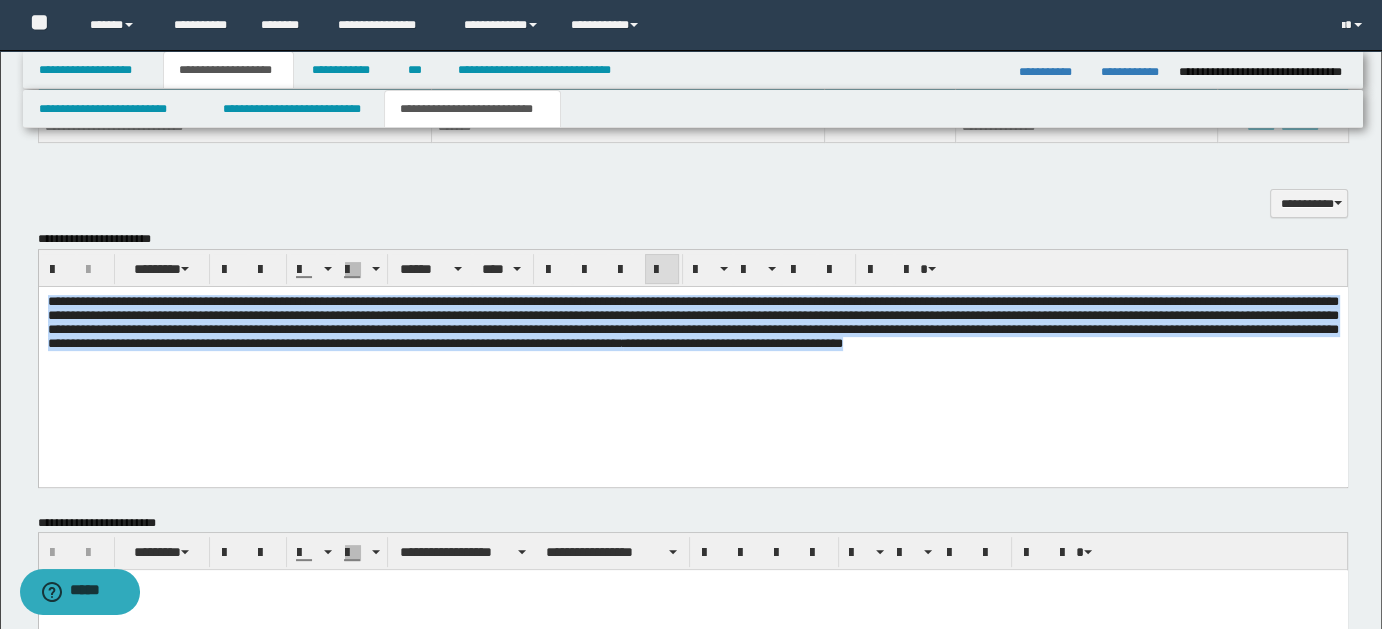 click on "**********" at bounding box center [692, 348] 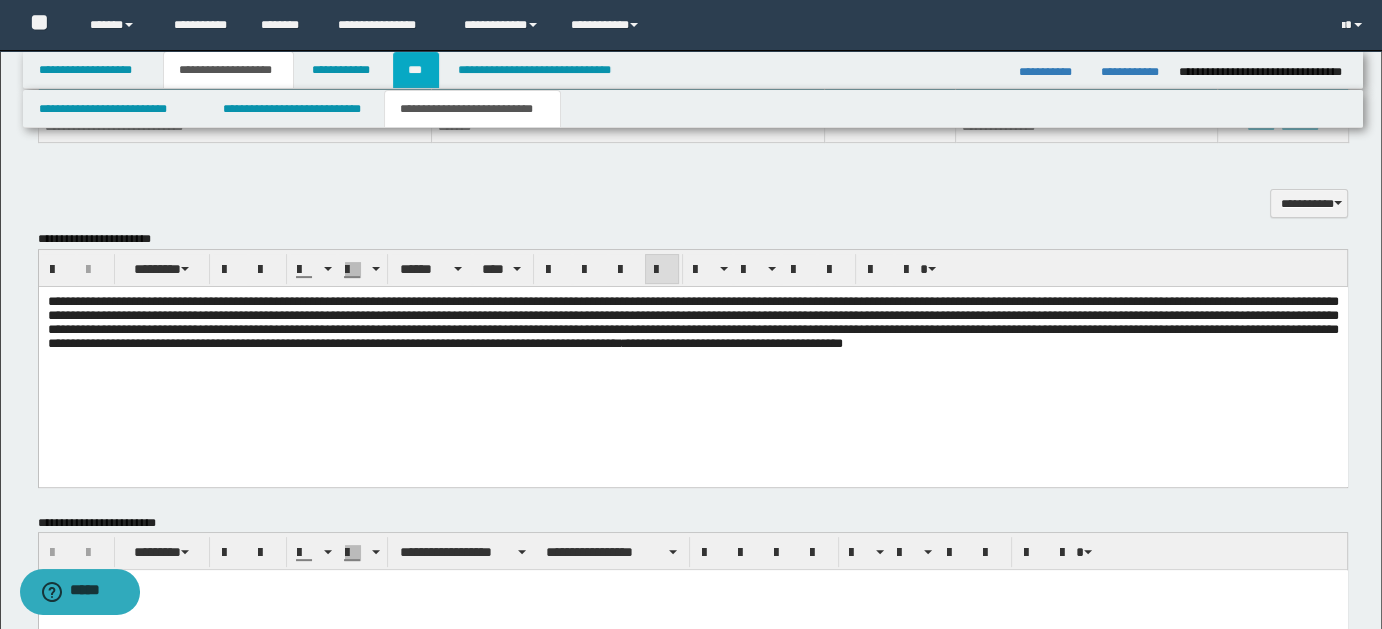 click on "***" at bounding box center [416, 70] 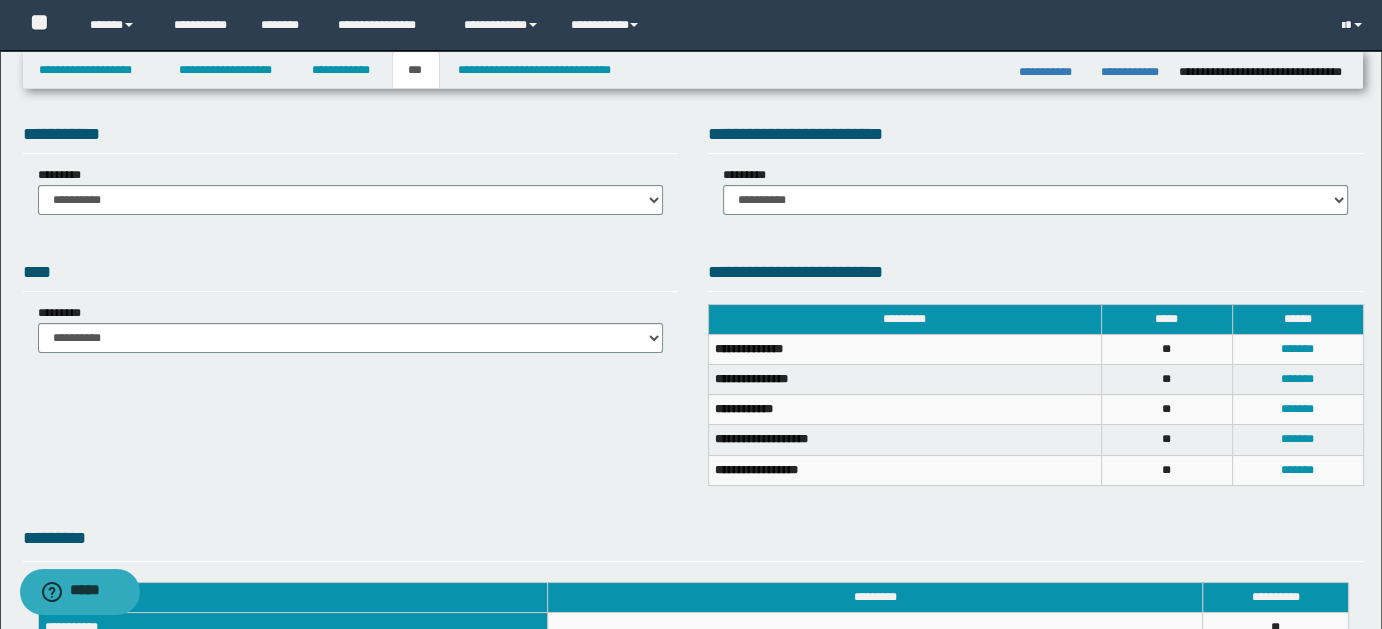 scroll, scrollTop: 0, scrollLeft: 0, axis: both 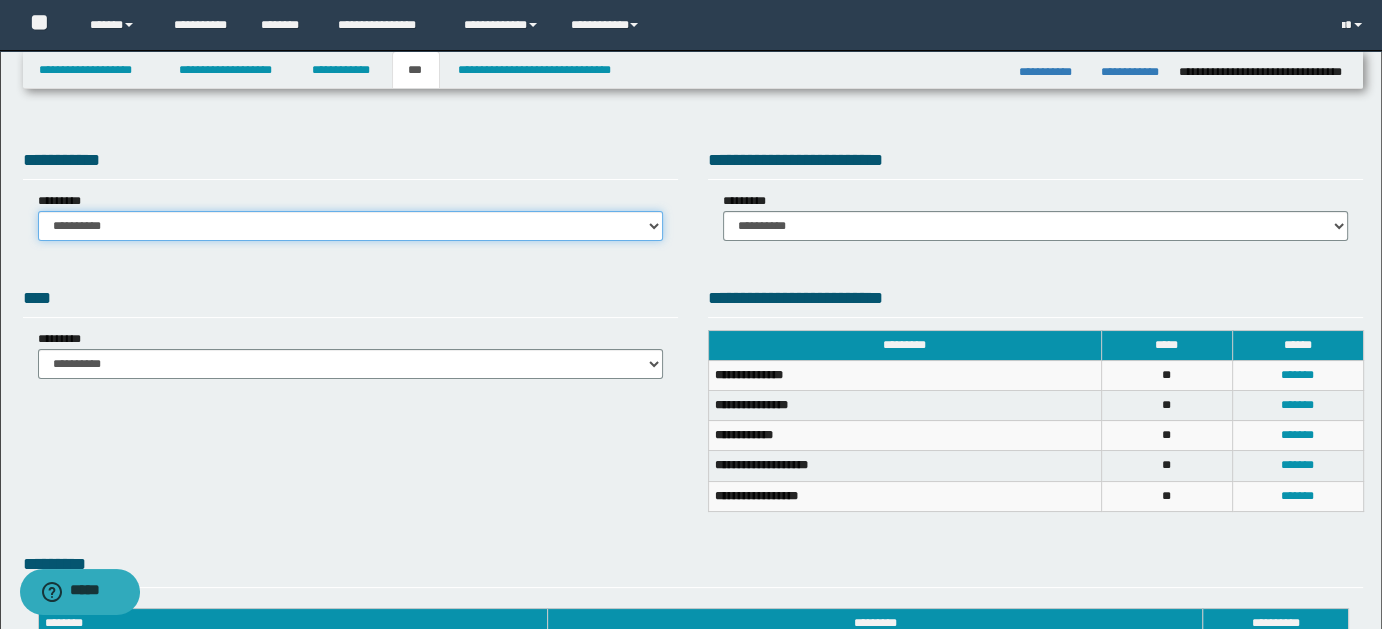 click on "**********" at bounding box center [350, 226] 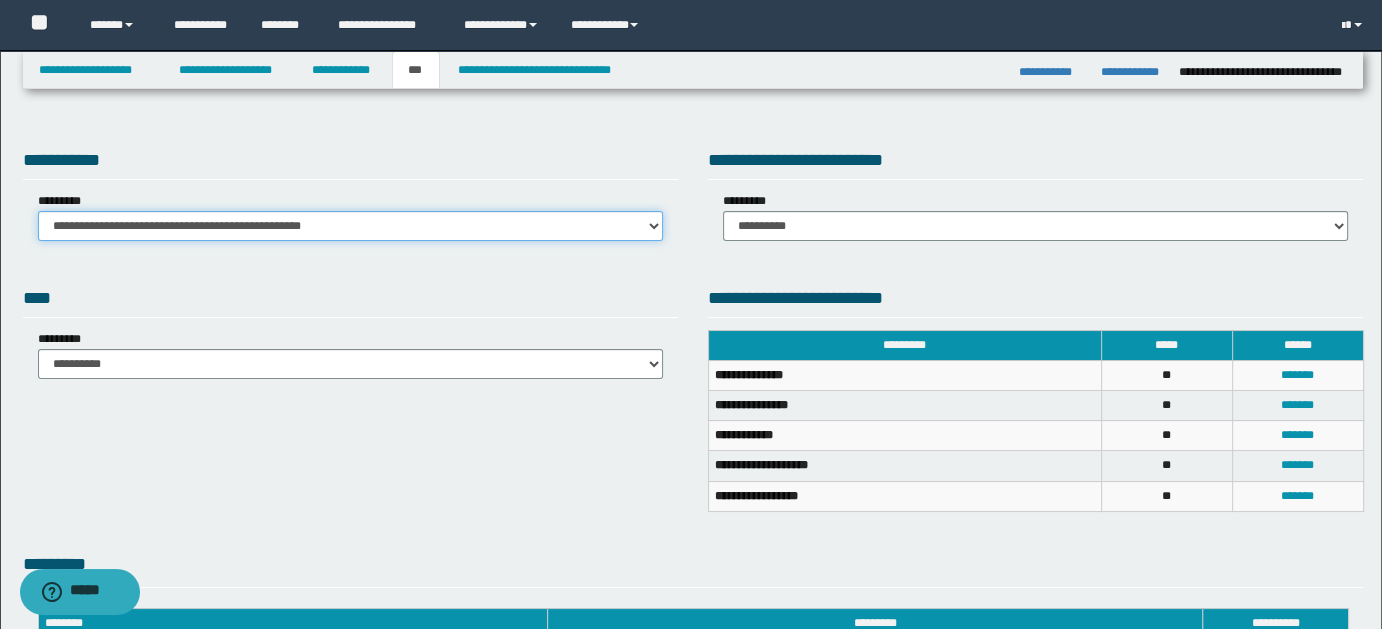 click on "**********" at bounding box center (350, 226) 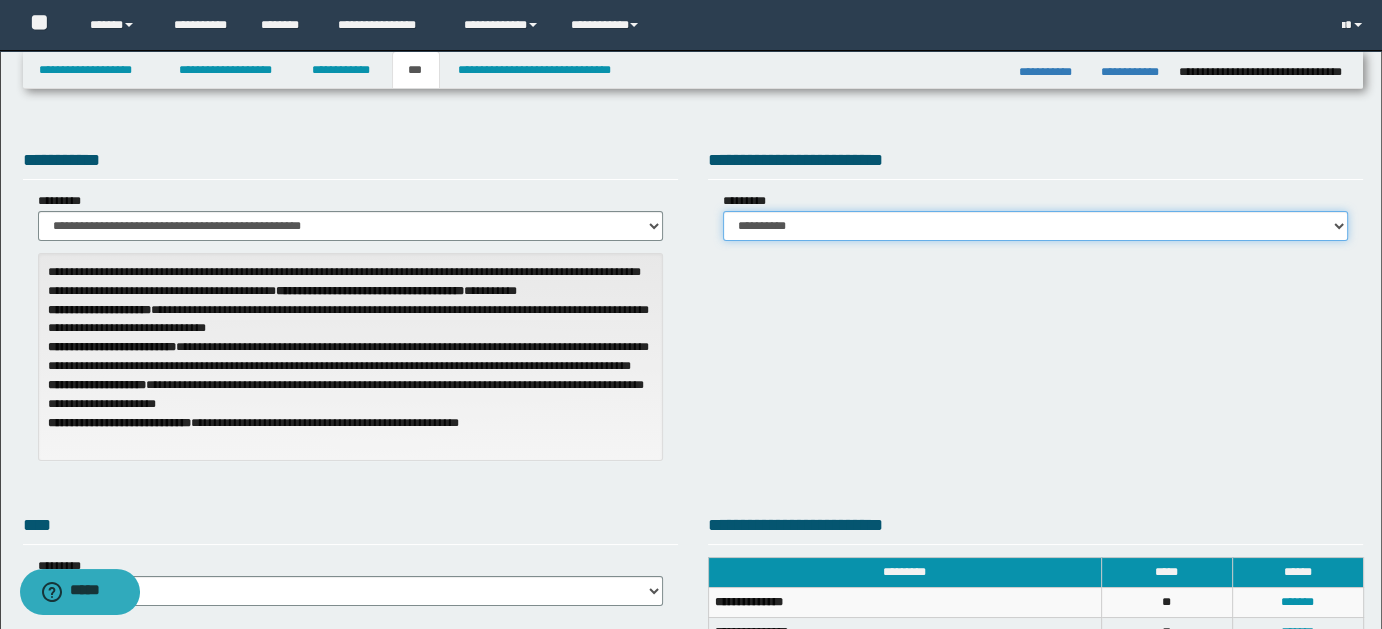 click on "**********" at bounding box center [1035, 226] 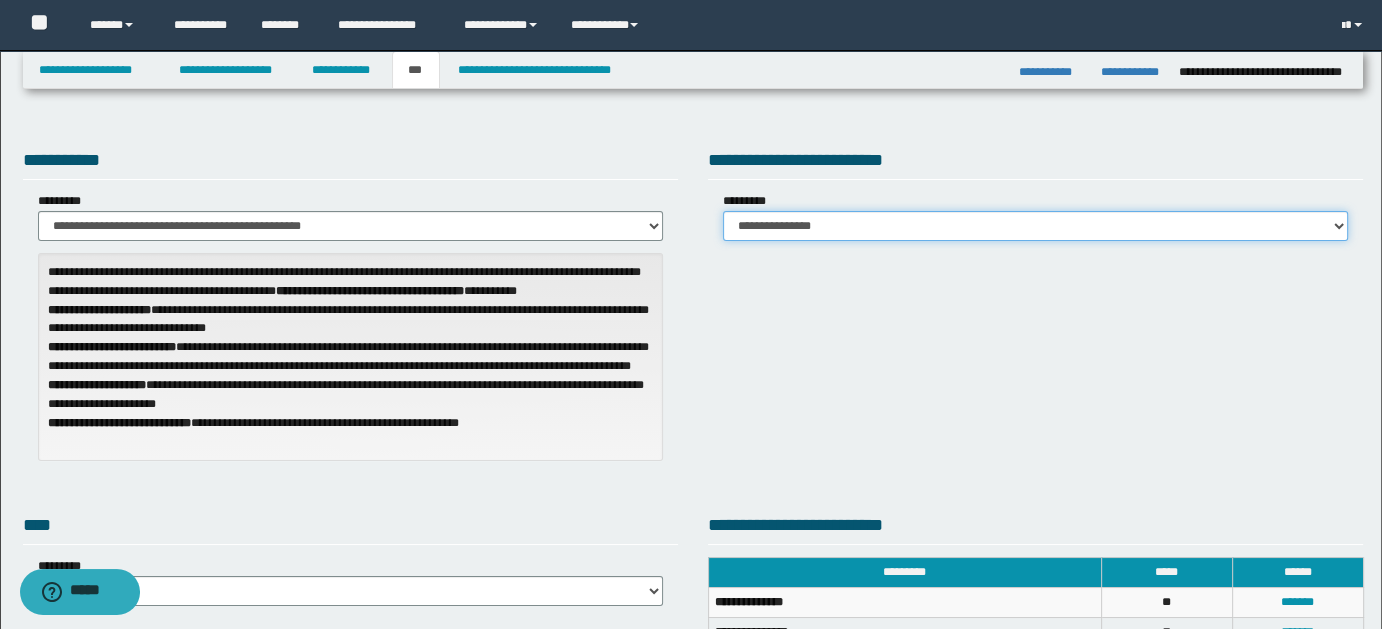 click on "**********" at bounding box center (1035, 226) 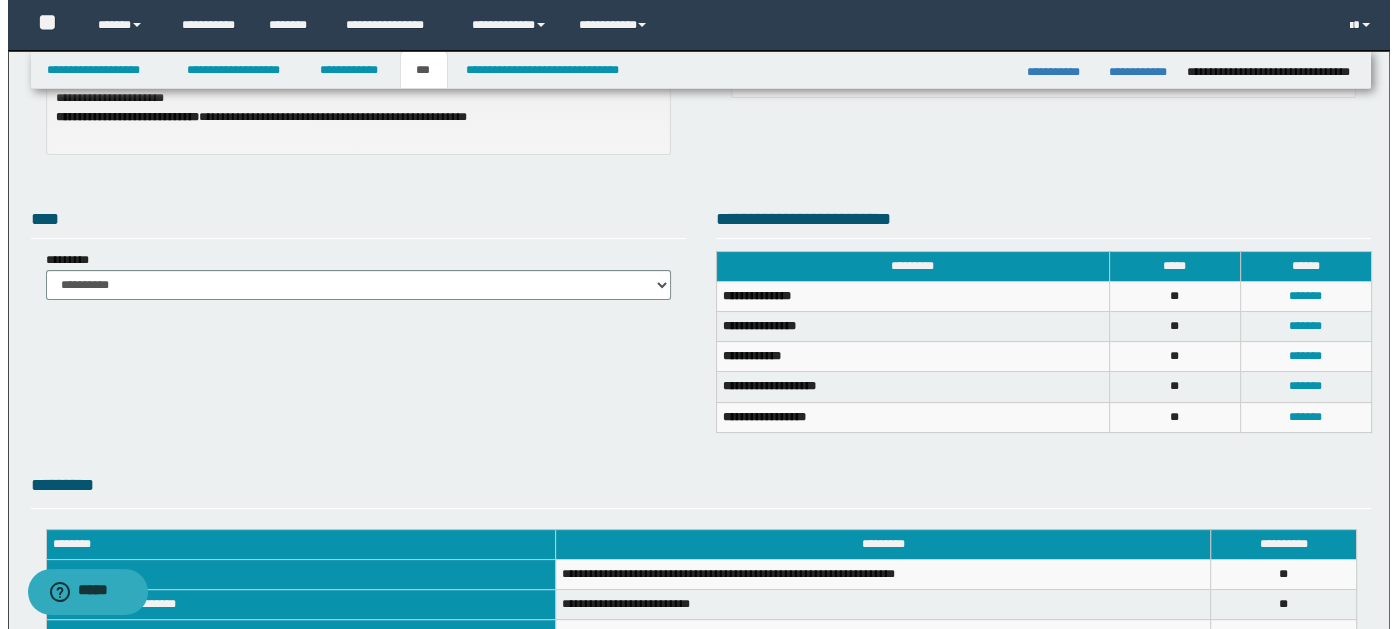 scroll, scrollTop: 309, scrollLeft: 0, axis: vertical 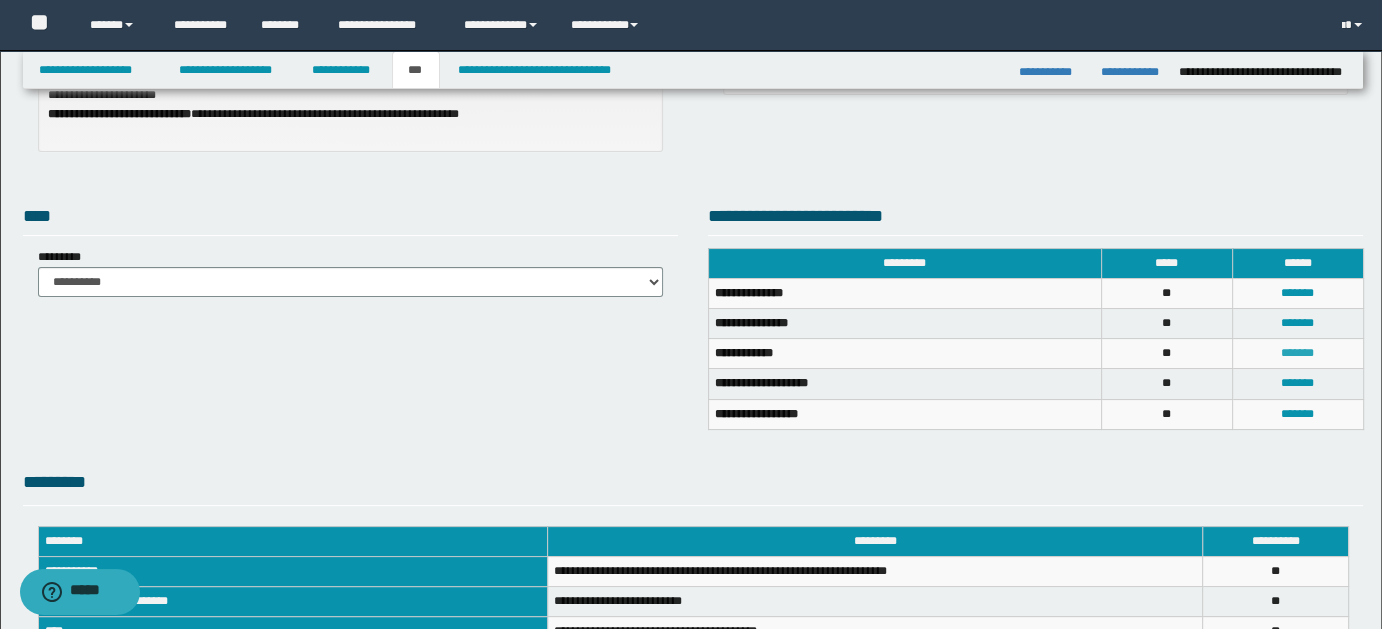click on "*******" at bounding box center (1297, 353) 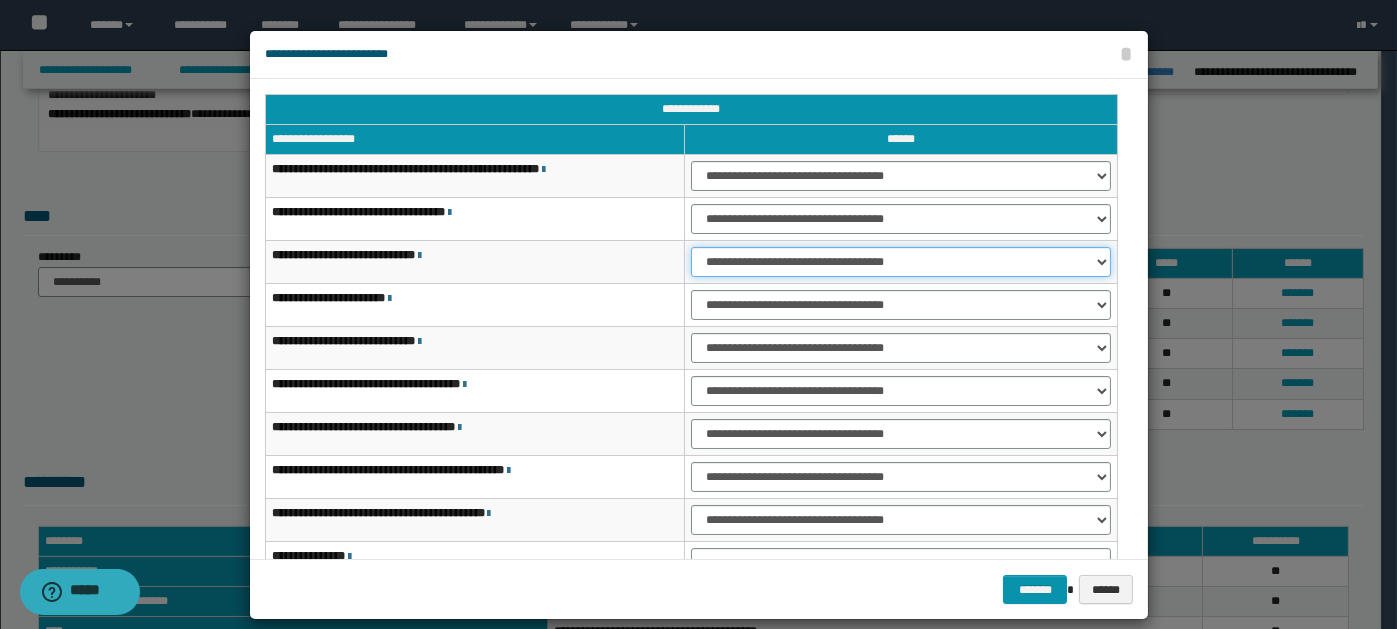 click on "**********" at bounding box center [901, 262] 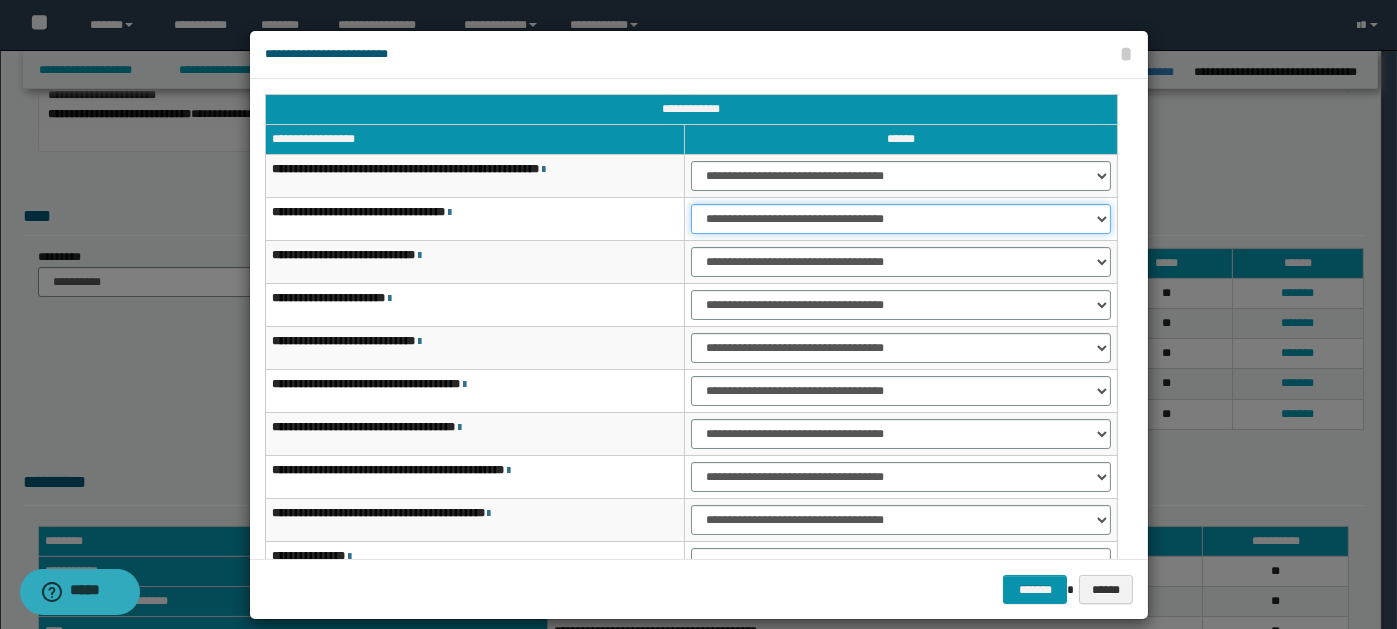 click on "**********" at bounding box center (901, 219) 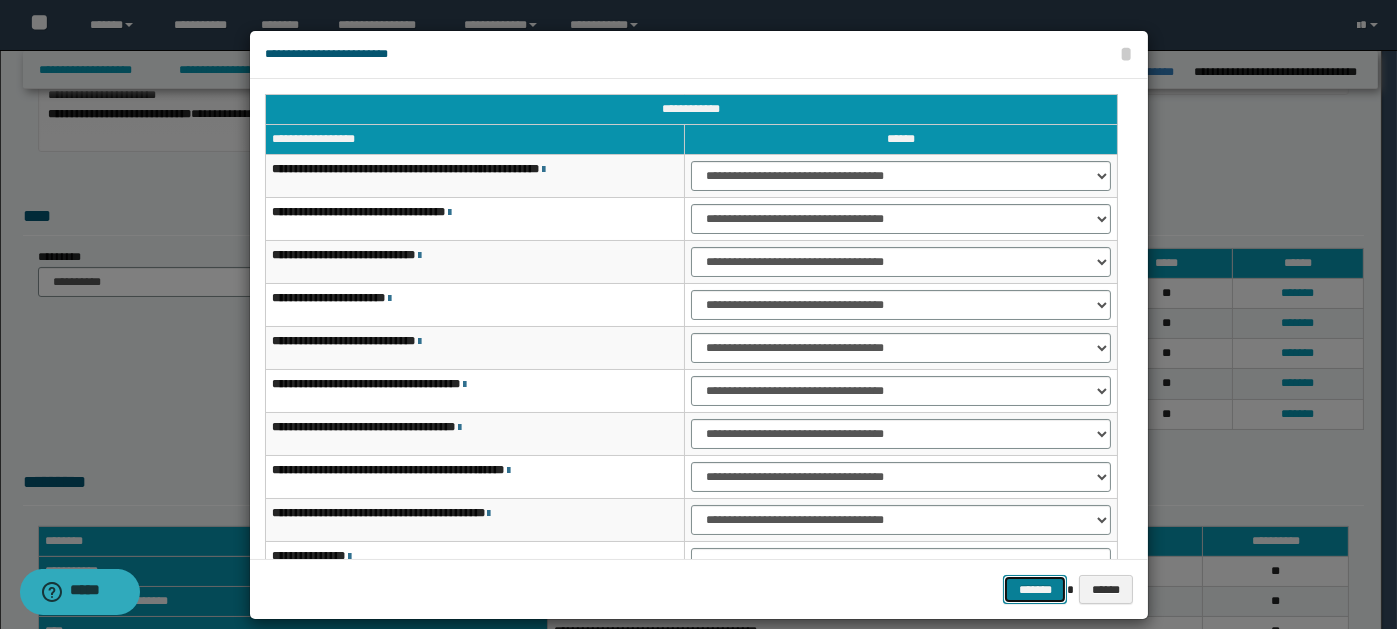click on "*******" at bounding box center [1035, 589] 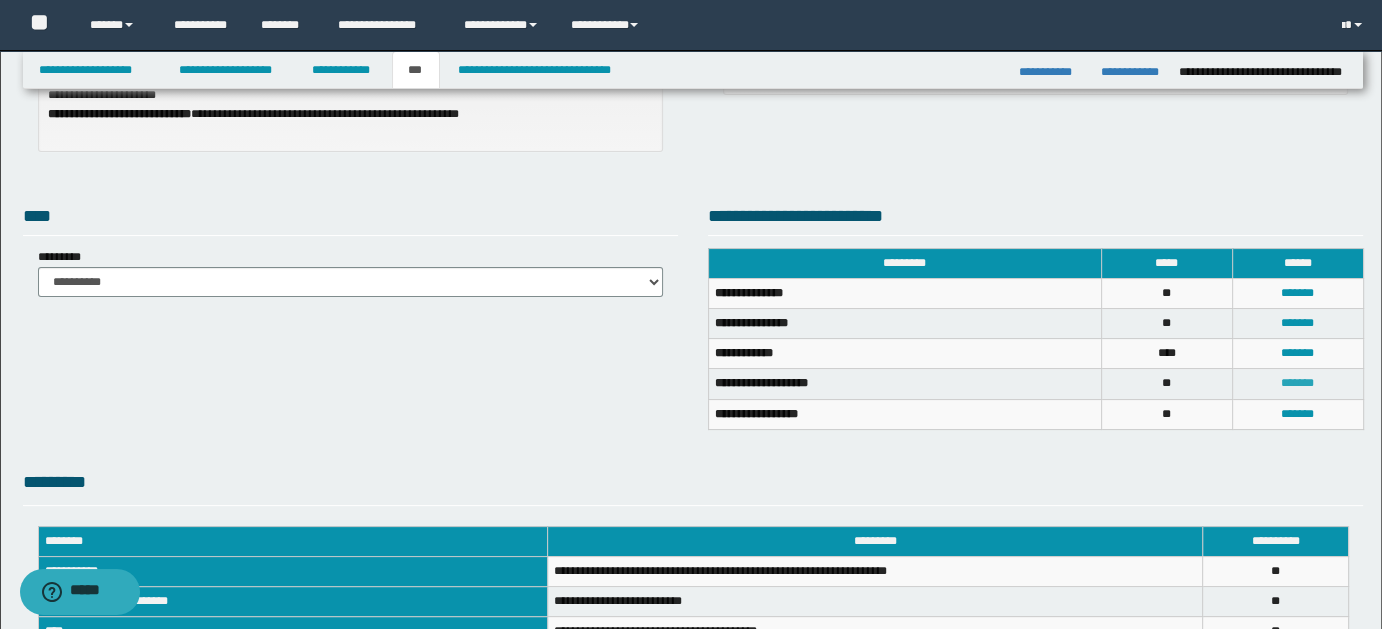 click on "*******" at bounding box center [1297, 383] 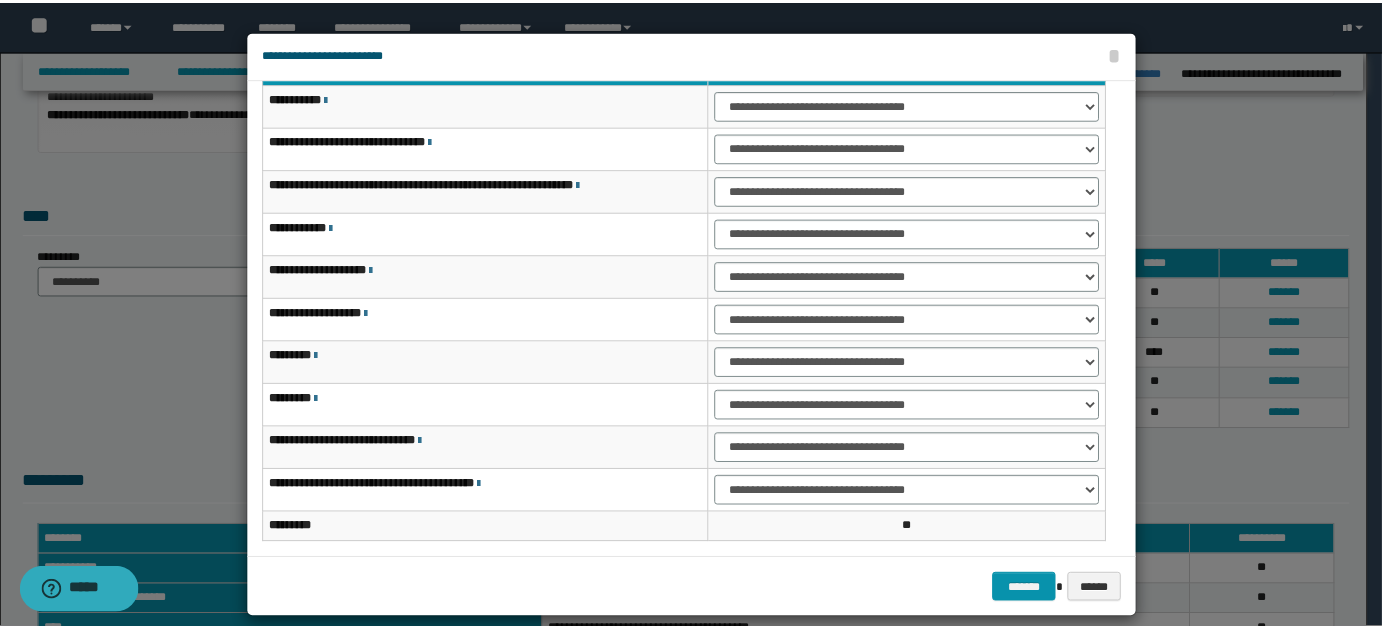 scroll, scrollTop: 117, scrollLeft: 0, axis: vertical 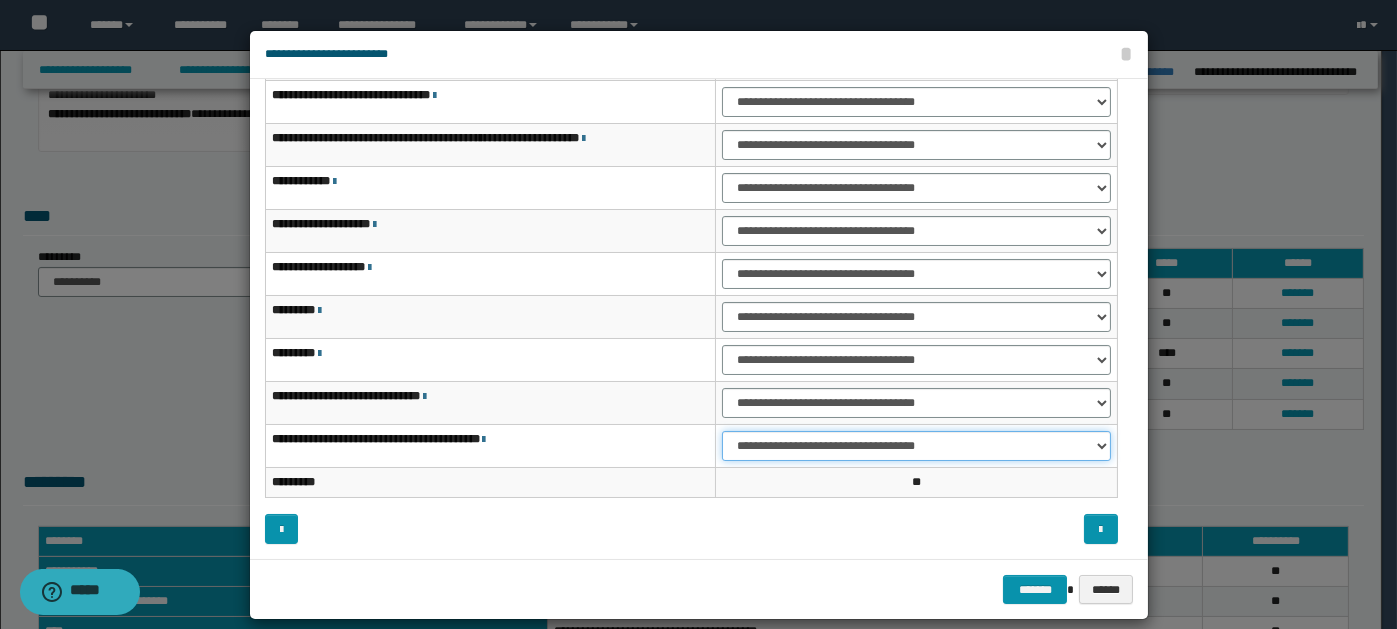 click on "**********" at bounding box center [916, 446] 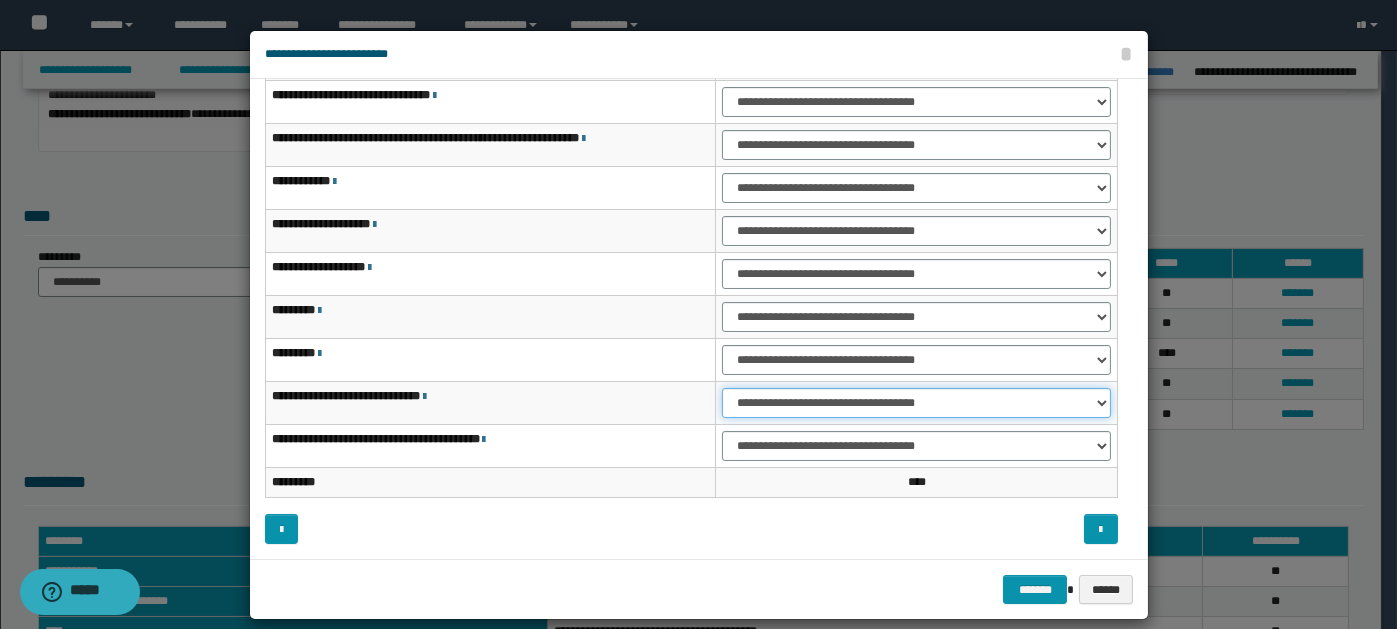 click on "**********" at bounding box center [916, 403] 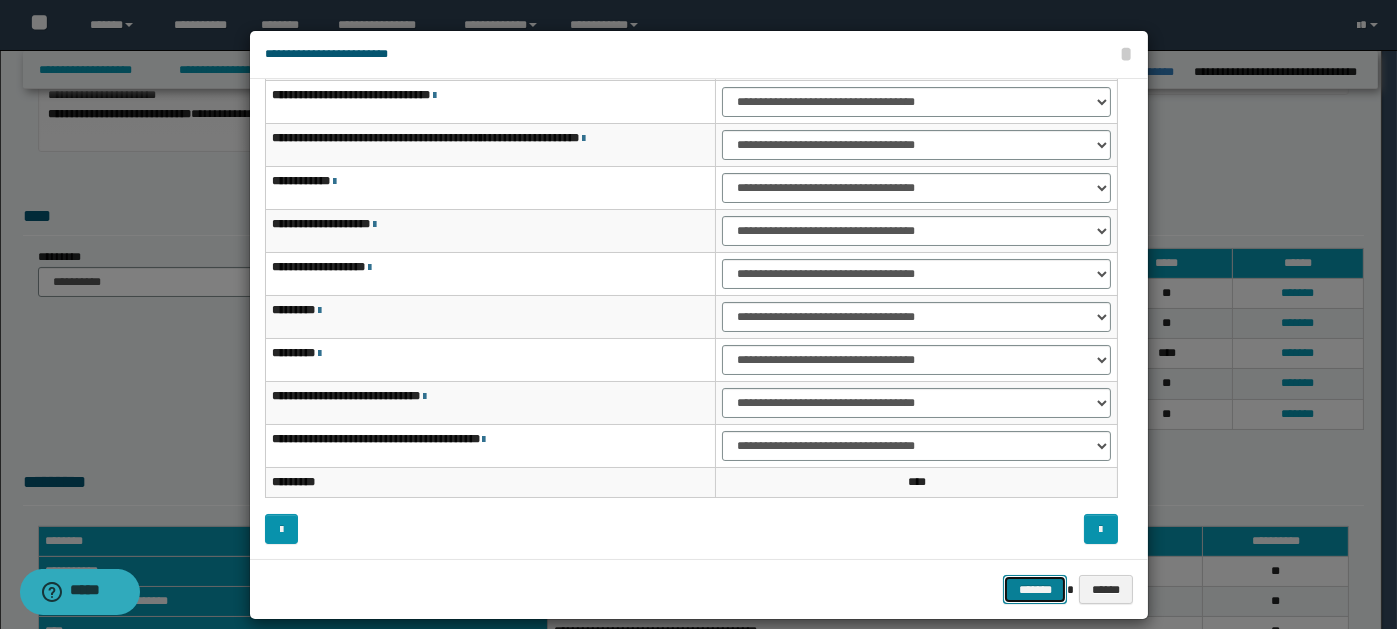 click on "*******" at bounding box center [1035, 589] 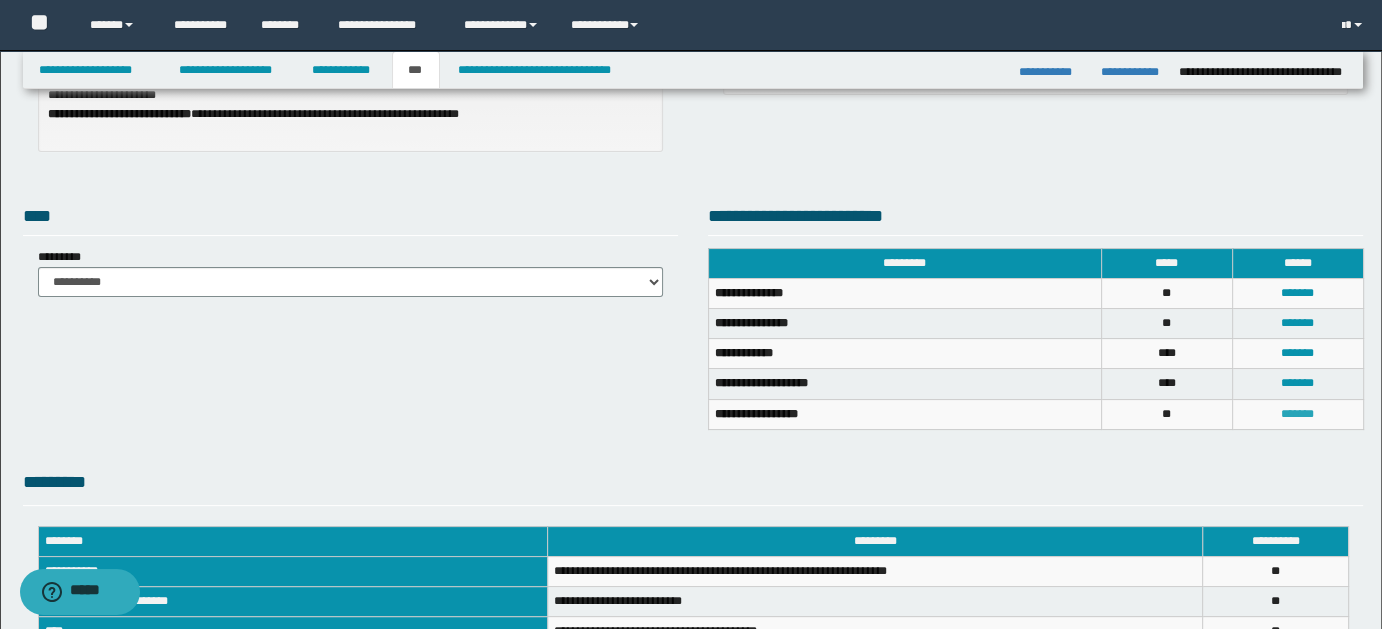 click on "*******" at bounding box center [1297, 414] 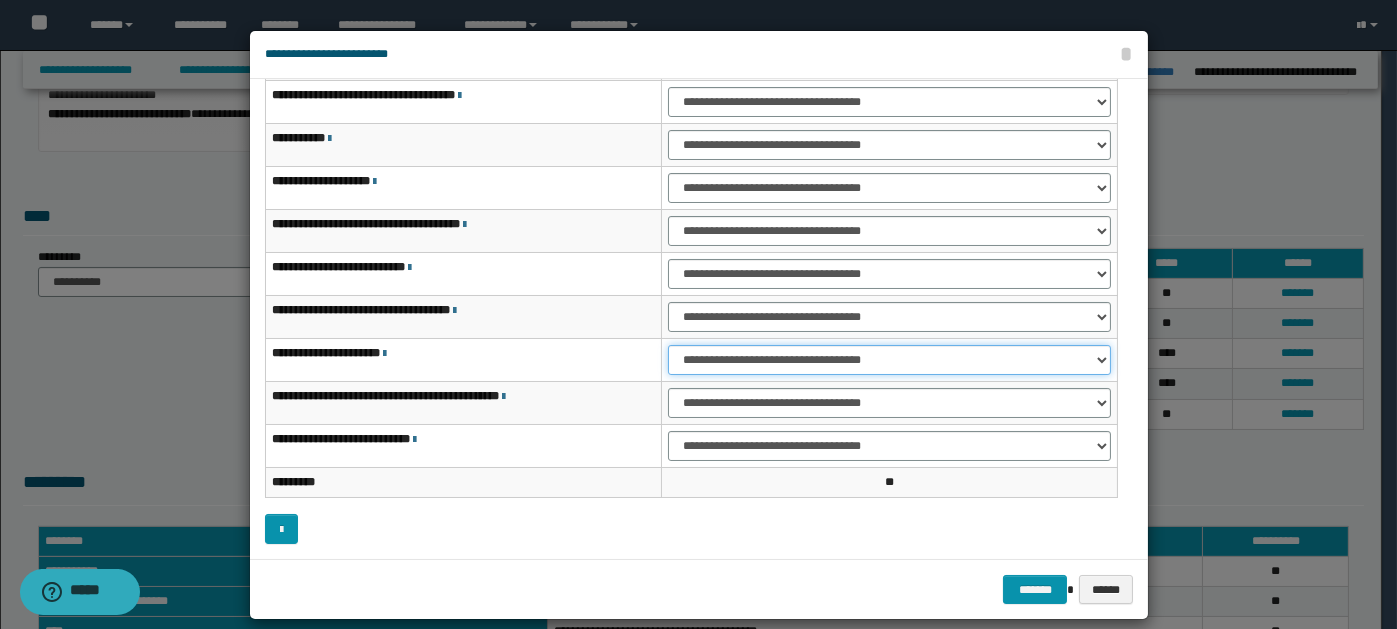 click on "**********" at bounding box center (889, 360) 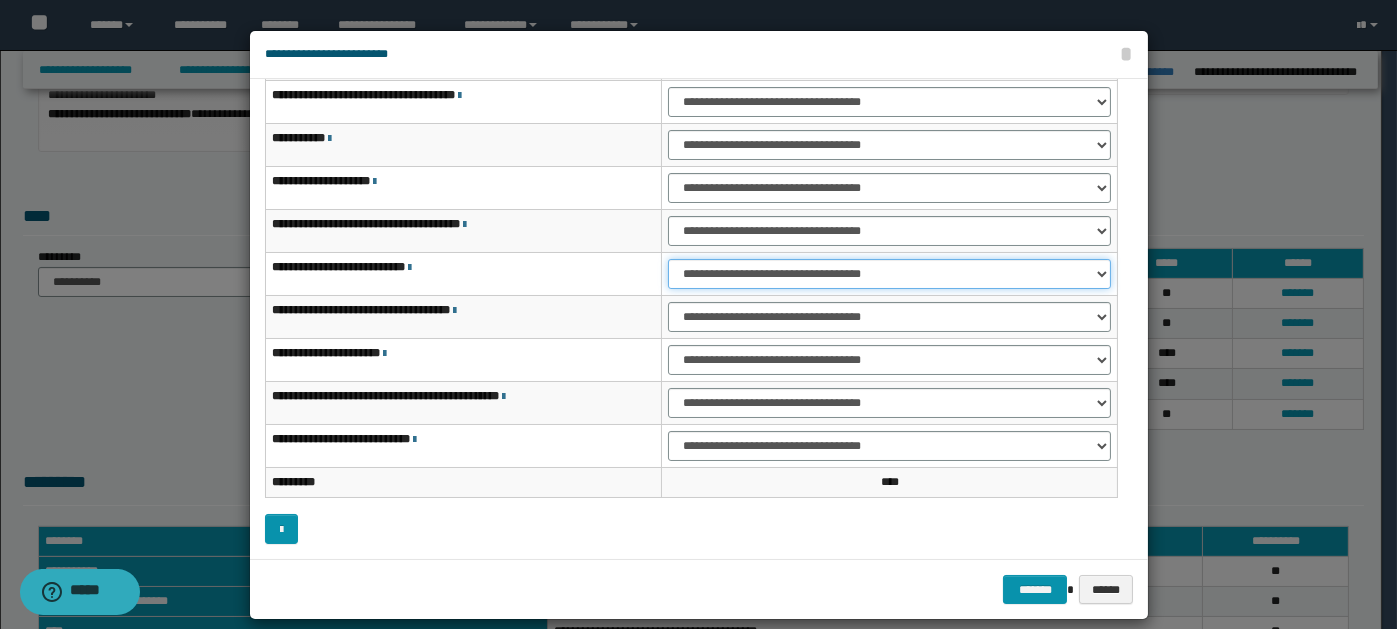 click on "**********" at bounding box center (889, 274) 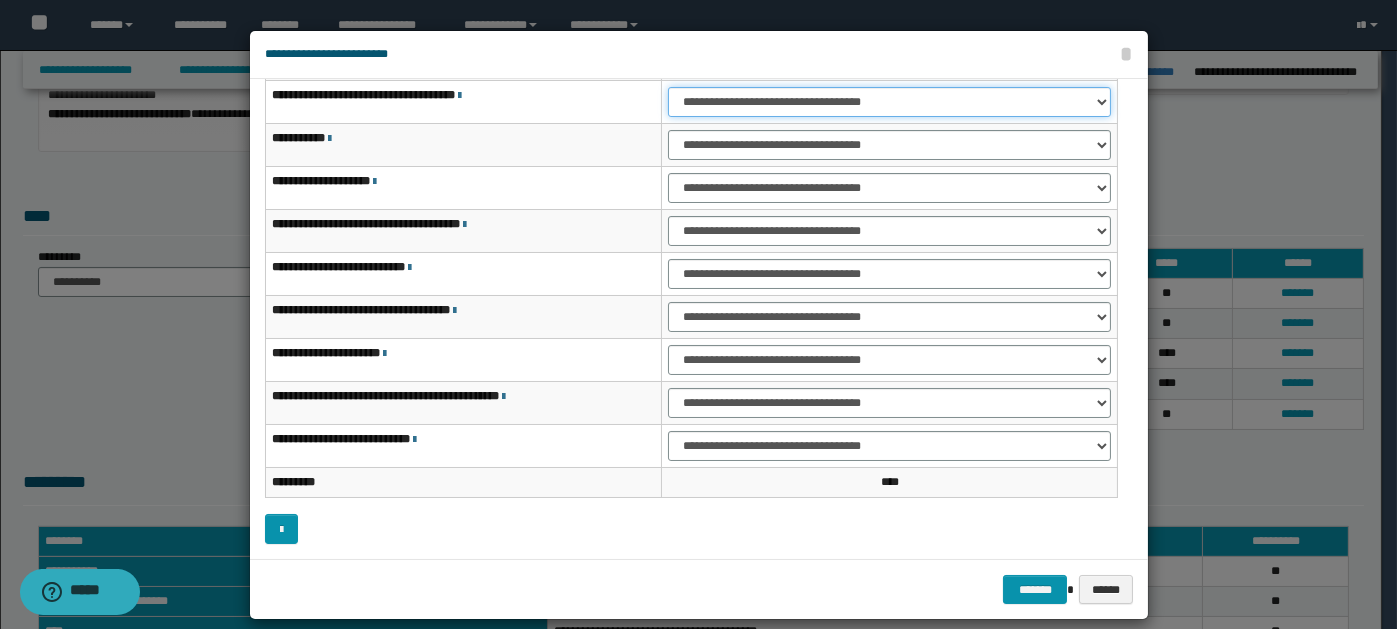 click on "**********" at bounding box center (889, 102) 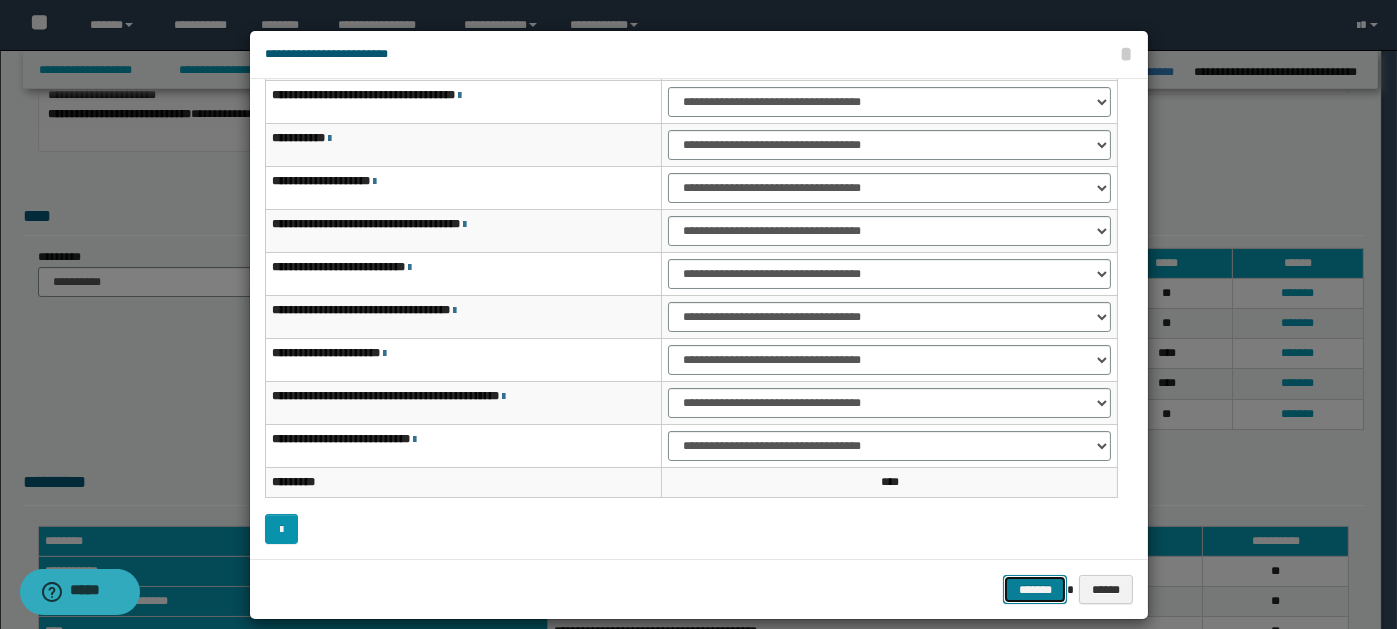 click on "*******" at bounding box center (1035, 589) 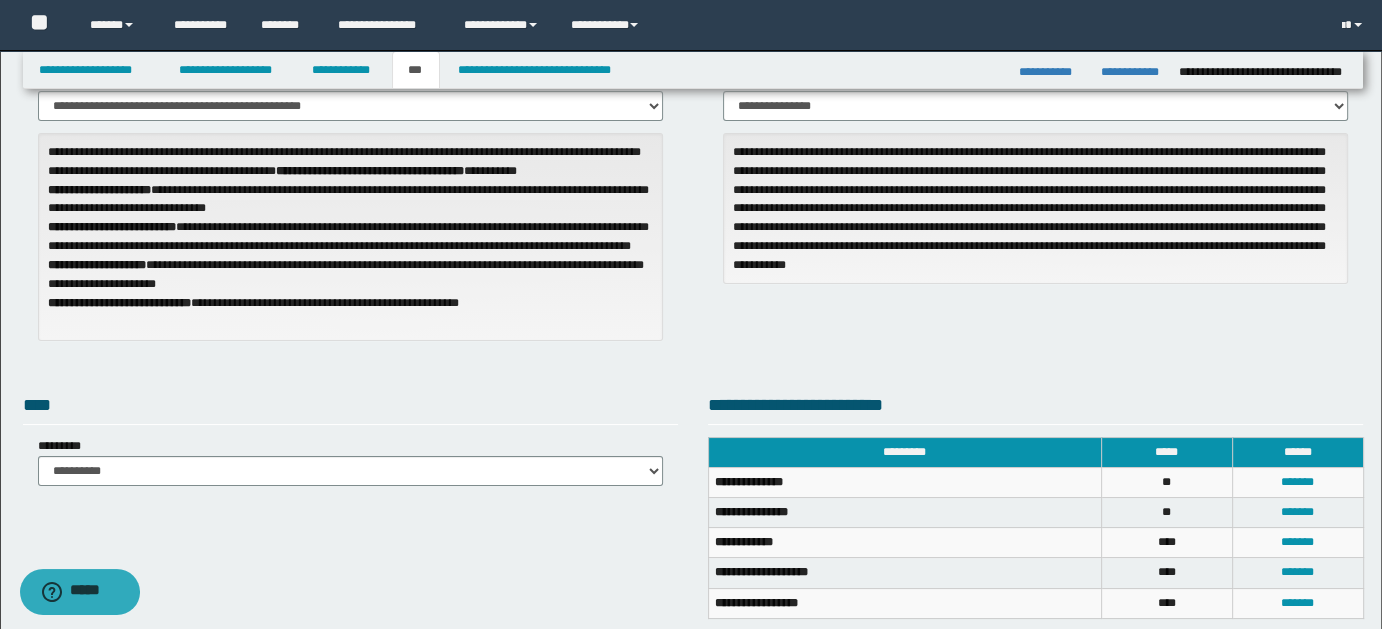 scroll, scrollTop: 0, scrollLeft: 0, axis: both 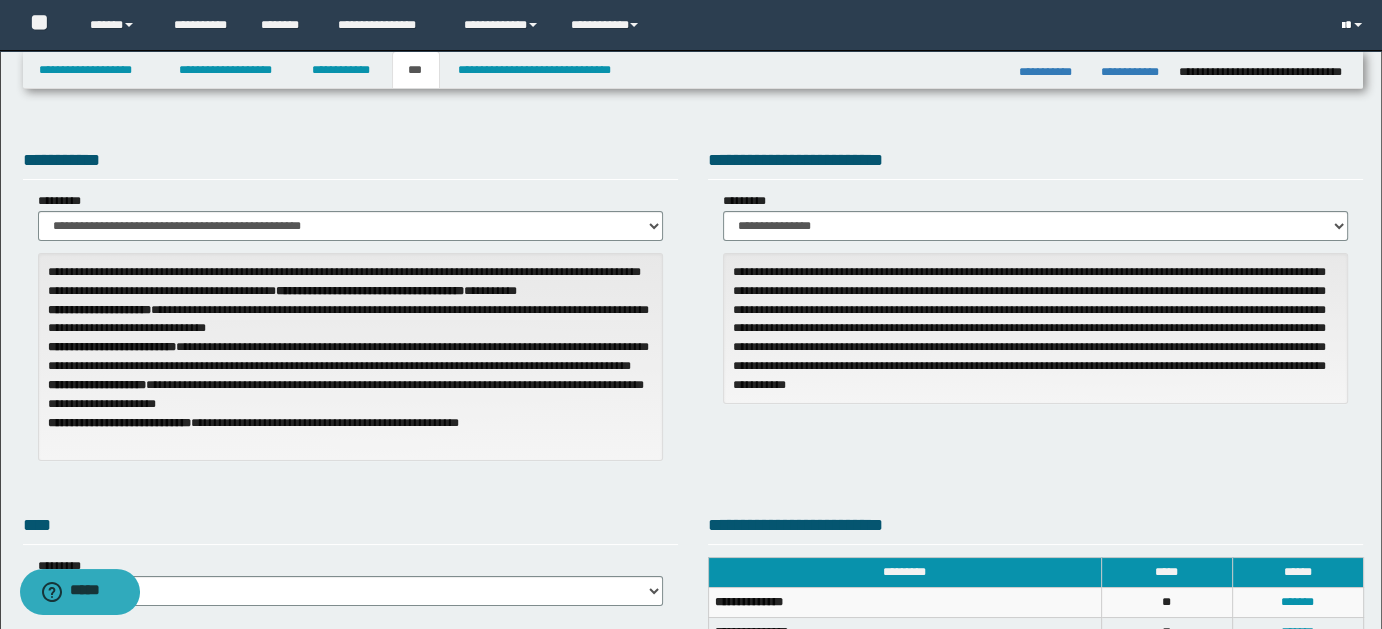 click at bounding box center (1354, 25) 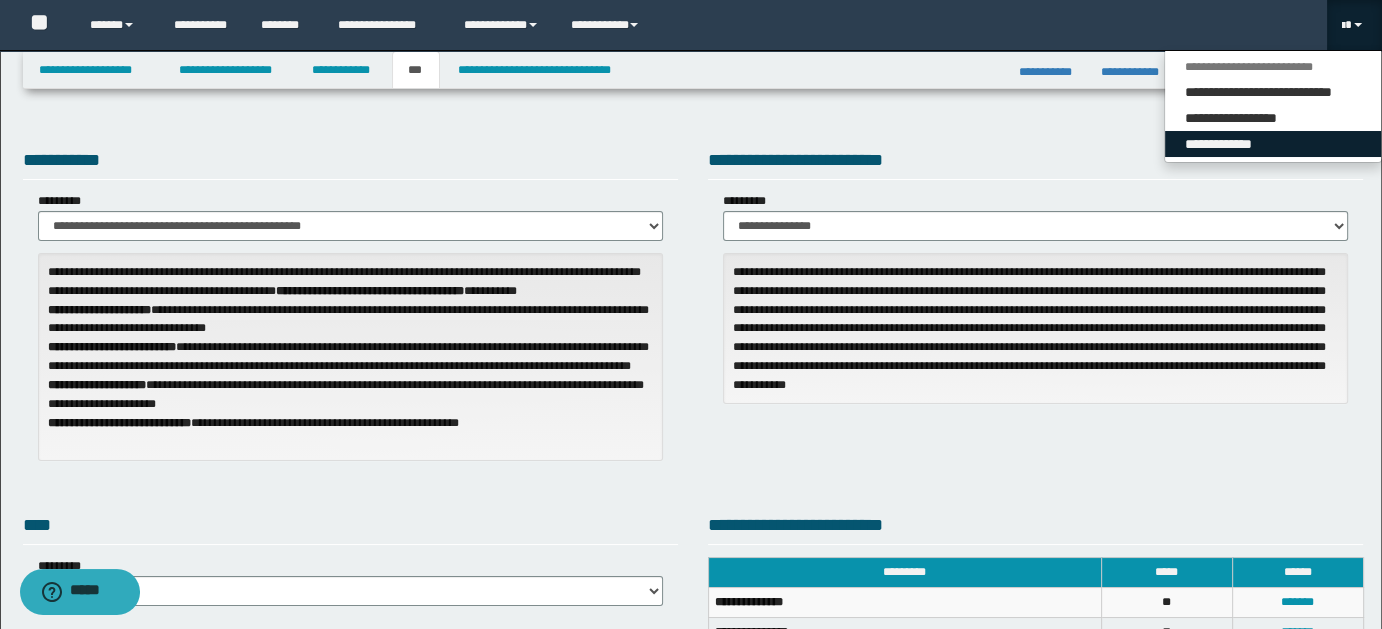 click on "**********" at bounding box center [1273, 144] 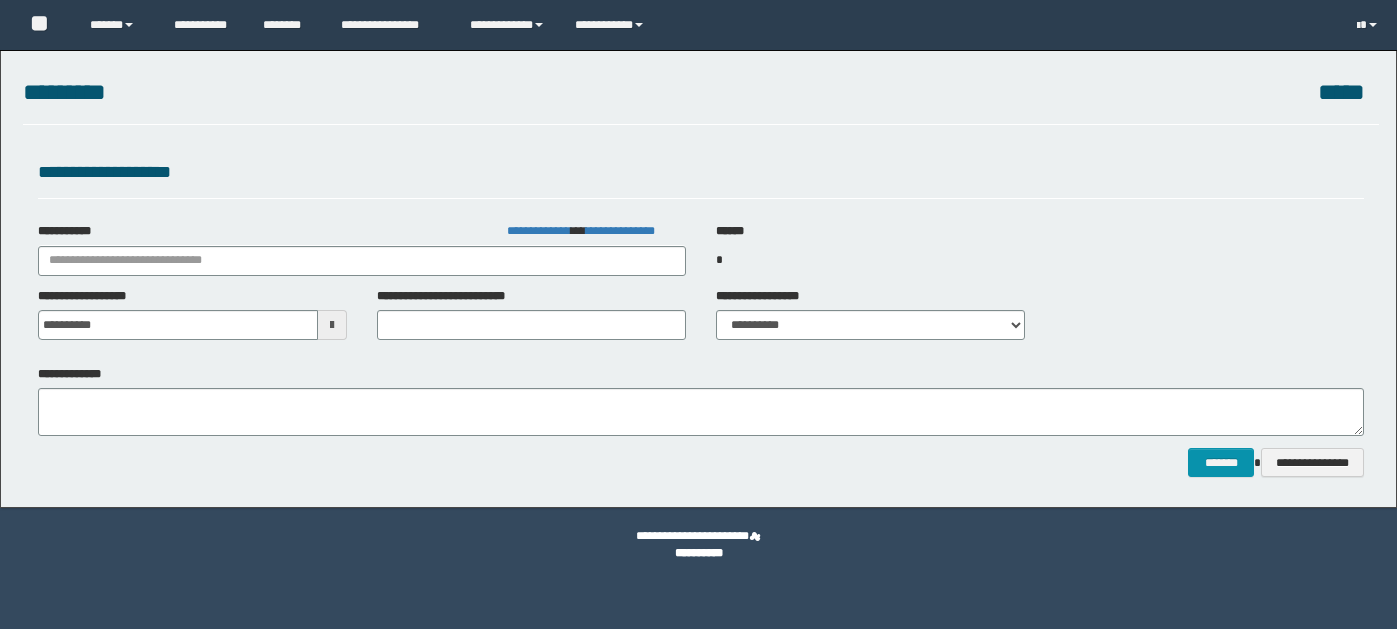 scroll, scrollTop: 0, scrollLeft: 0, axis: both 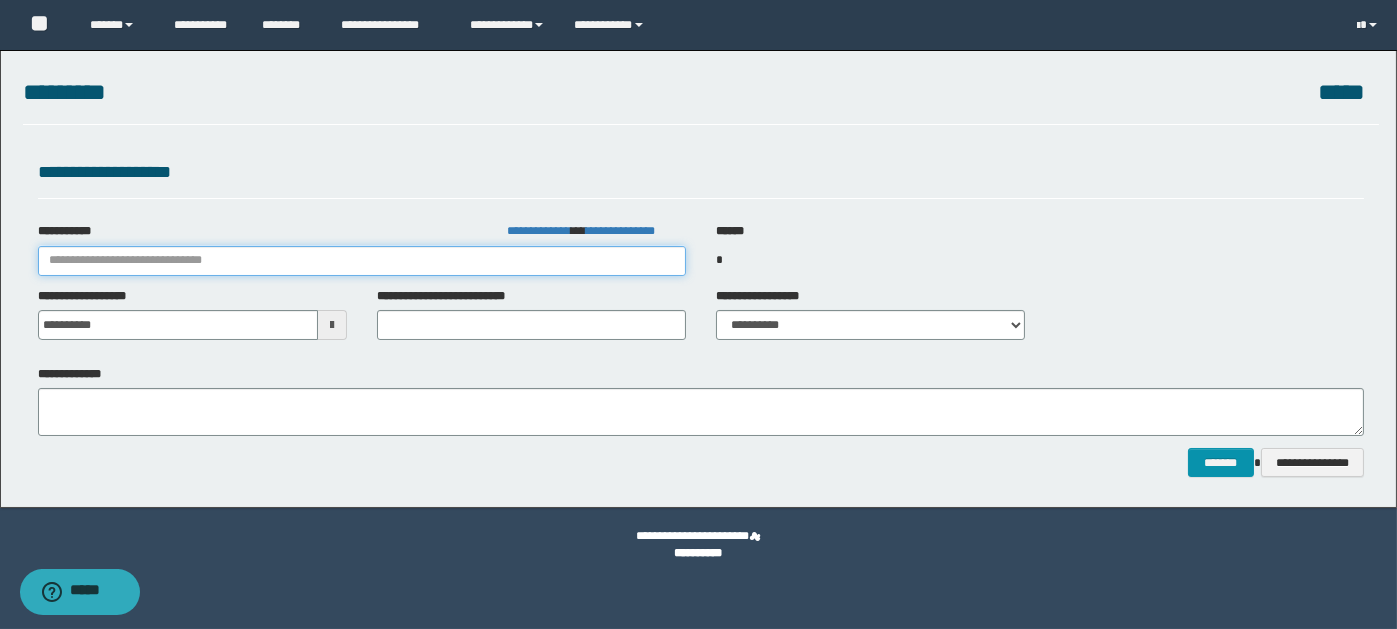 click on "**********" at bounding box center (362, 261) 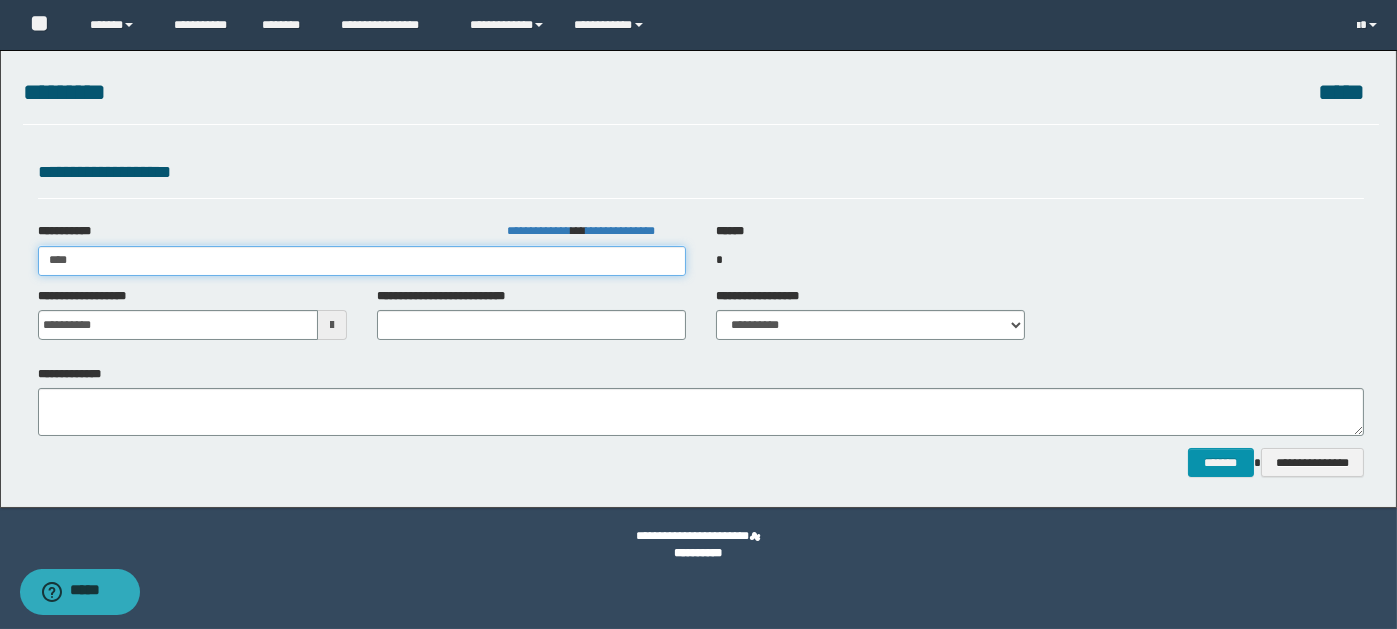 type on "*****" 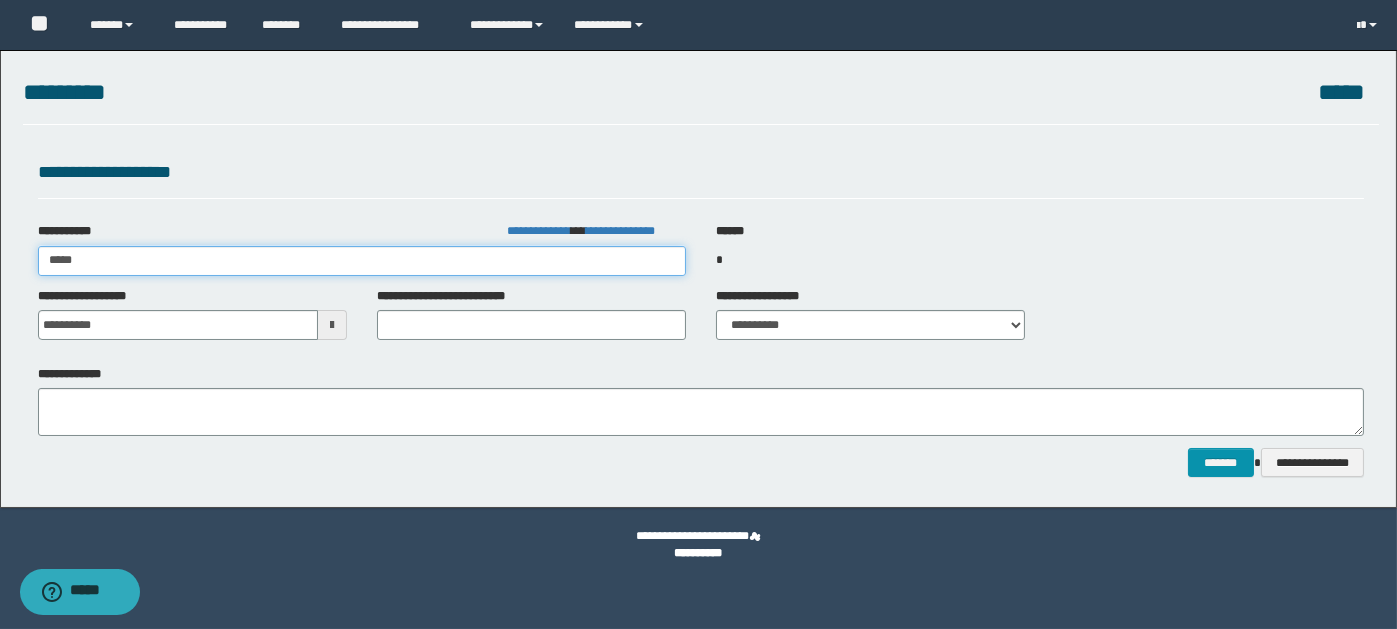 type on "*****" 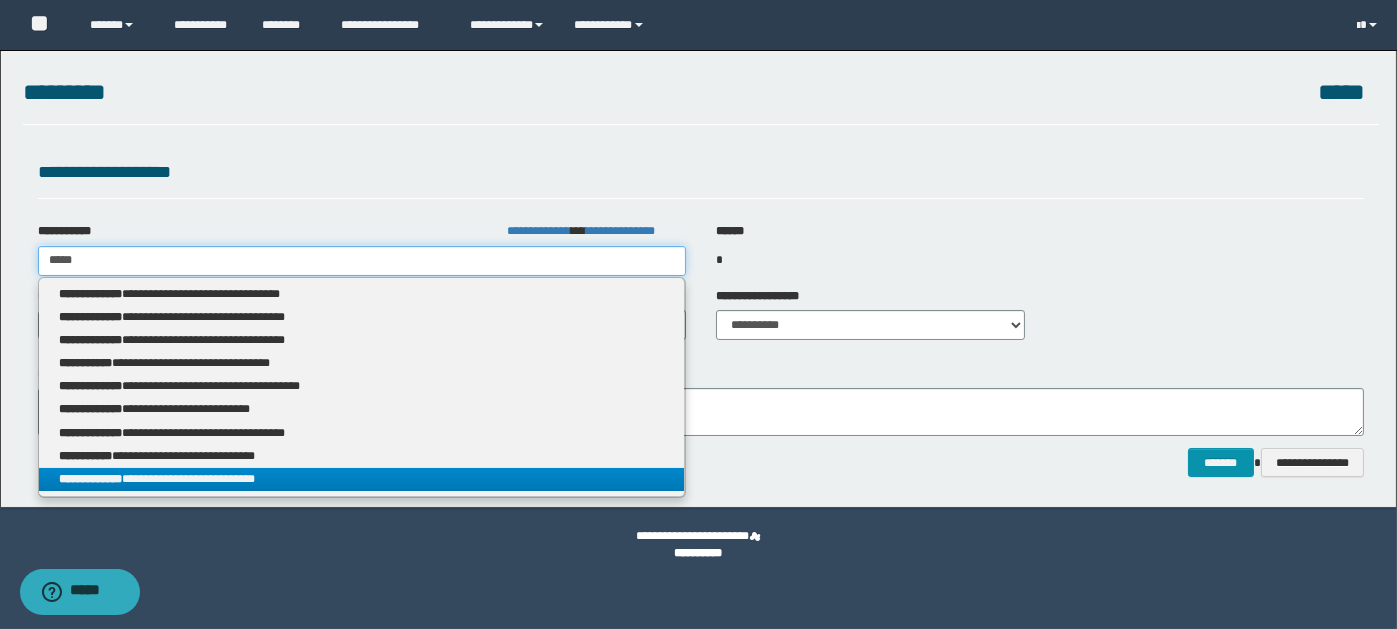 type on "*****" 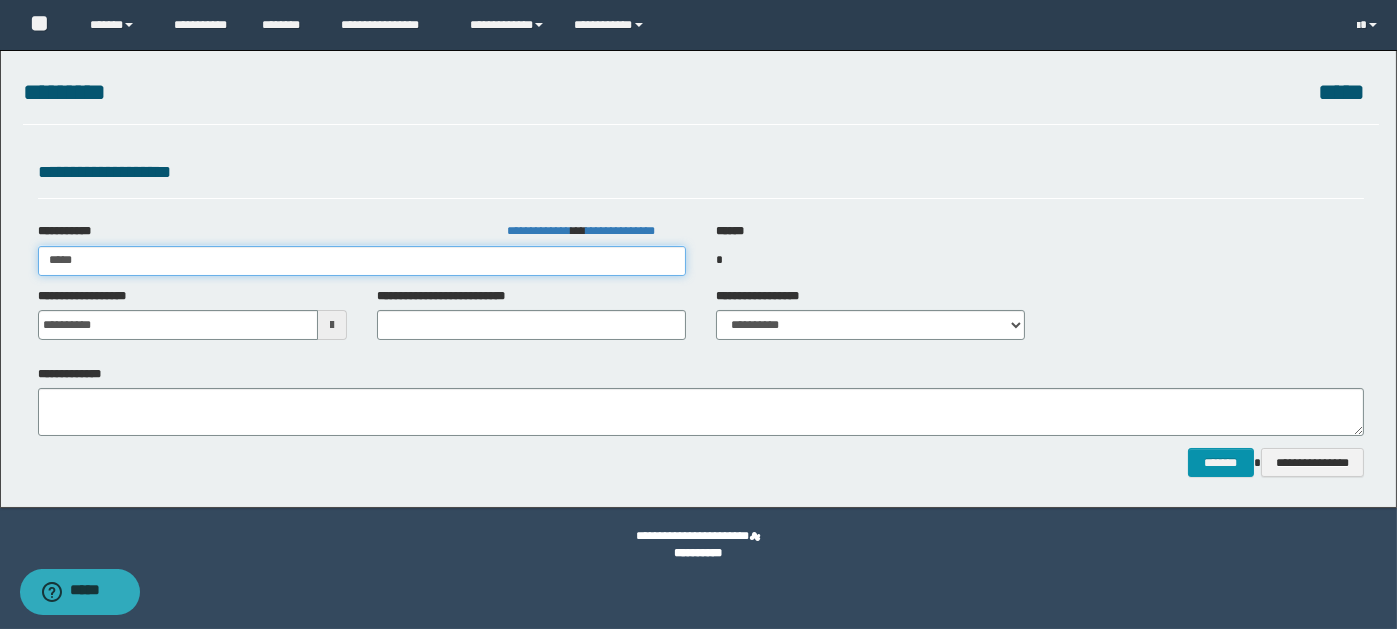 type on "*****" 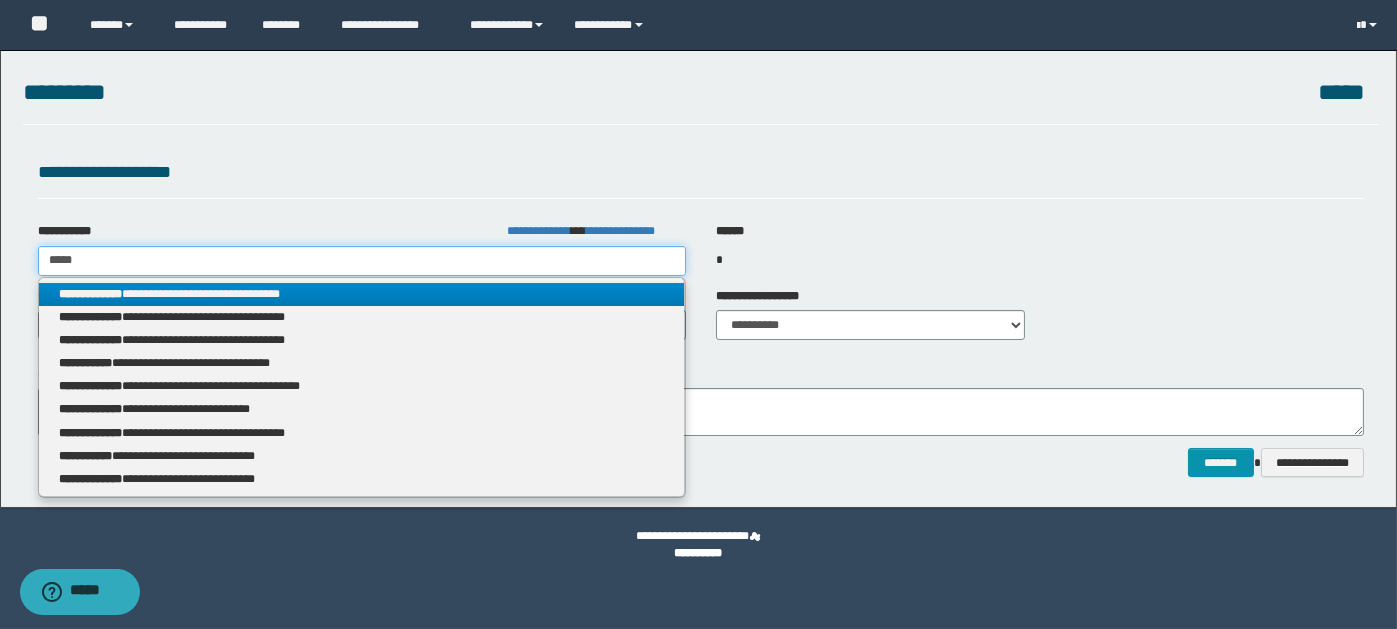 drag, startPoint x: 101, startPoint y: 252, endPoint x: 21, endPoint y: 257, distance: 80.1561 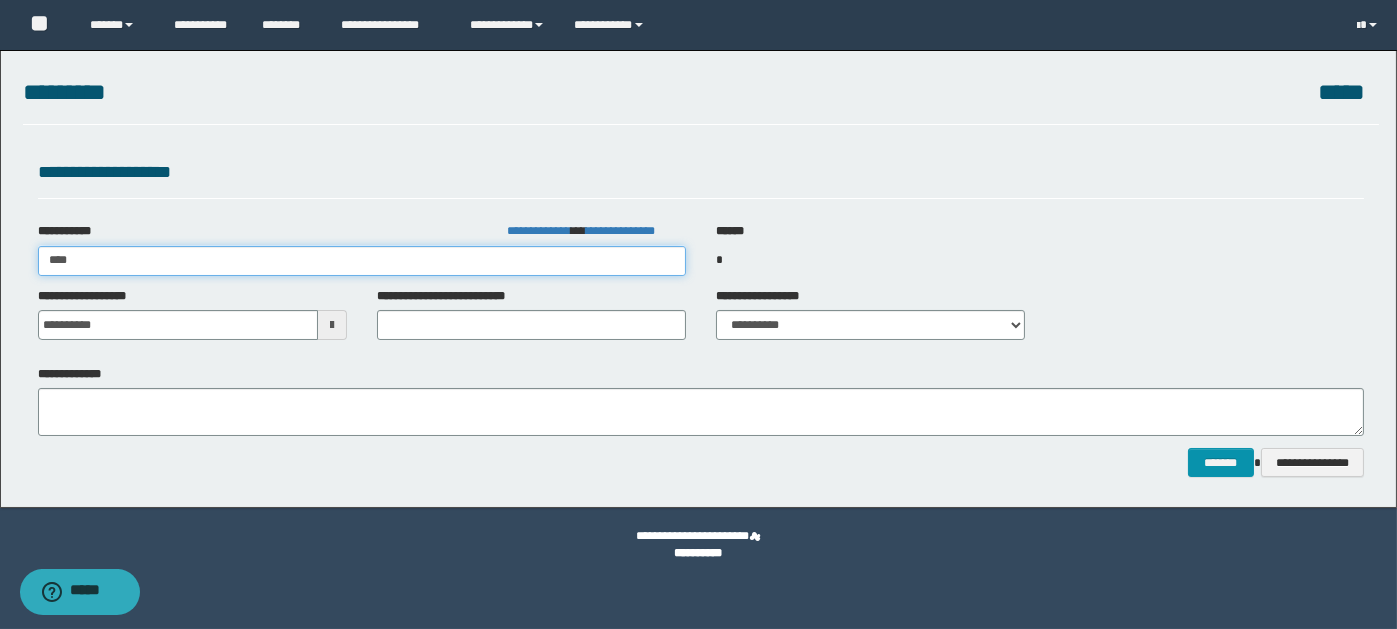 type on "*****" 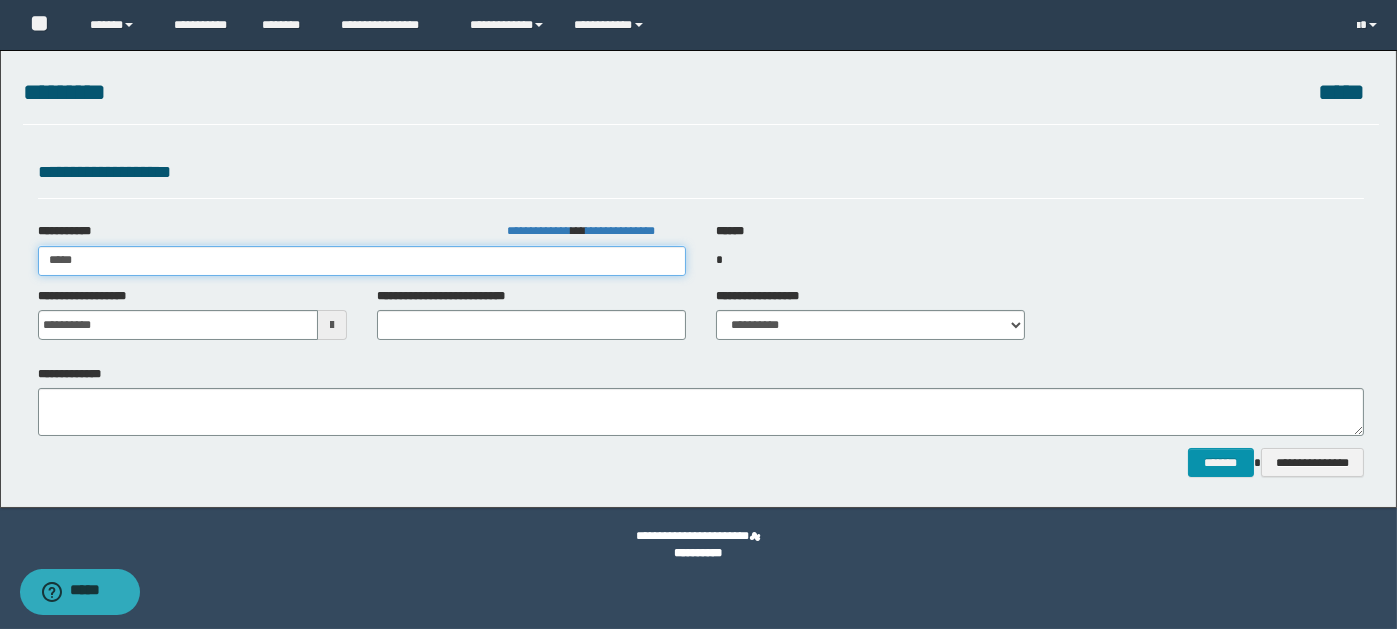 type on "*****" 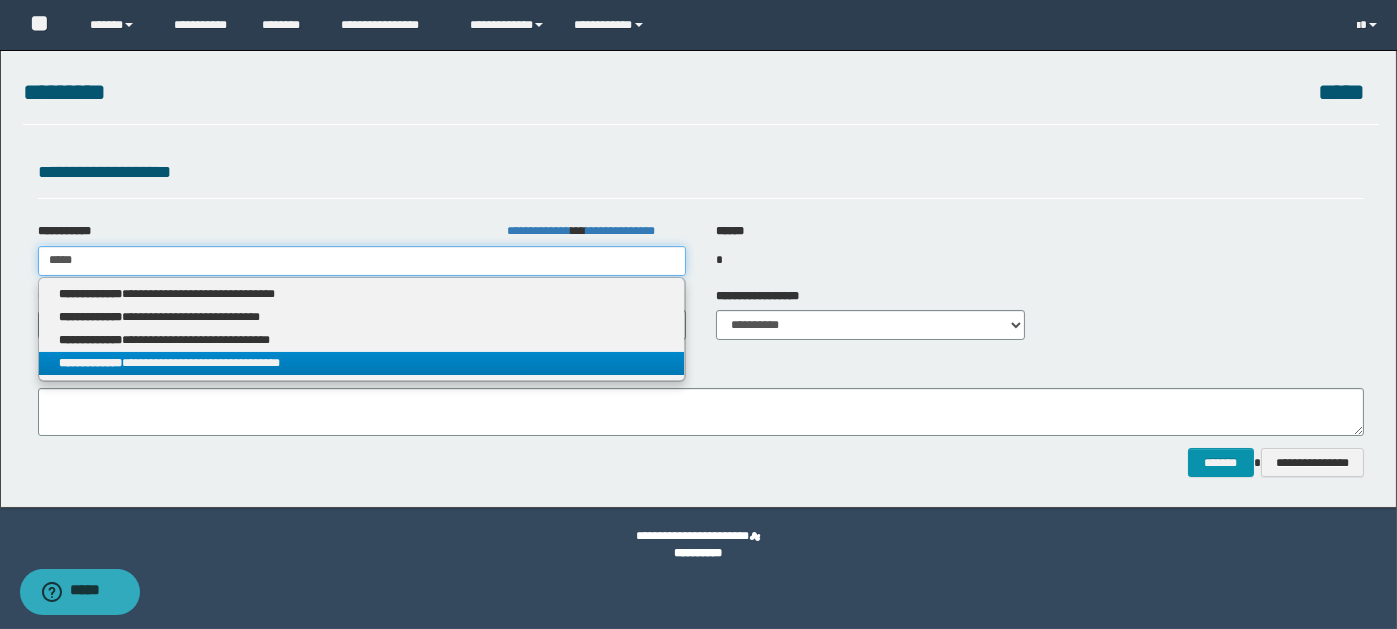 type on "*****" 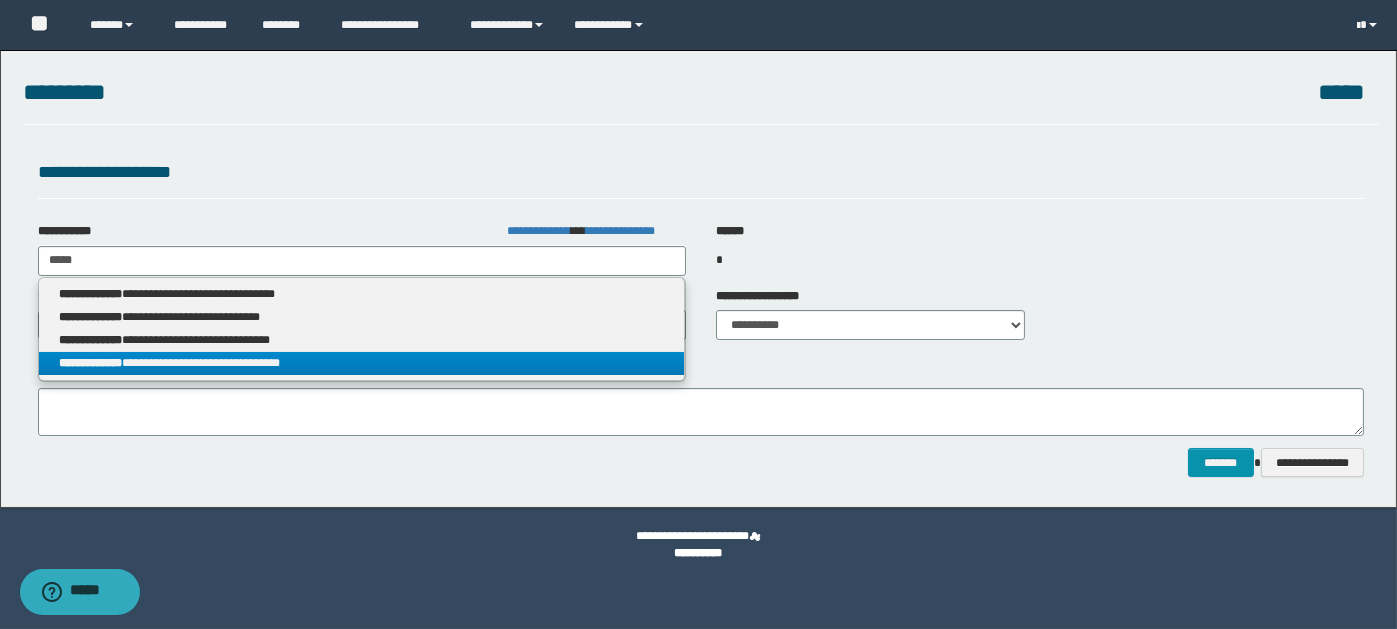 click on "**********" at bounding box center (362, 363) 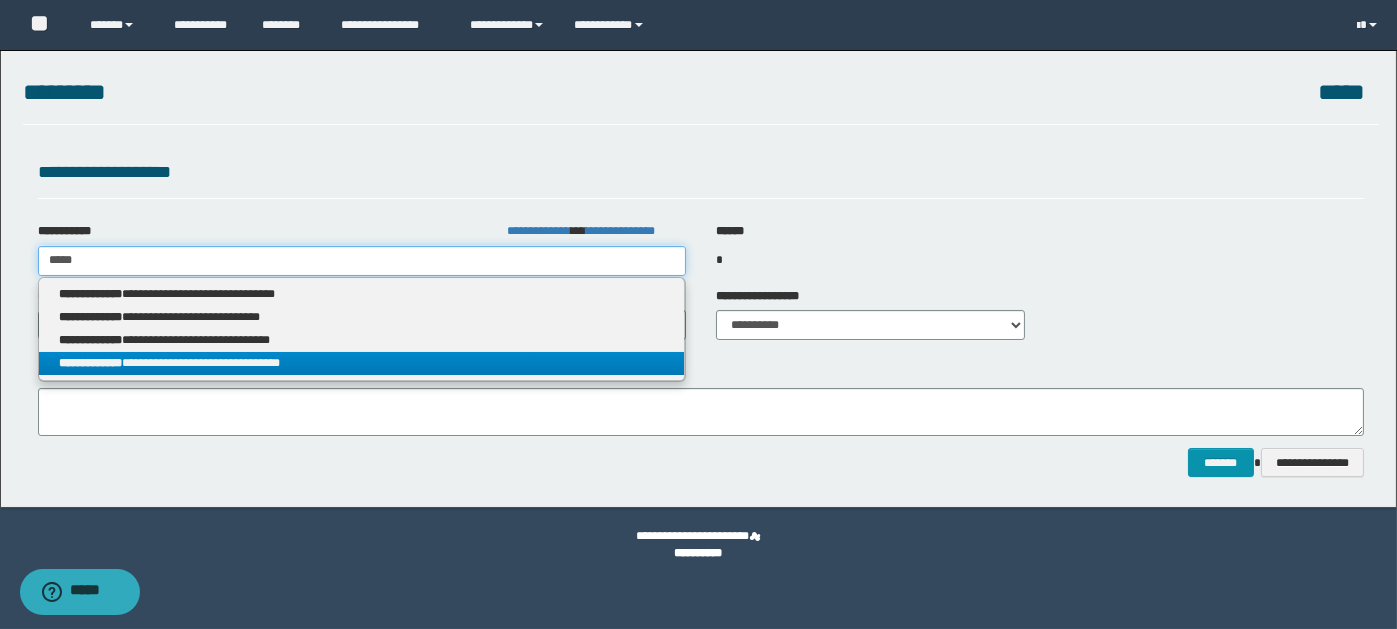 type 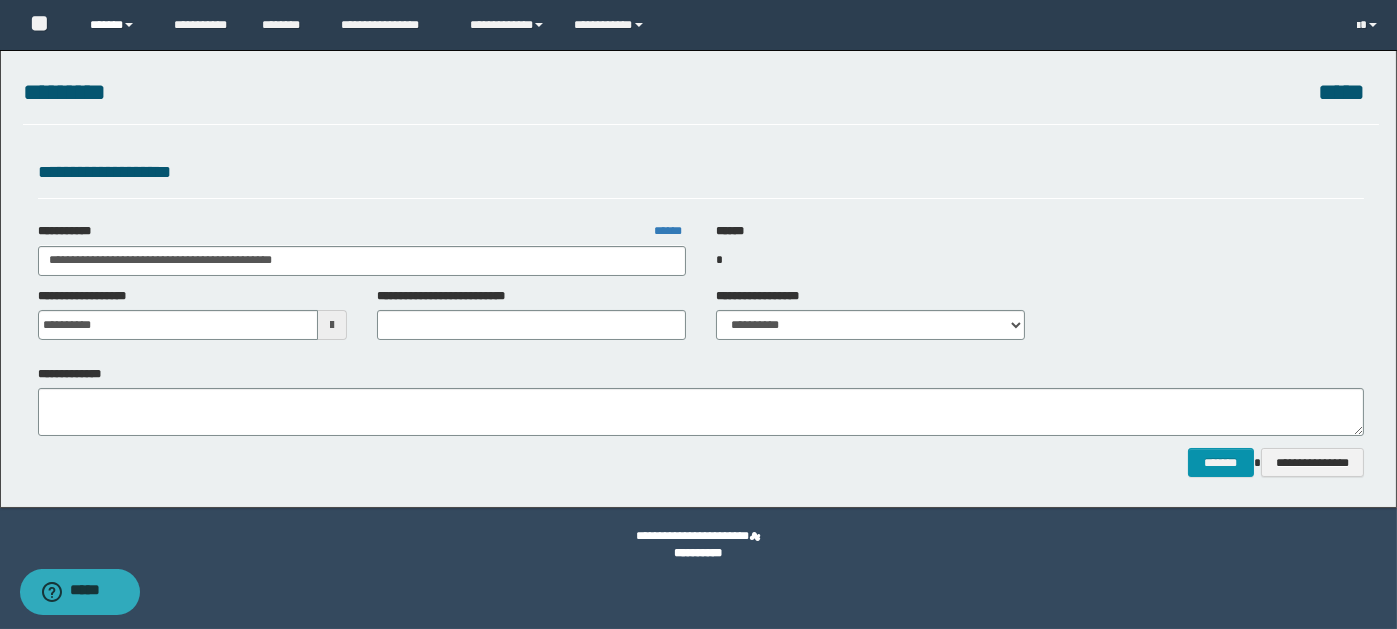 click on "******" at bounding box center [117, 25] 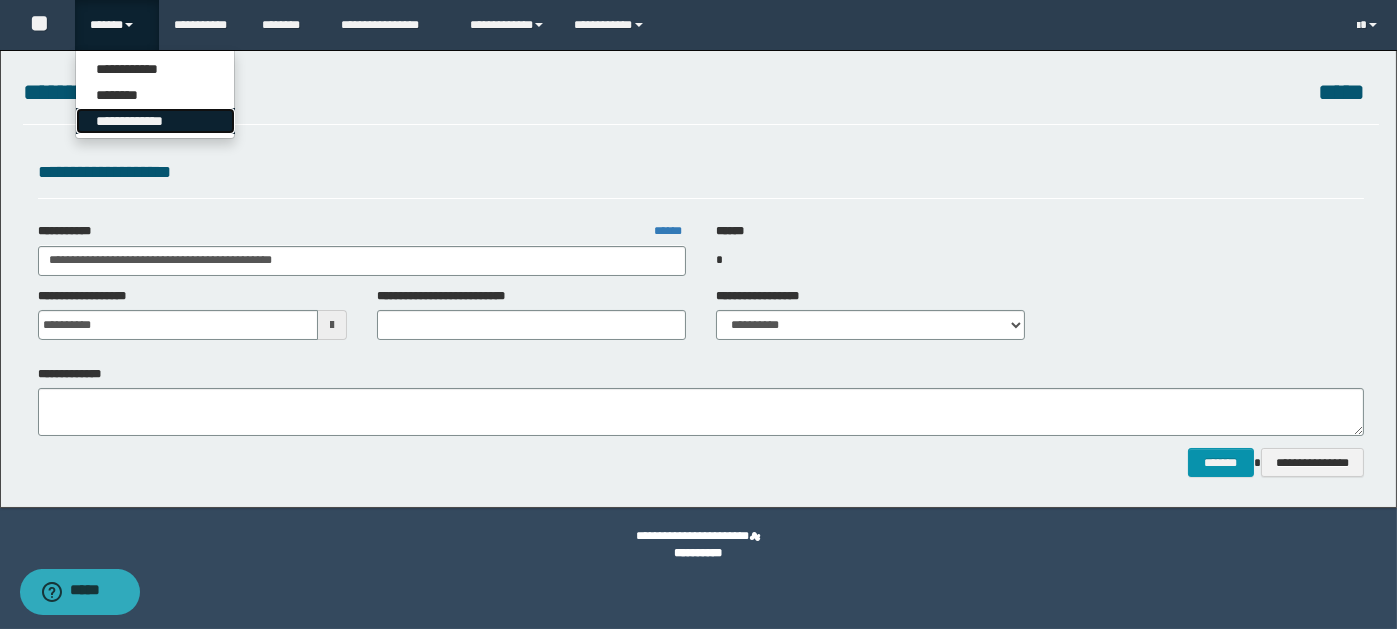 click on "**********" at bounding box center (155, 121) 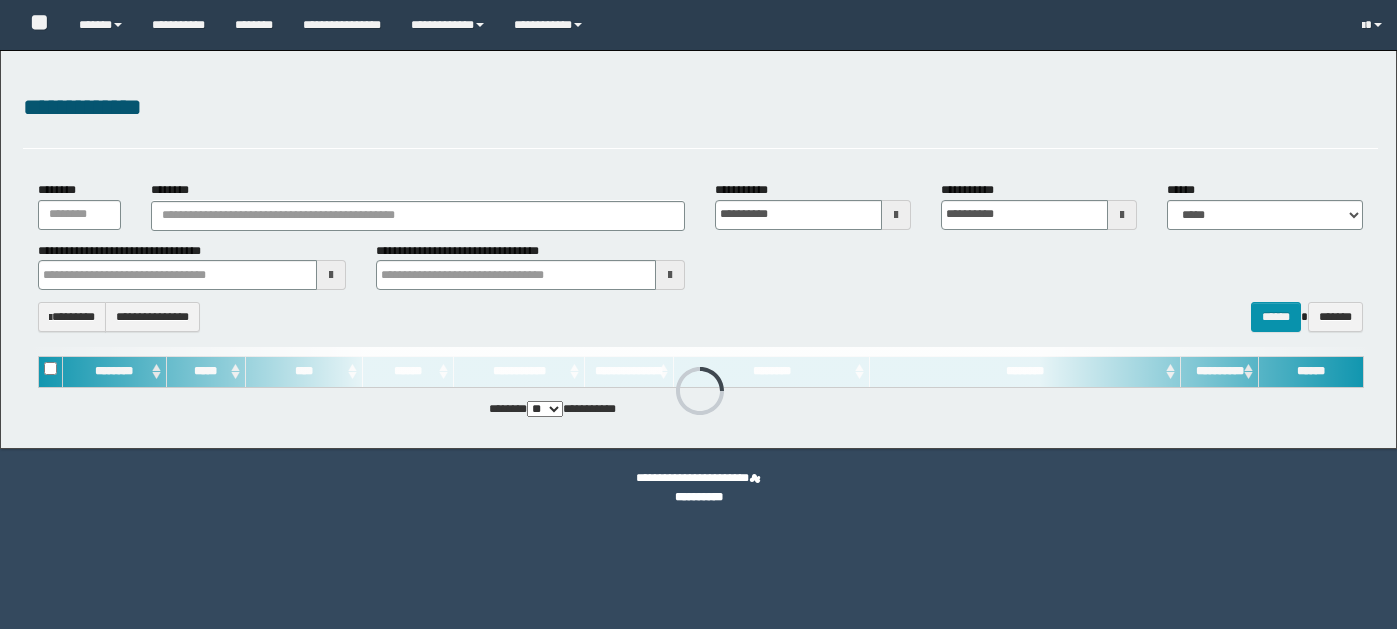scroll, scrollTop: 0, scrollLeft: 0, axis: both 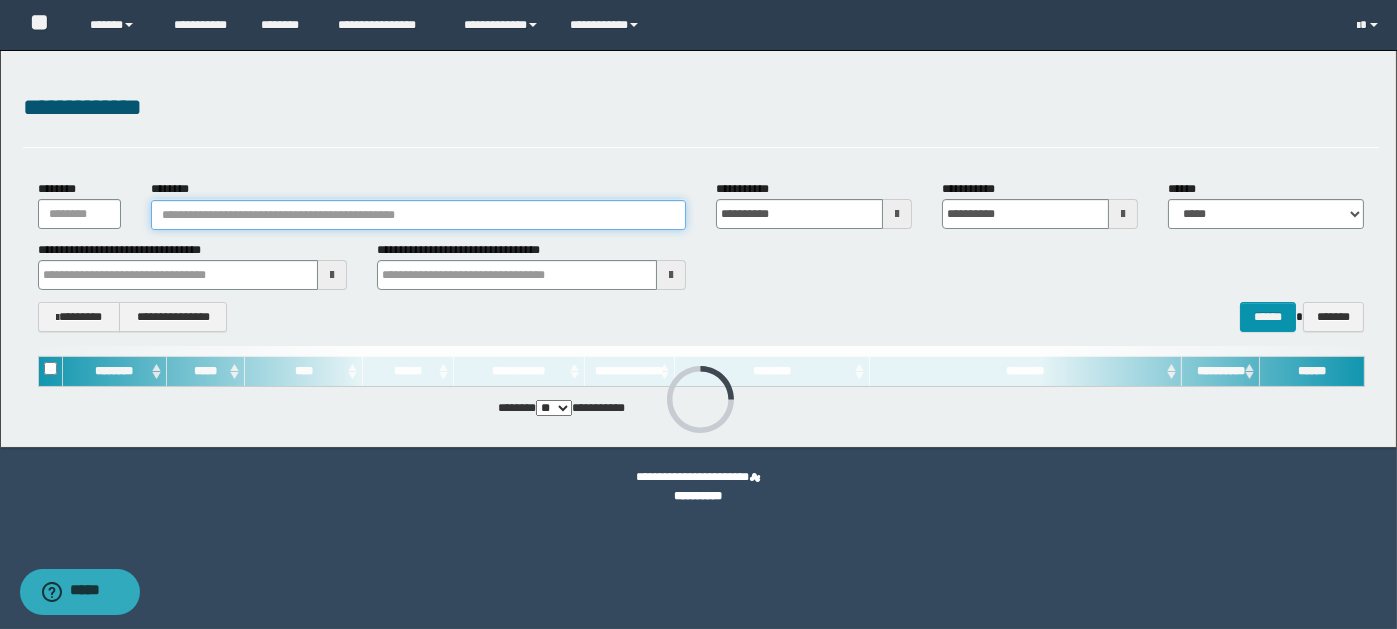 click on "********" at bounding box center [418, 215] 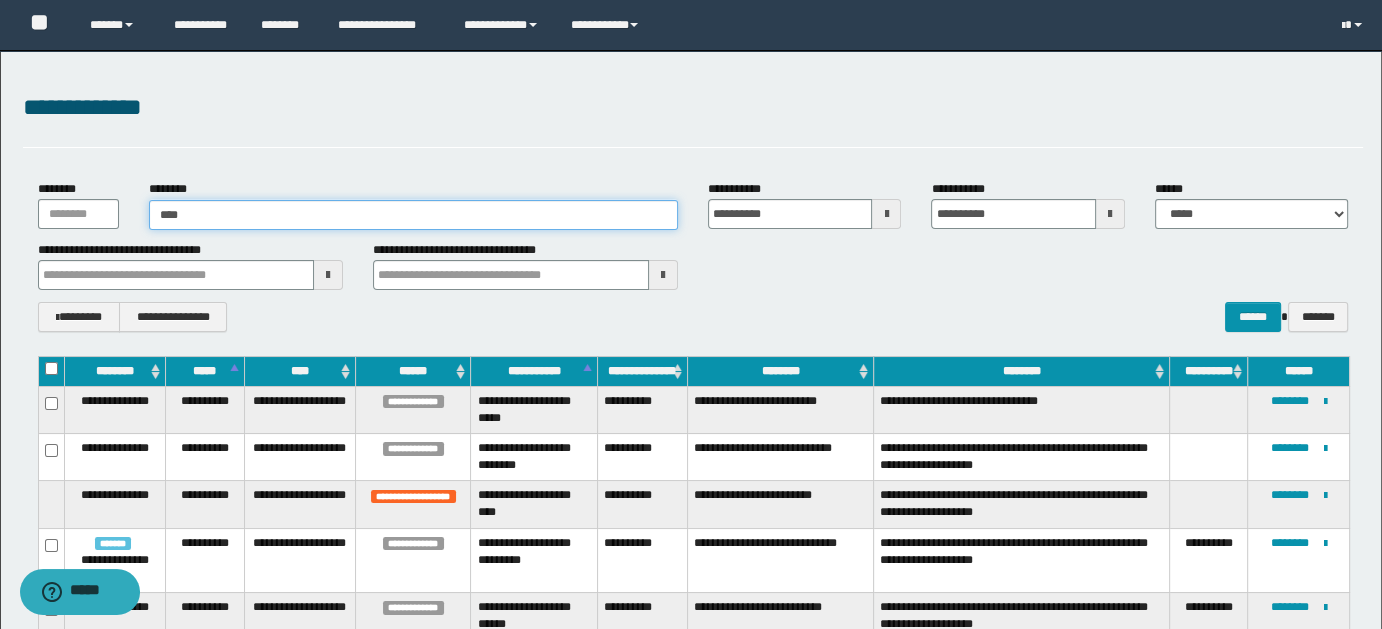 type on "*****" 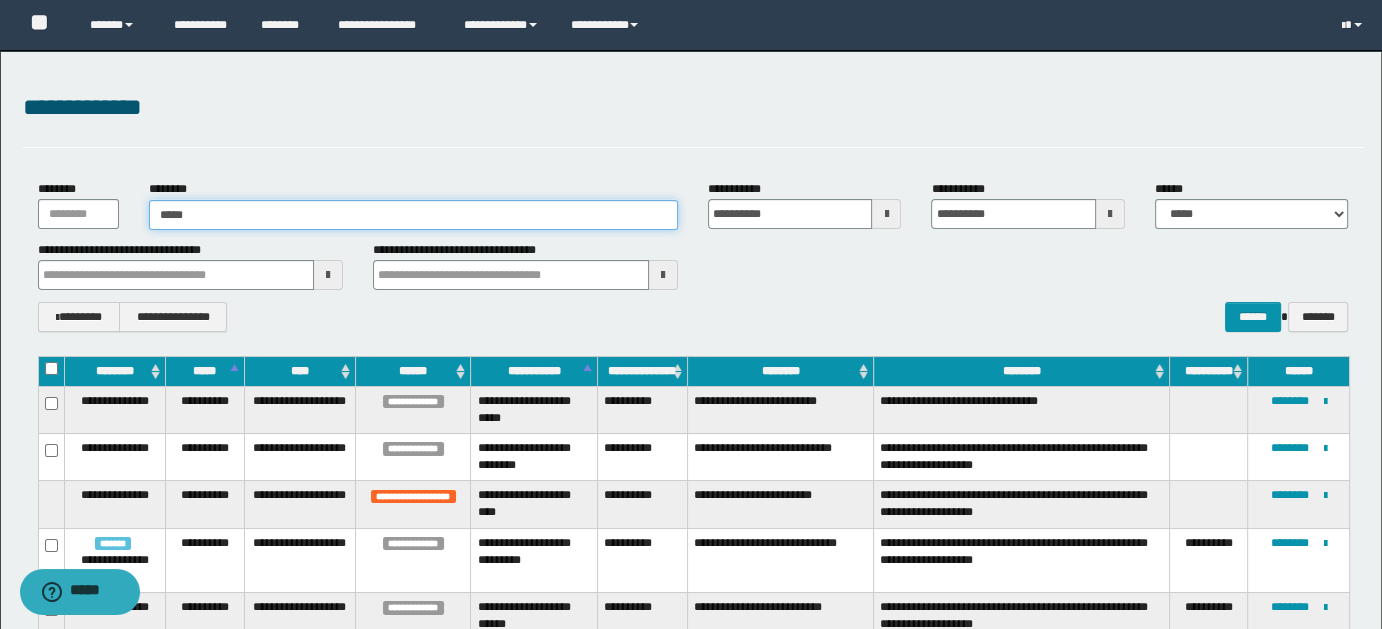 type on "*****" 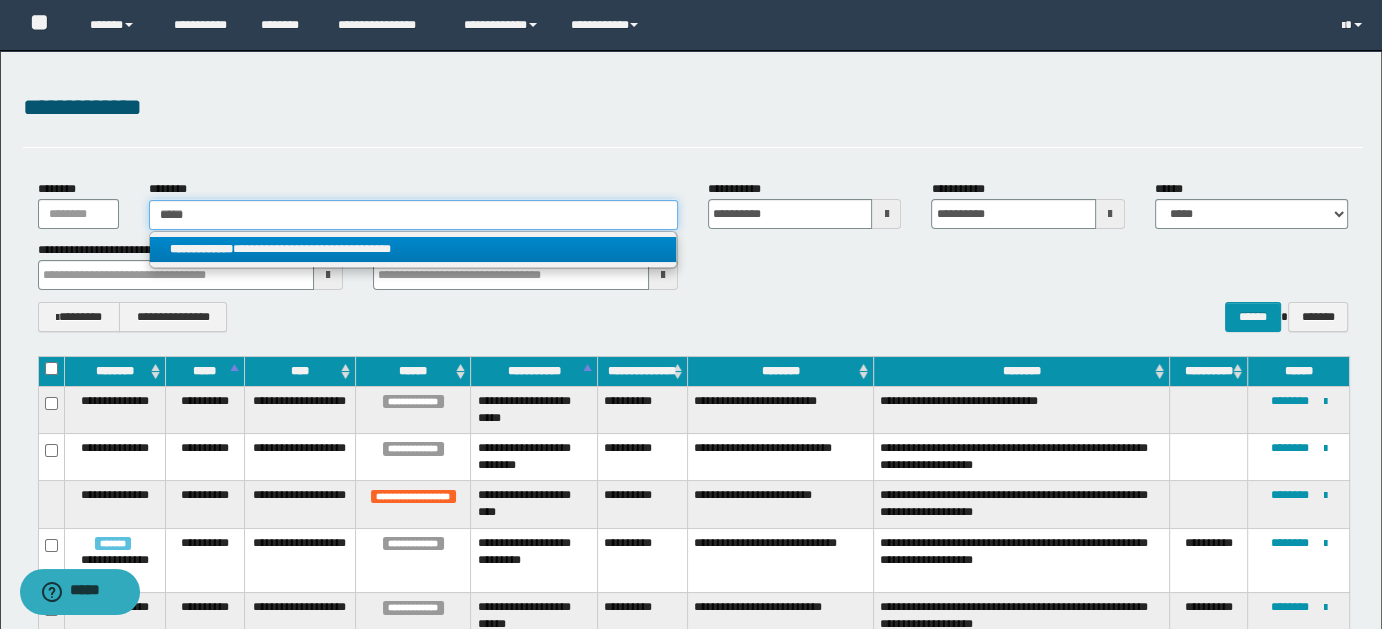 type on "*****" 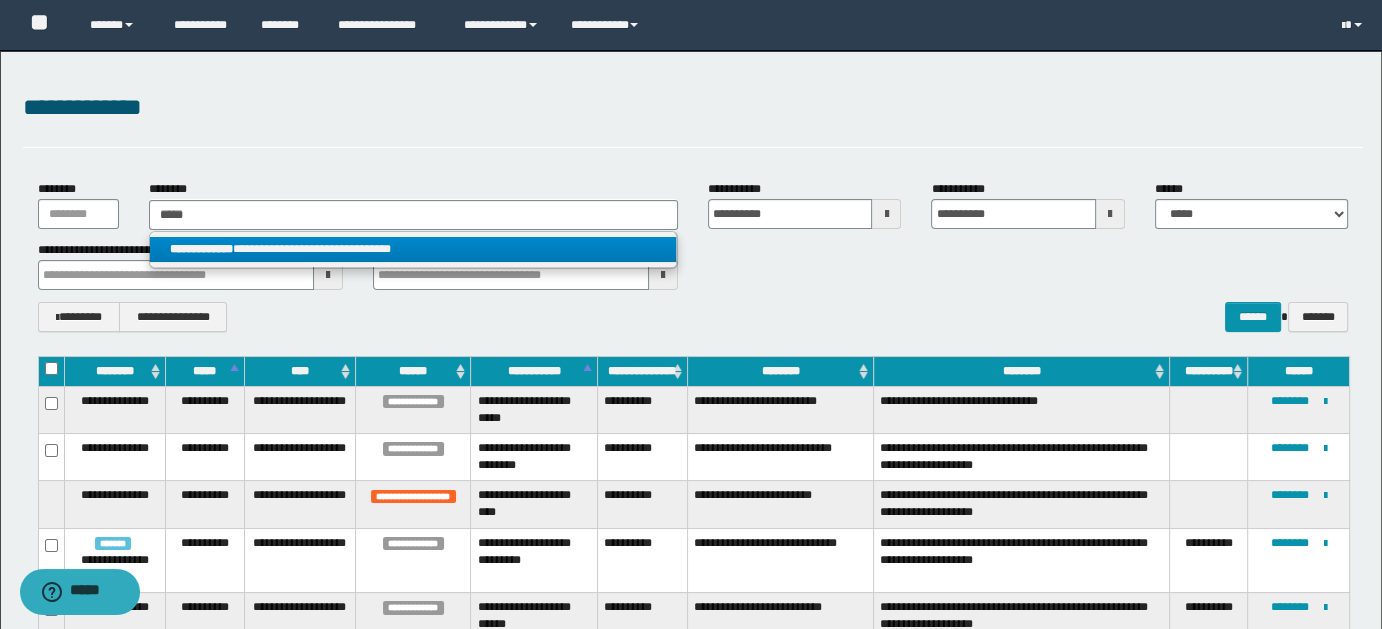click on "**********" at bounding box center [413, 249] 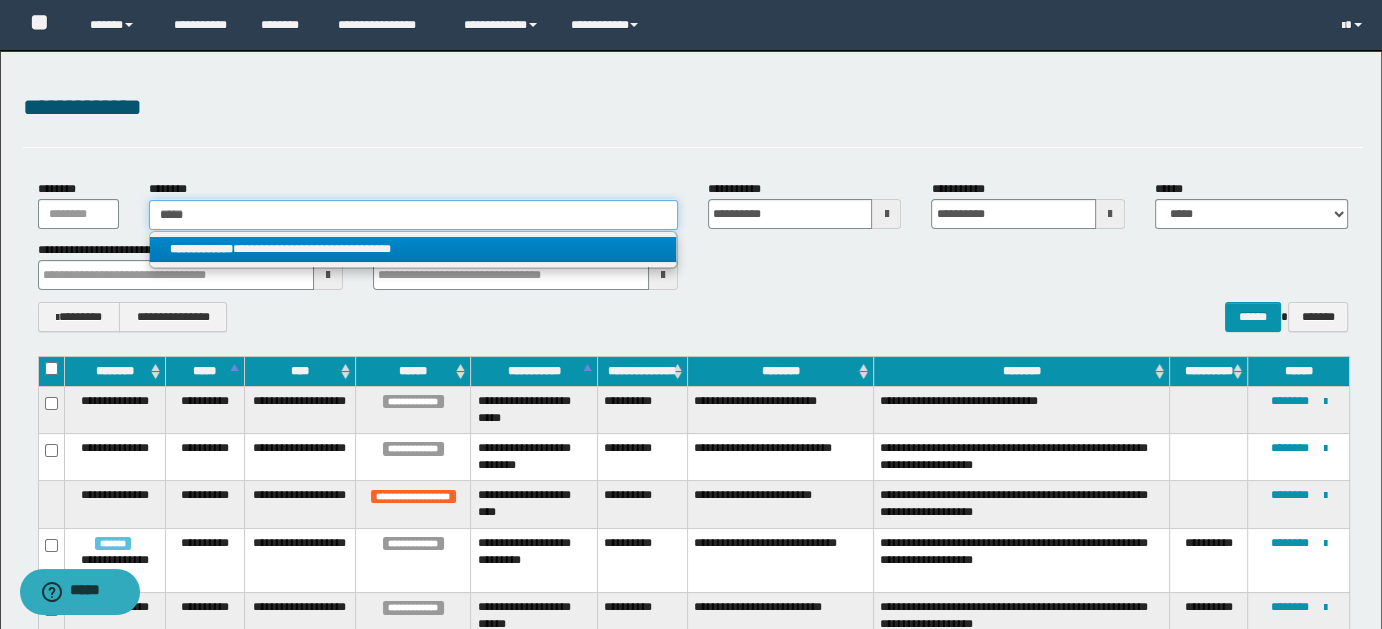 type 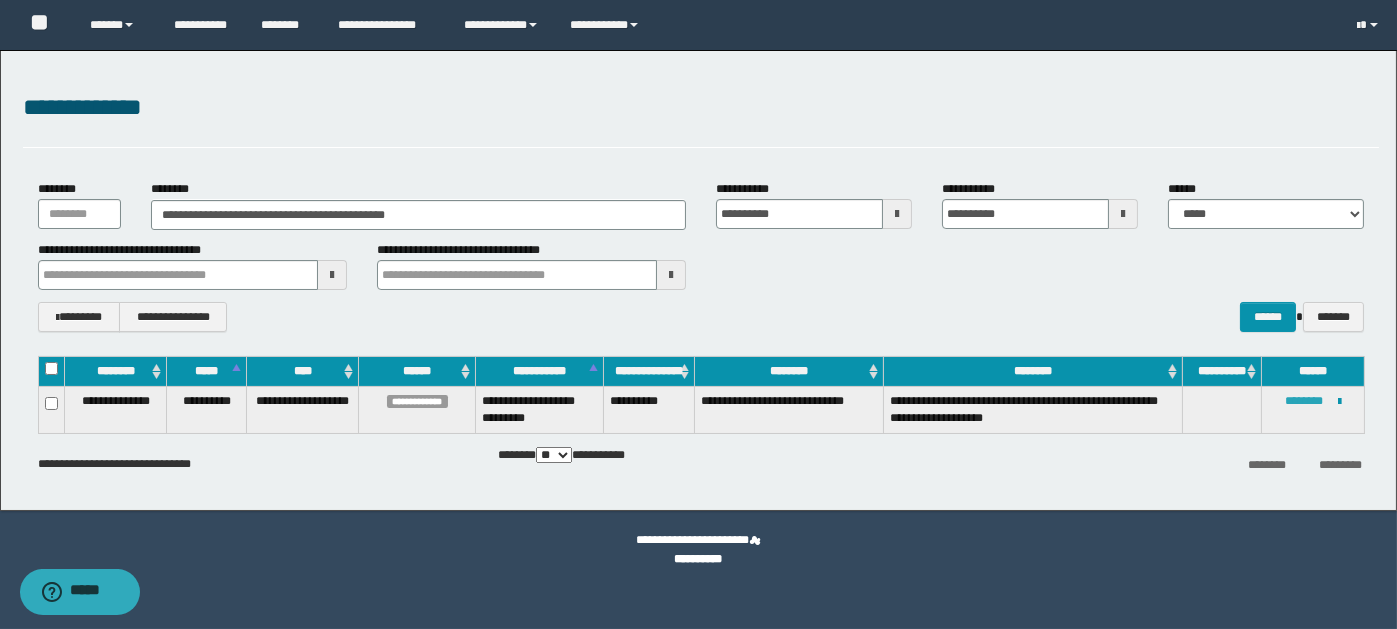click on "********" at bounding box center (1304, 401) 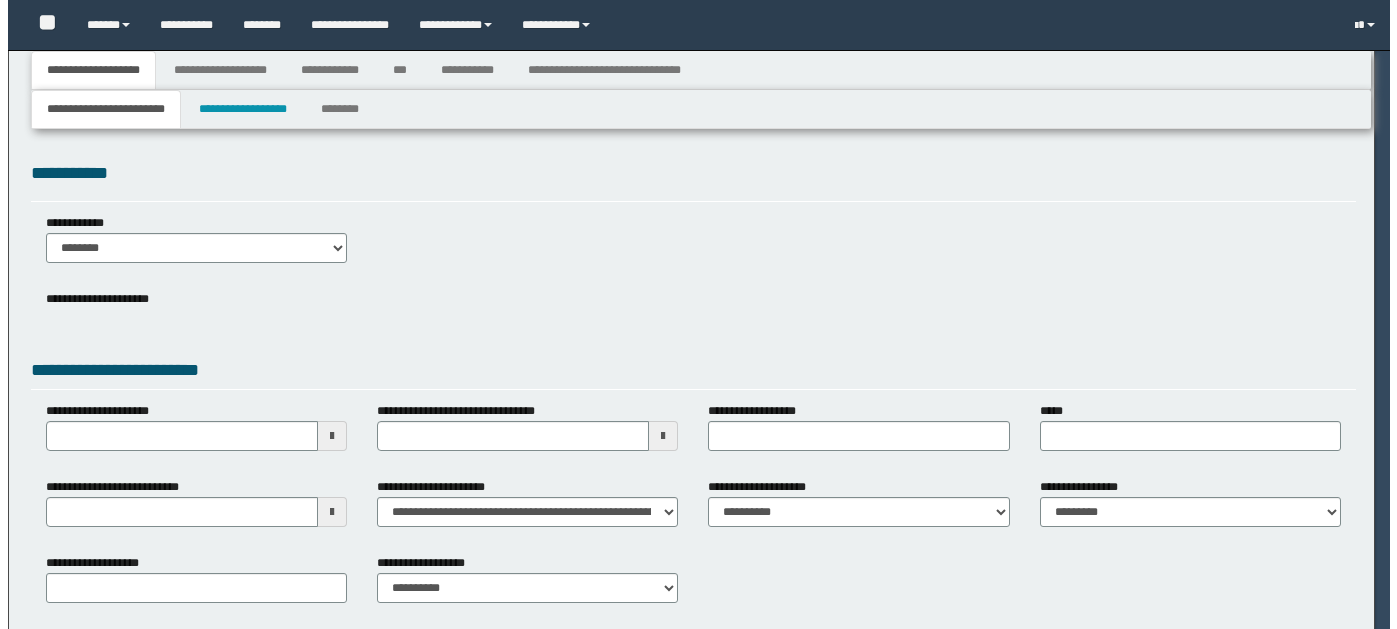 scroll, scrollTop: 0, scrollLeft: 0, axis: both 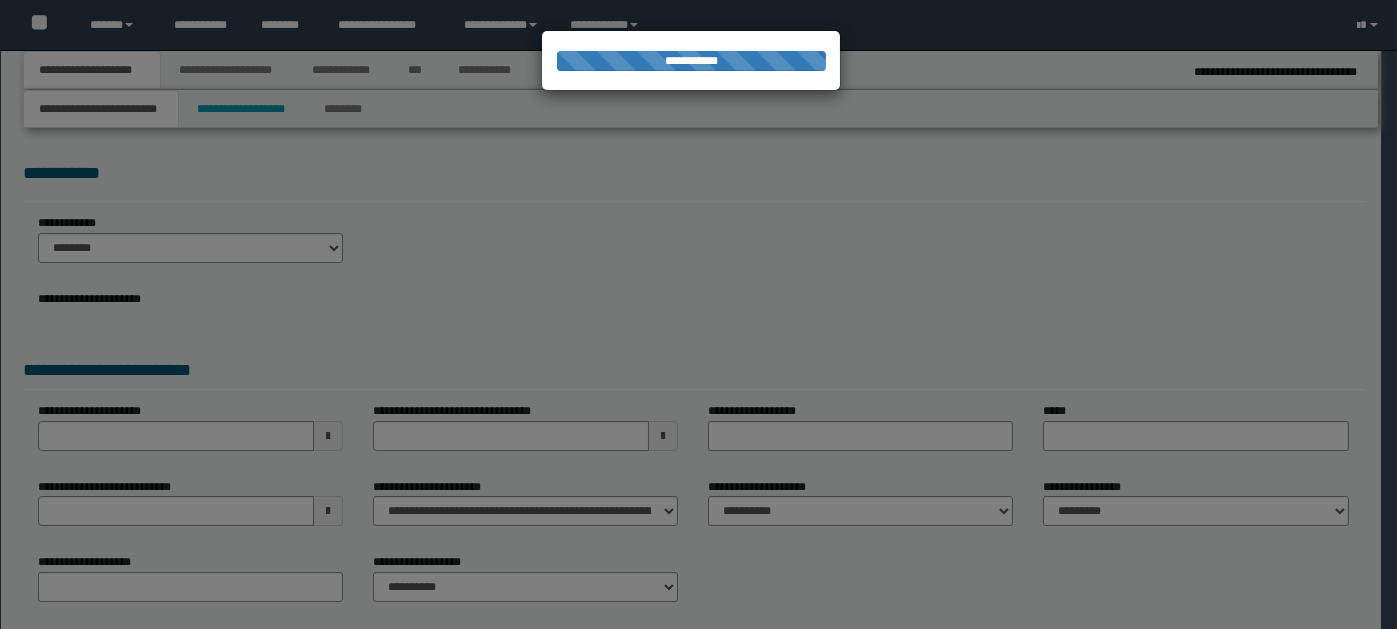 select on "*" 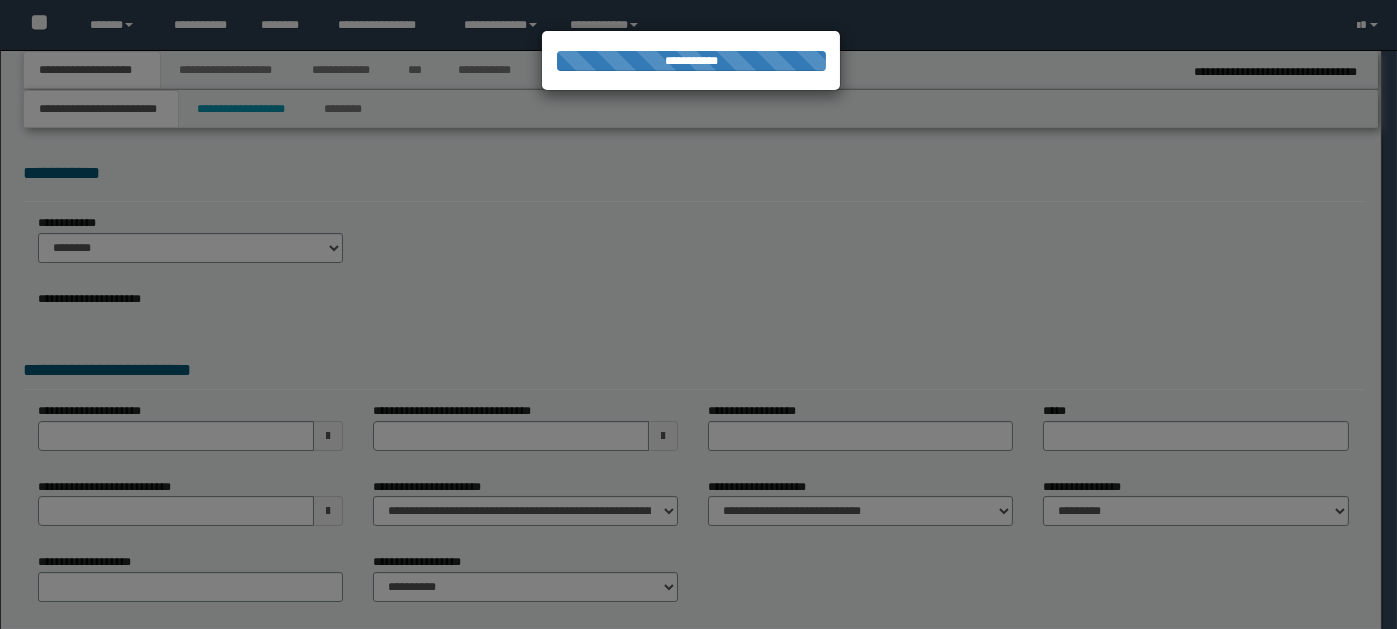 scroll, scrollTop: 0, scrollLeft: 0, axis: both 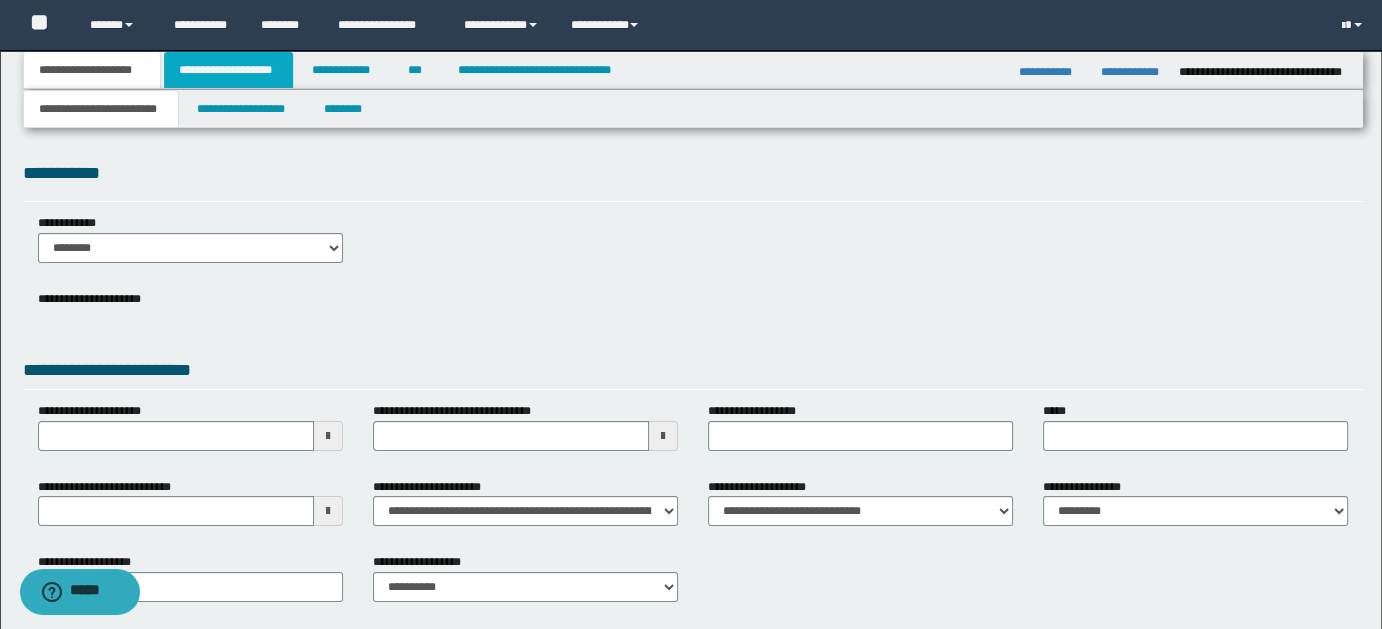 click on "**********" at bounding box center (228, 70) 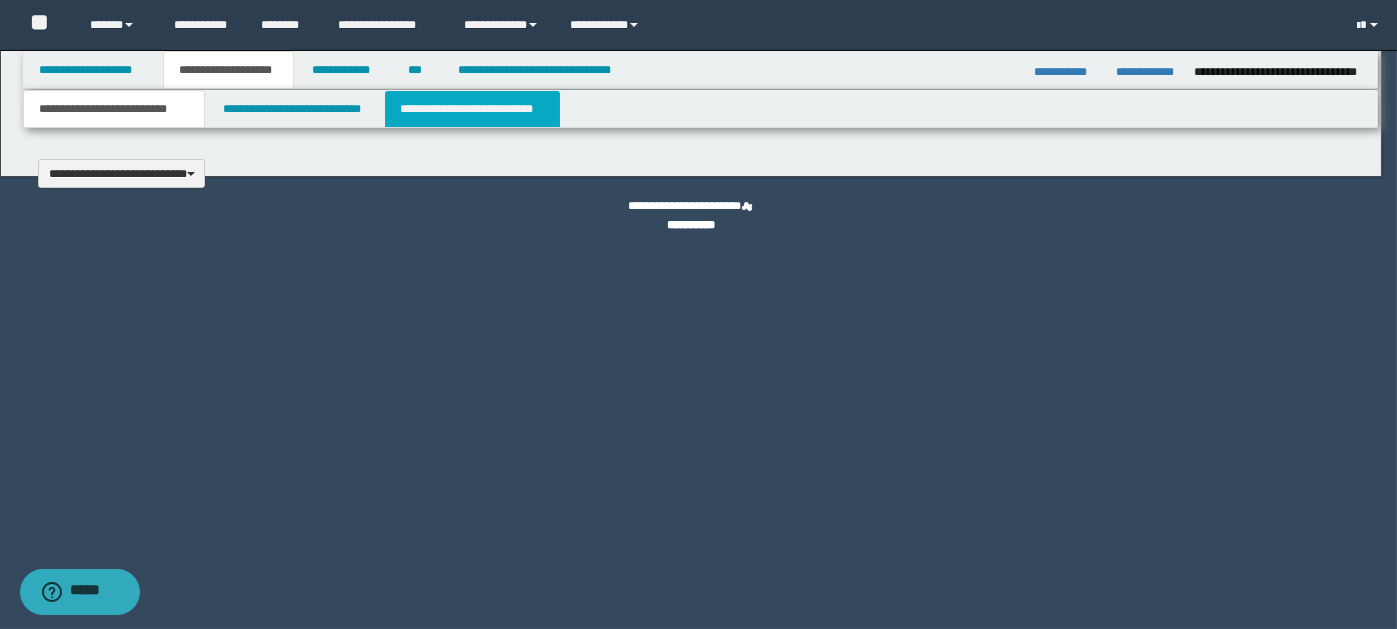 type 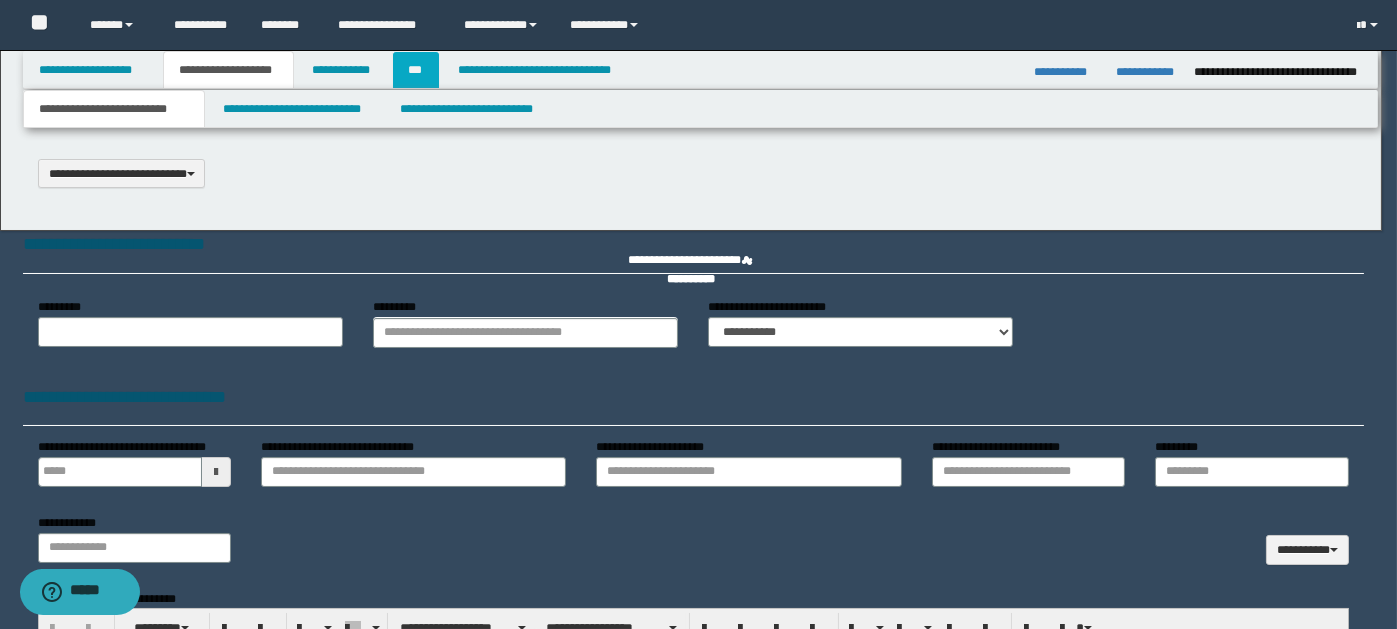 scroll, scrollTop: 0, scrollLeft: 0, axis: both 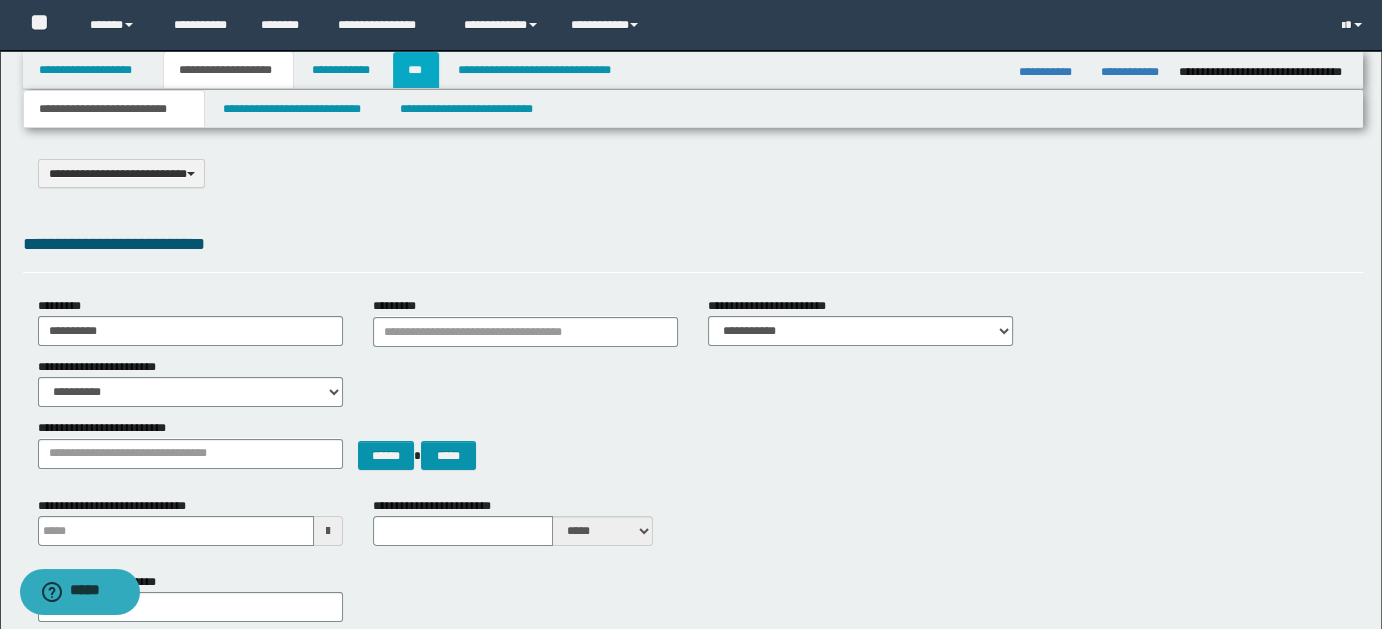 click on "***" at bounding box center [416, 70] 